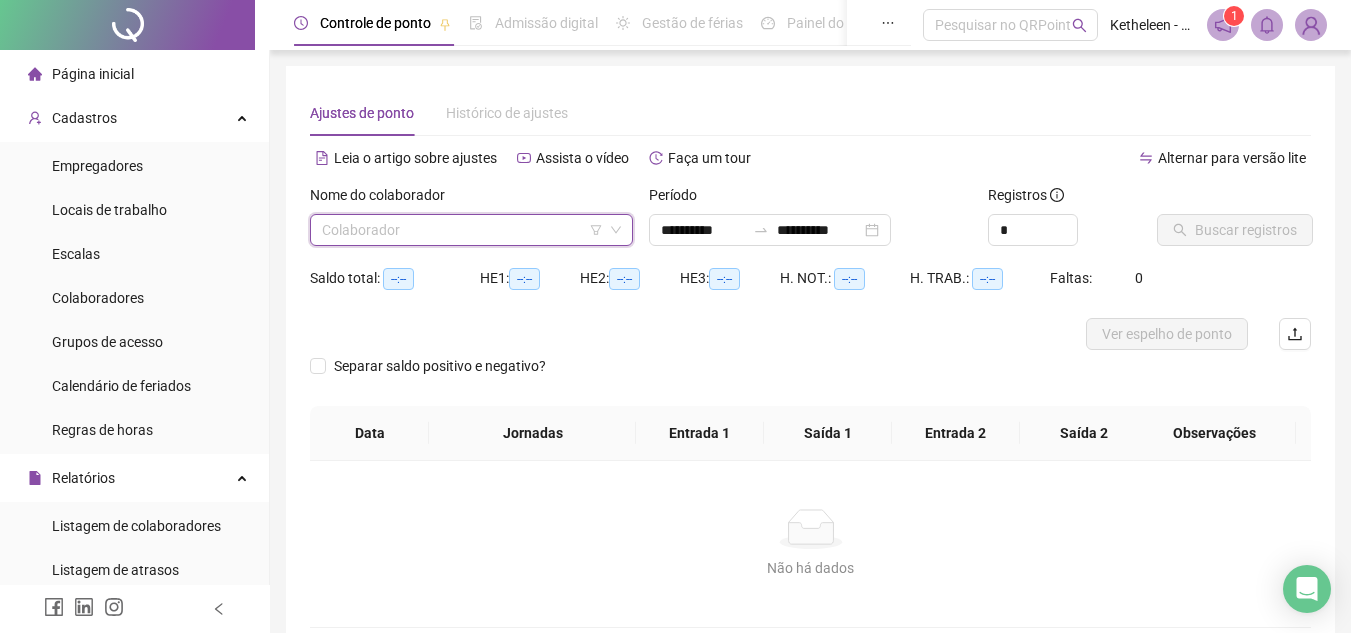 scroll, scrollTop: 0, scrollLeft: 0, axis: both 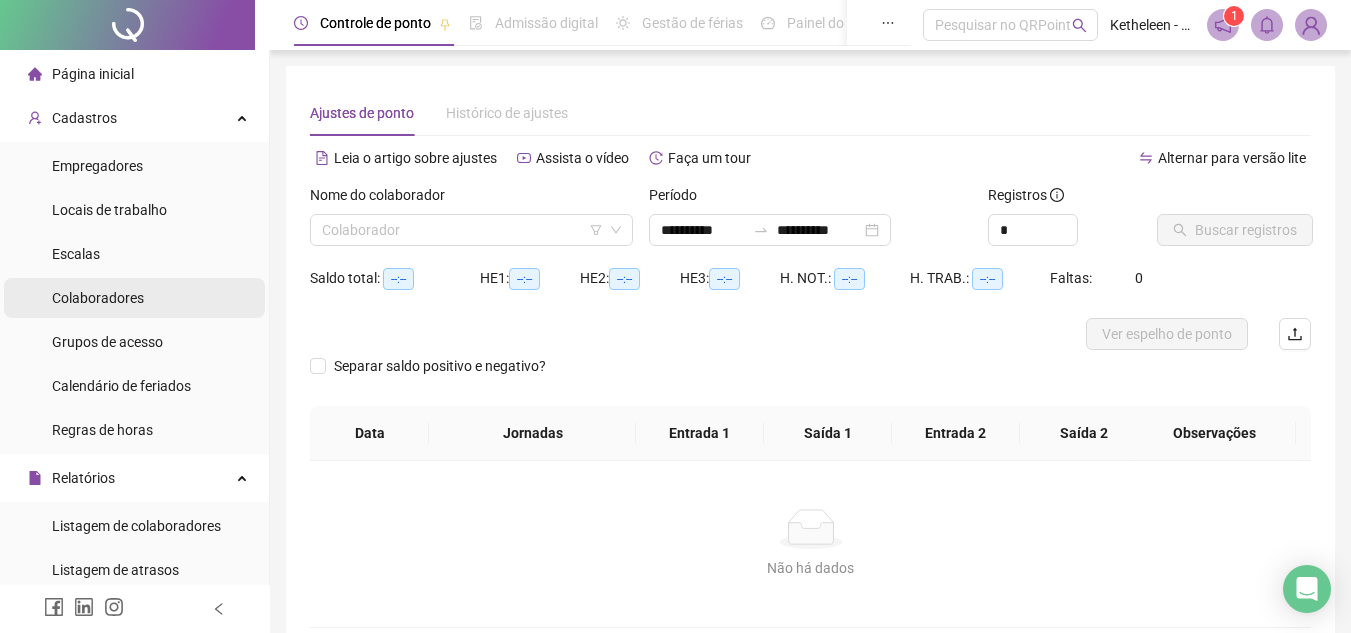 click on "Colaboradores" at bounding box center (98, 298) 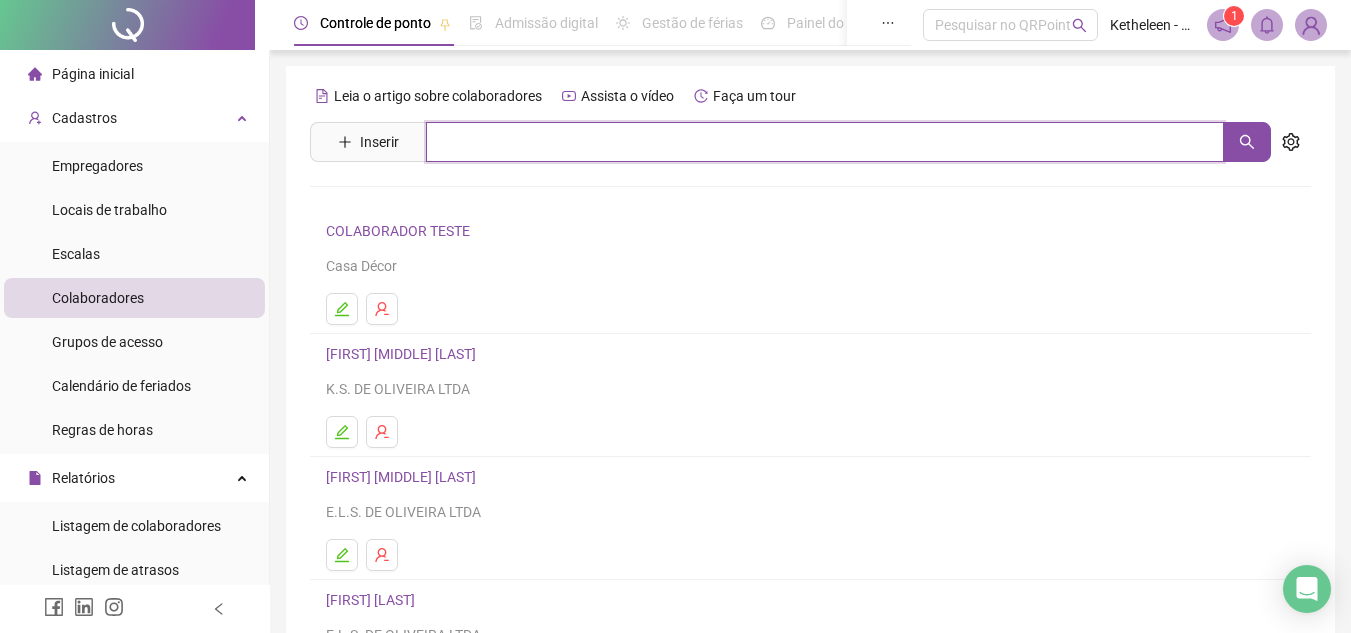 click at bounding box center [825, 142] 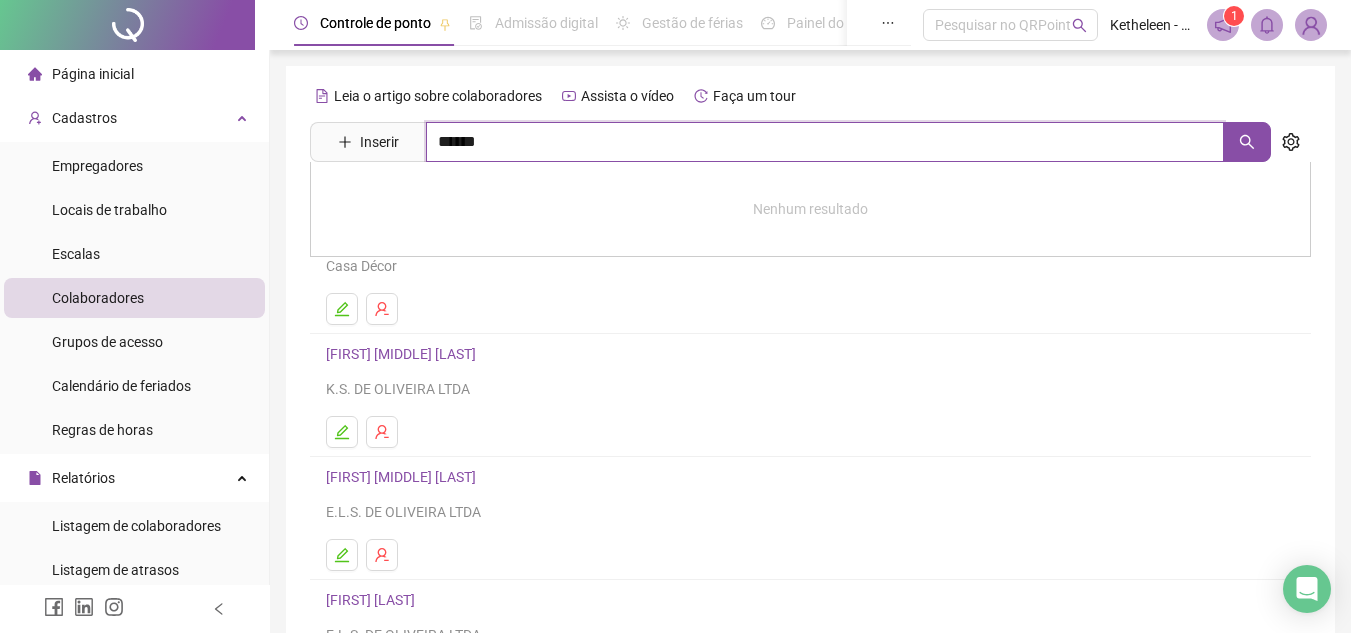 type on "******" 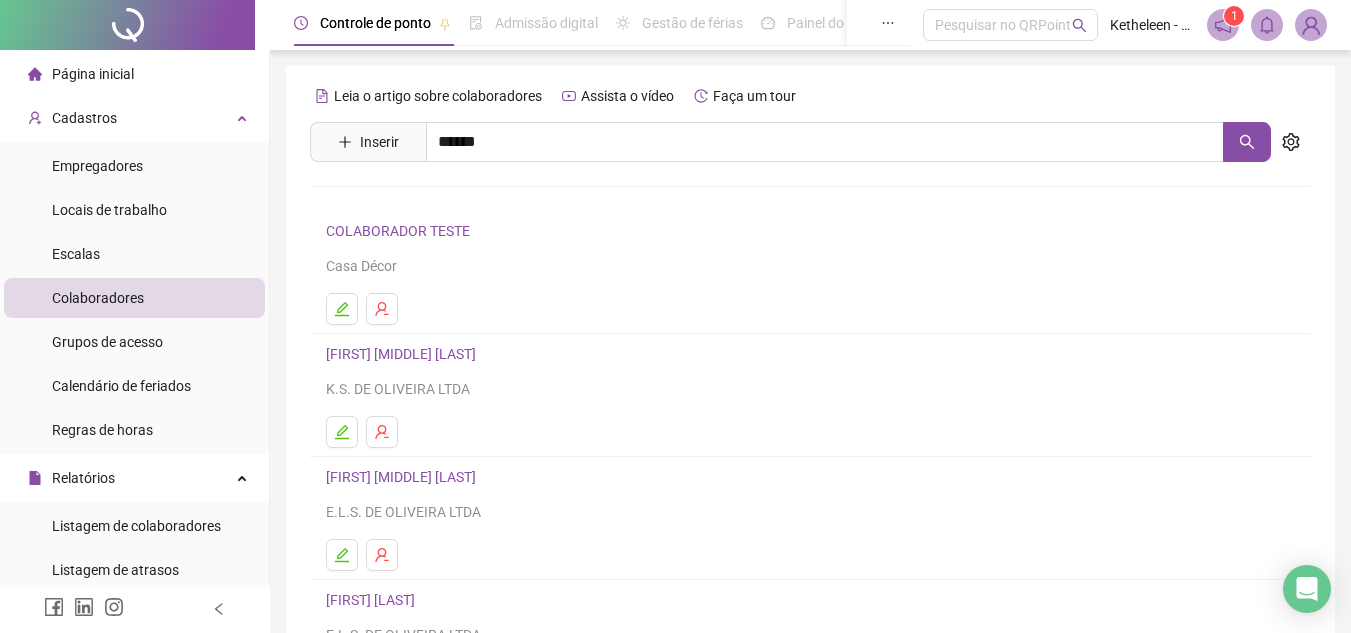 click on "[FIRST] [MIDDLE] [LAST]" at bounding box center (422, 201) 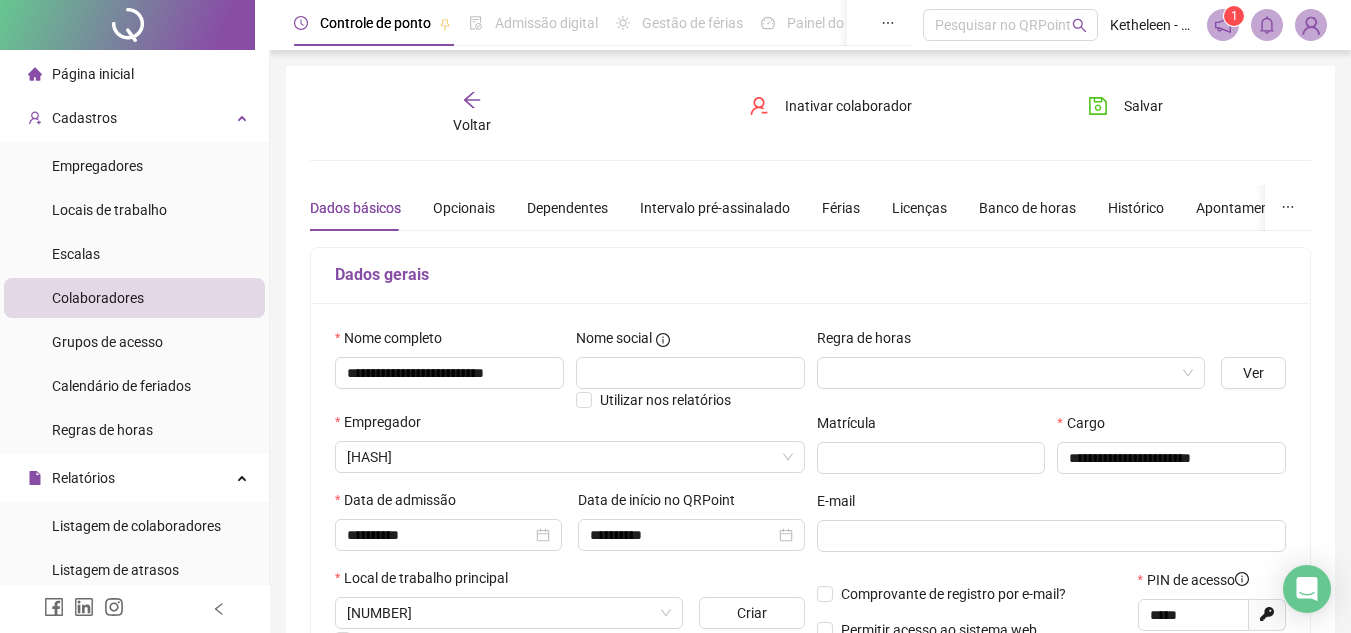 type on "**********" 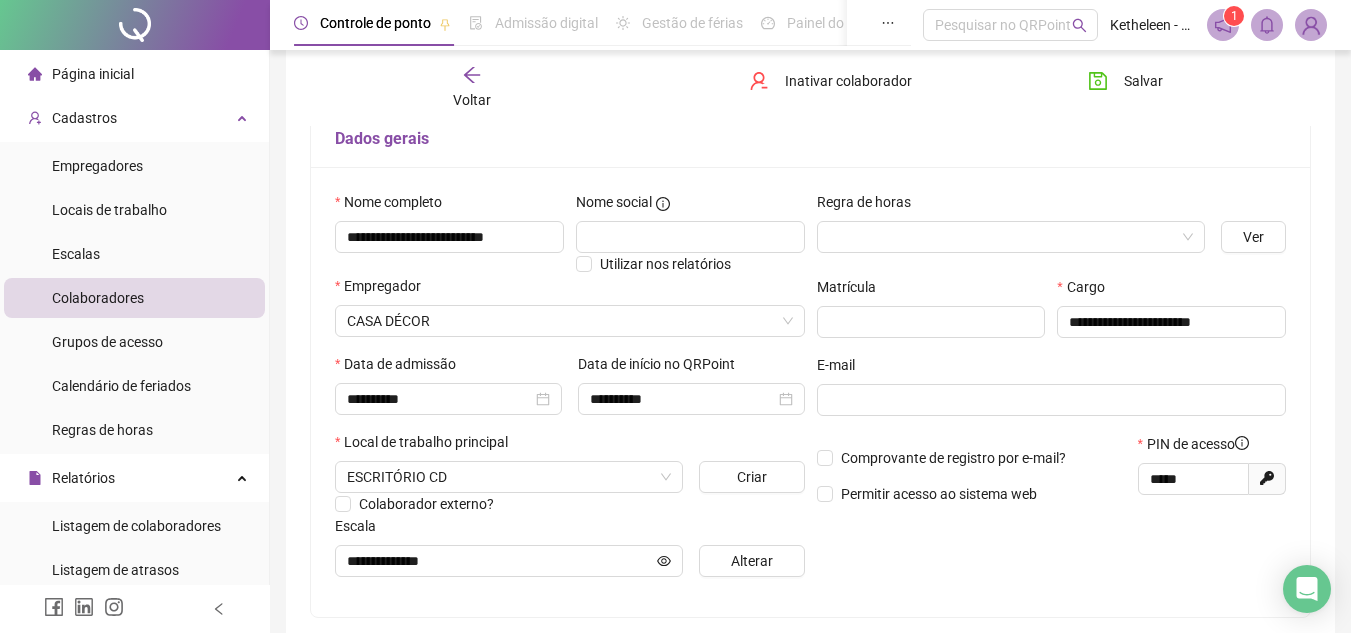 scroll, scrollTop: 139, scrollLeft: 0, axis: vertical 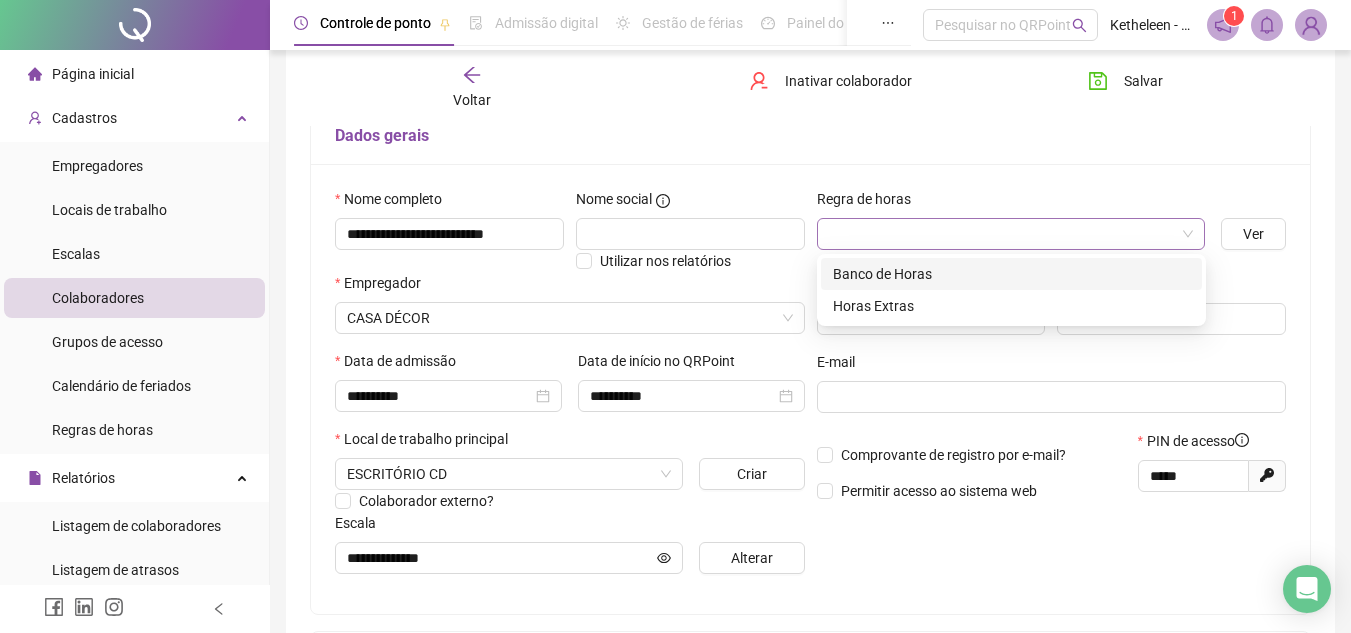 click at bounding box center (1011, 234) 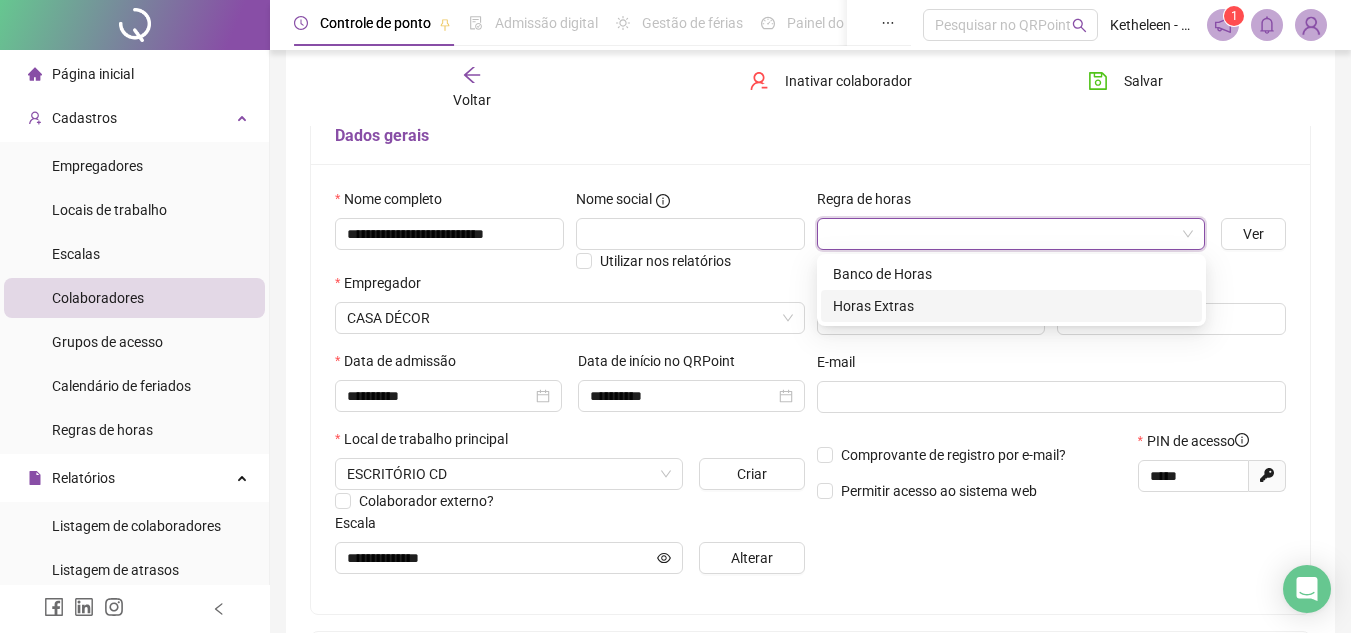 click on "Horas Extras" at bounding box center (1011, 306) 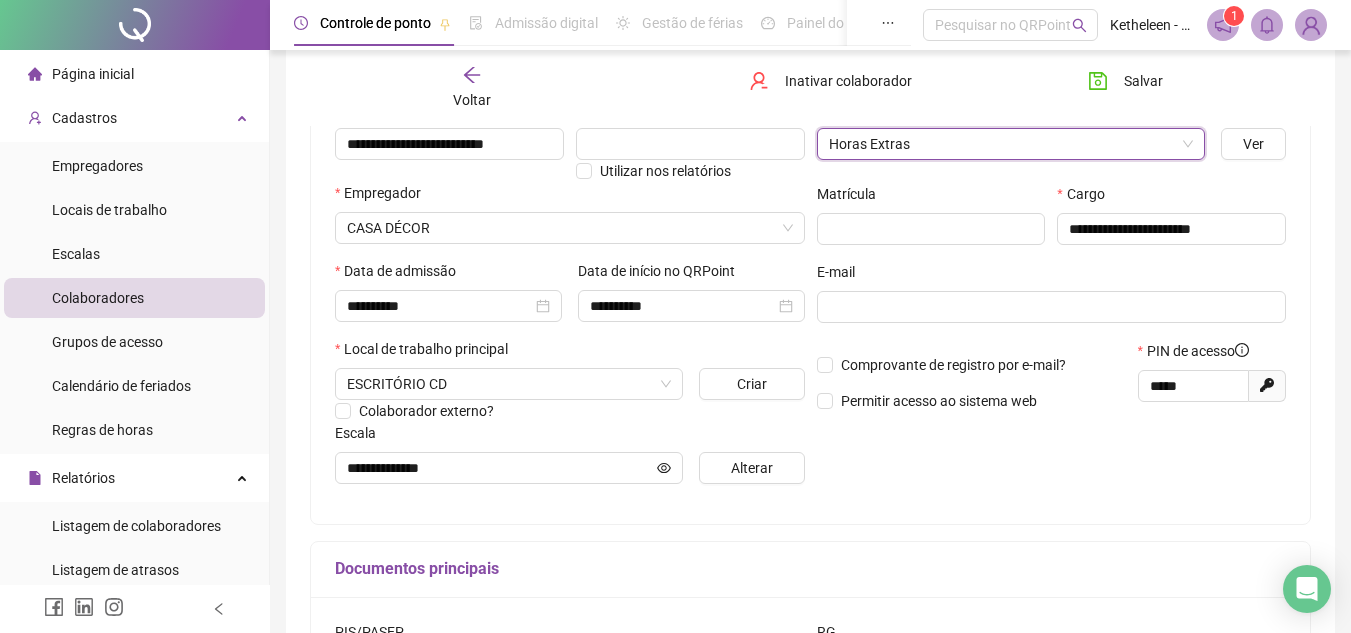 scroll, scrollTop: 264, scrollLeft: 0, axis: vertical 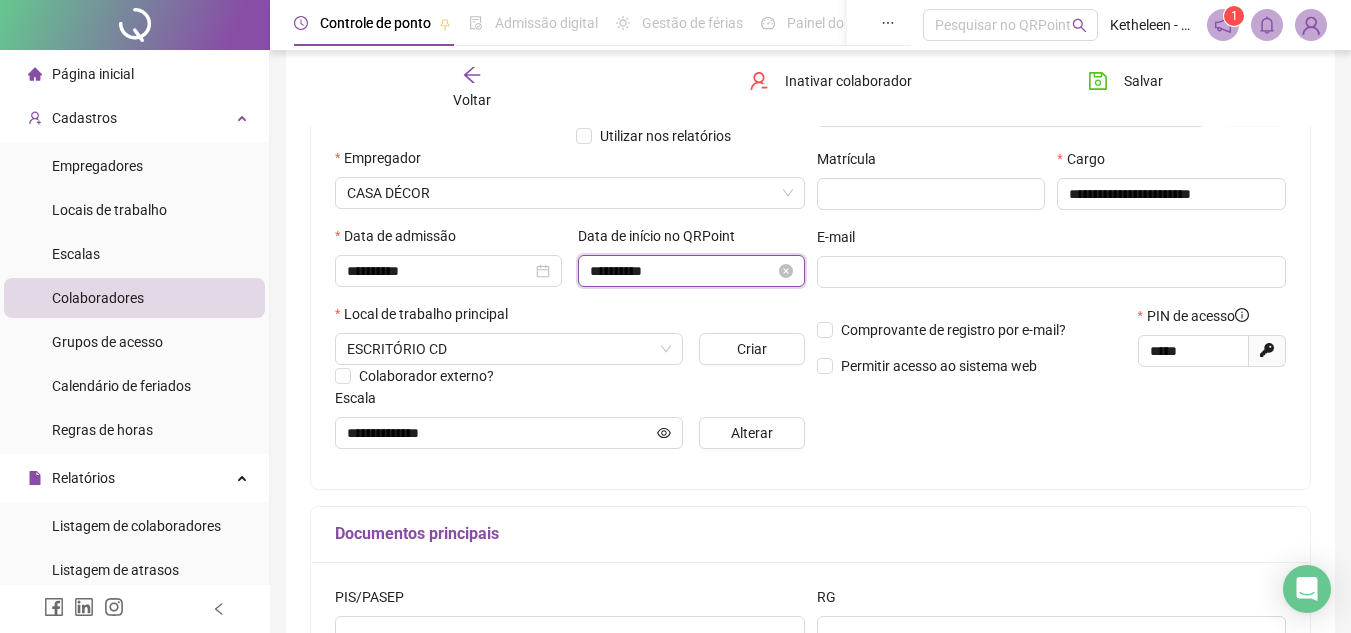 click on "**********" at bounding box center [682, 271] 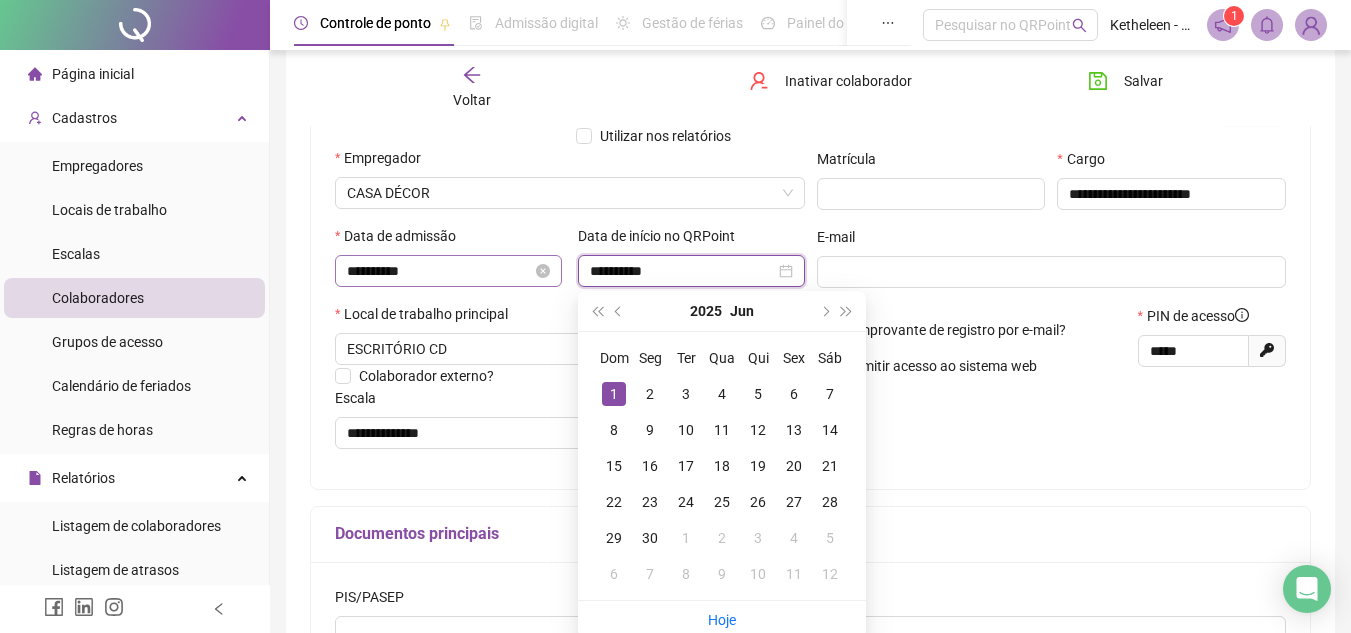type on "**********" 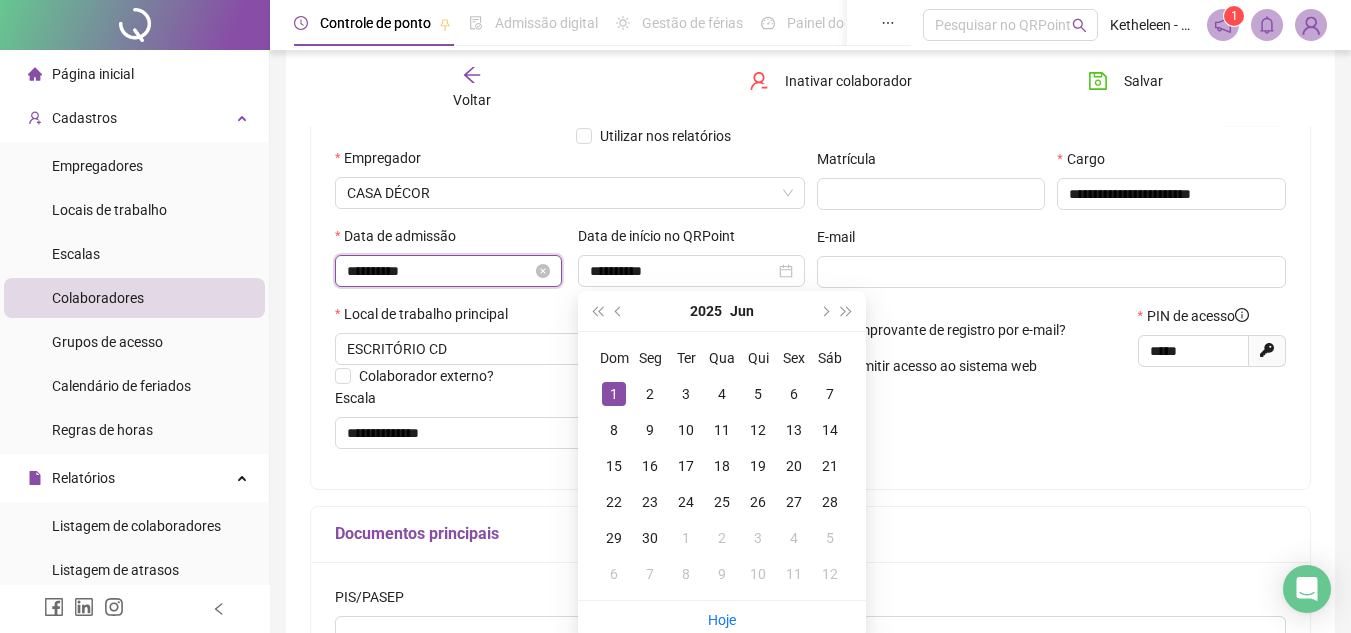 click on "**********" at bounding box center (439, 271) 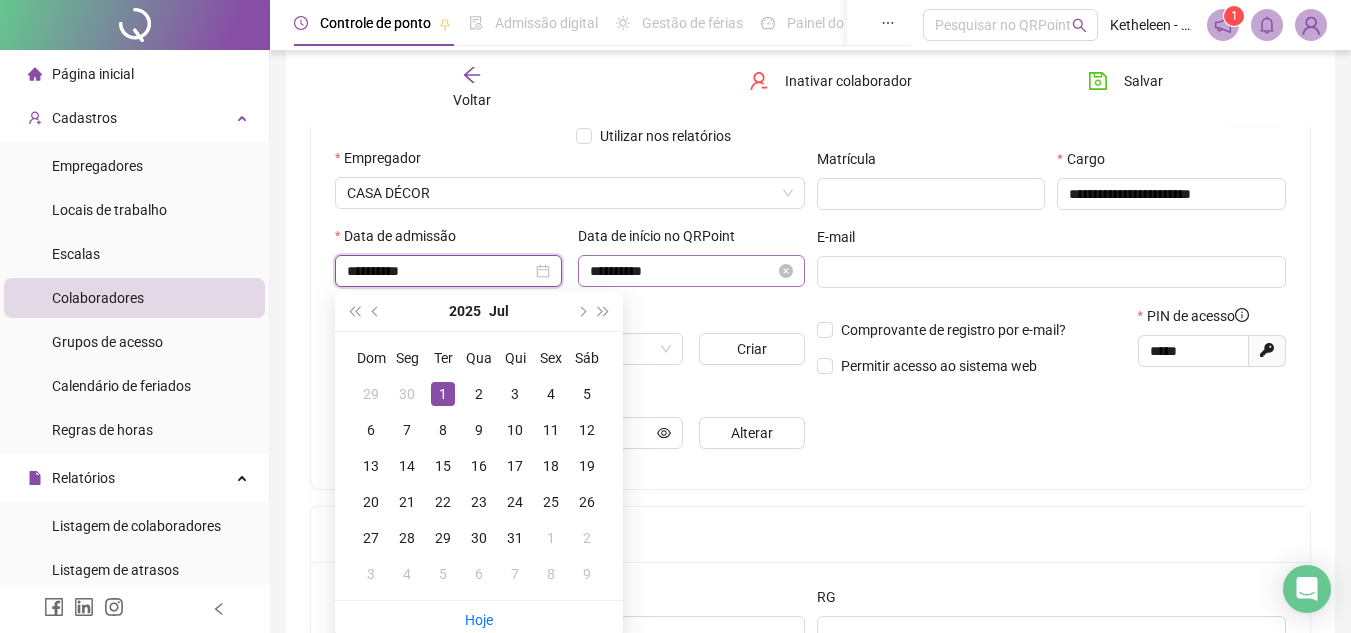 type on "**********" 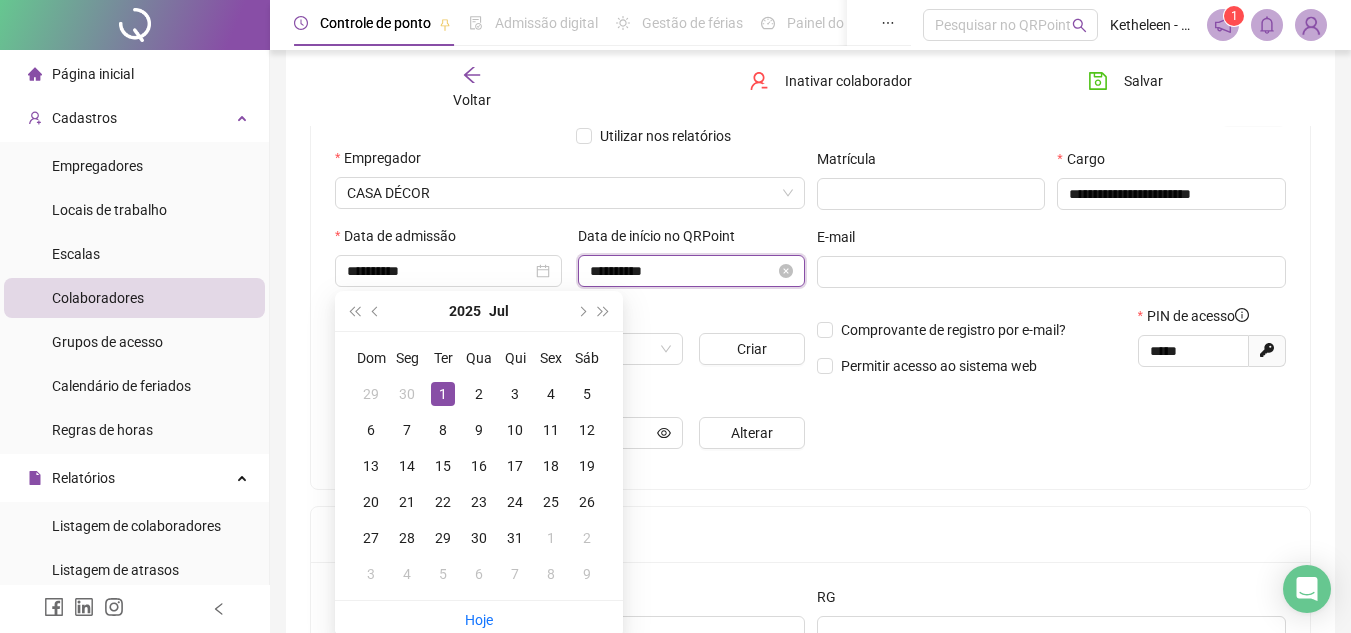 click on "**********" at bounding box center (682, 271) 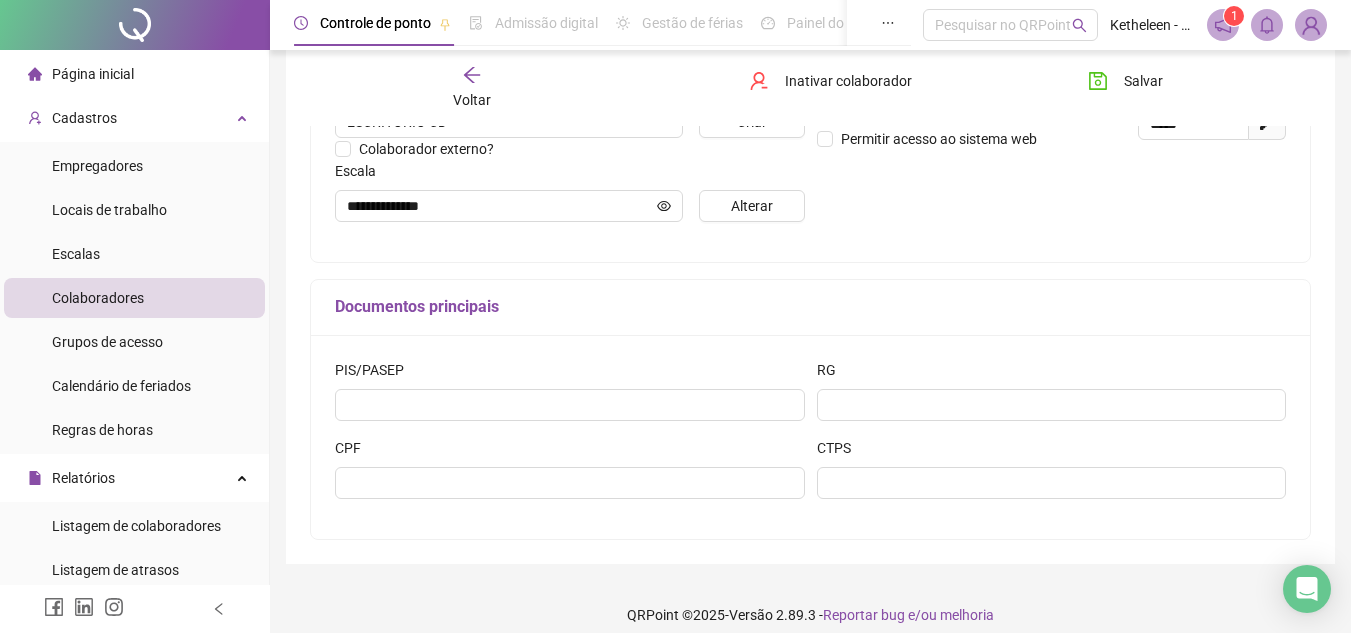 scroll, scrollTop: 508, scrollLeft: 0, axis: vertical 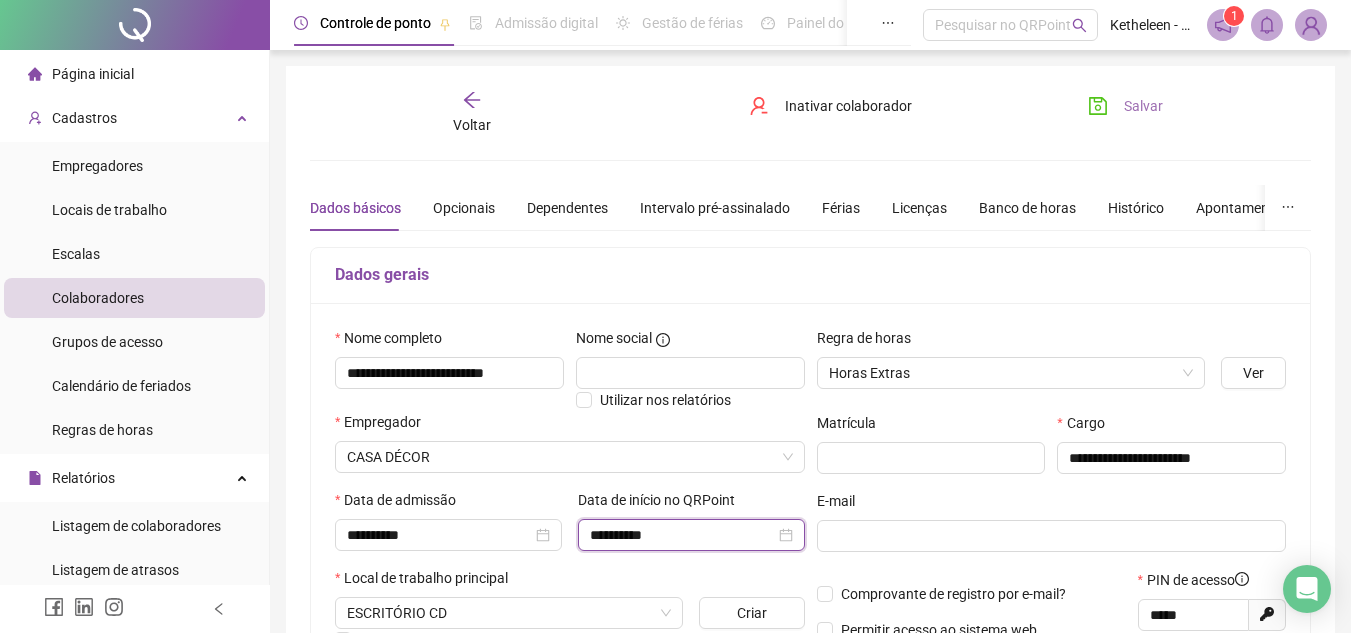 type on "**********" 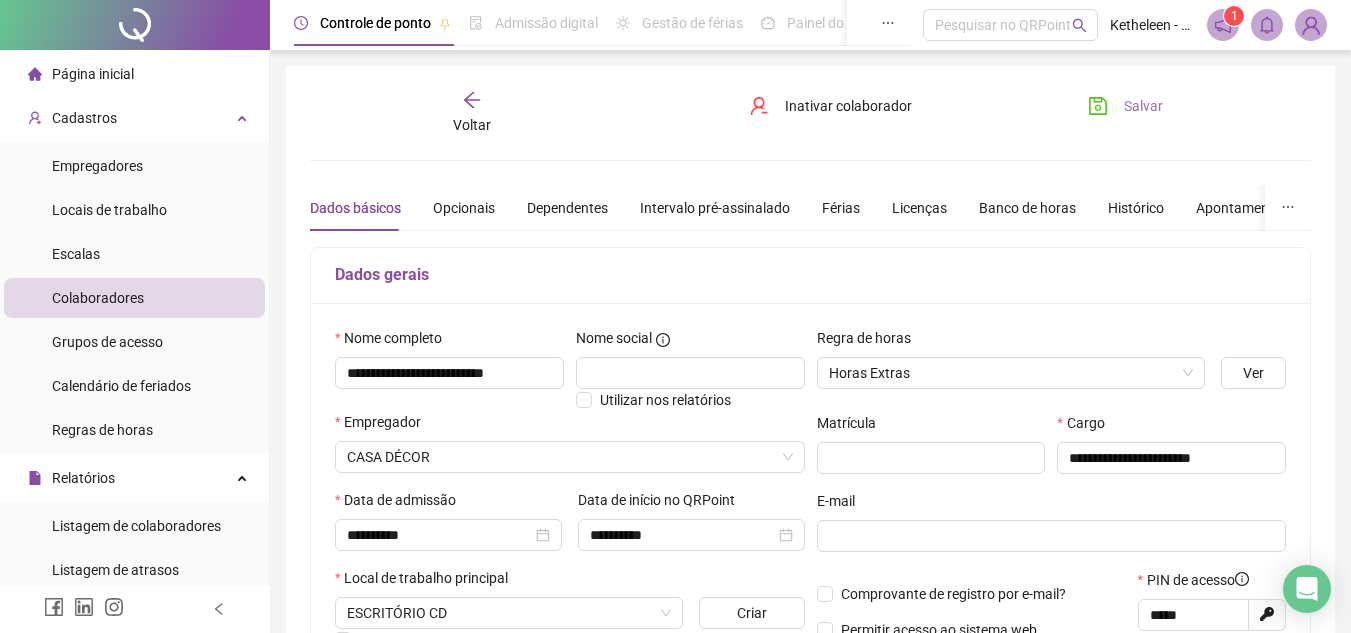 click on "Salvar" at bounding box center (1125, 106) 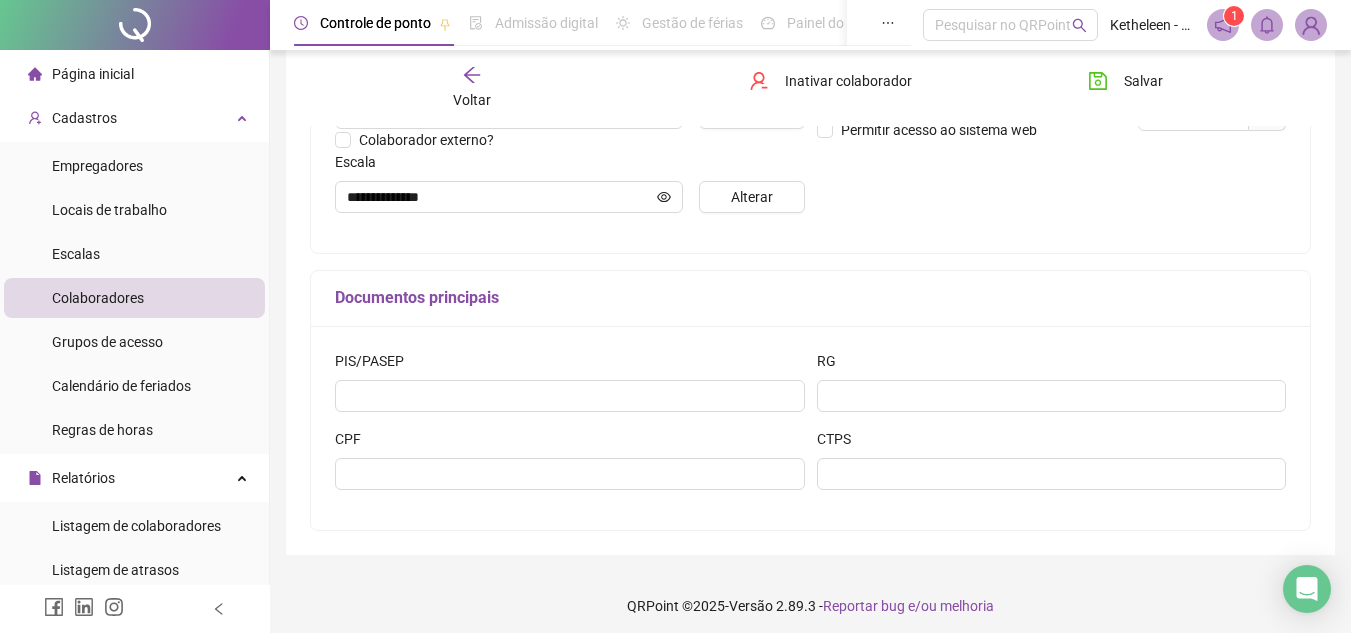 scroll, scrollTop: 508, scrollLeft: 0, axis: vertical 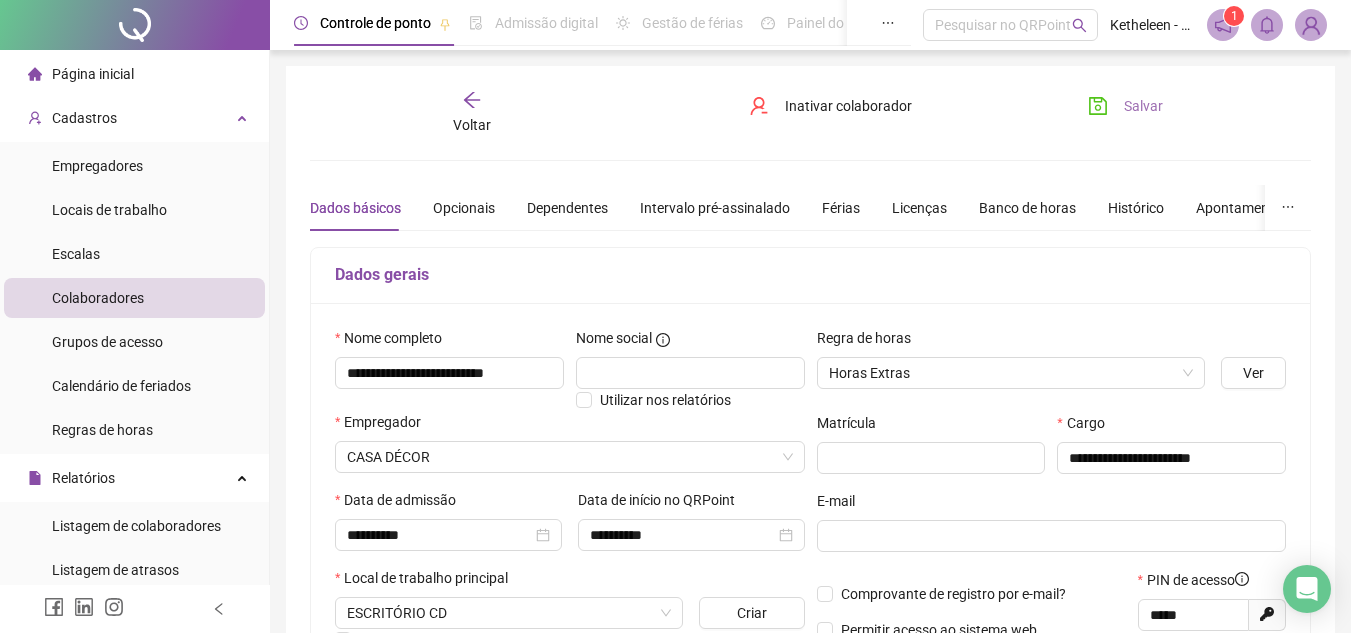 click on "Salvar" at bounding box center (1125, 106) 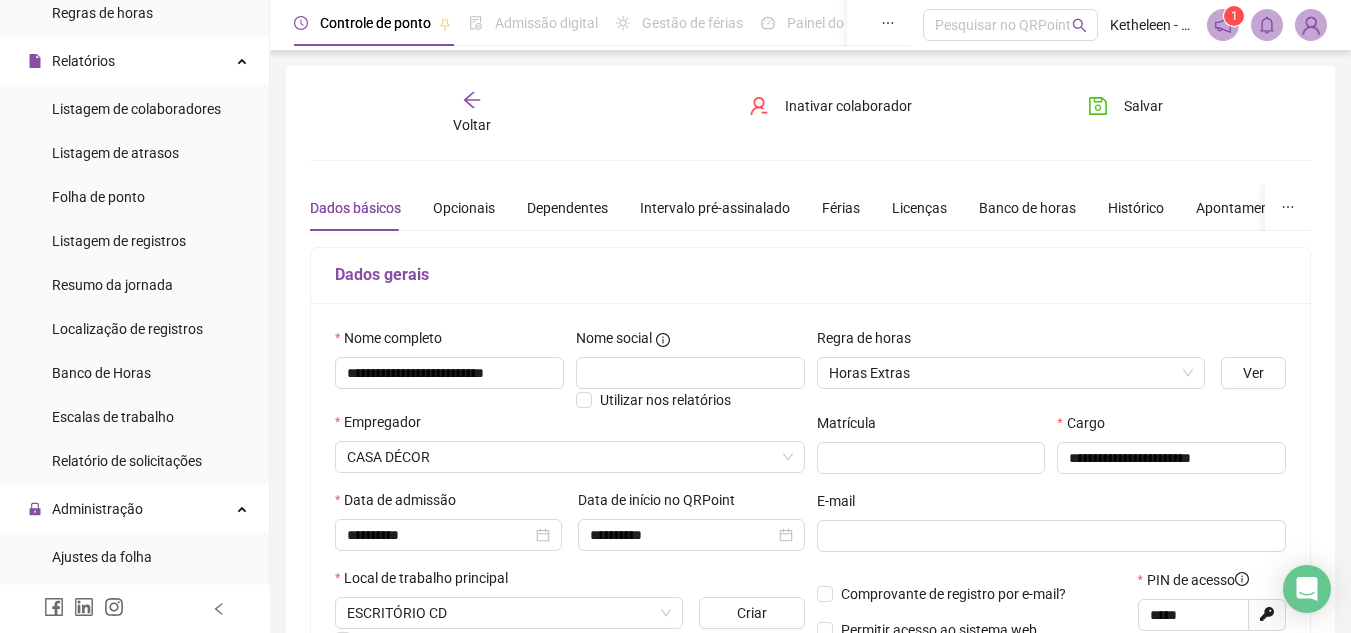 scroll, scrollTop: 423, scrollLeft: 0, axis: vertical 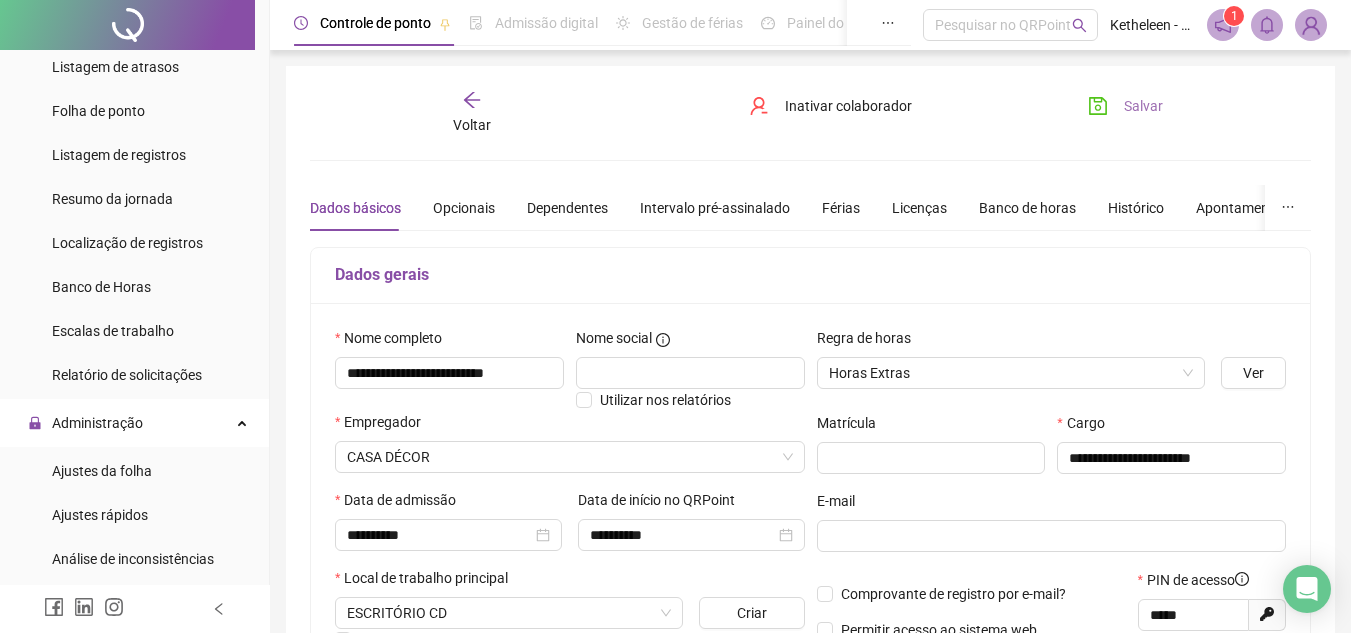 click on "Salvar" at bounding box center [1125, 106] 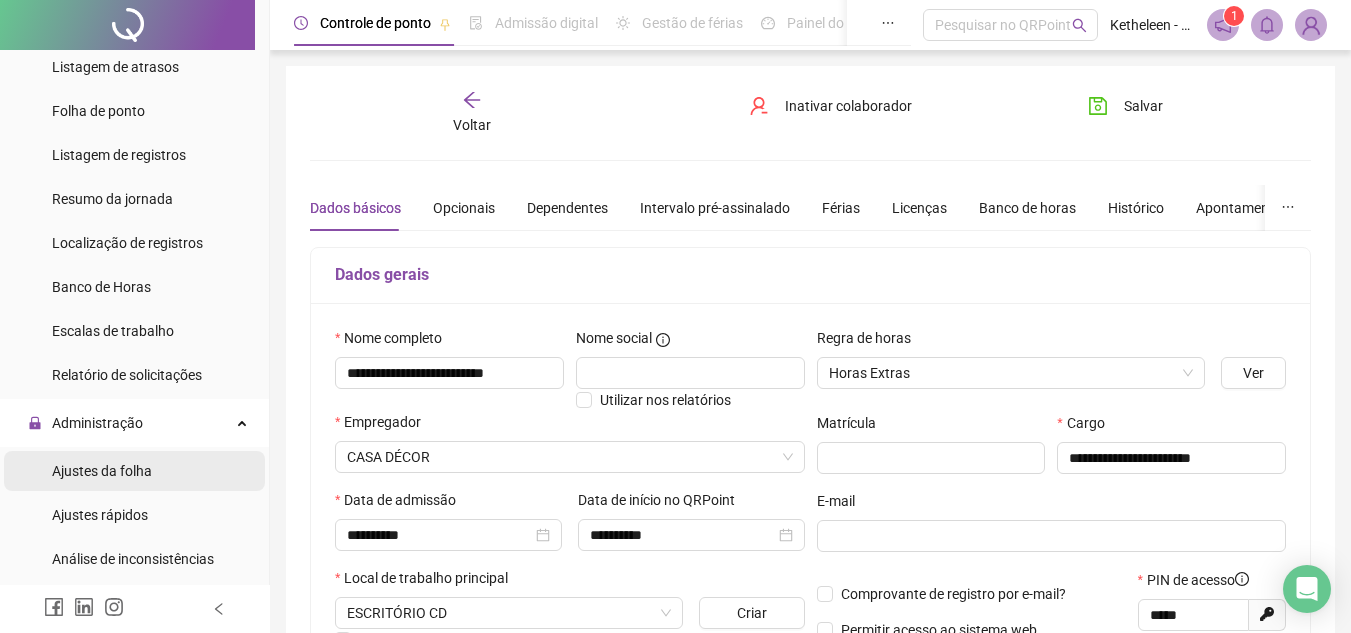 click on "Ajustes da folha" at bounding box center (102, 471) 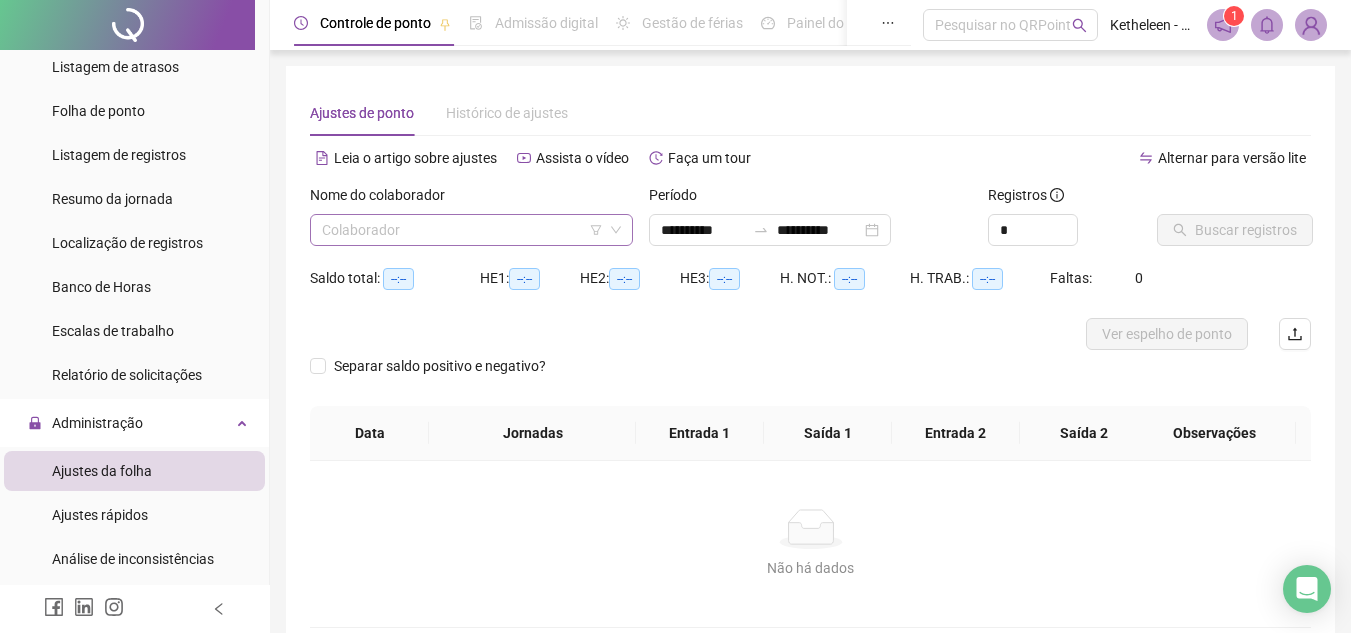 click at bounding box center [462, 230] 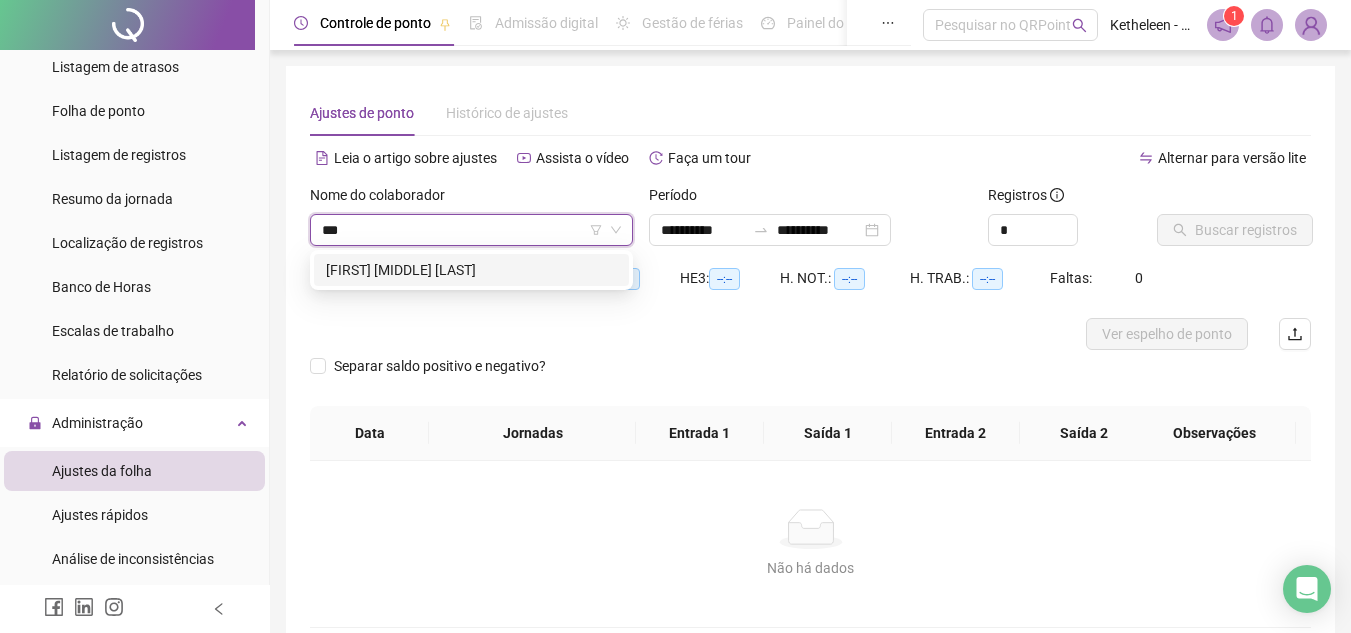 type on "****" 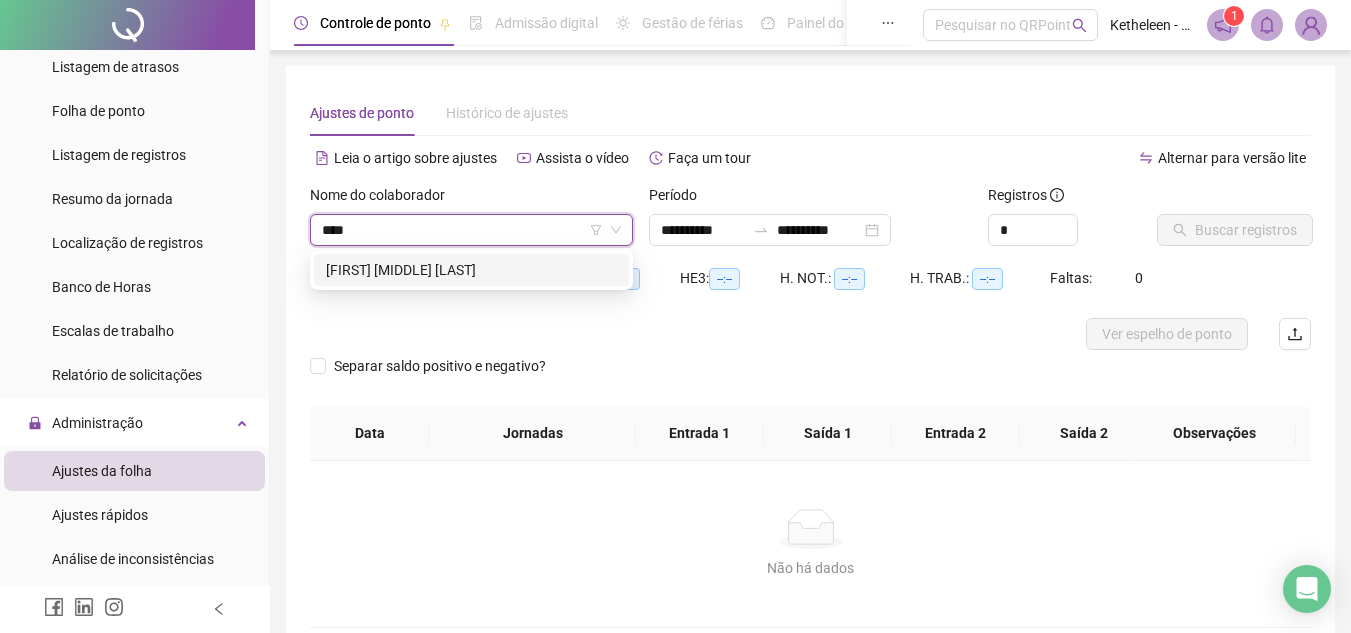 click on "[FIRST] [MIDDLE] [LAST]" at bounding box center (471, 270) 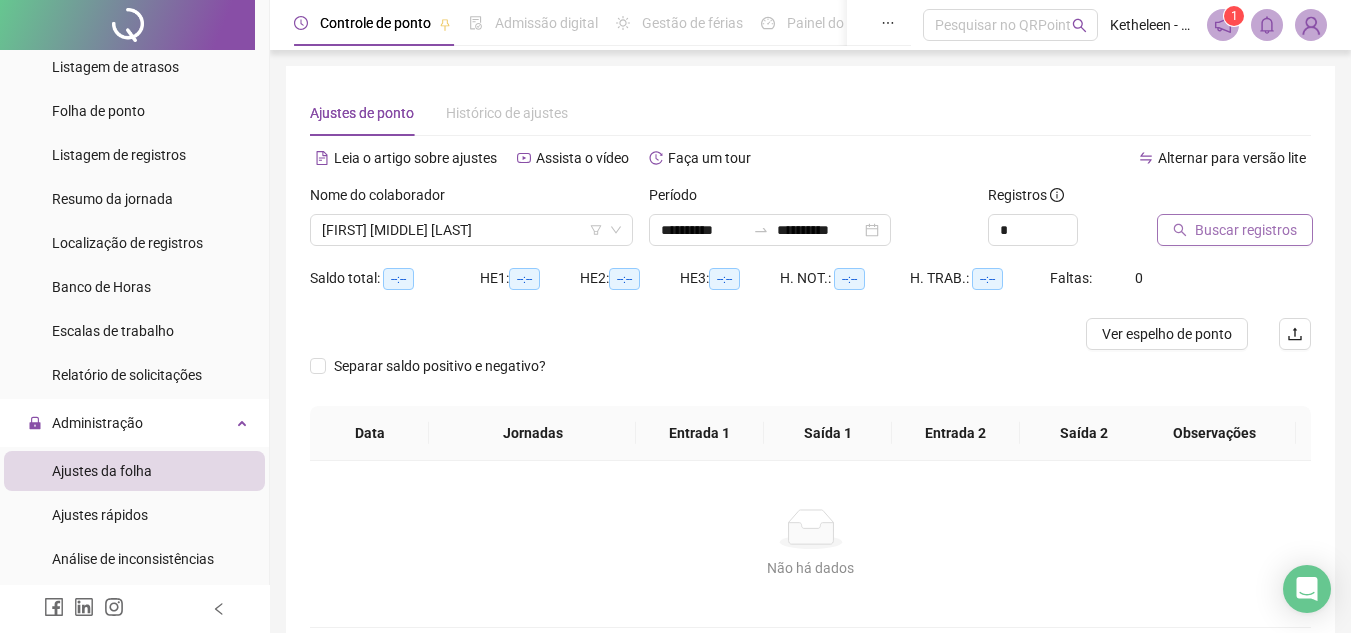 click on "Buscar registros" at bounding box center [1246, 230] 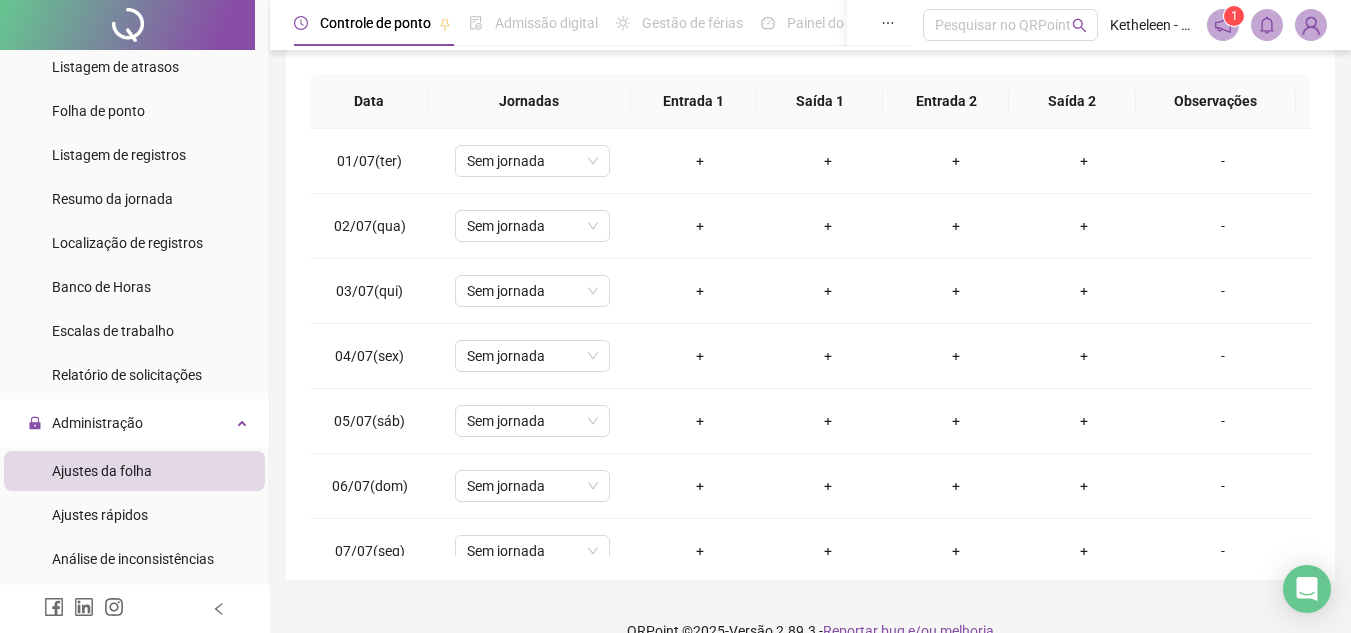 scroll, scrollTop: 340, scrollLeft: 0, axis: vertical 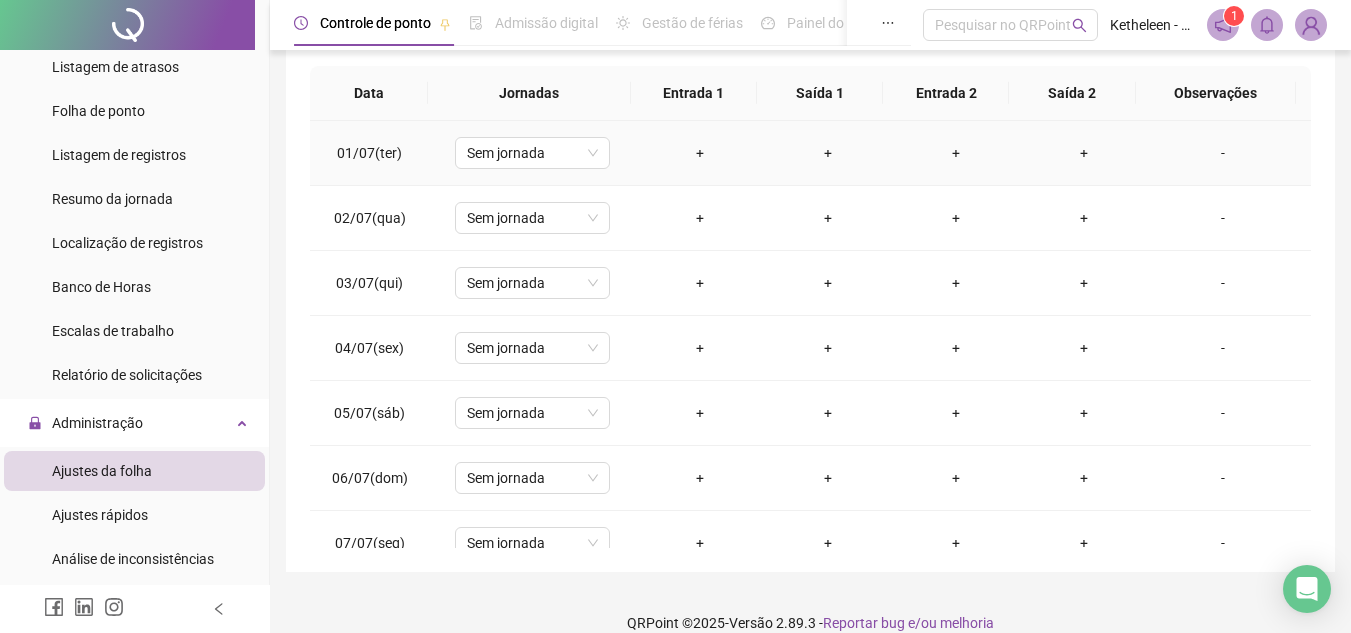 click on "+" at bounding box center [700, 153] 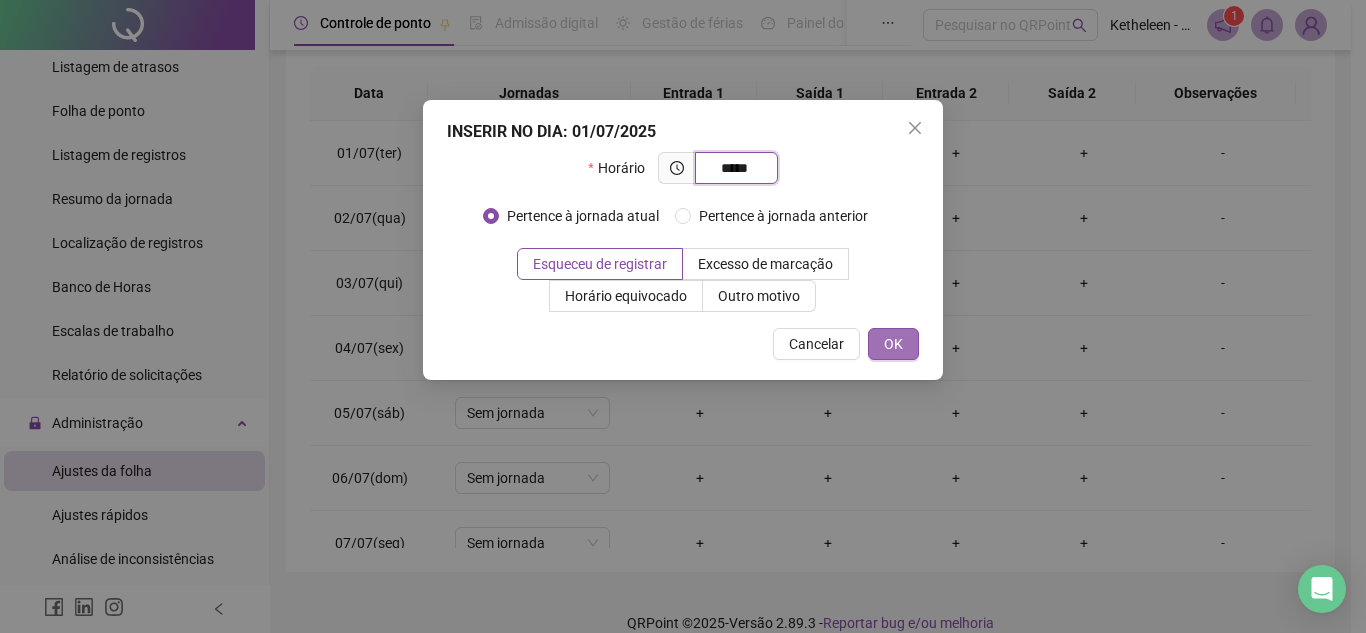 type on "*****" 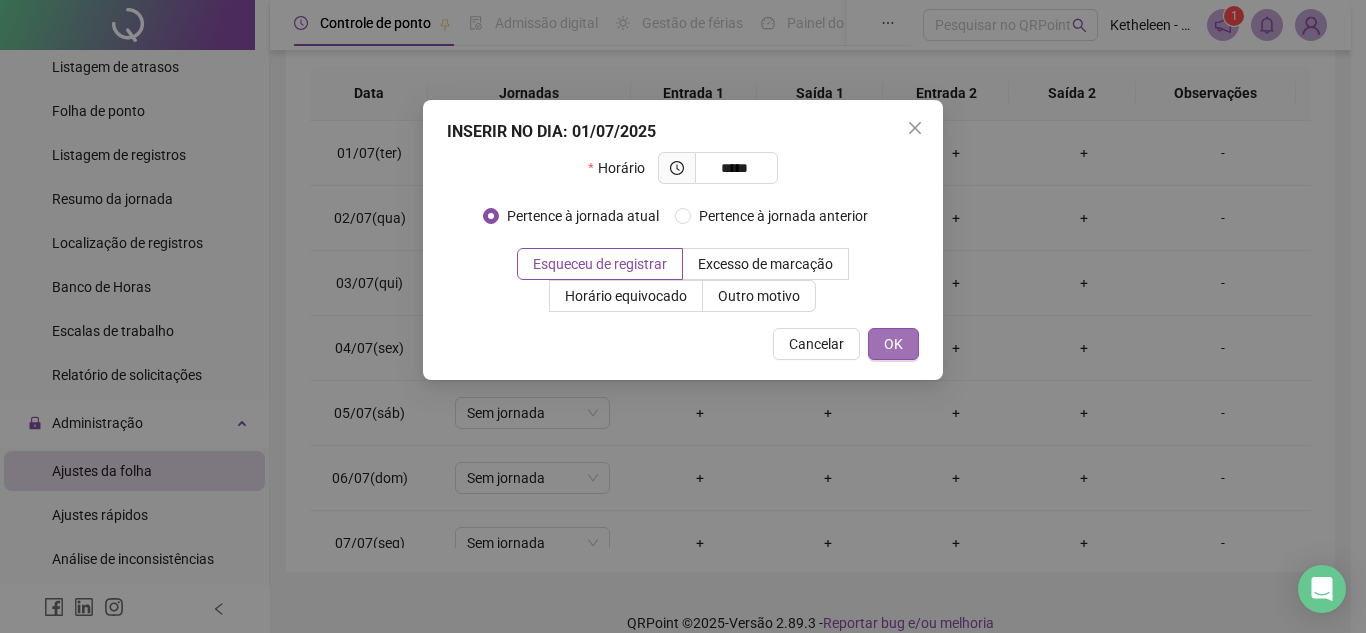 click on "OK" at bounding box center [893, 344] 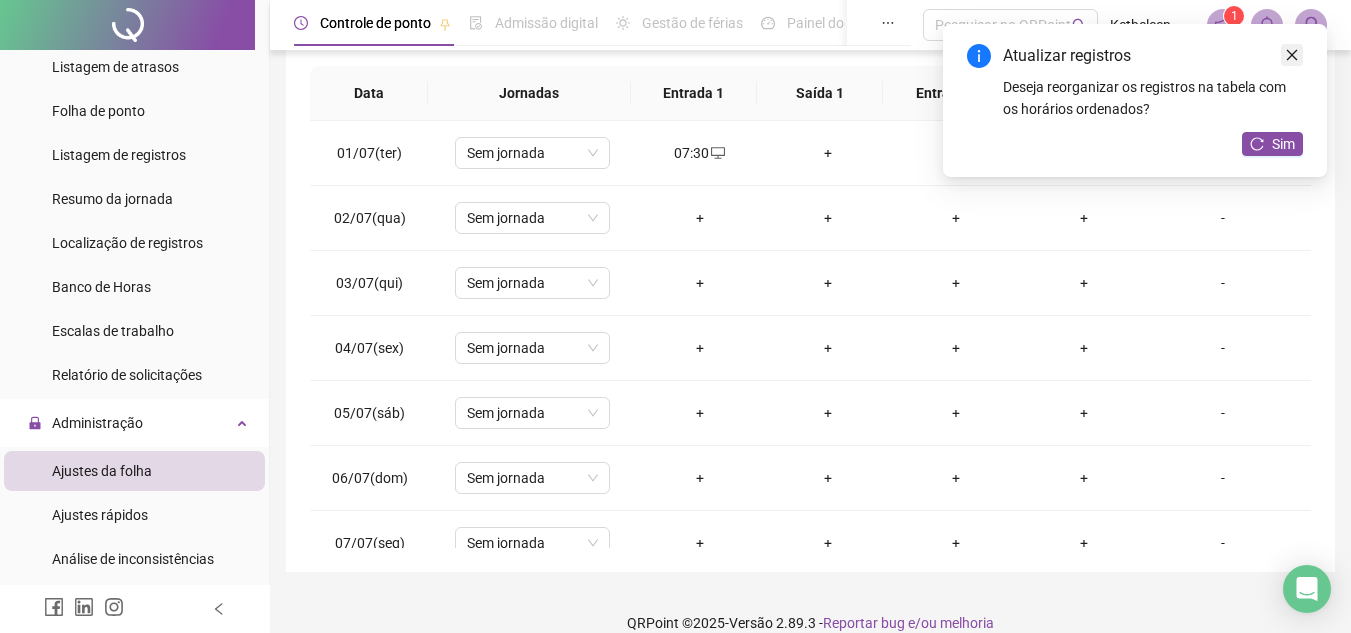 click 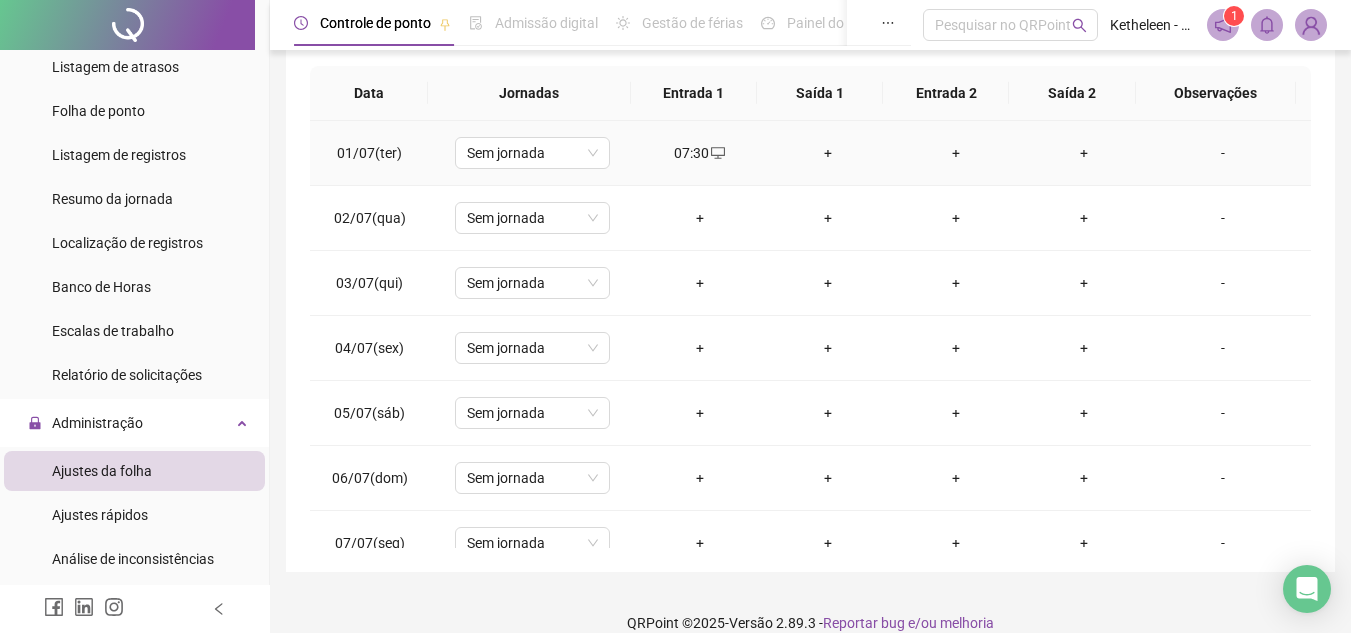 click on "+" at bounding box center (828, 153) 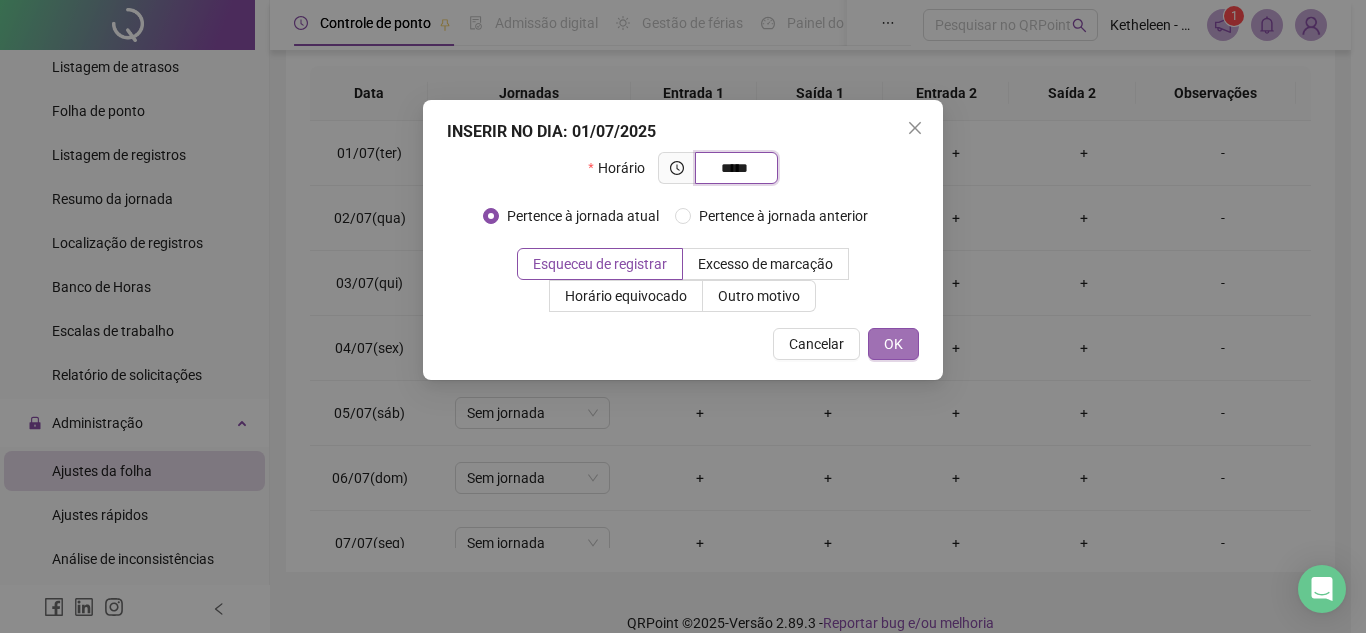 type on "*****" 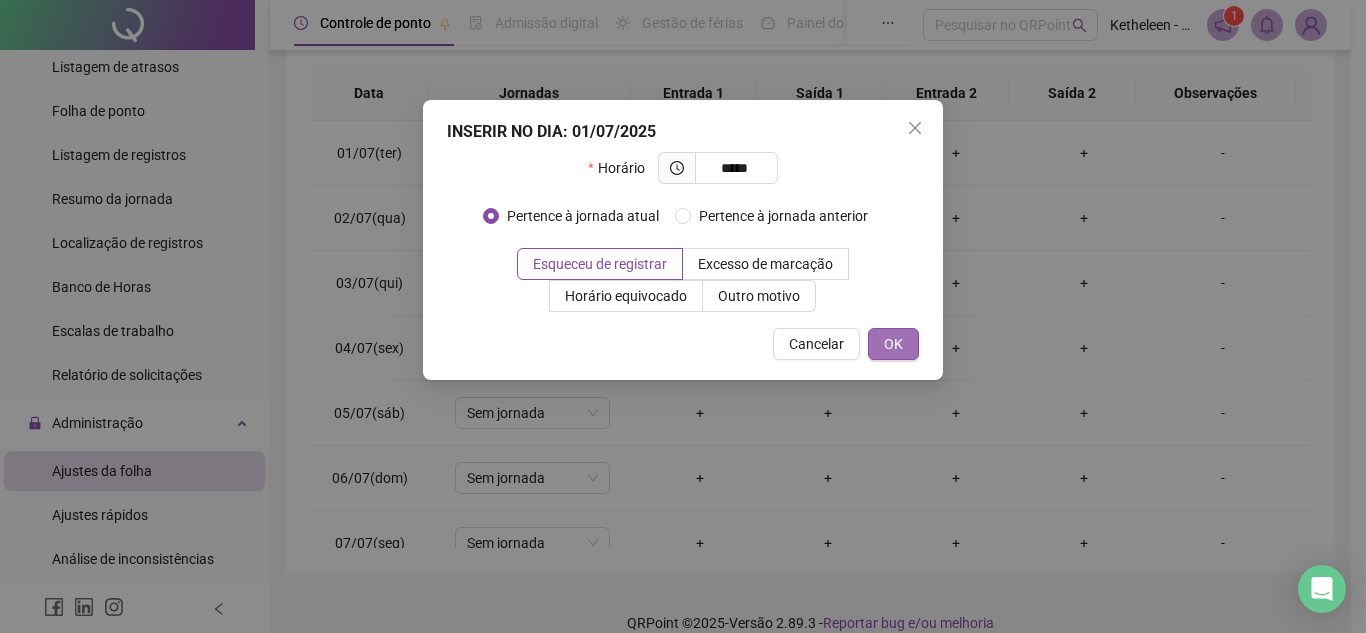 click on "OK" at bounding box center [893, 344] 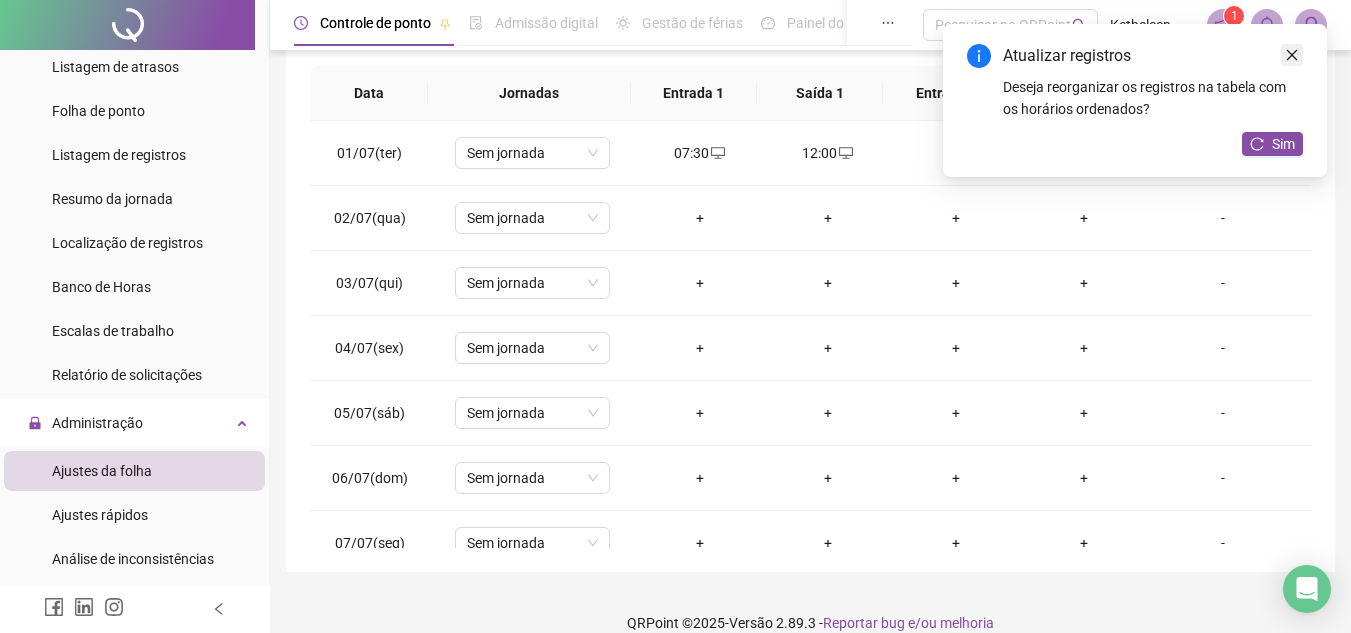 click at bounding box center [1292, 55] 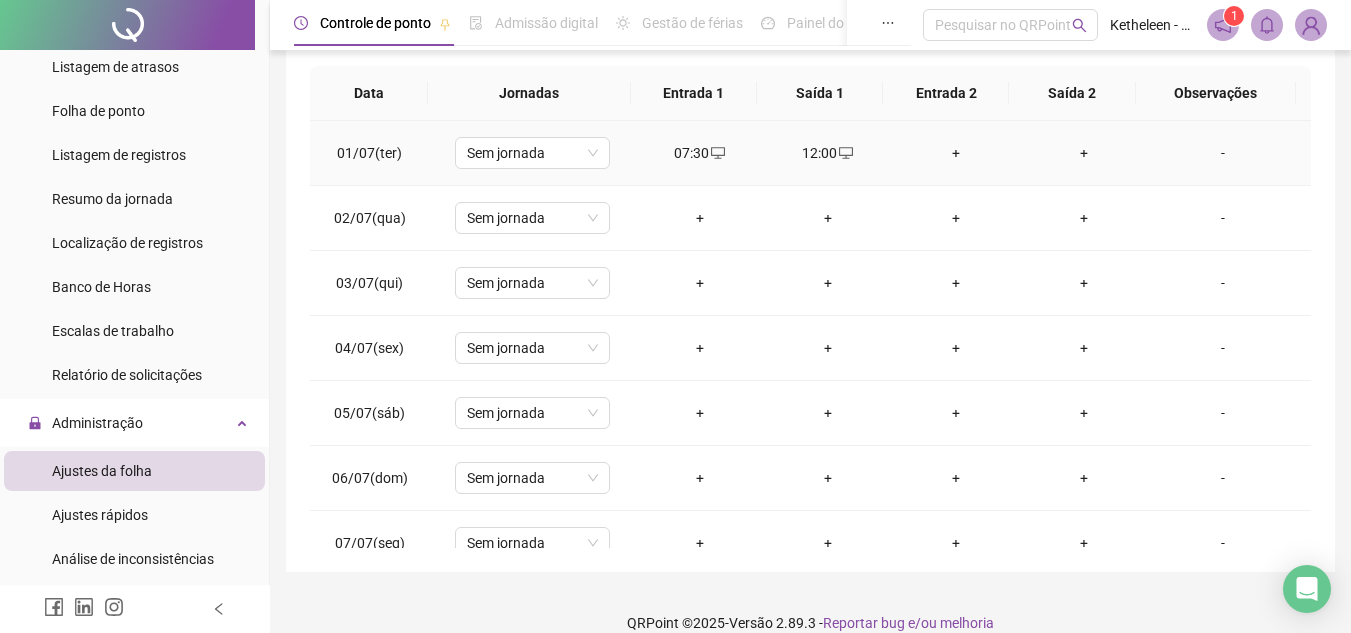 click on "+" at bounding box center [956, 153] 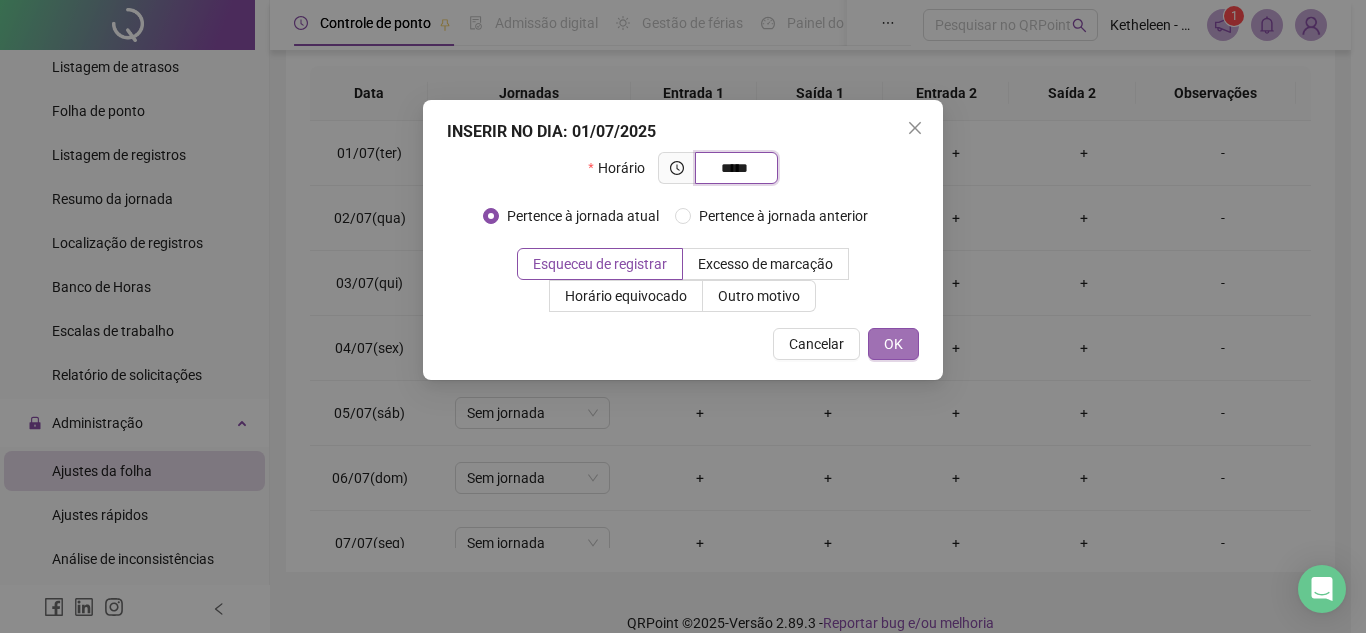 type on "*****" 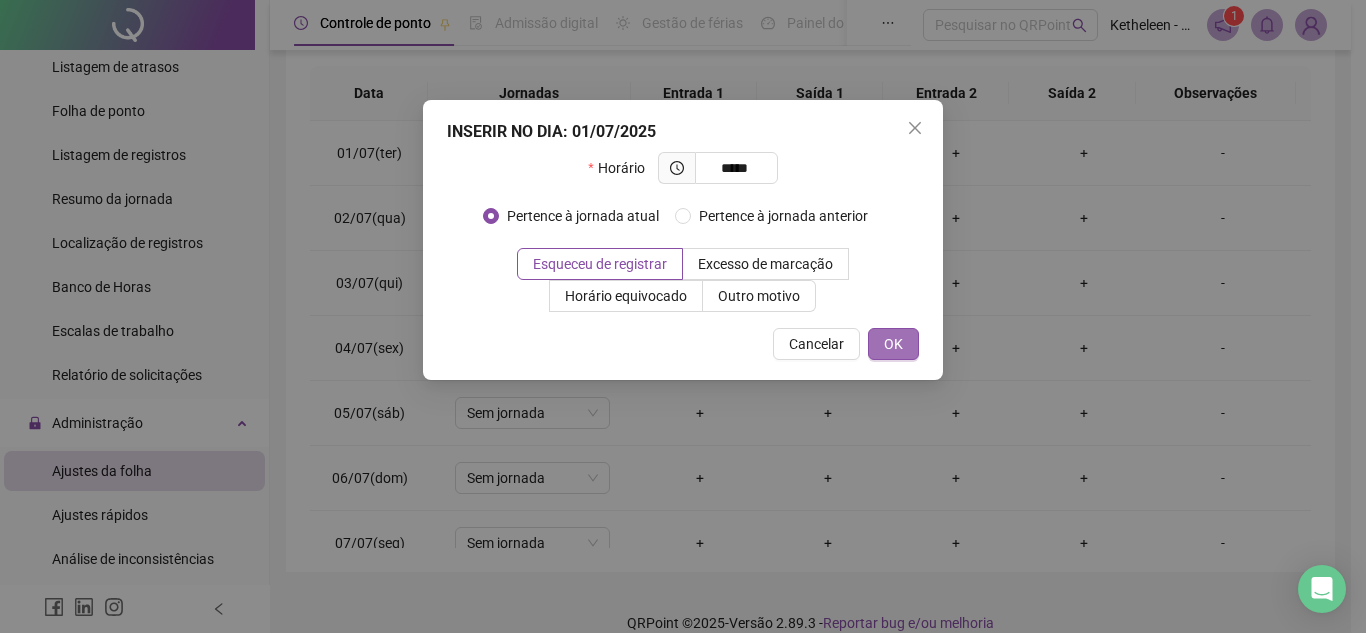 click on "OK" at bounding box center [893, 344] 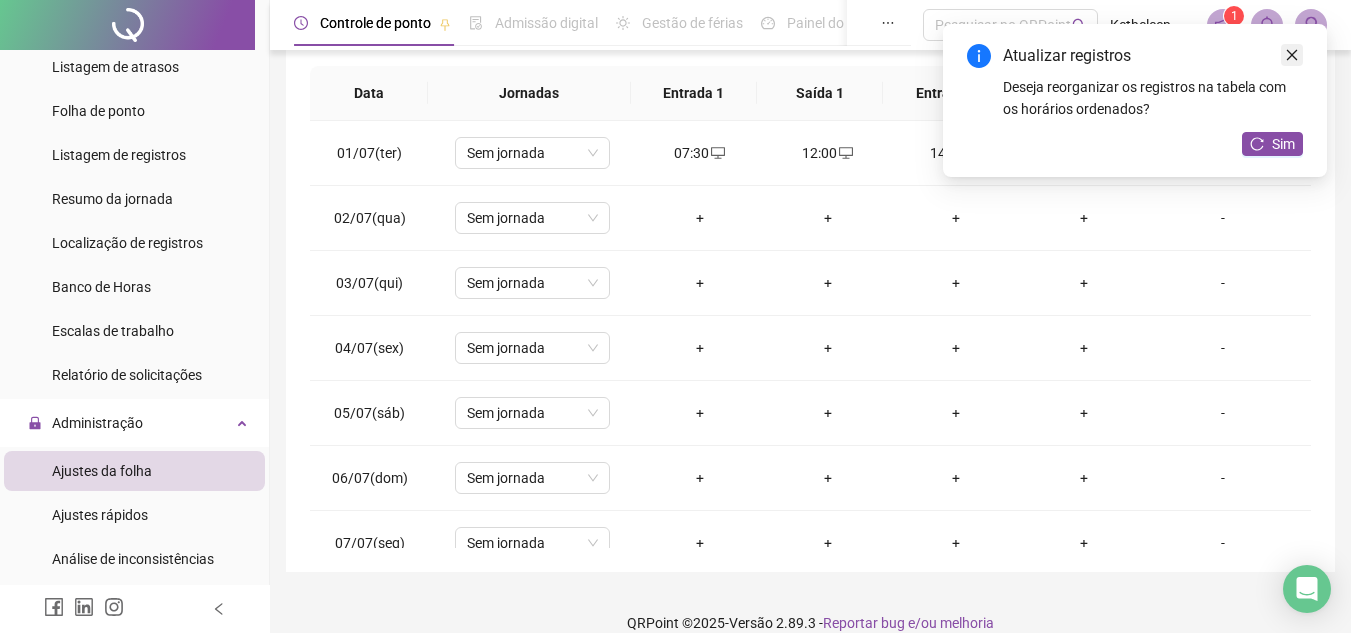 click 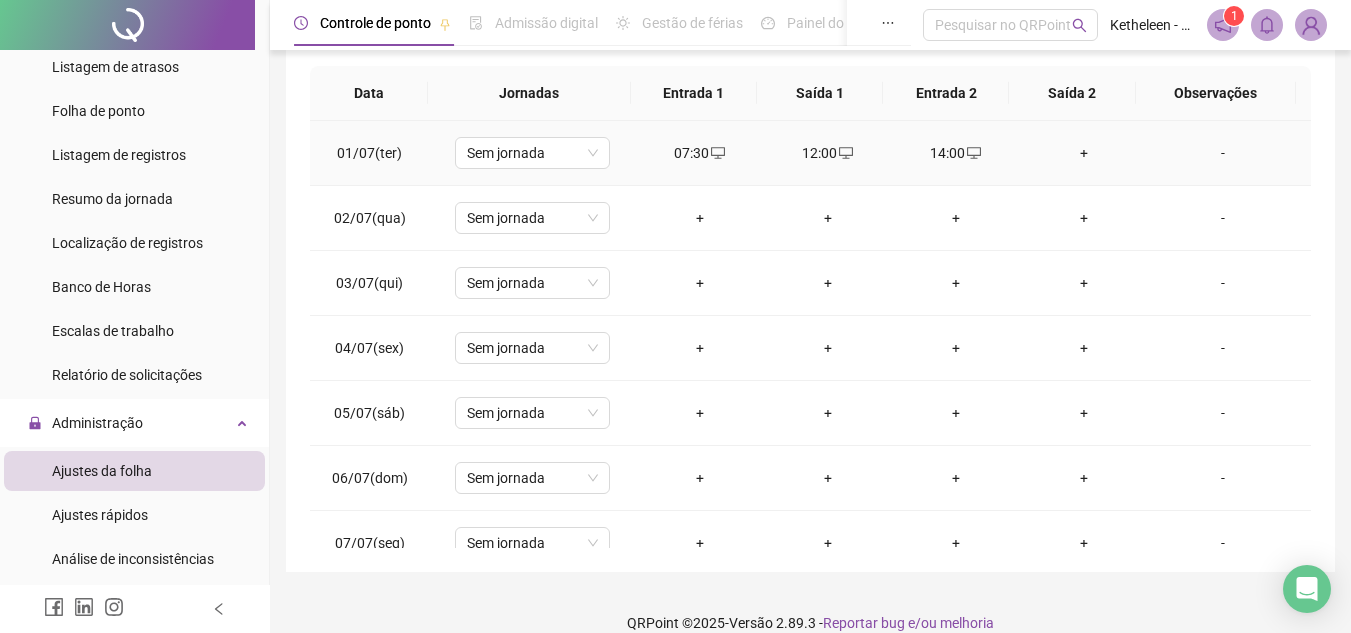 click on "+" at bounding box center (1084, 153) 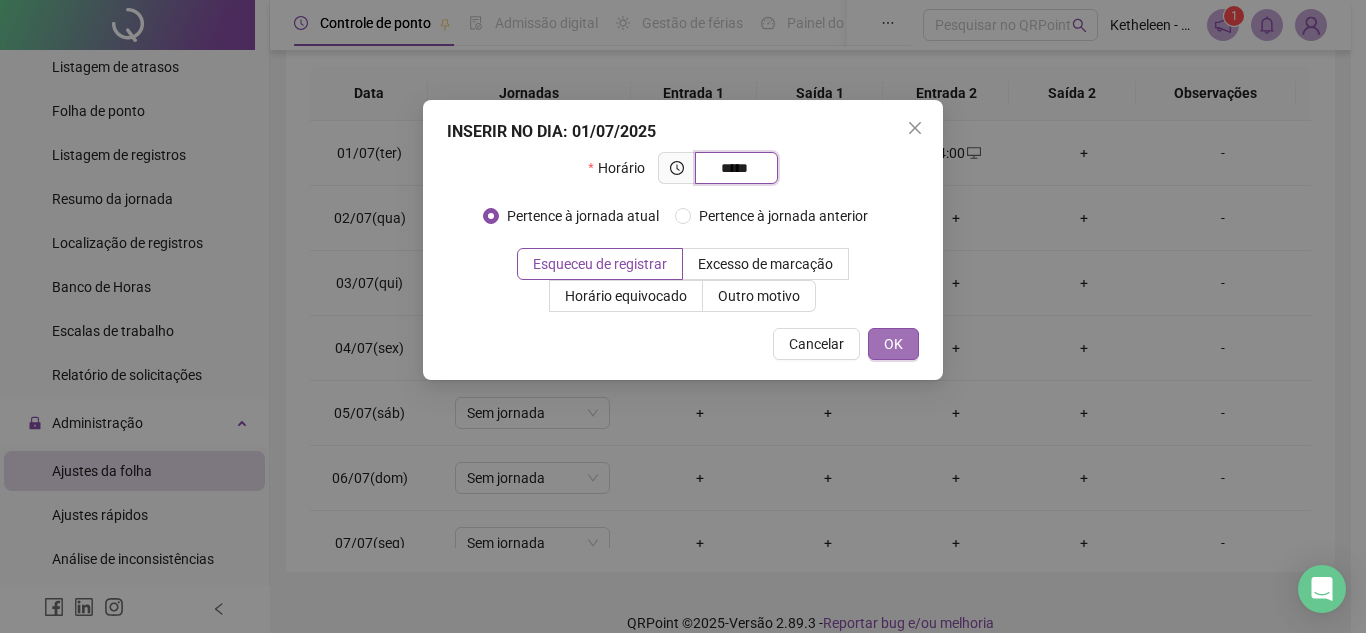 type on "*****" 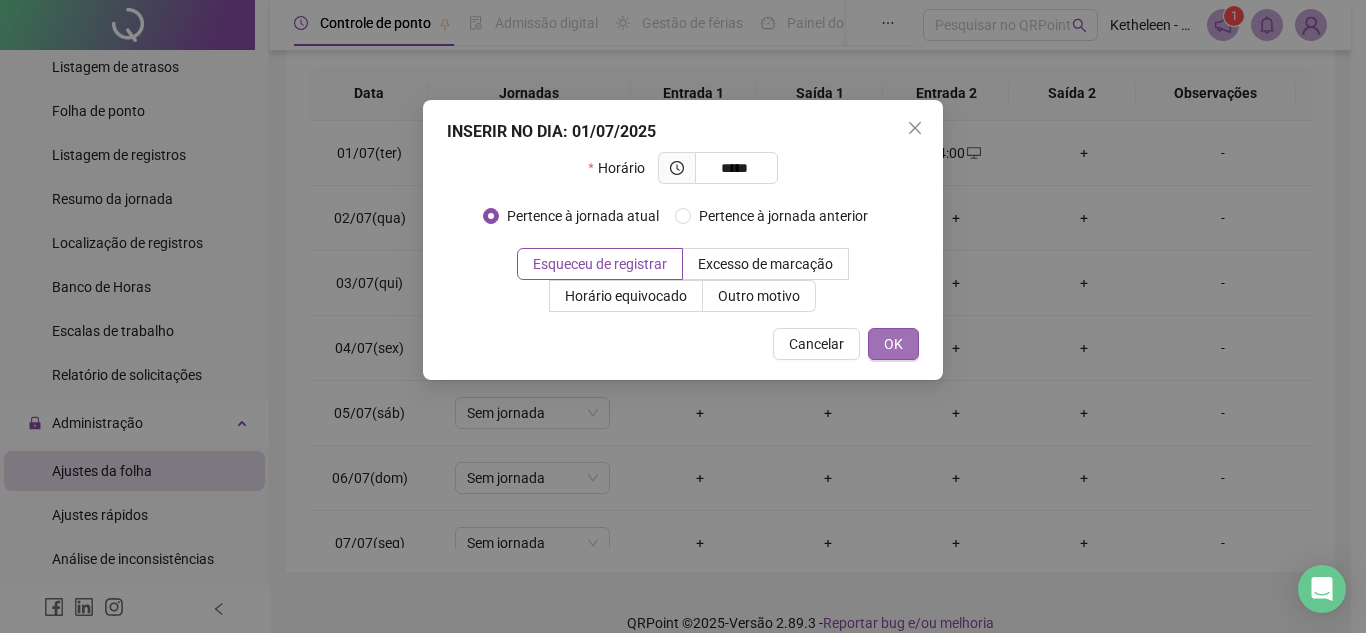 click on "OK" at bounding box center [893, 344] 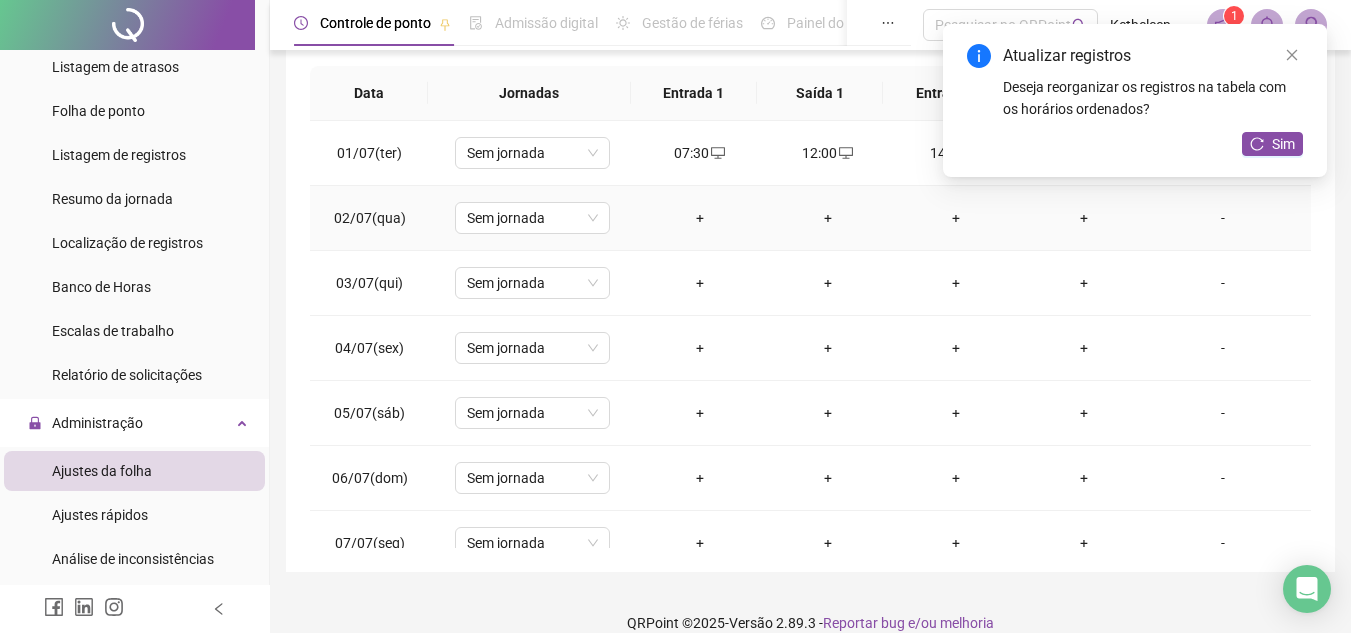 click on "+" at bounding box center [700, 218] 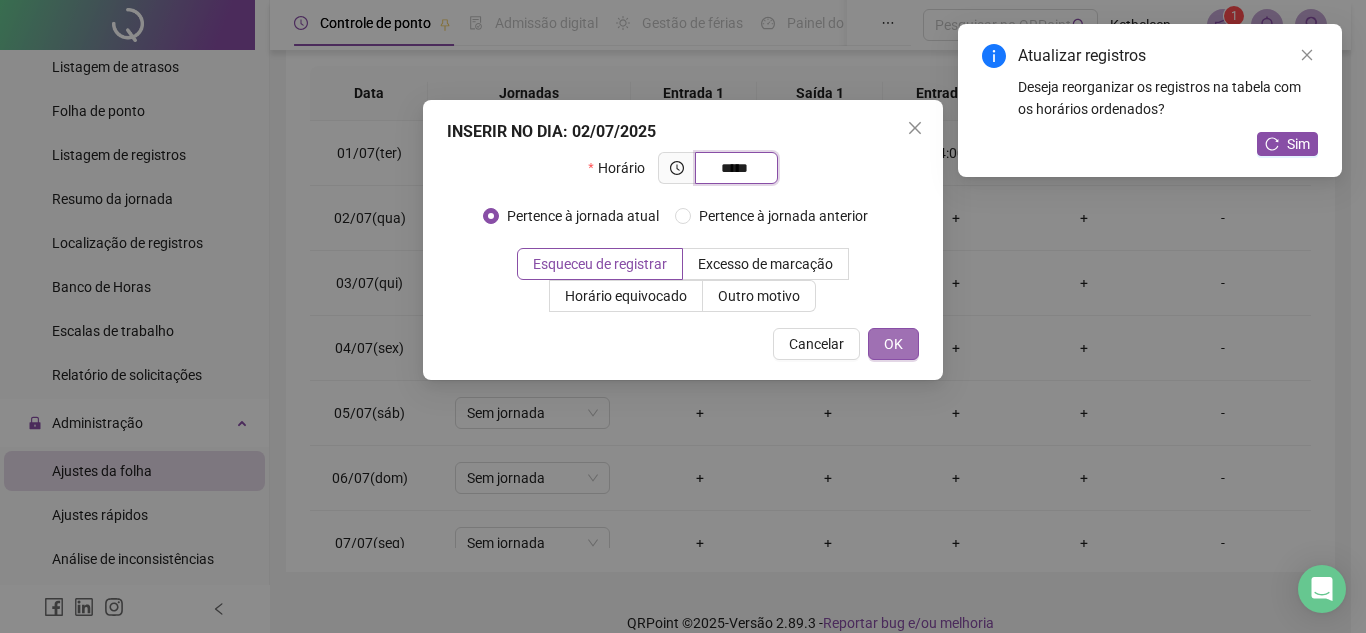 type on "*****" 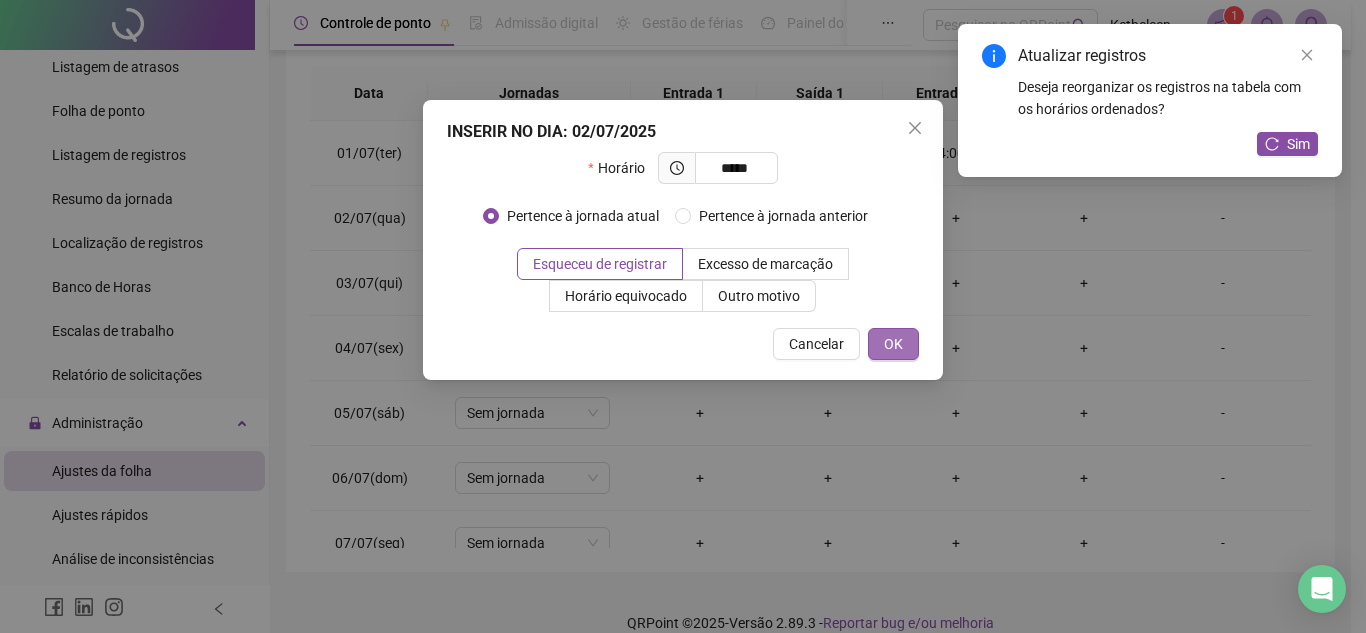 click on "OK" at bounding box center (893, 344) 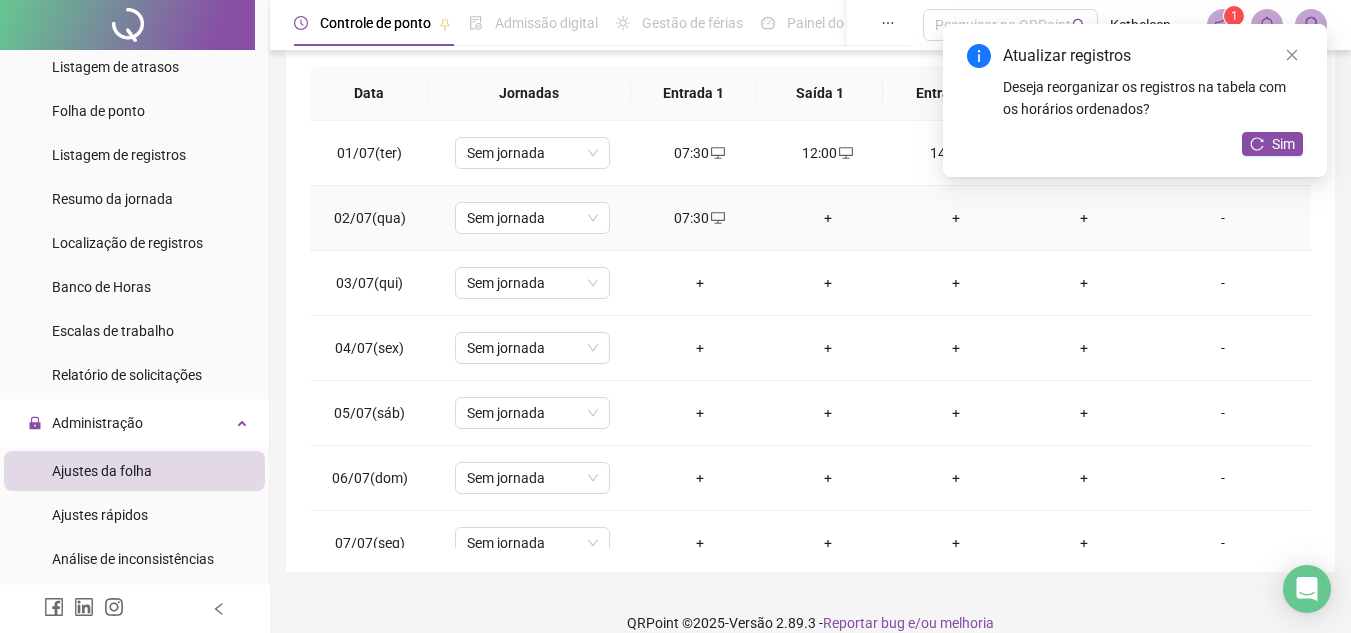 click on "+" at bounding box center (828, 218) 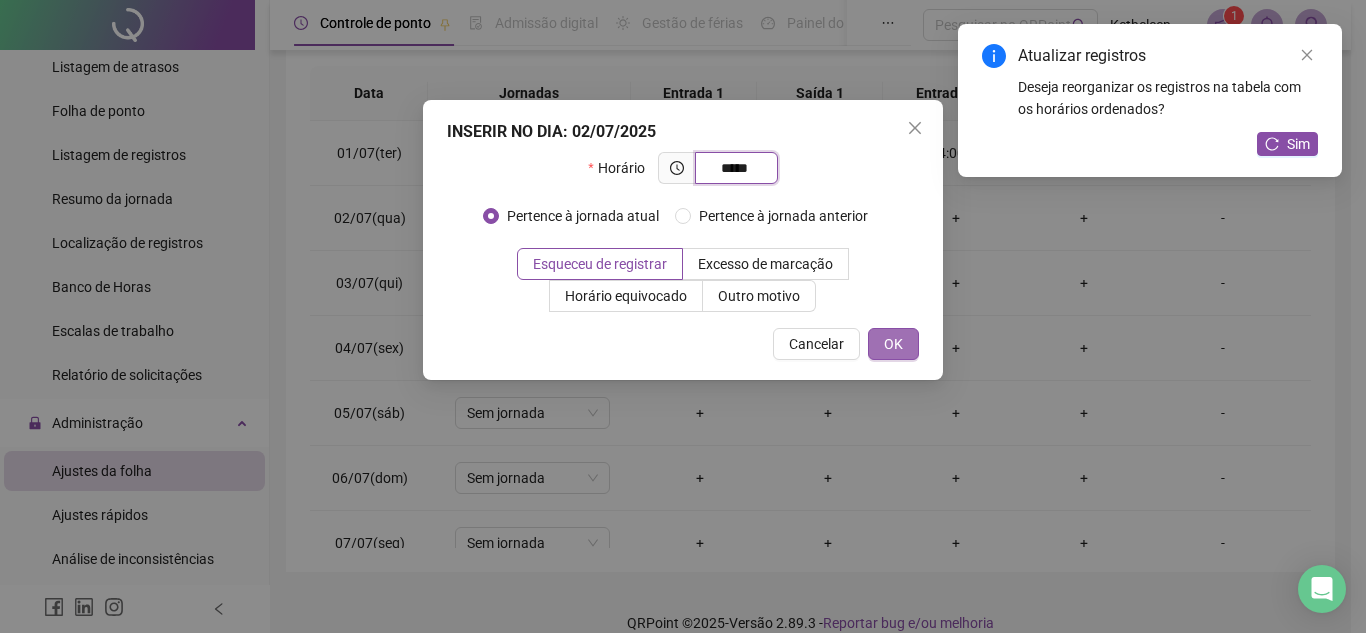 type on "*****" 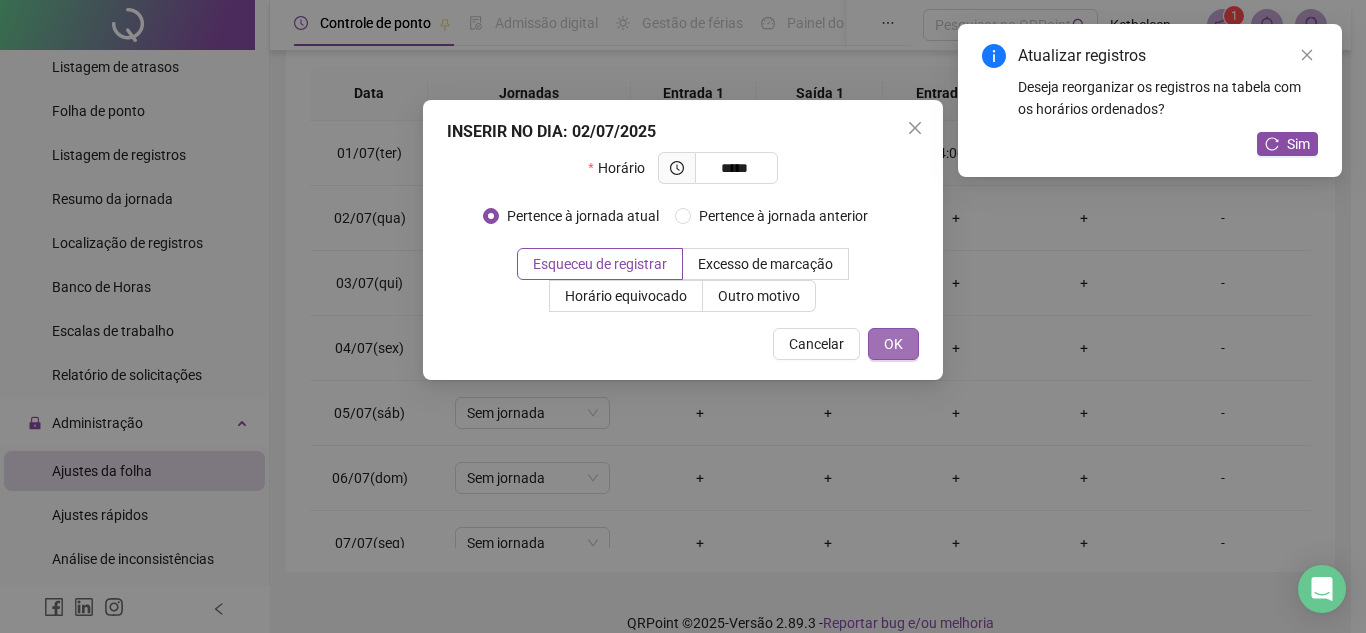 click on "OK" at bounding box center (893, 344) 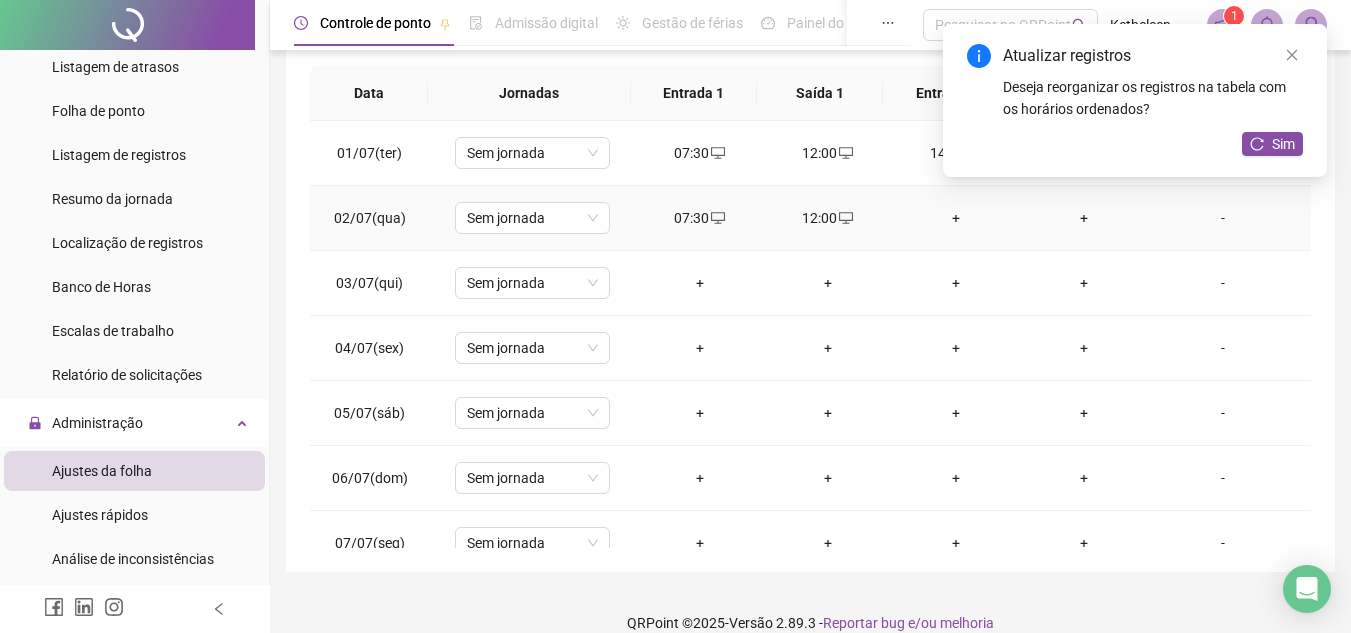 click on "+" at bounding box center [956, 218] 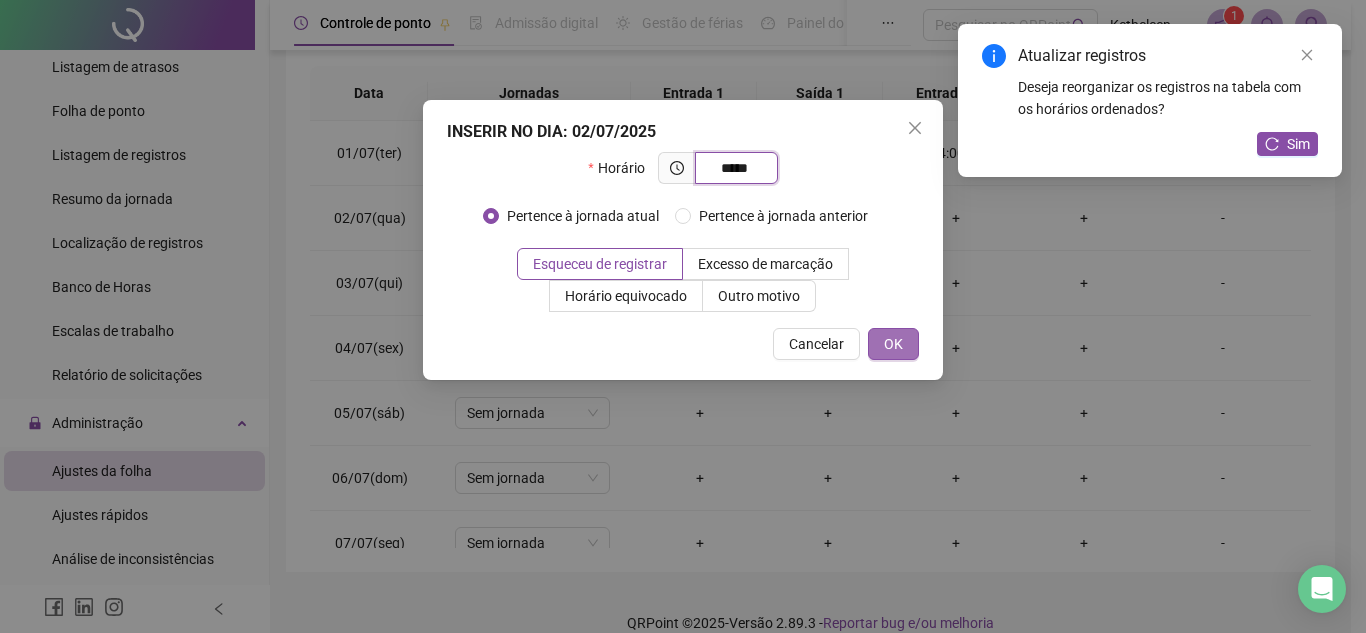 type on "*****" 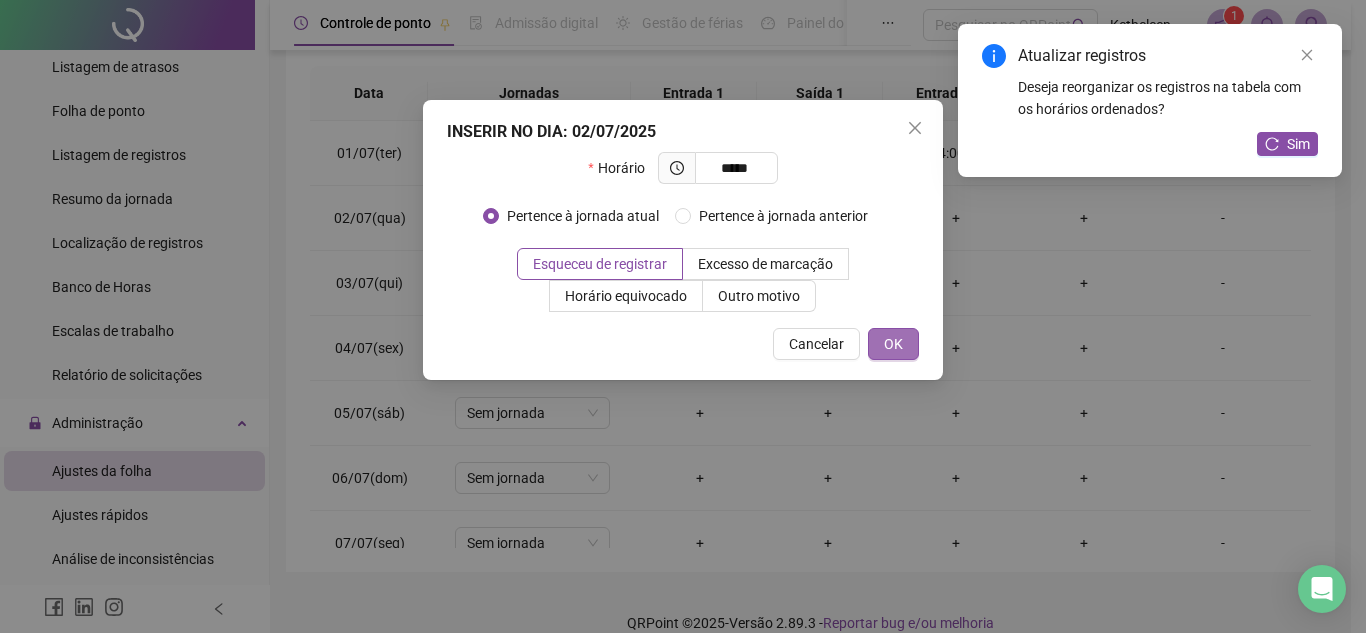 click on "OK" at bounding box center (893, 344) 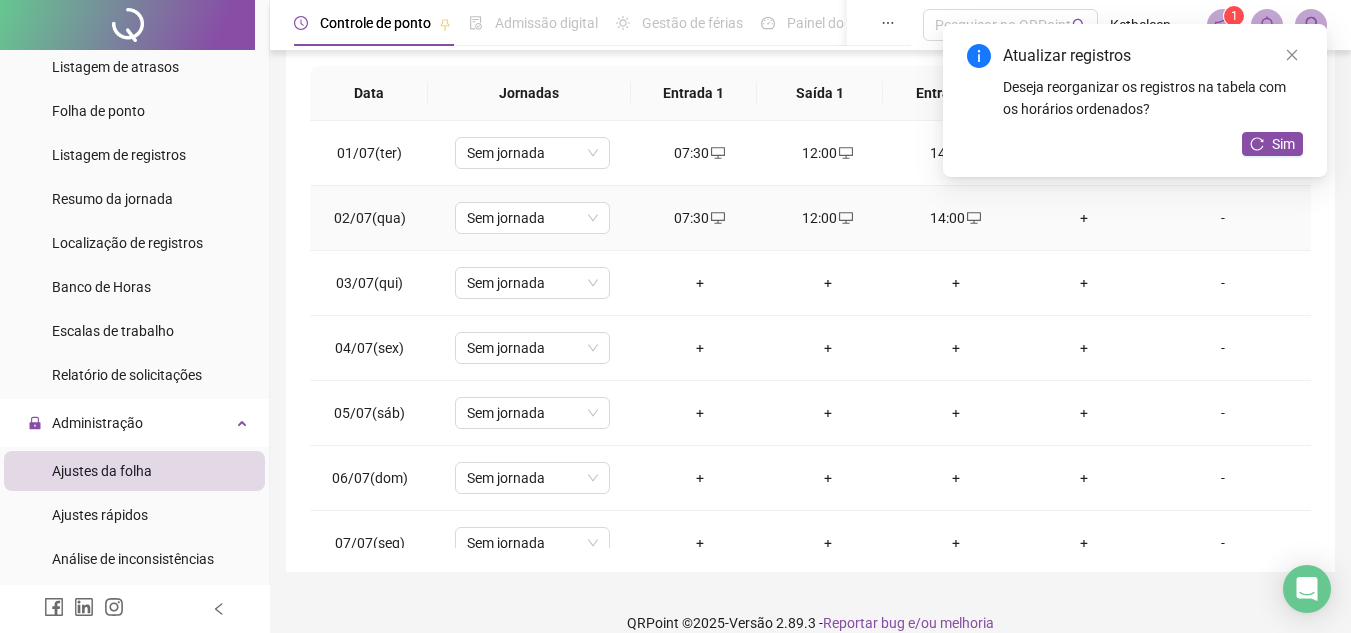 click on "+" at bounding box center [1084, 218] 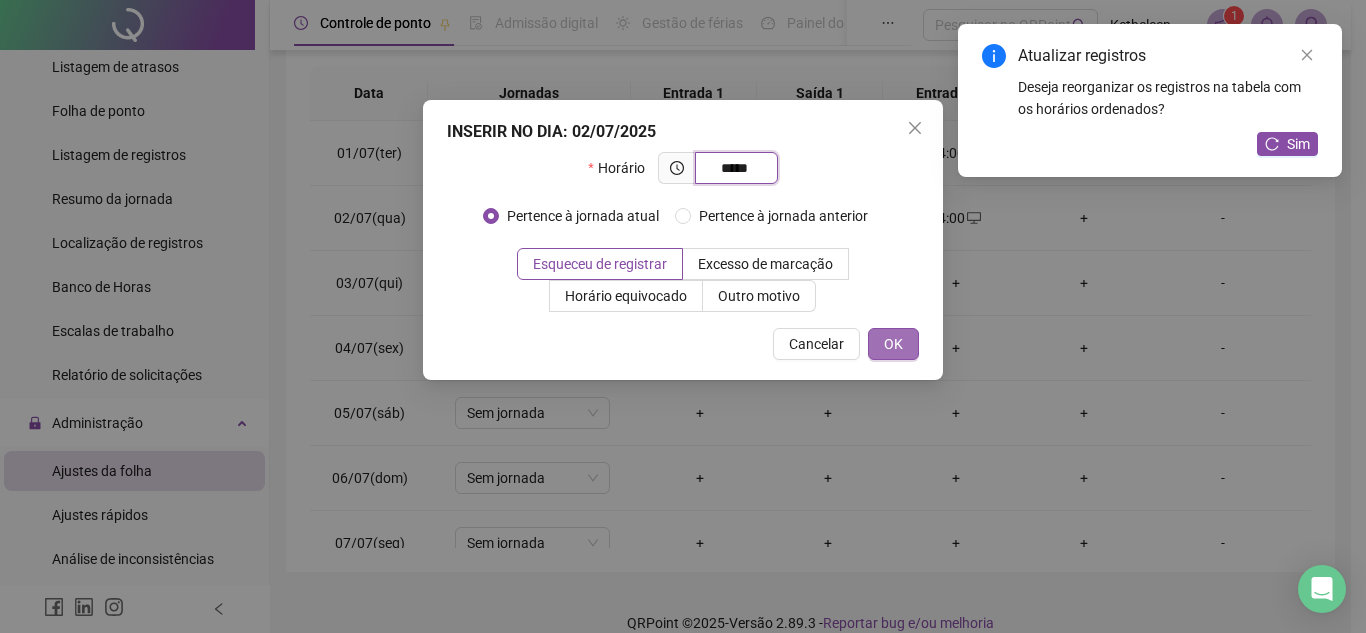 type on "*****" 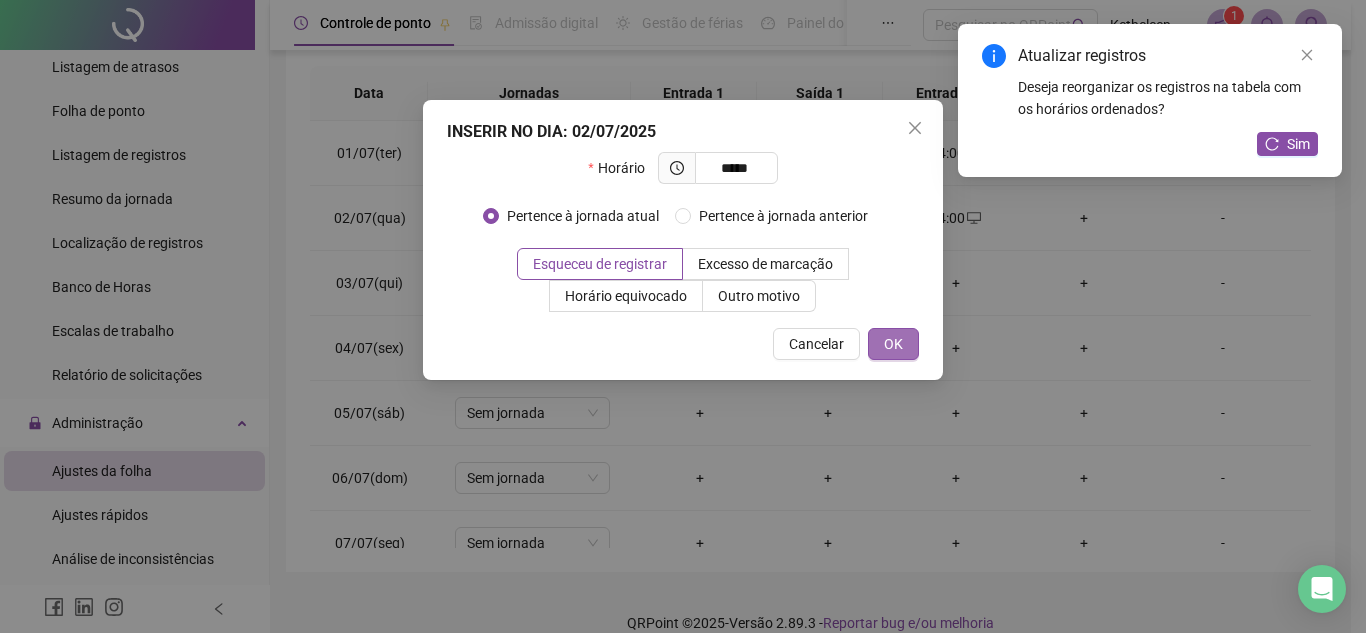 click on "OK" at bounding box center [893, 344] 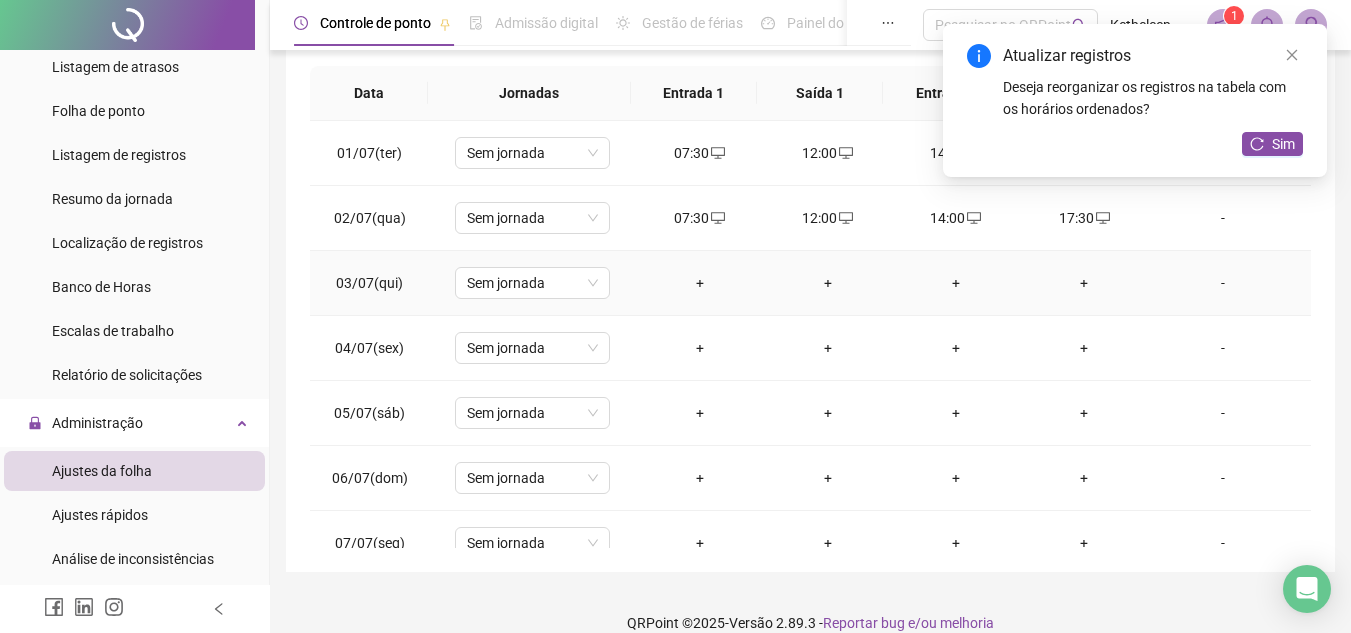 click on "+" at bounding box center [700, 283] 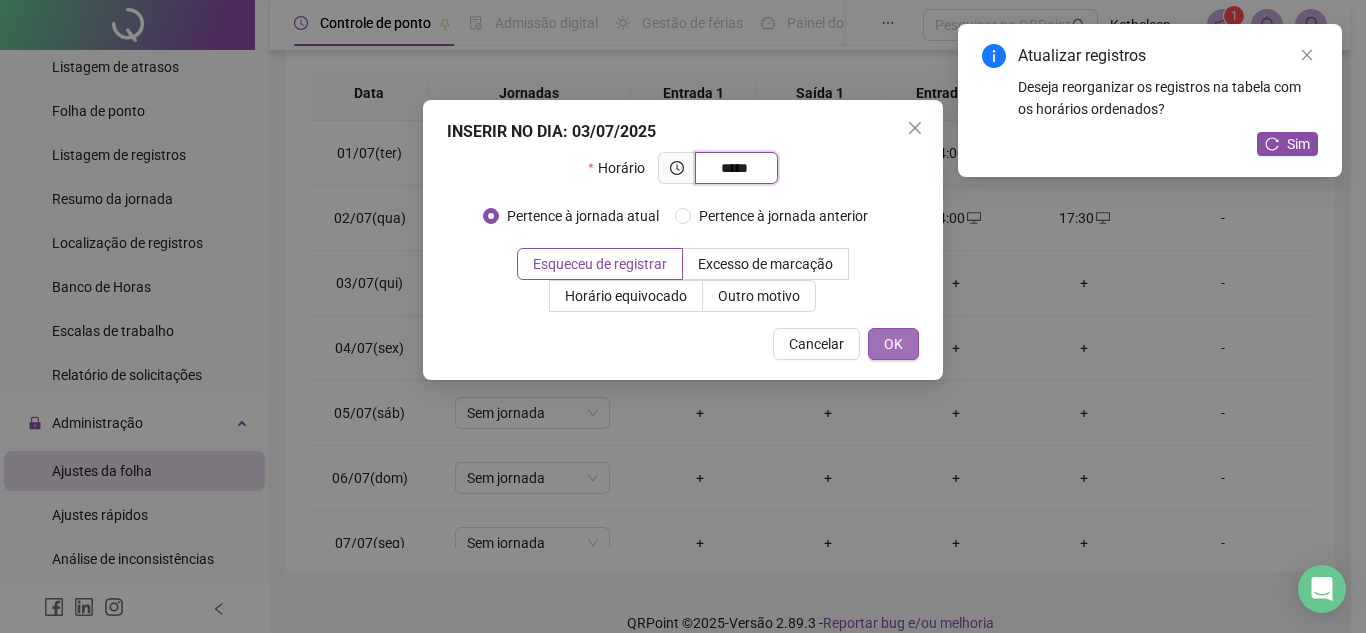 type on "*****" 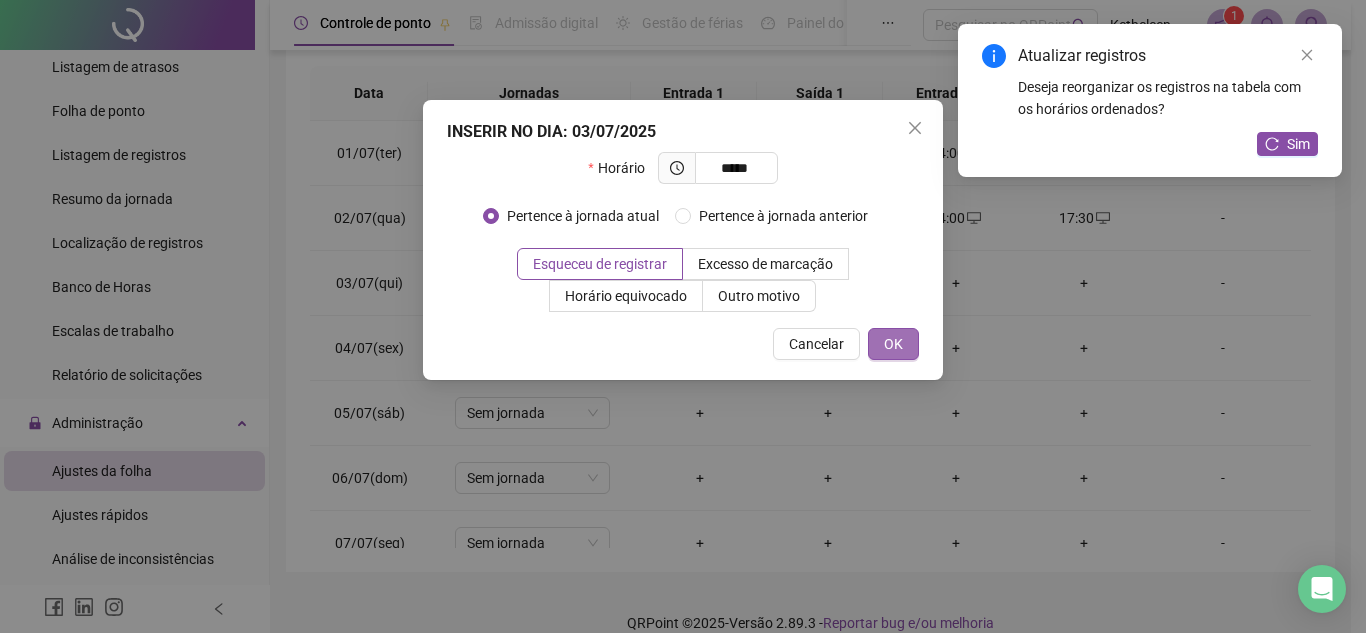 click on "OK" at bounding box center [893, 344] 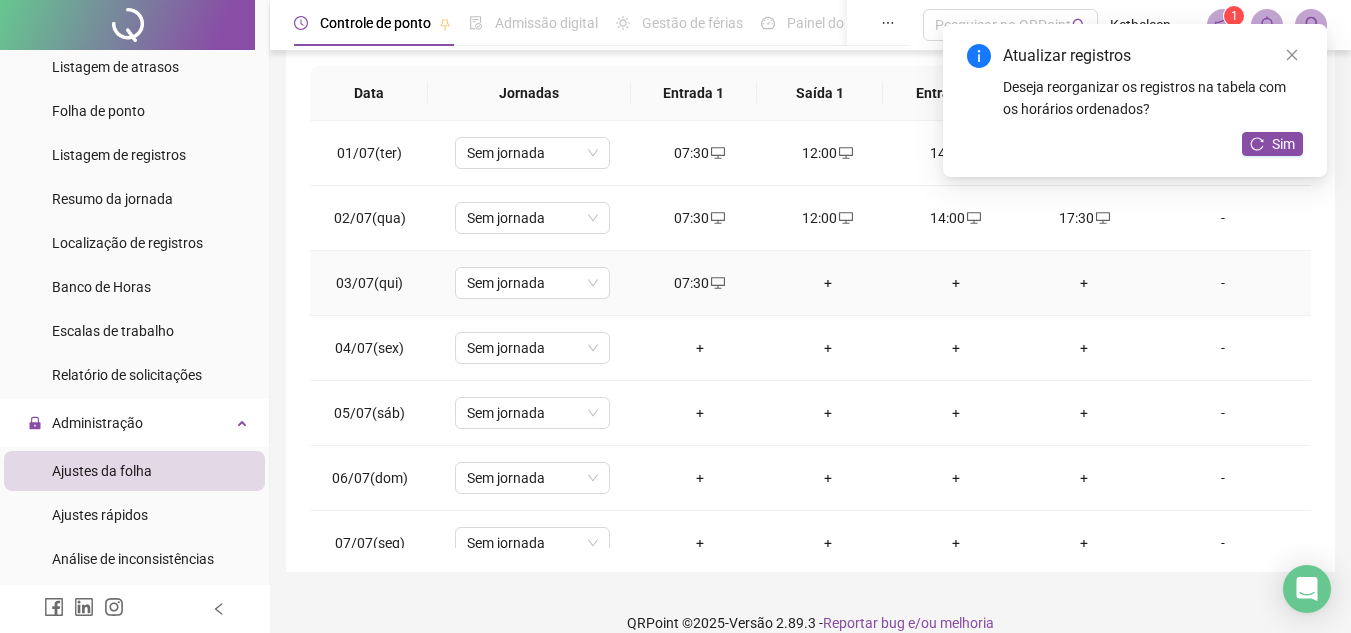click on "+" at bounding box center [828, 283] 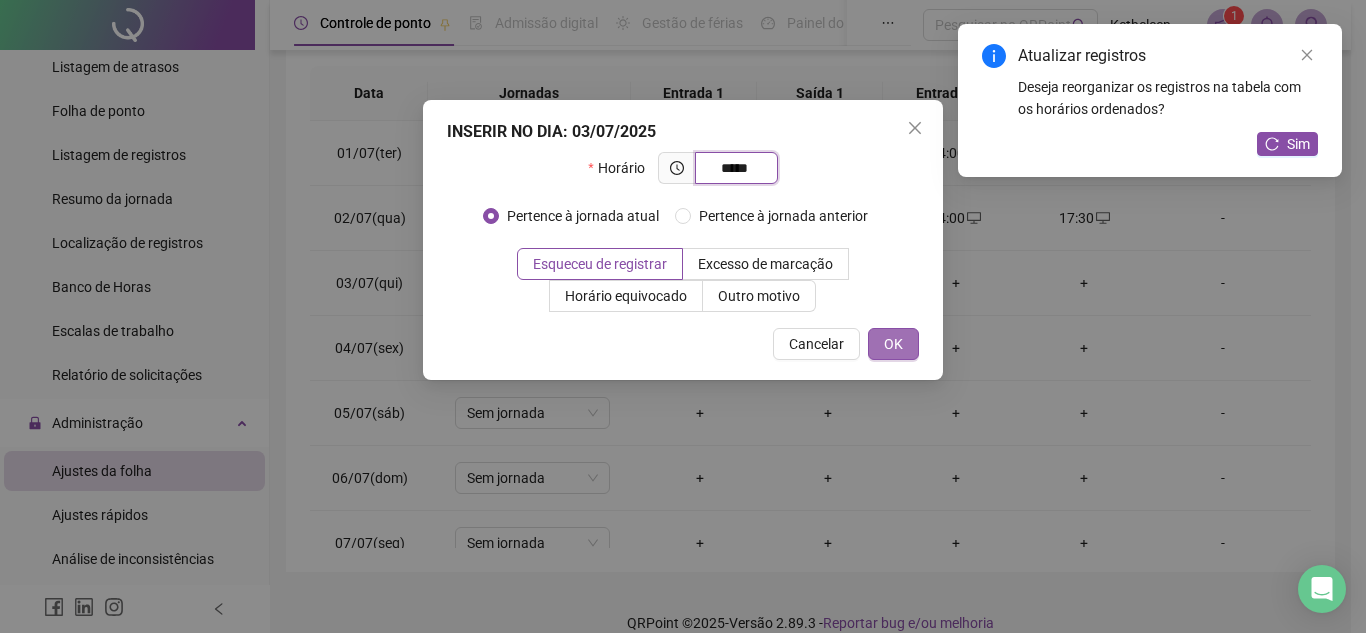type on "*****" 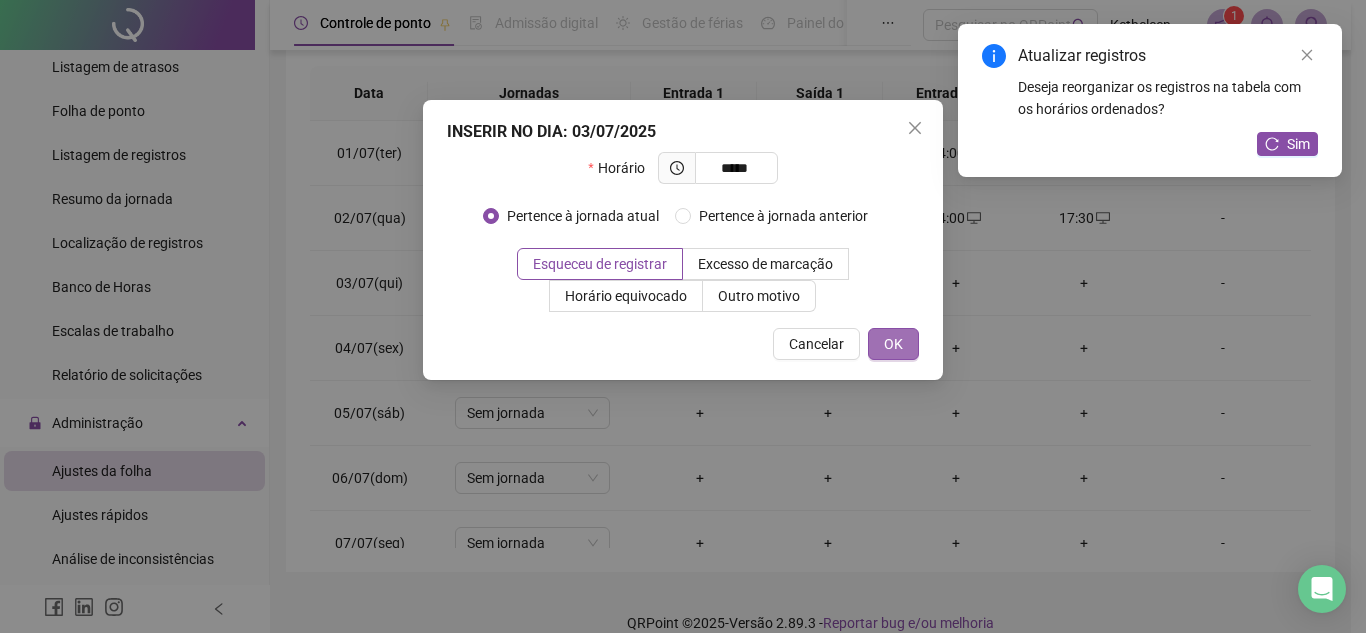 click on "OK" at bounding box center (893, 344) 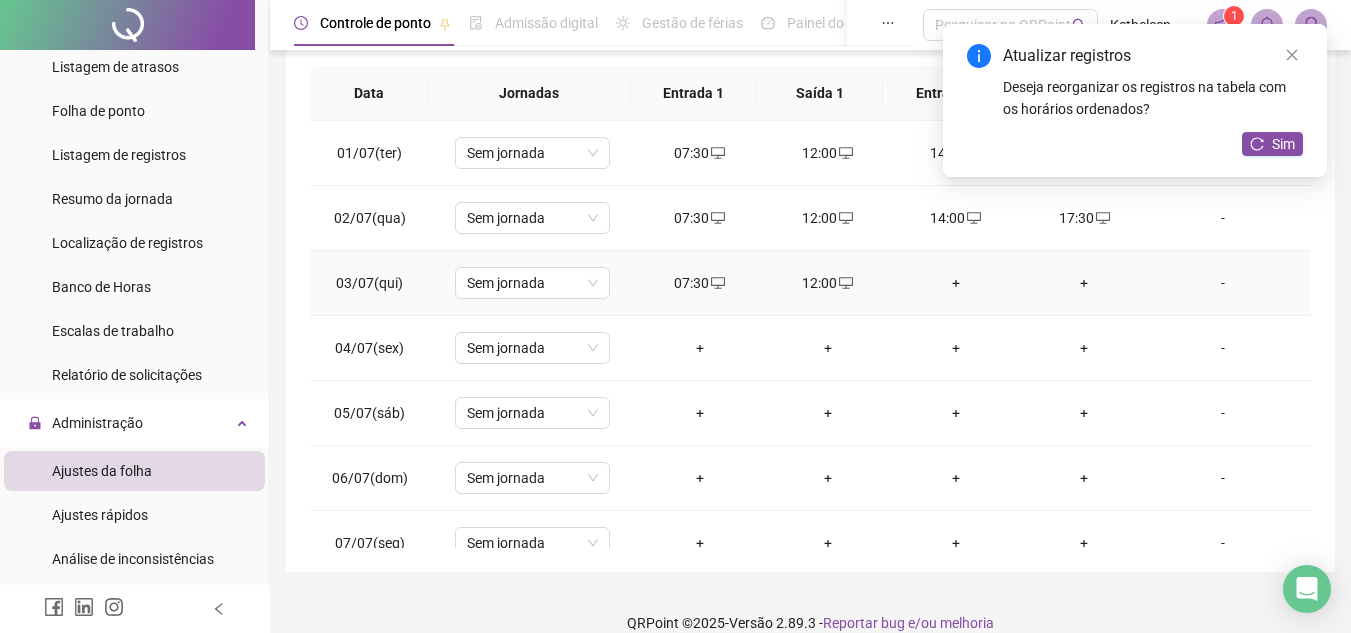 click on "+" at bounding box center [956, 283] 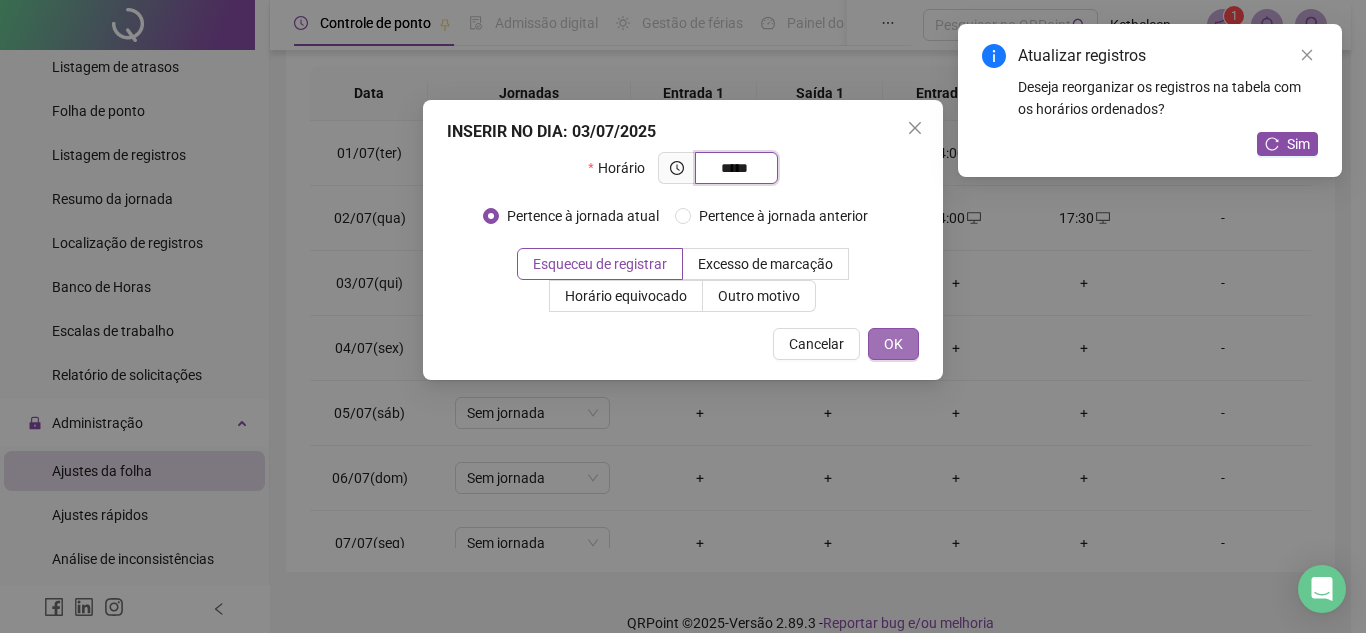 type on "*****" 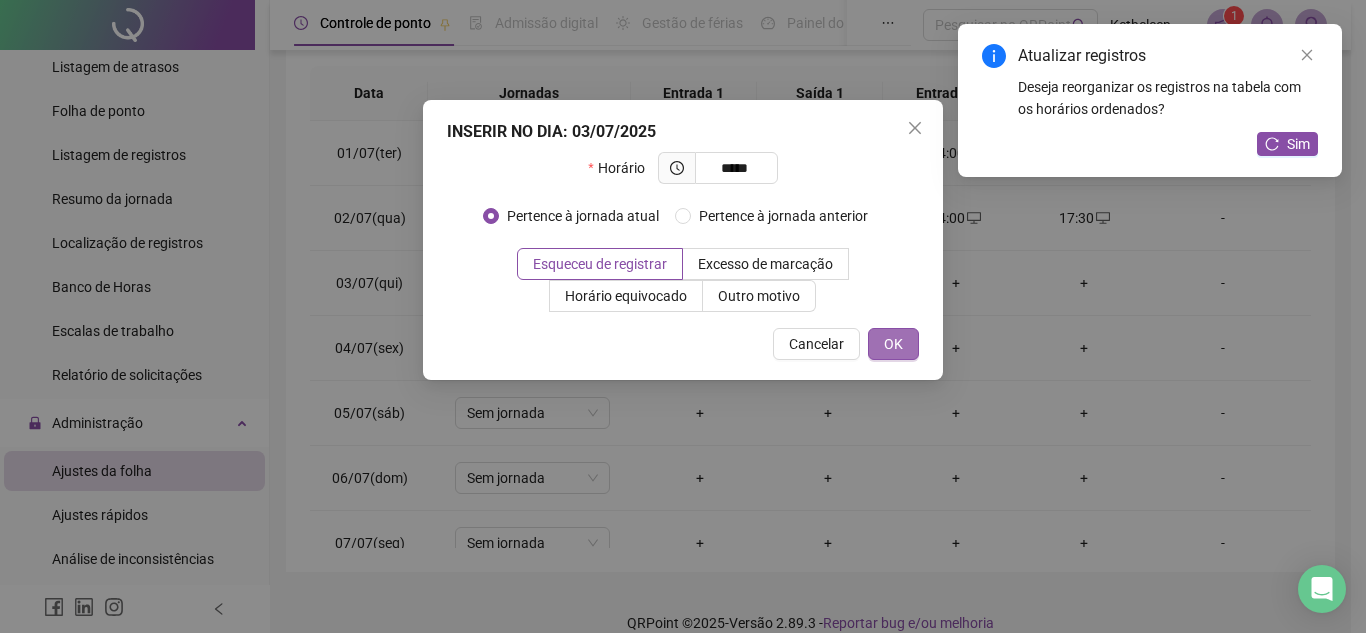 click on "OK" at bounding box center (893, 344) 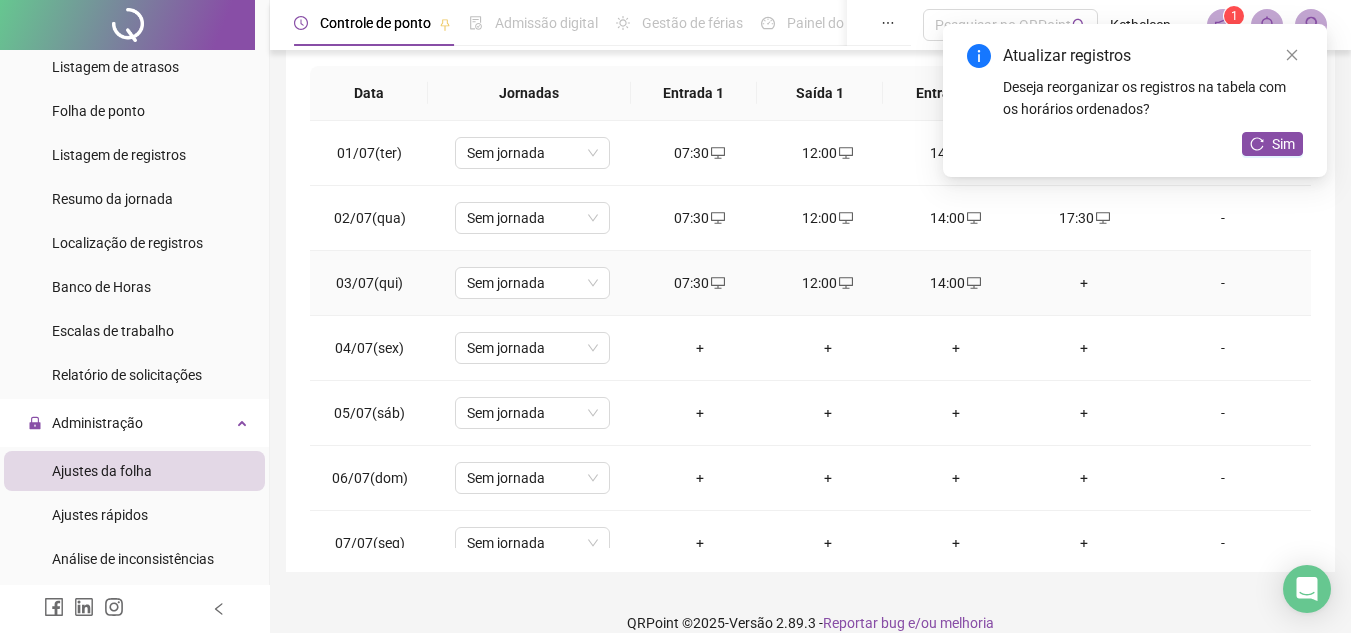 click on "+" at bounding box center (1084, 283) 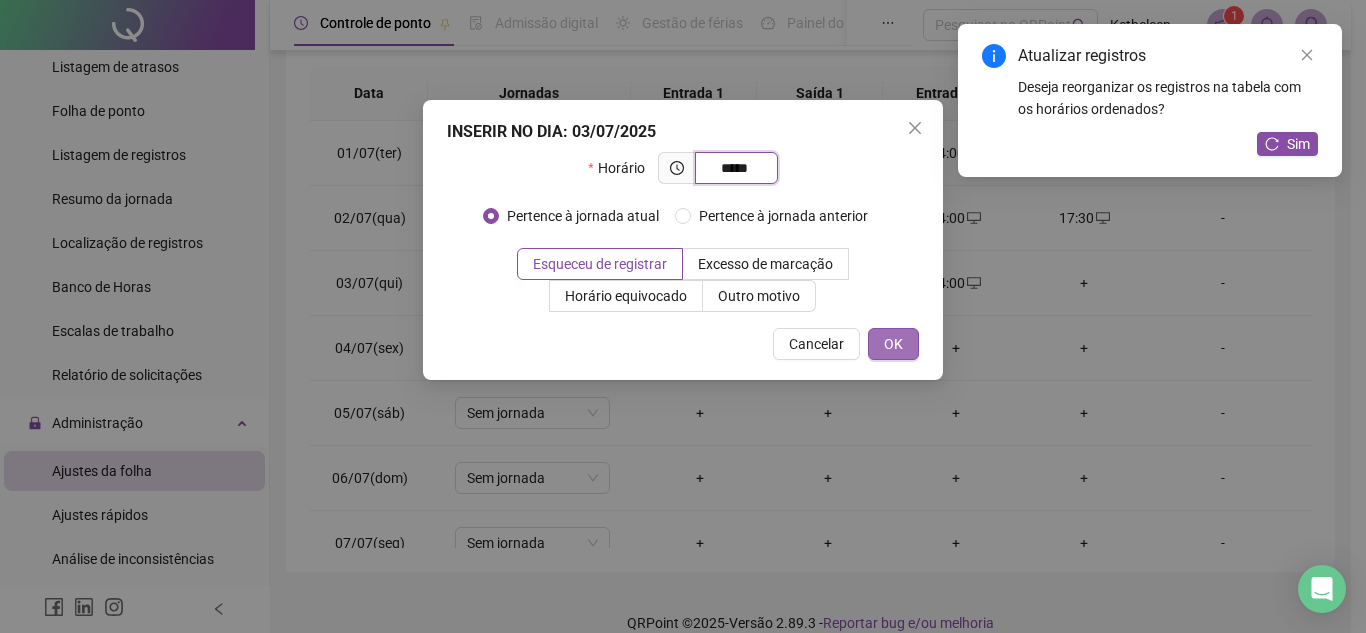 type on "*****" 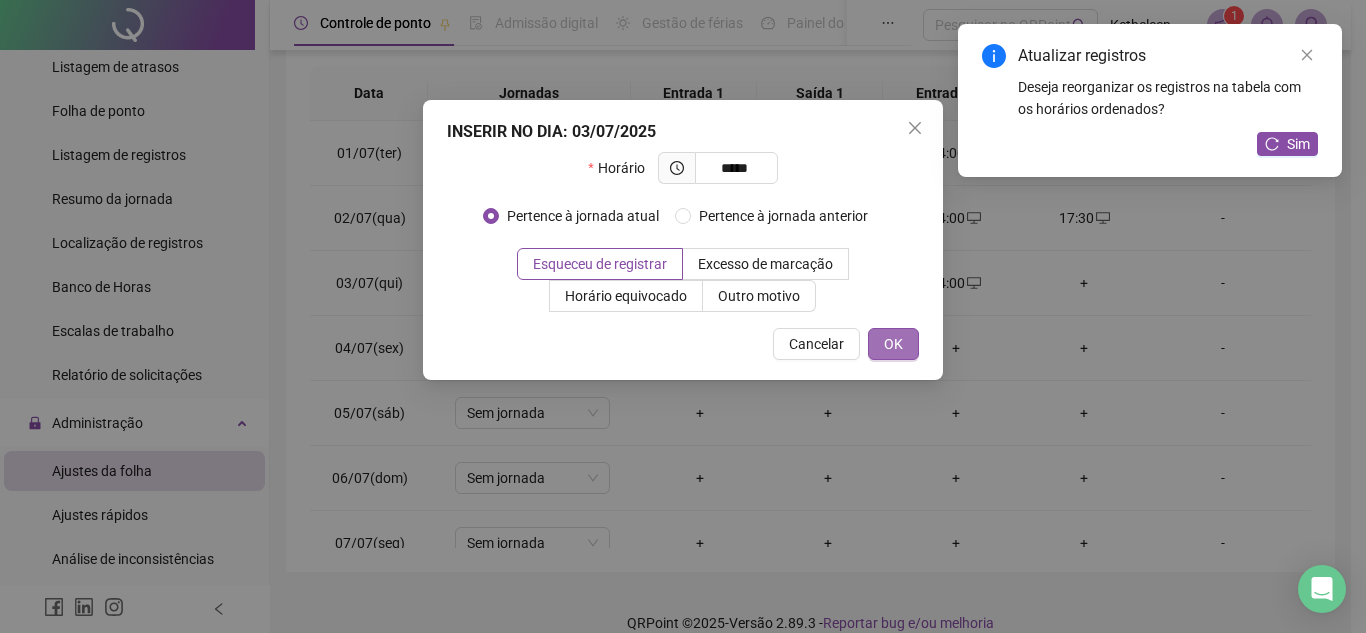 click on "OK" at bounding box center [893, 344] 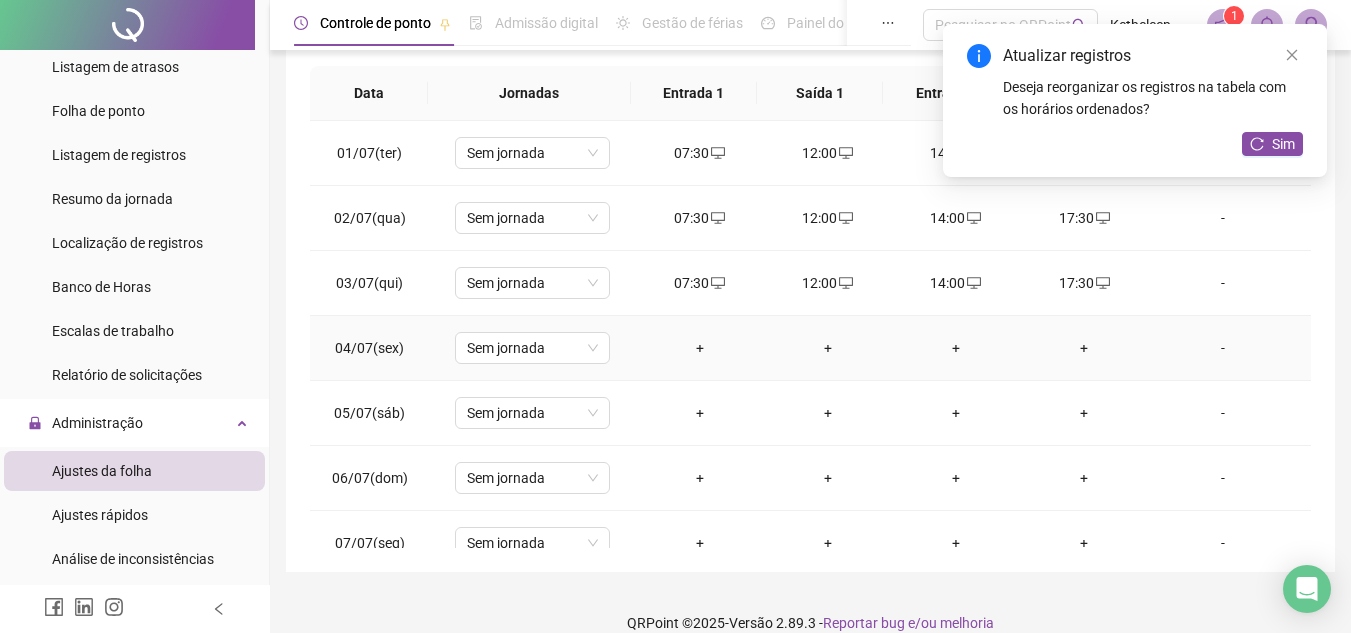 click on "+" at bounding box center [700, 348] 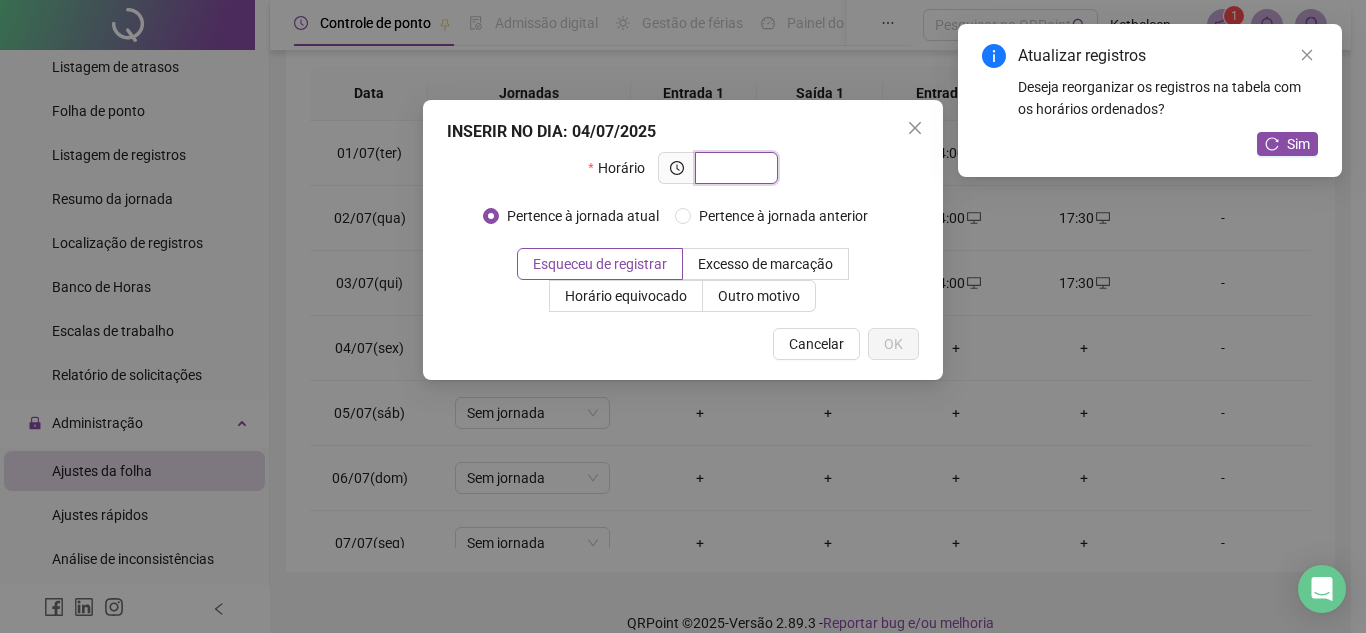 click at bounding box center [734, 168] 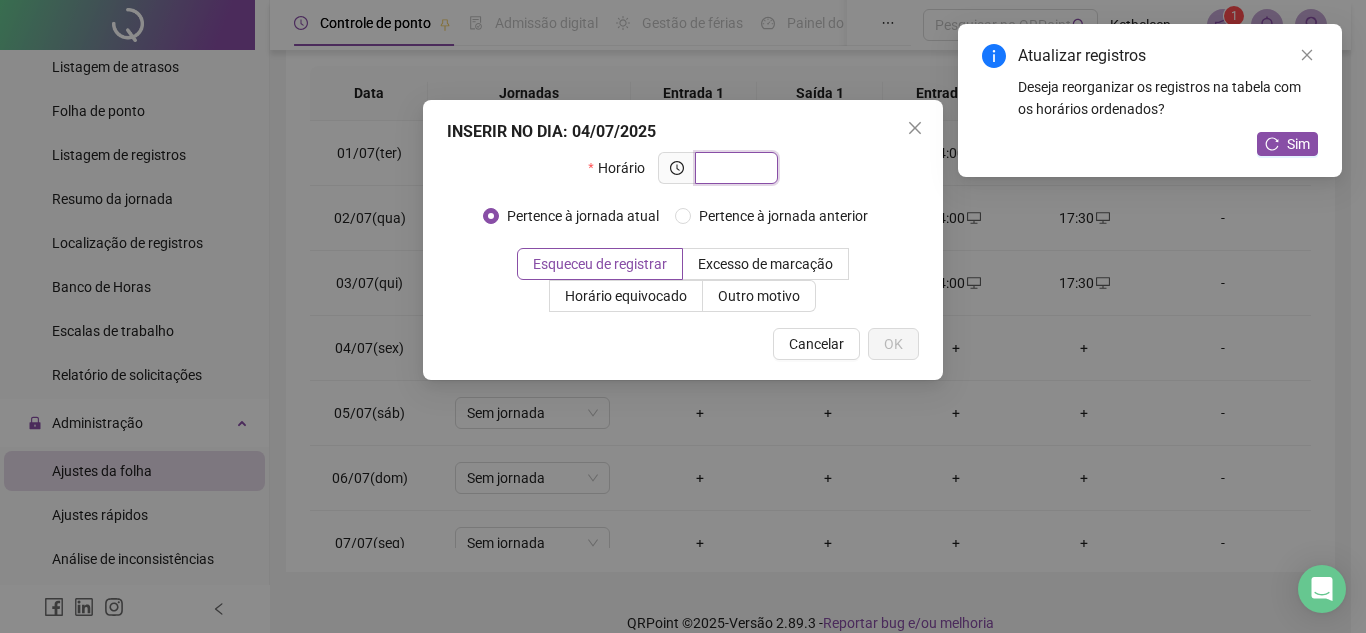 click at bounding box center [734, 168] 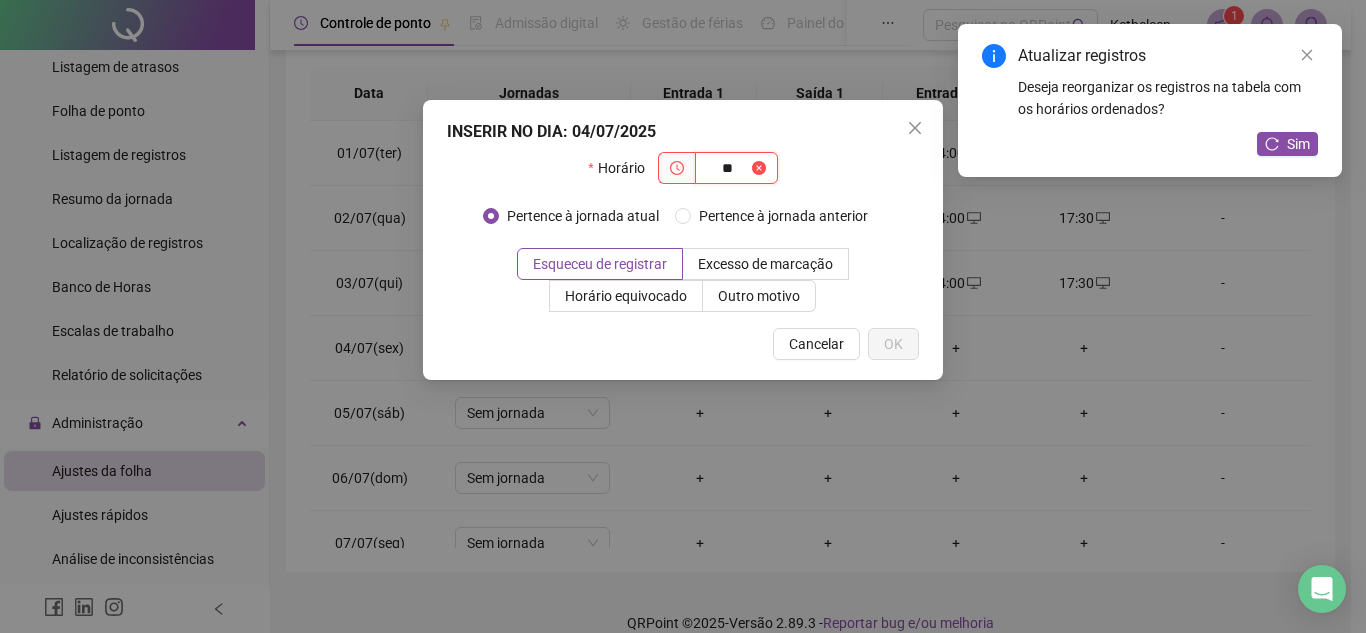 type on "*" 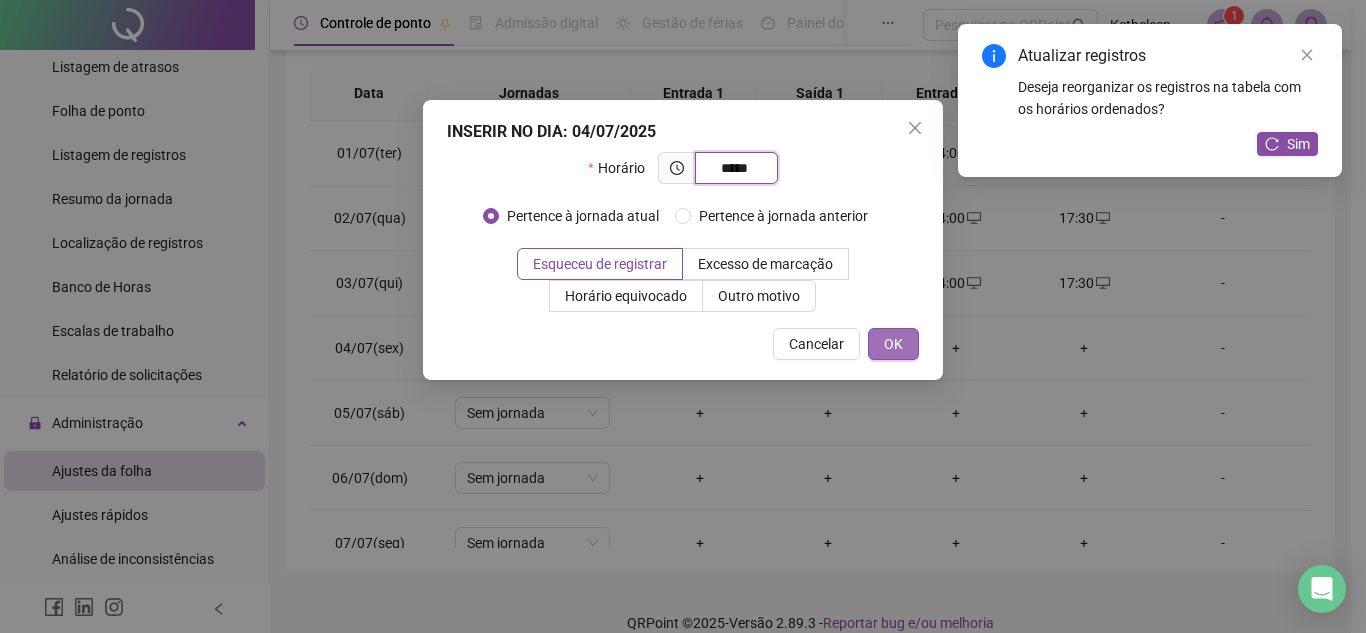 type on "*****" 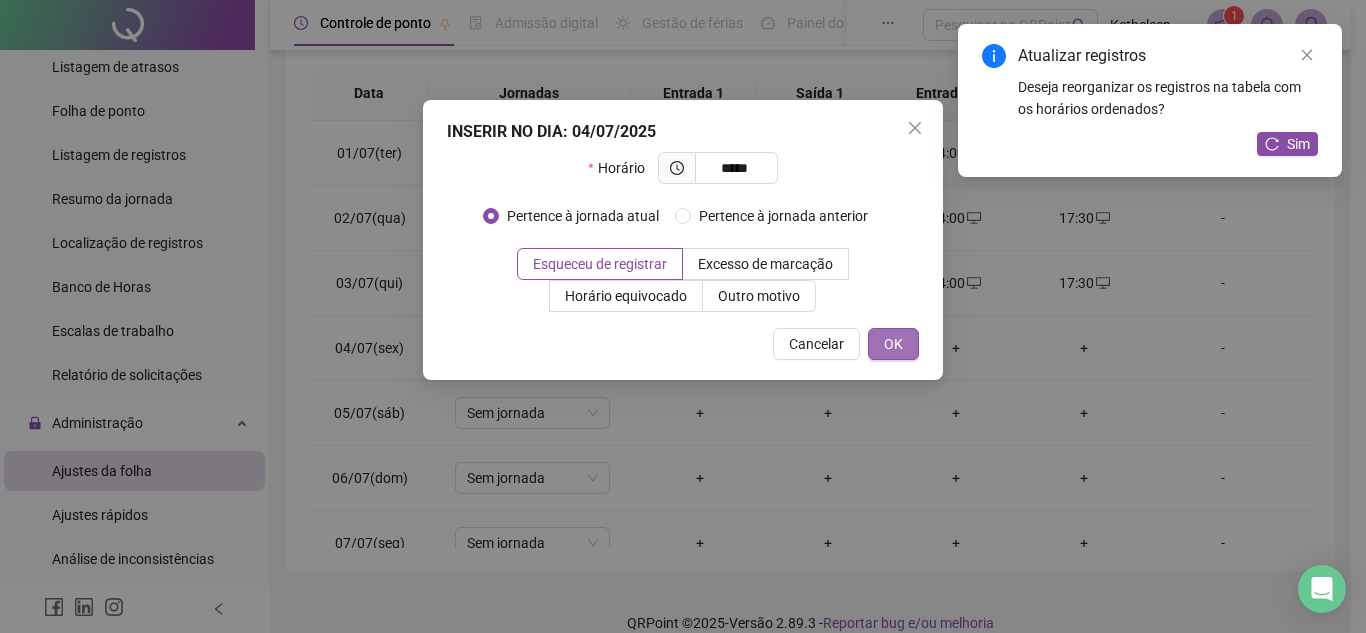 click on "OK" at bounding box center [893, 344] 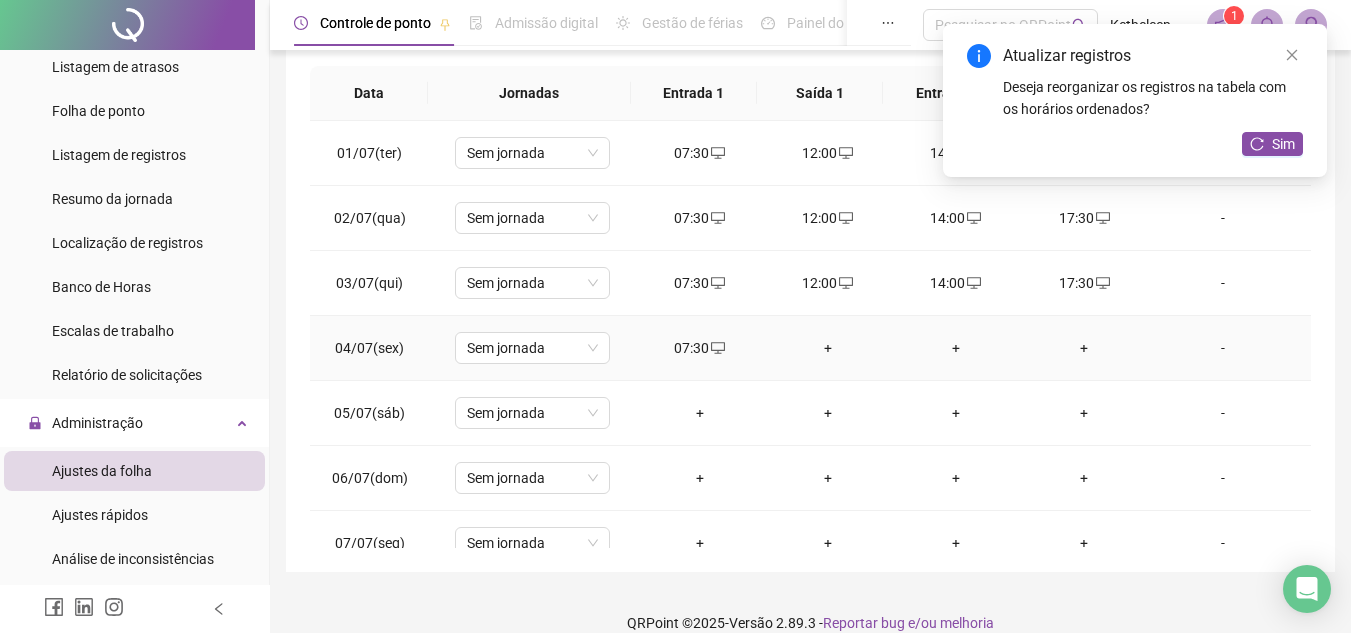 click on "+" at bounding box center [828, 348] 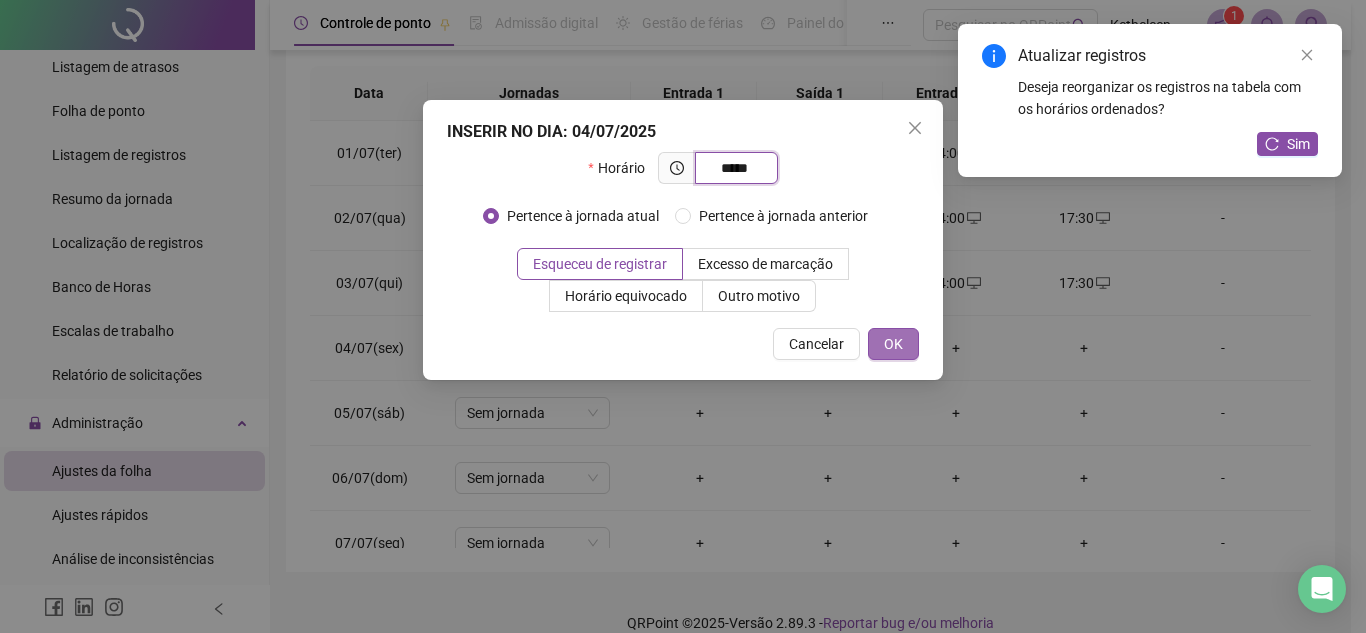 type on "*****" 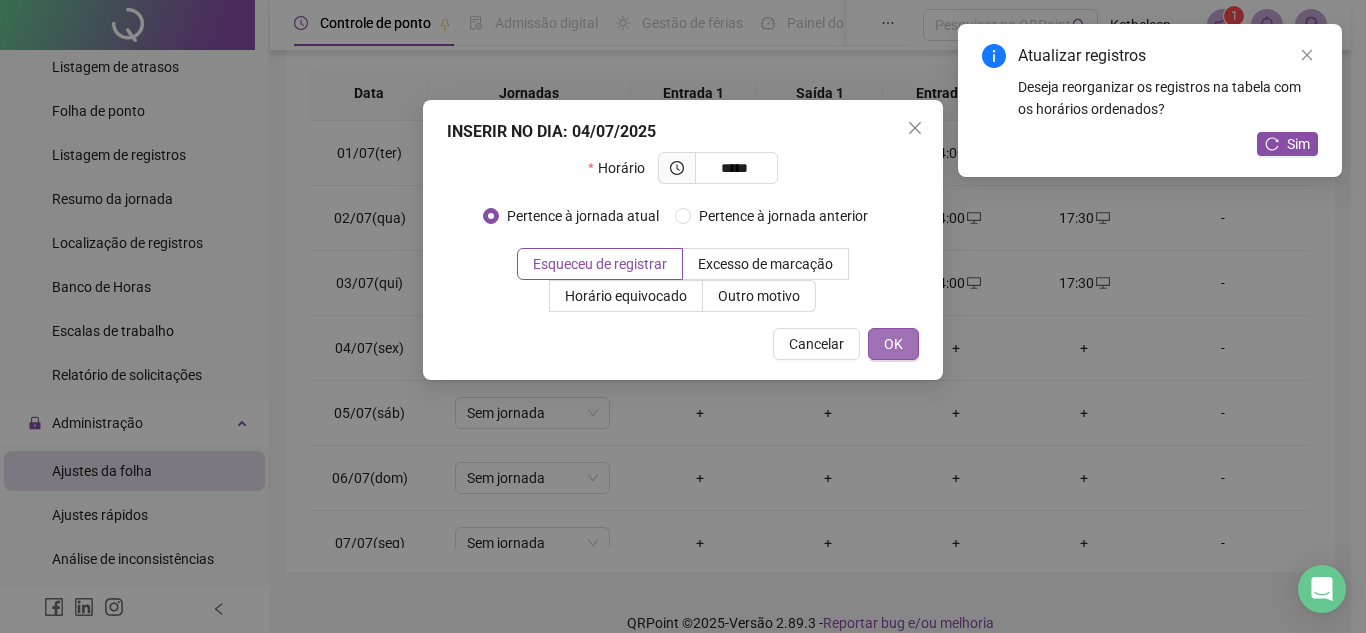 click on "OK" at bounding box center (893, 344) 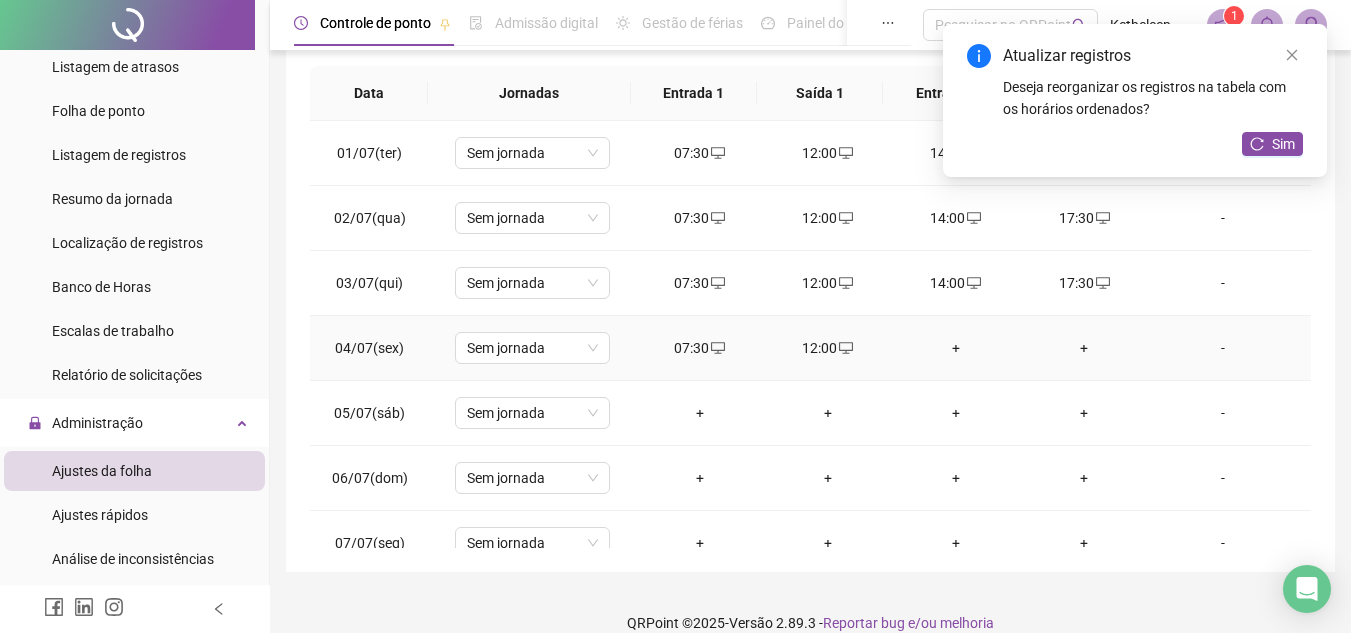 click on "+" at bounding box center [956, 348] 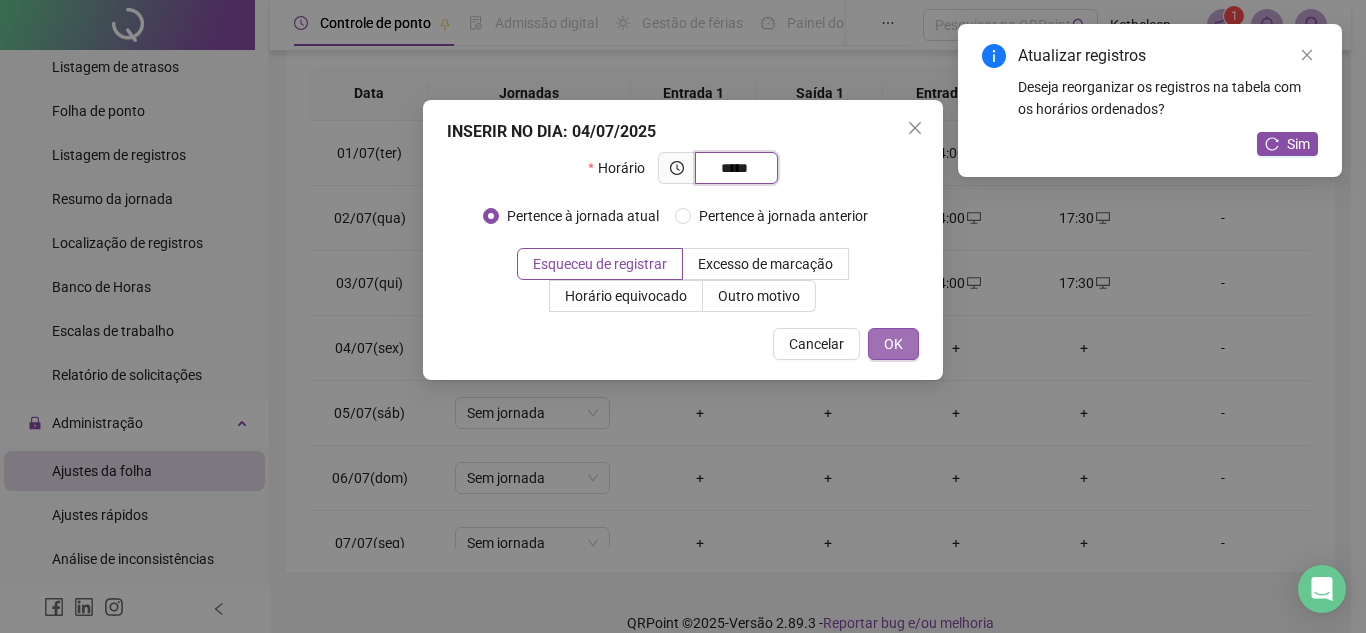 type on "*****" 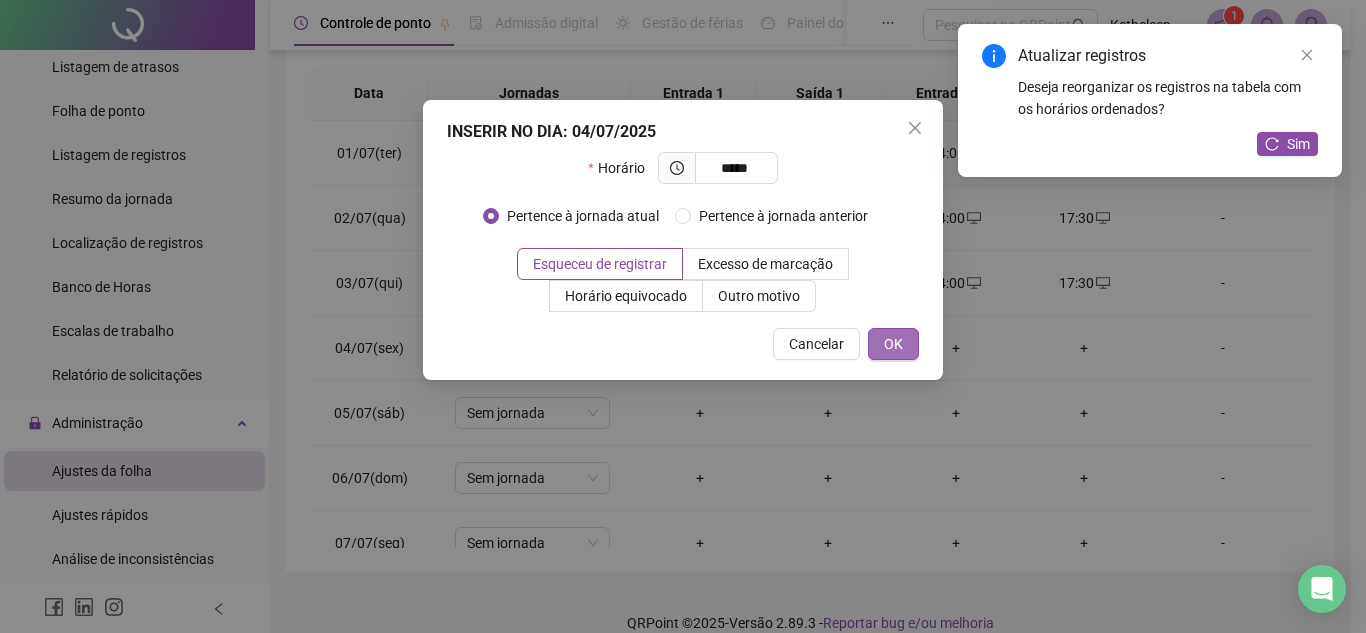 click on "OK" at bounding box center (893, 344) 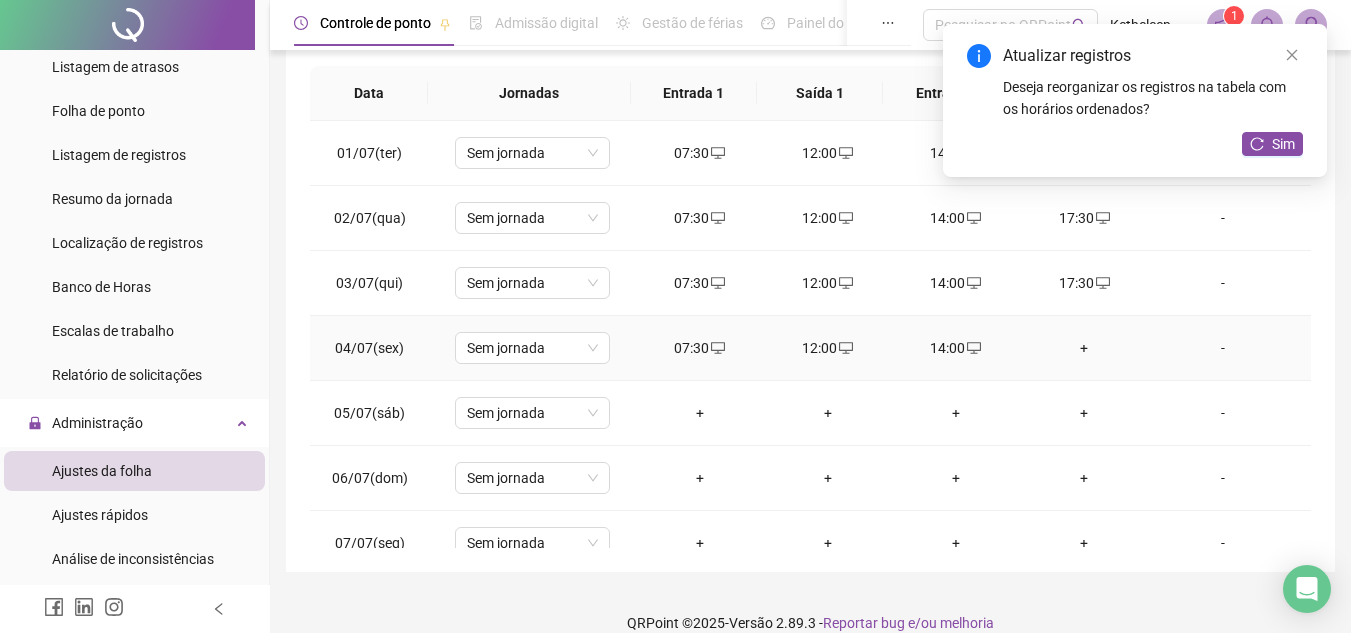 click on "+" at bounding box center [1084, 348] 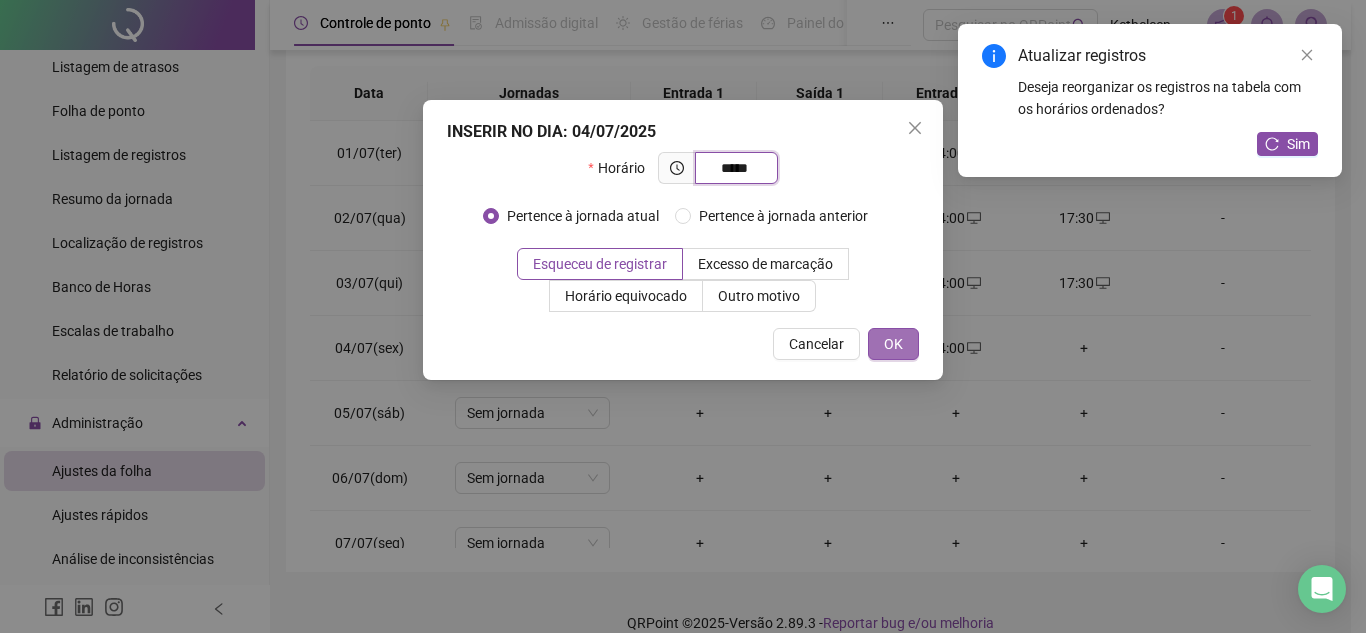 type on "*****" 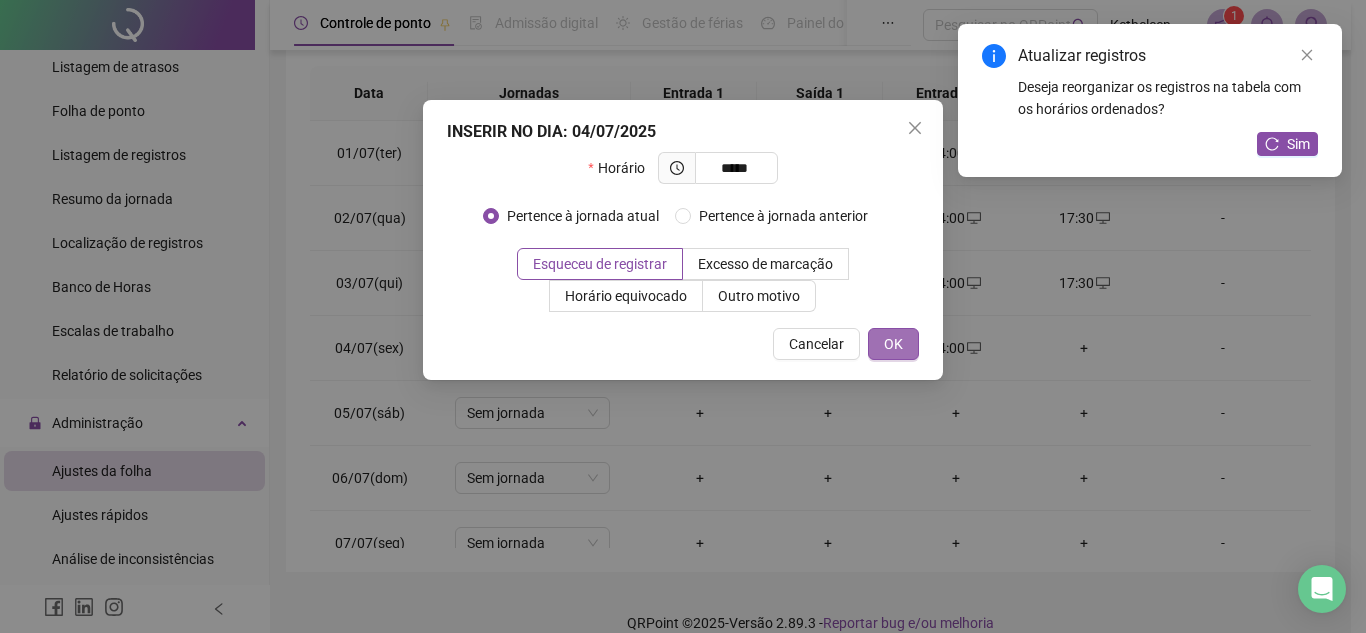 click on "OK" at bounding box center (893, 344) 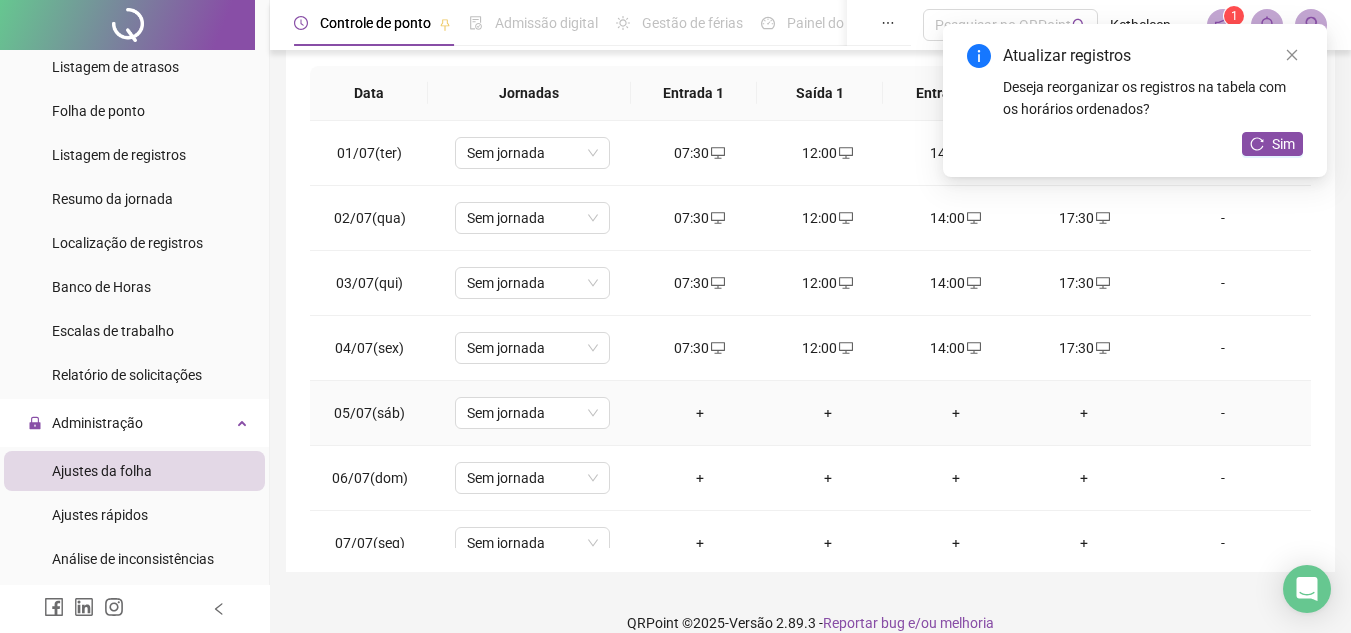 click on "+" at bounding box center [700, 413] 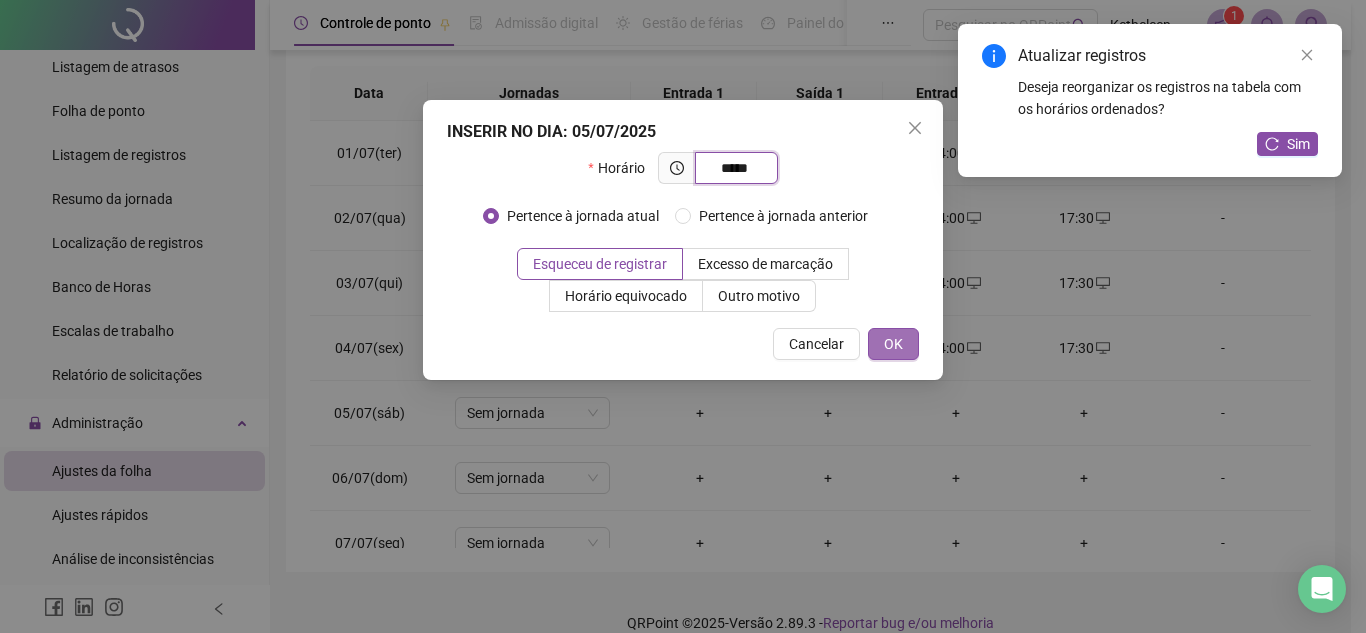 type on "*****" 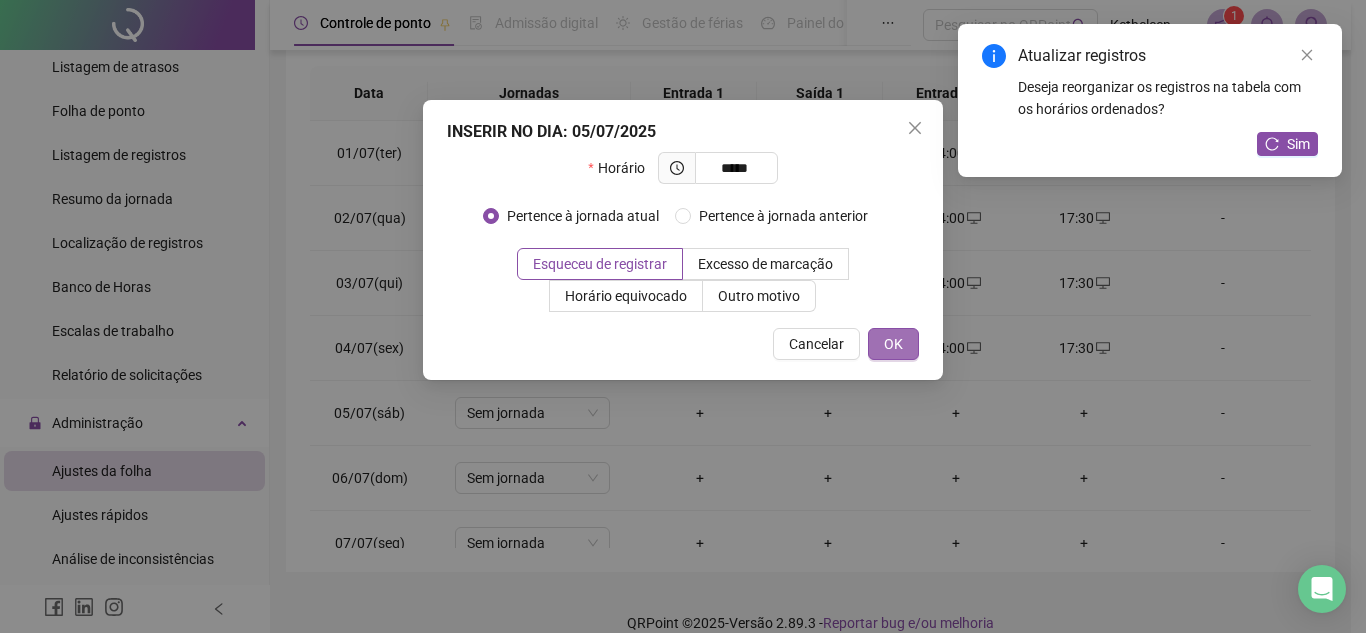 click on "OK" at bounding box center (893, 344) 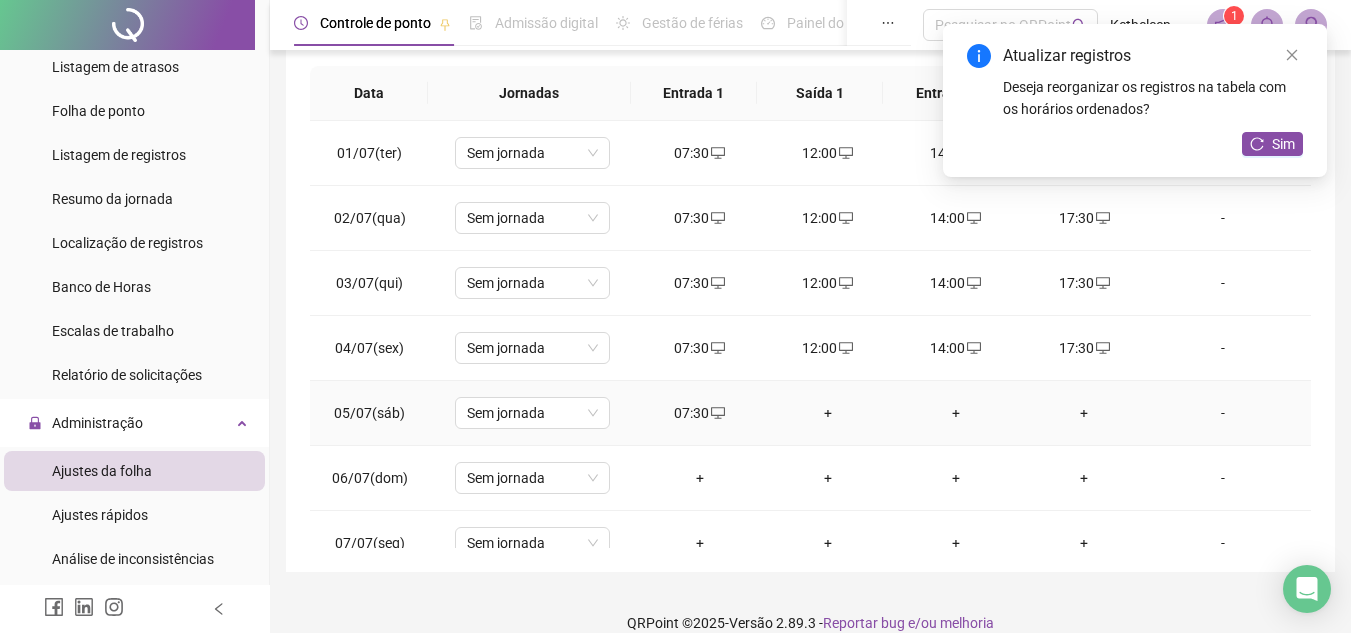 click on "+" at bounding box center (828, 413) 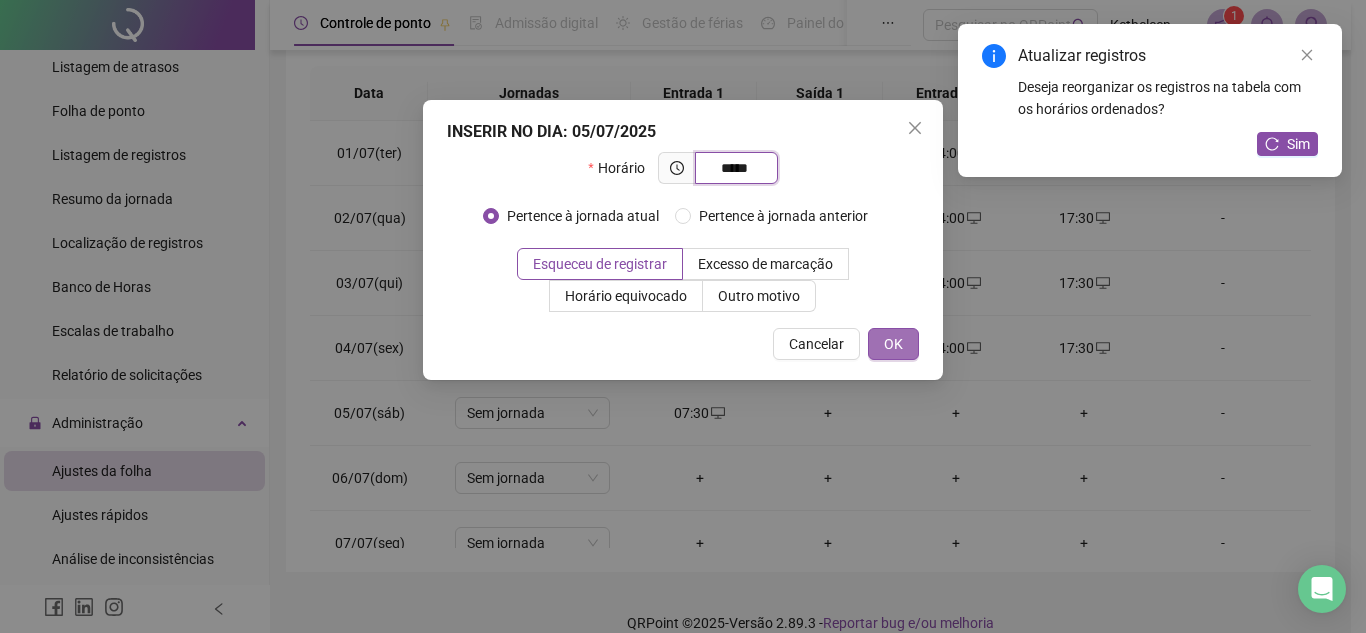 type on "*****" 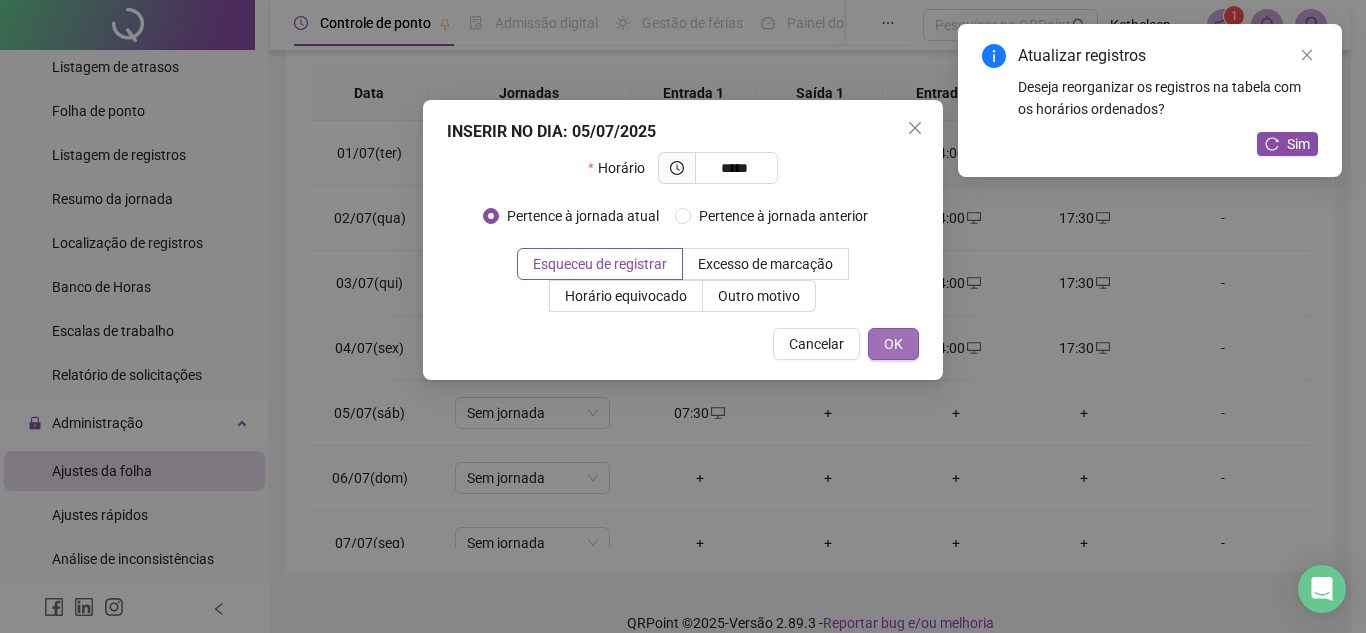 click on "OK" at bounding box center (893, 344) 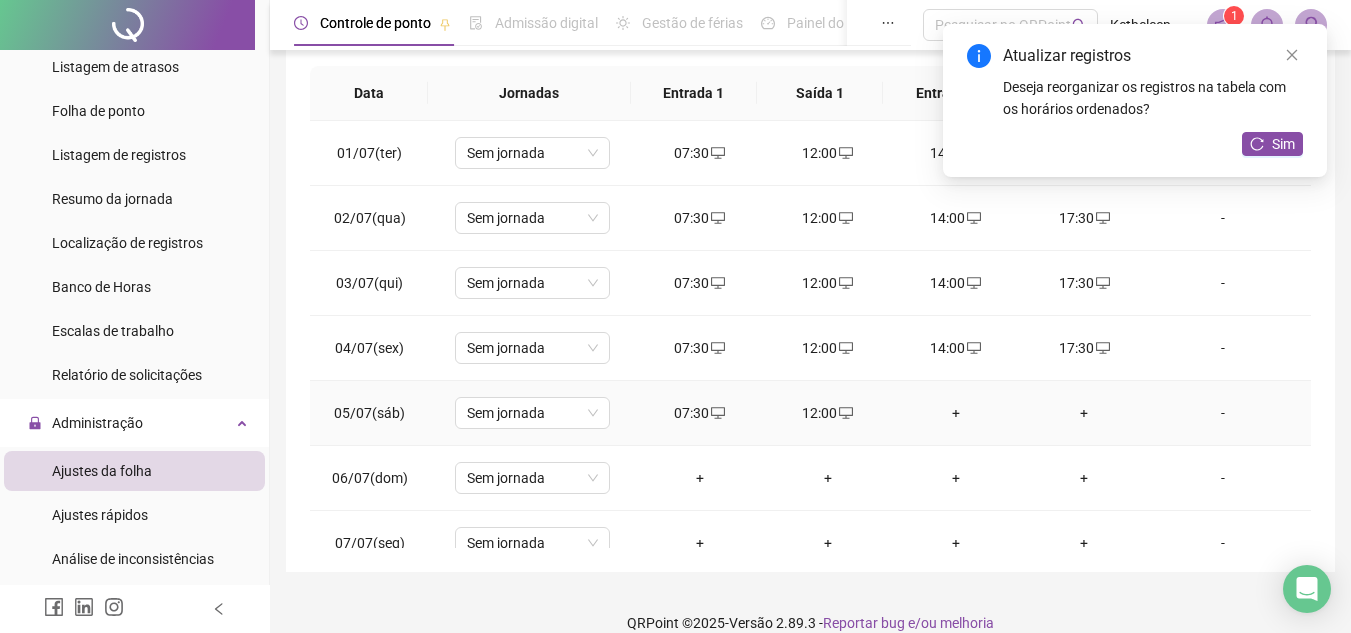 click on "+" at bounding box center (956, 413) 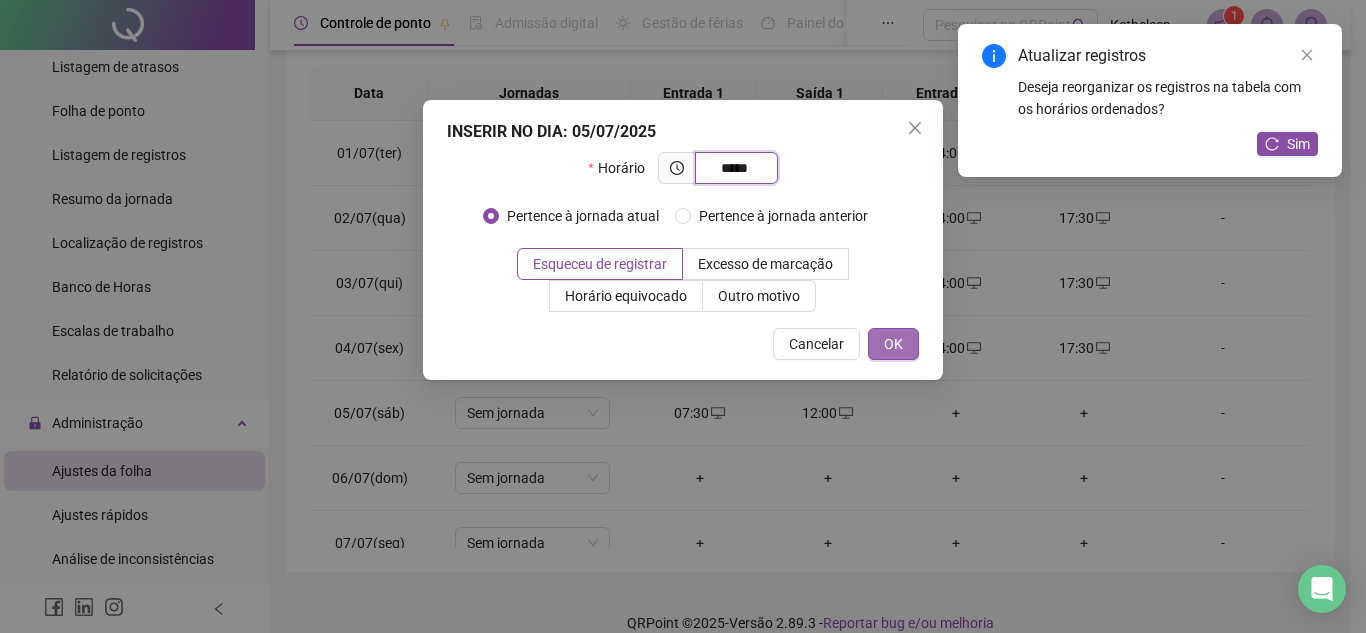 type on "*****" 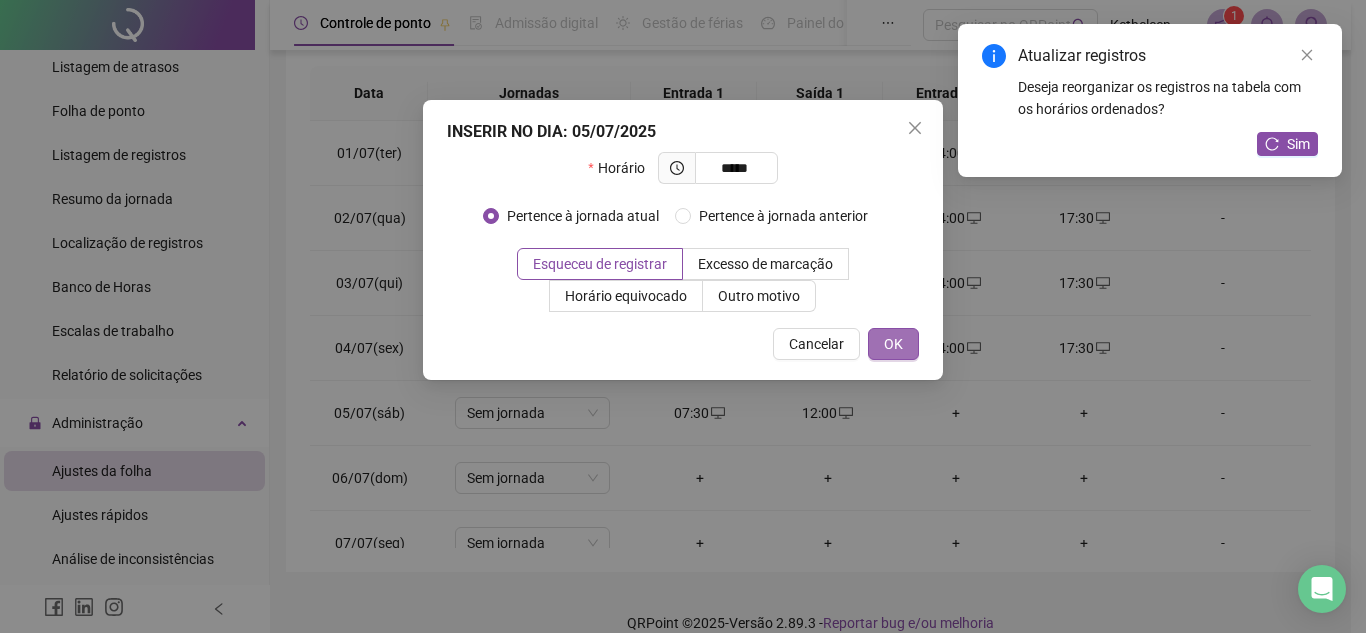 click on "OK" at bounding box center (893, 344) 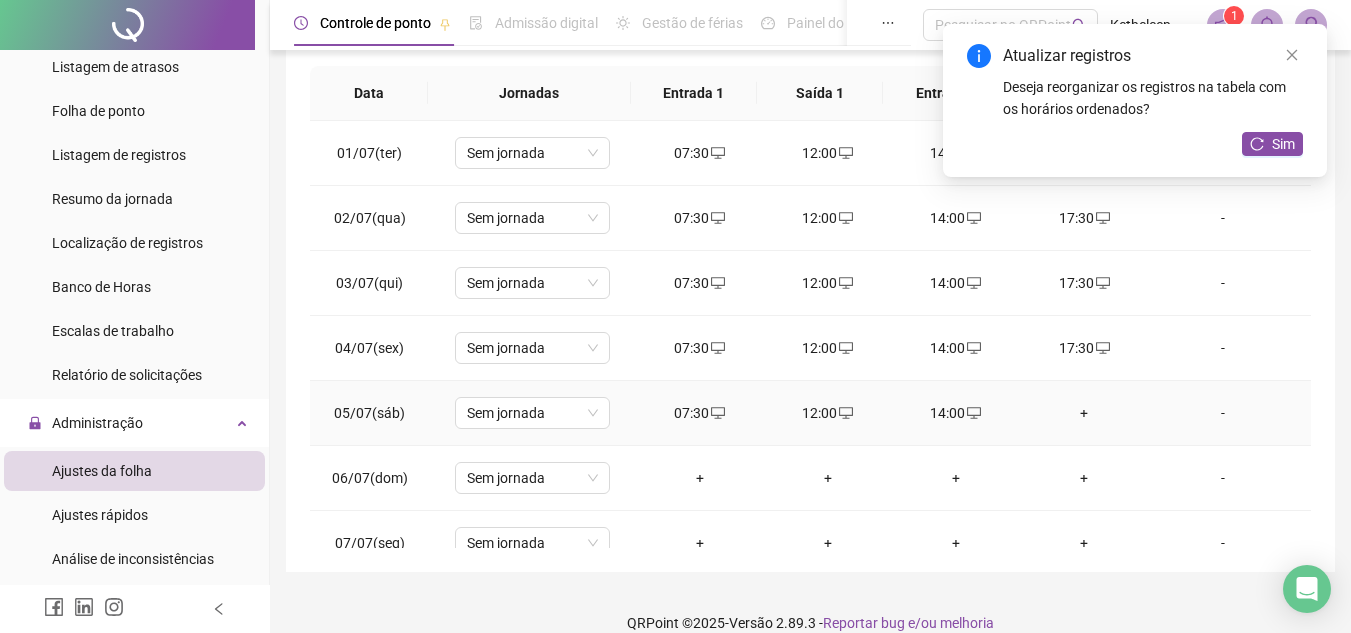 click on "+" at bounding box center (1084, 413) 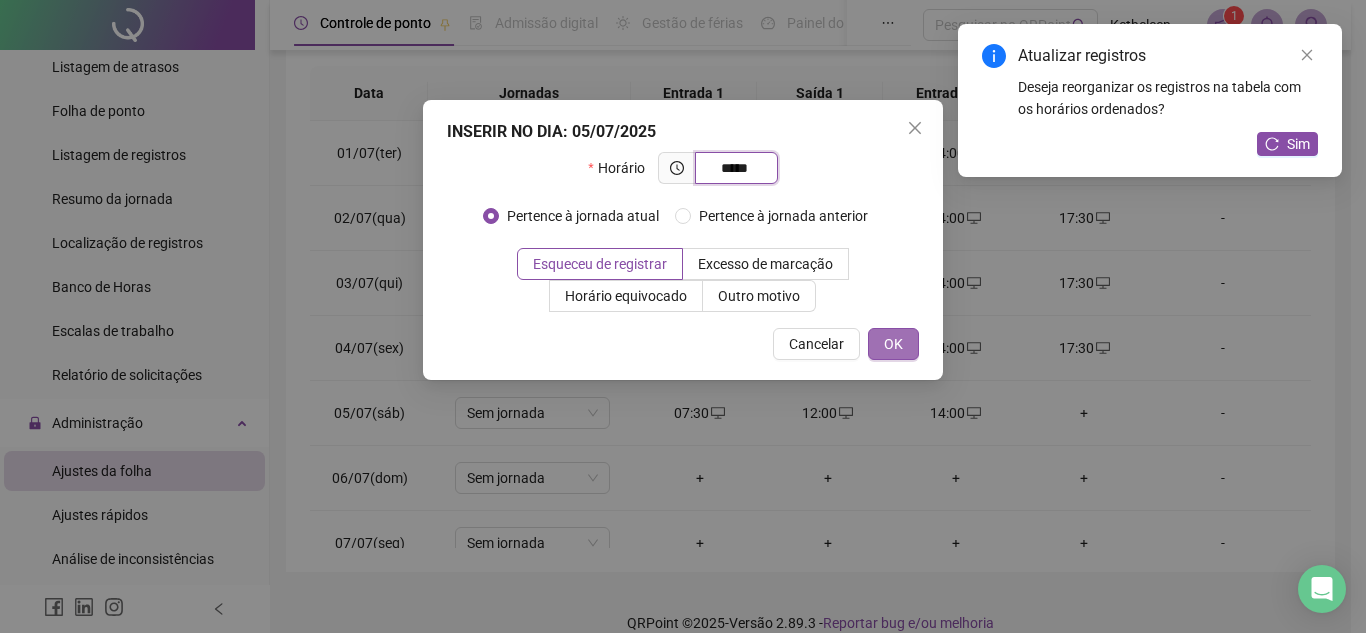type on "*****" 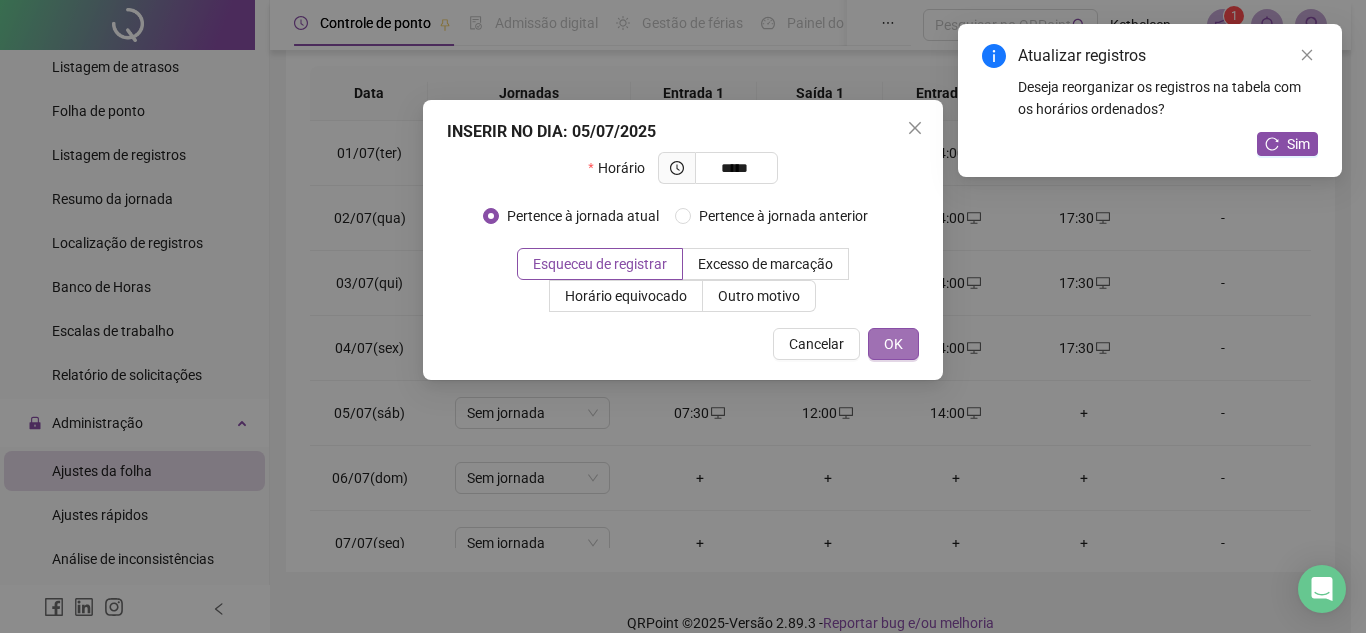 click on "OK" at bounding box center (893, 344) 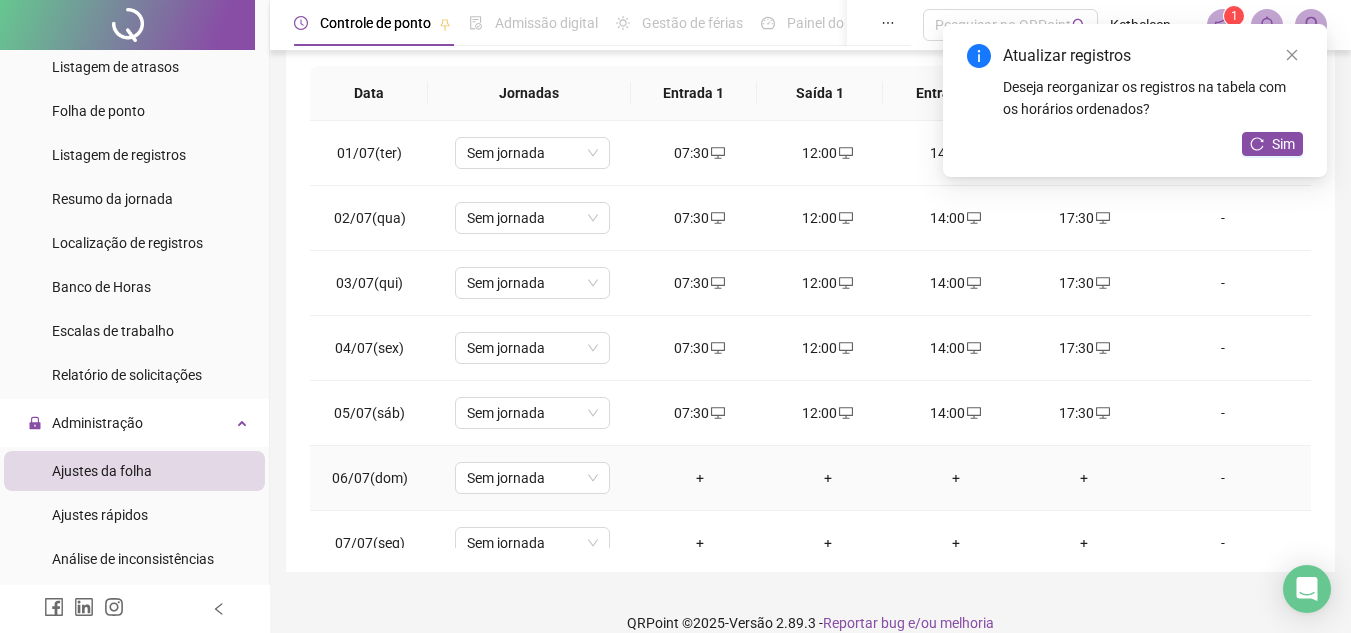 click on "+" at bounding box center [700, 478] 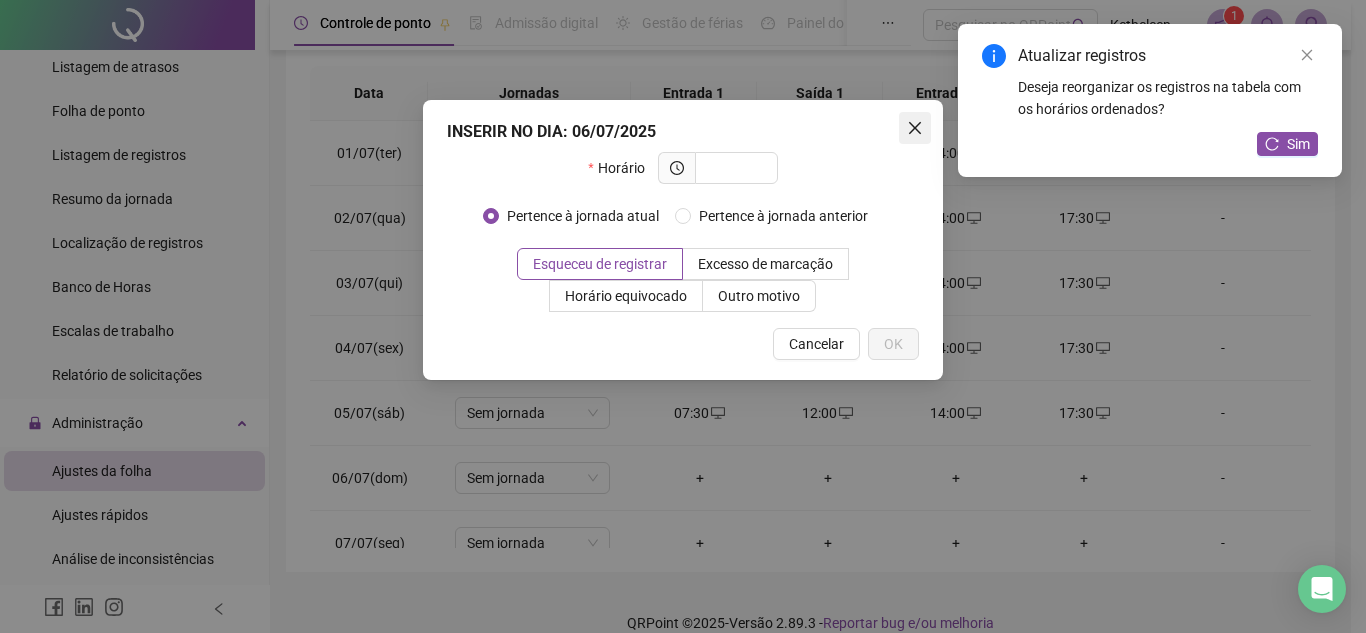 click 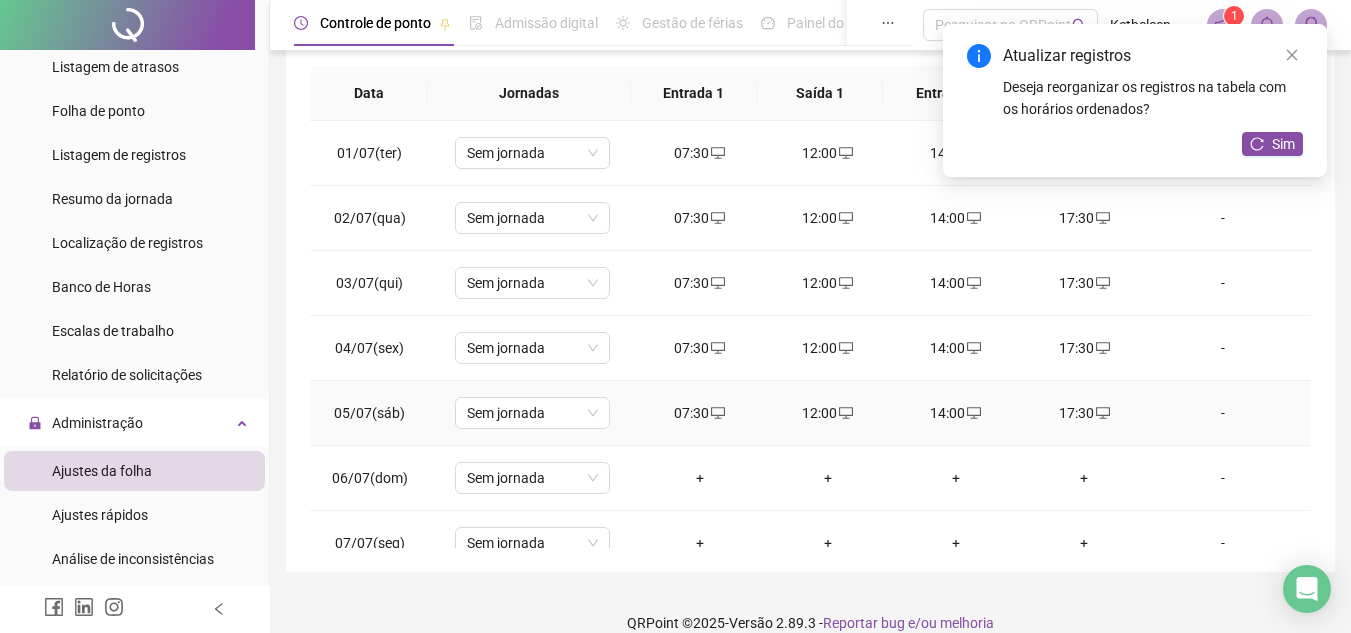 click on "17:30" at bounding box center [1084, 413] 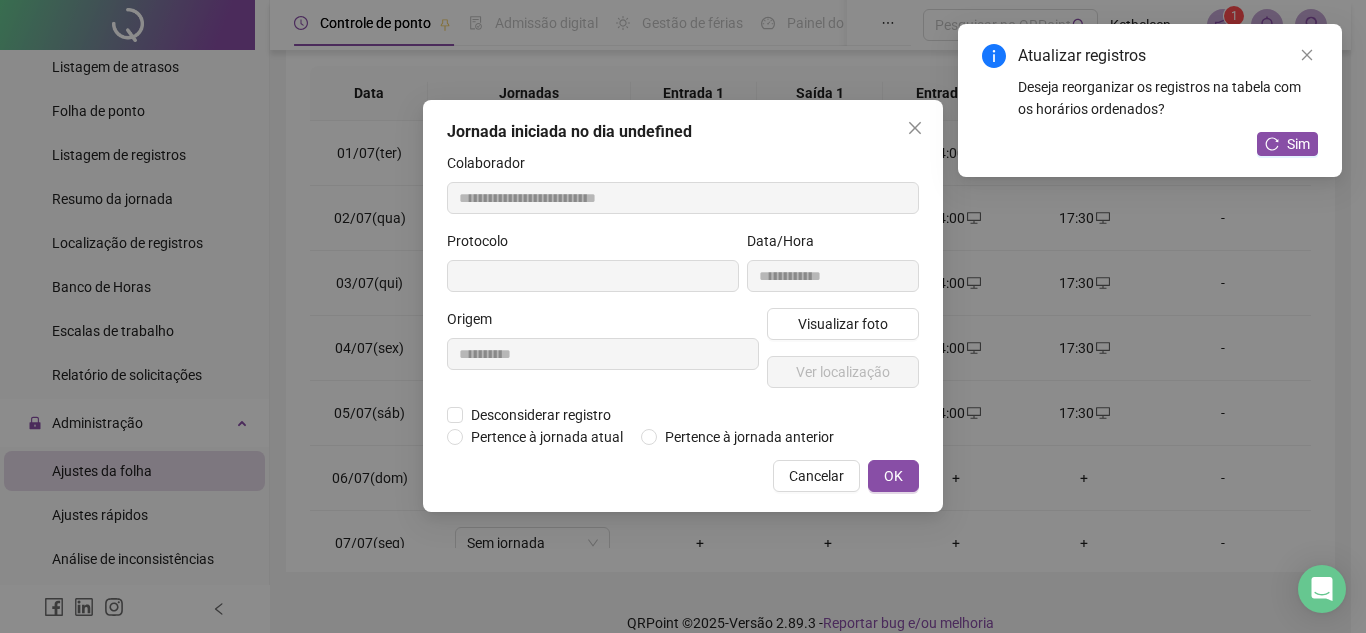 type on "**********" 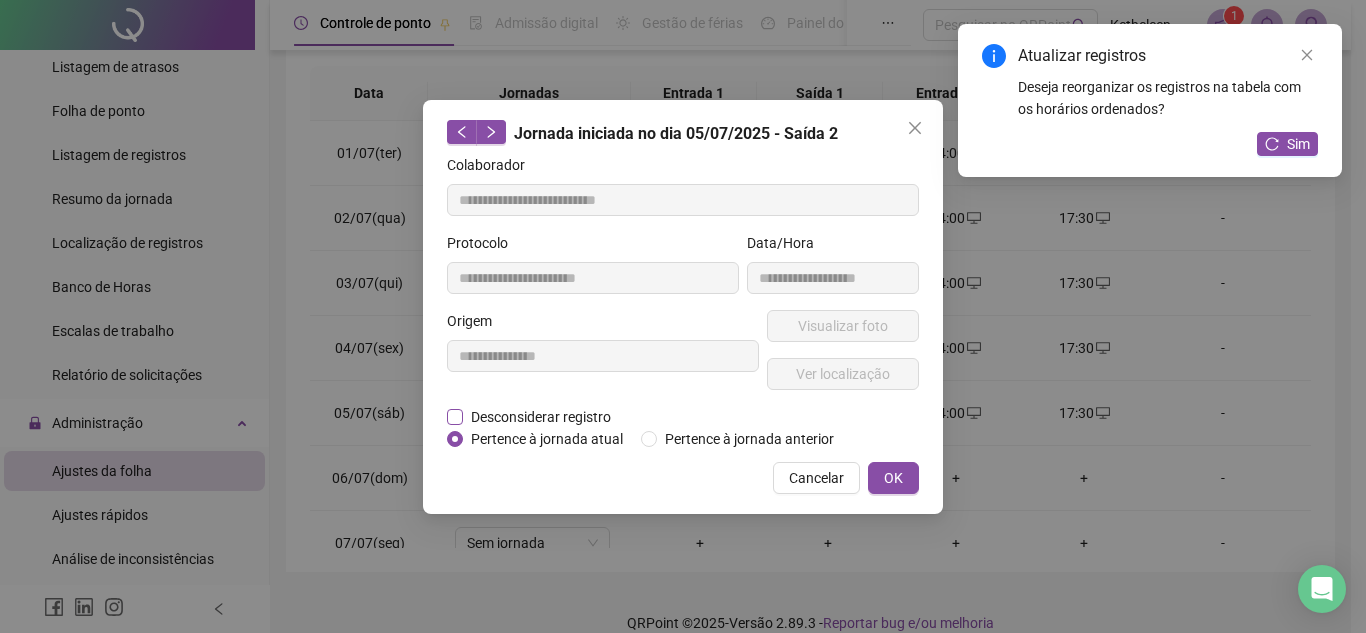 click on "Desconsiderar registro" at bounding box center [541, 417] 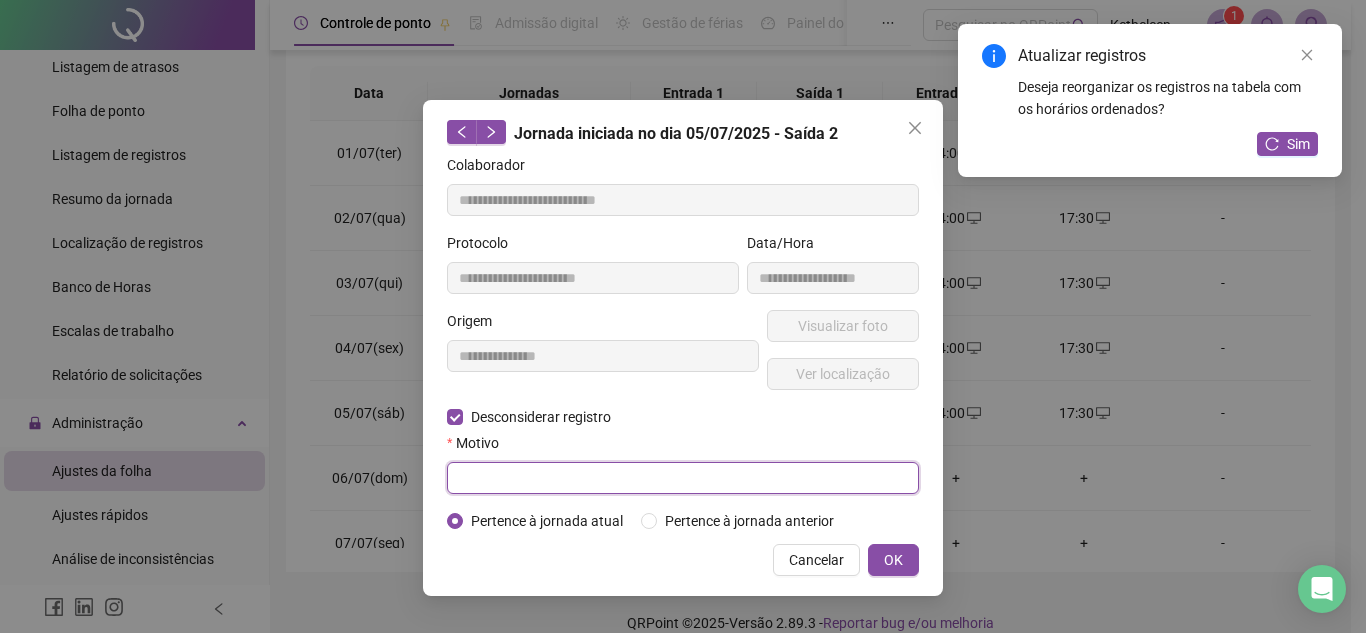 click at bounding box center [683, 478] 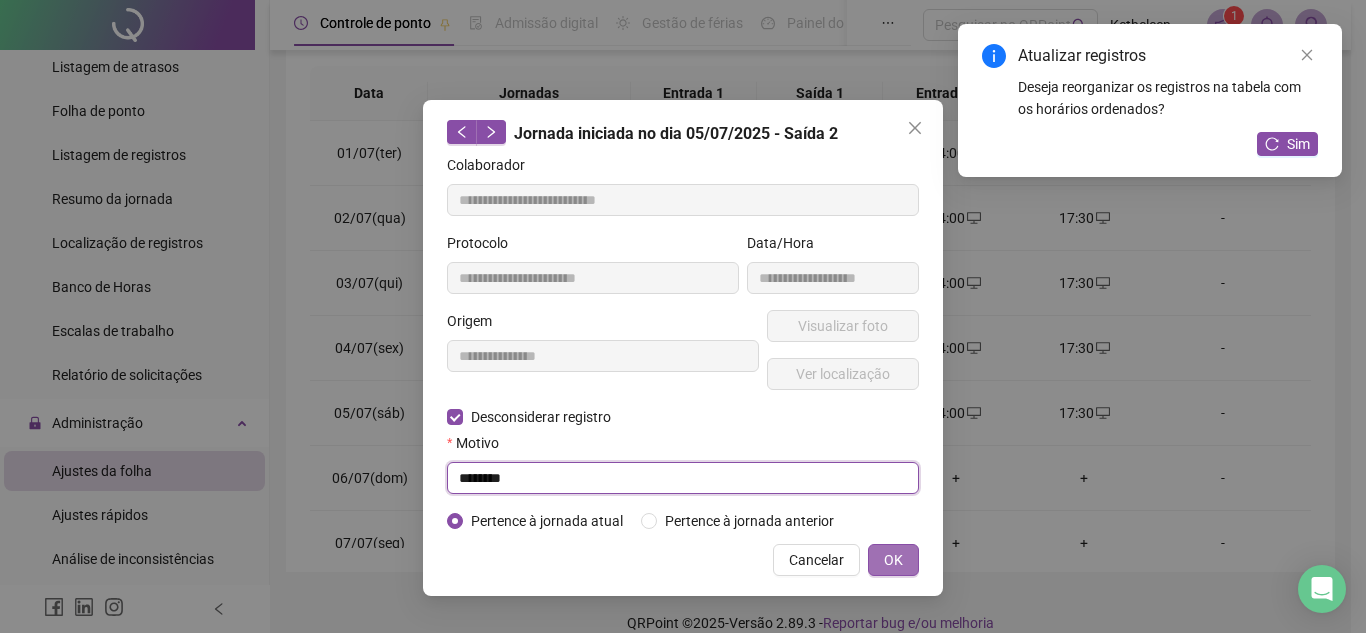 type on "********" 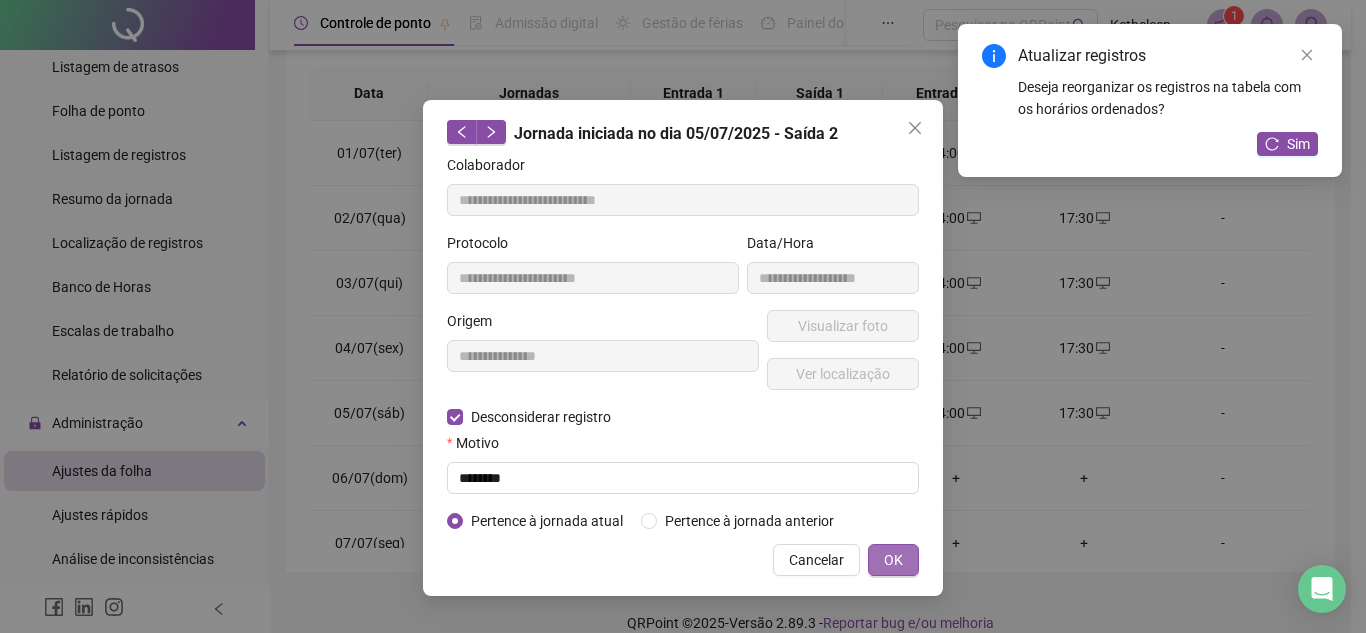 click on "OK" at bounding box center [893, 560] 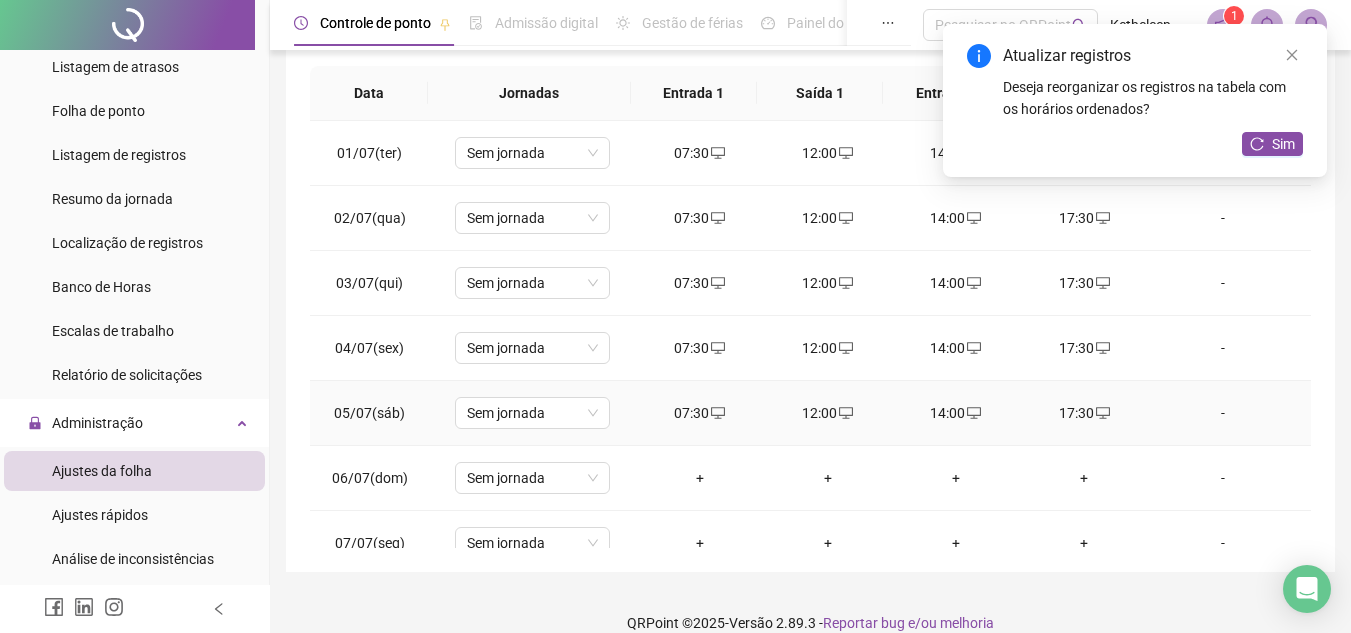 click on "14:00" at bounding box center (956, 413) 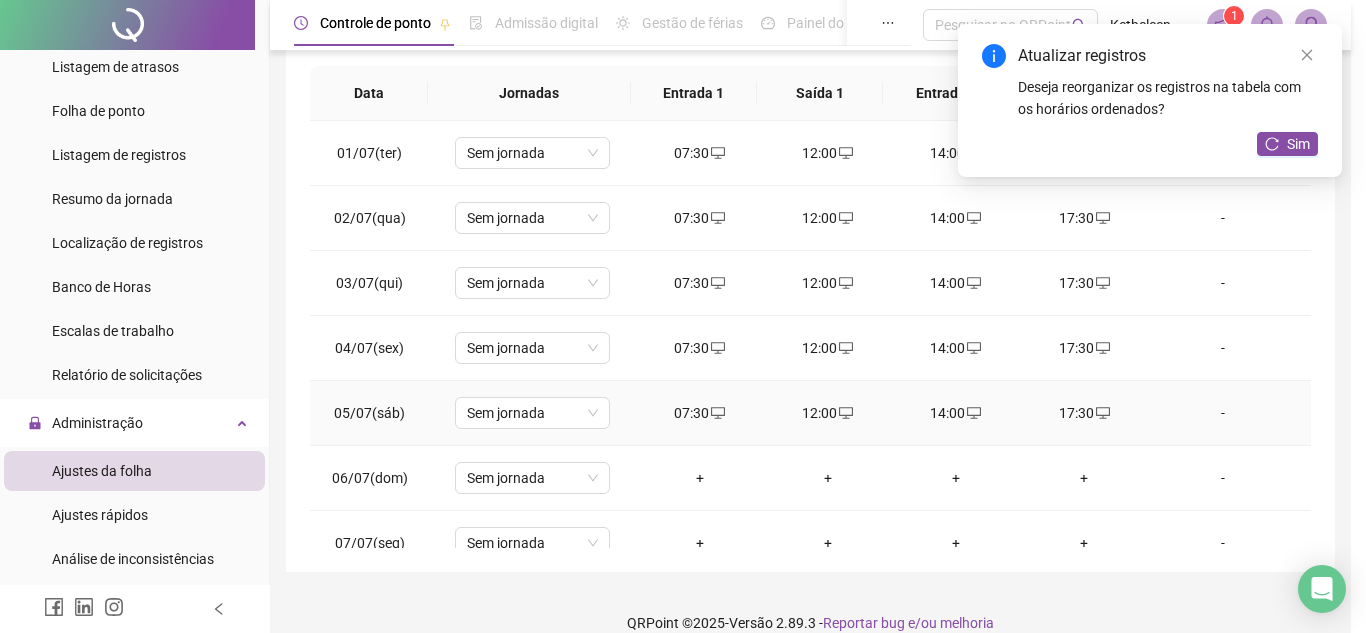 type on "**********" 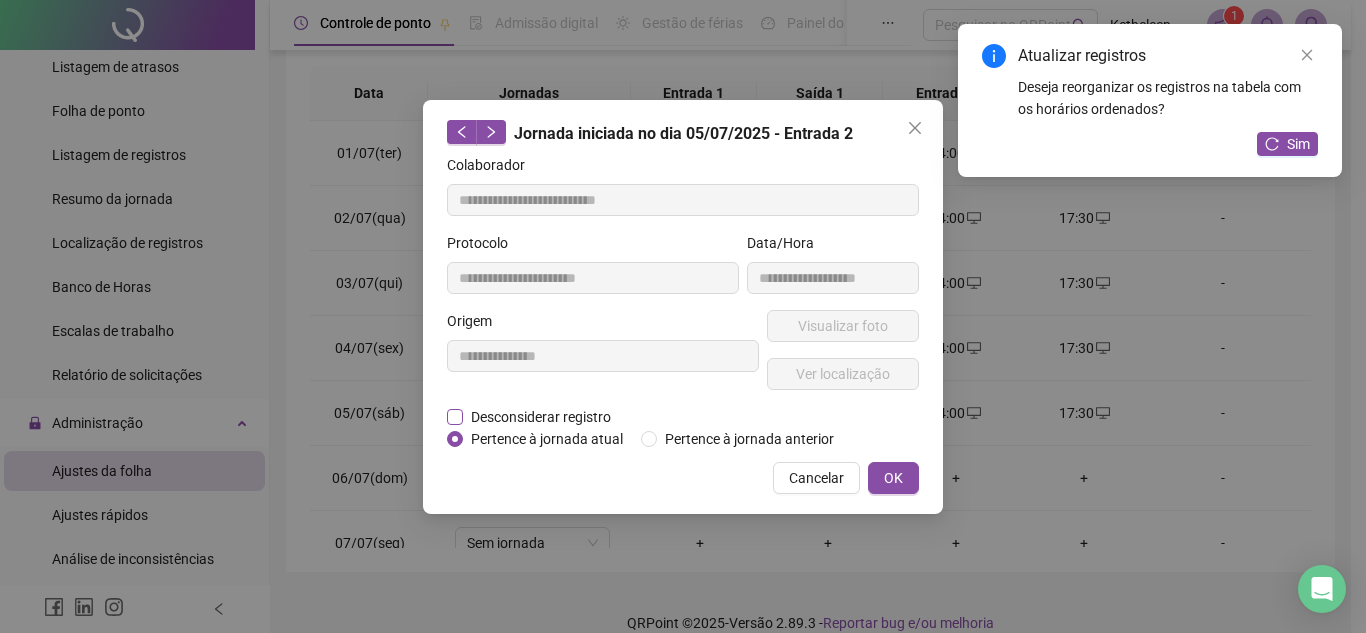 click on "Desconsiderar registro" at bounding box center (541, 417) 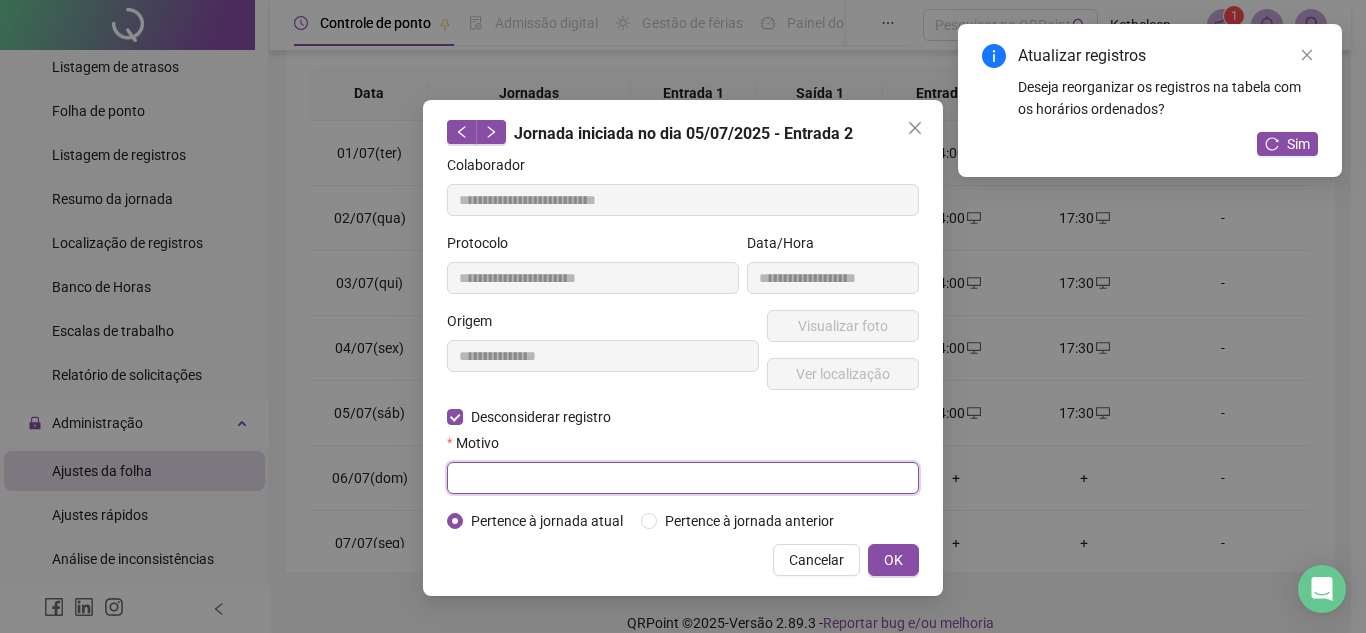 click at bounding box center (683, 478) 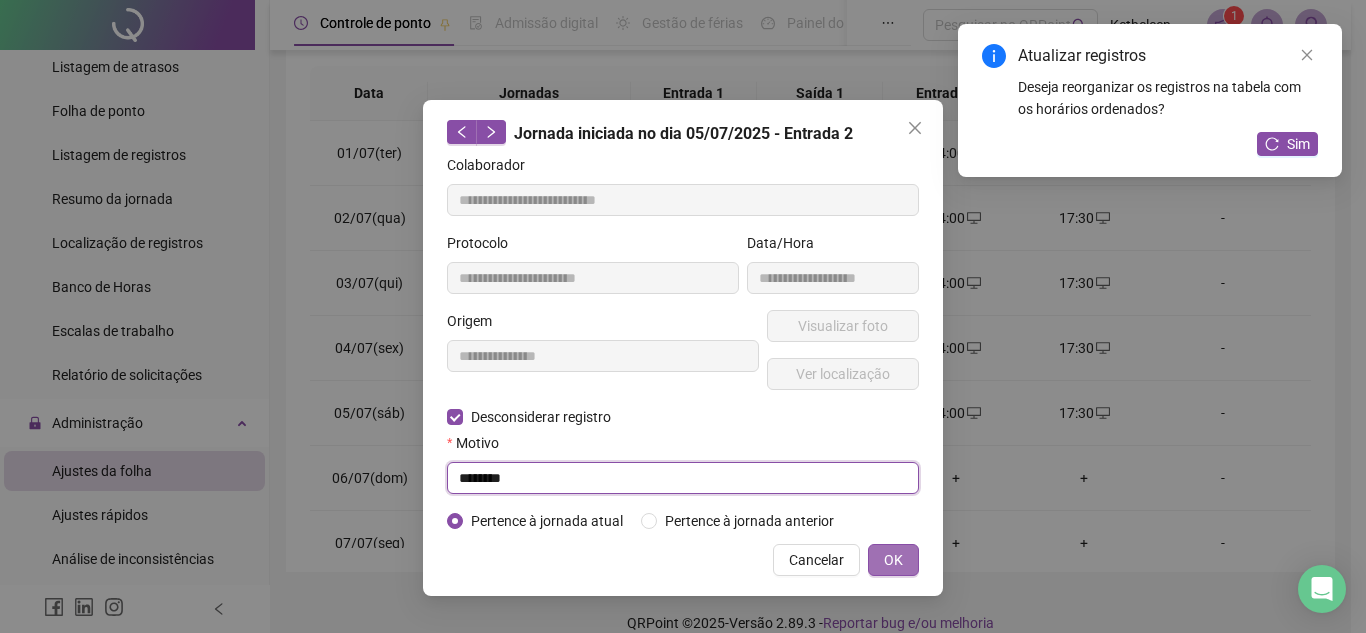 type on "********" 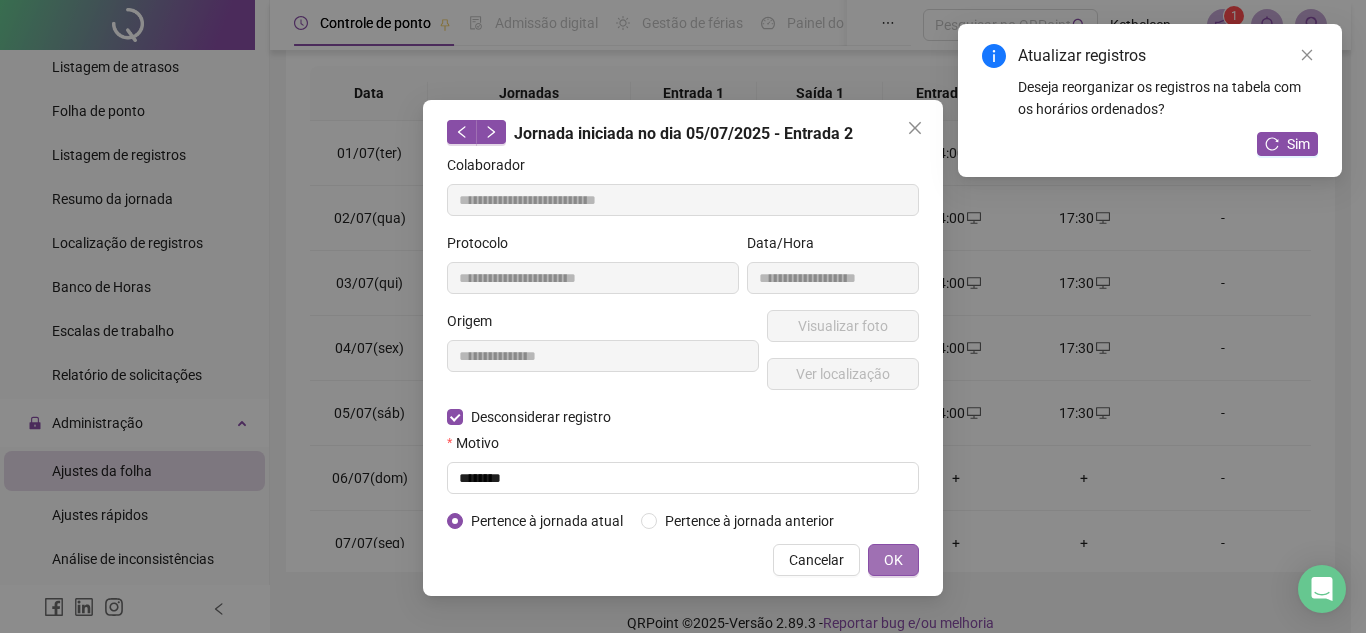 click on "OK" at bounding box center (893, 560) 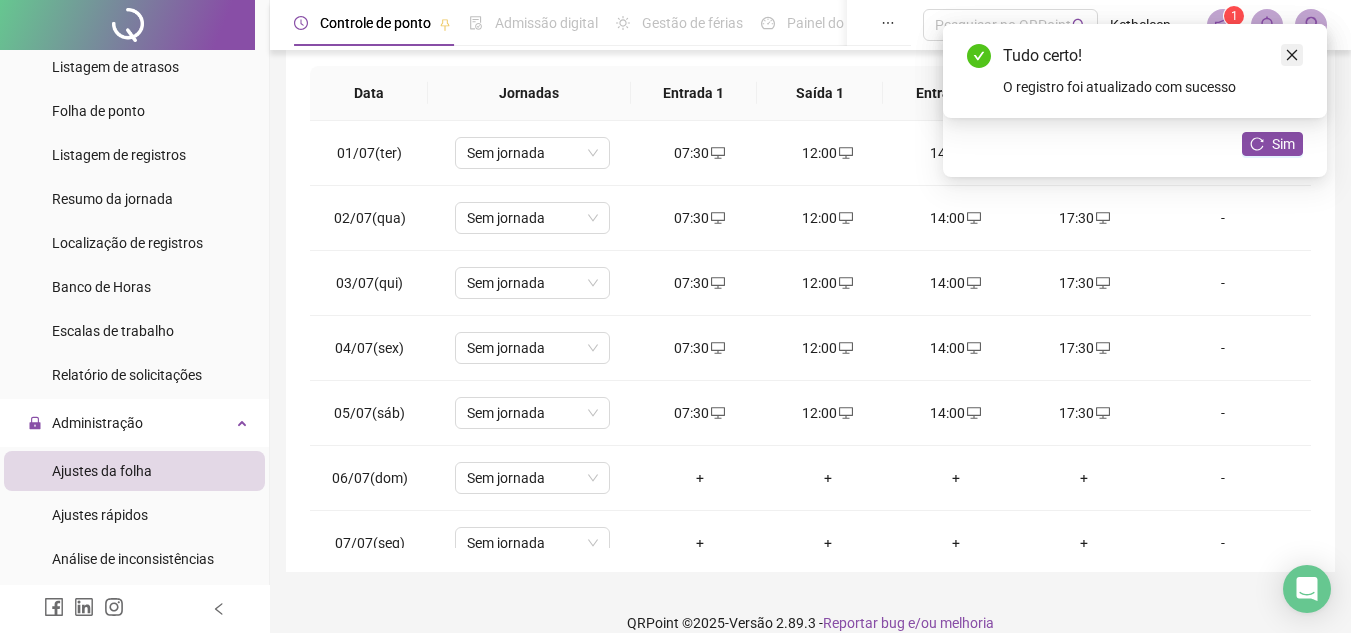 click at bounding box center [1292, 55] 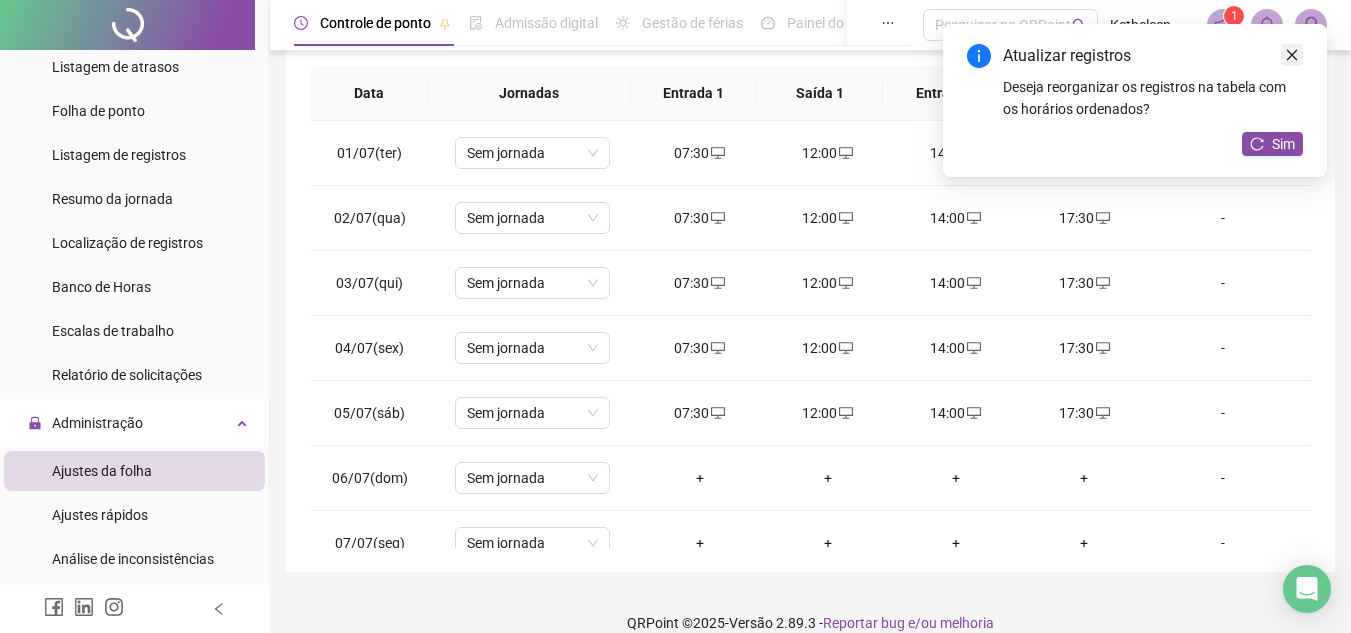 click 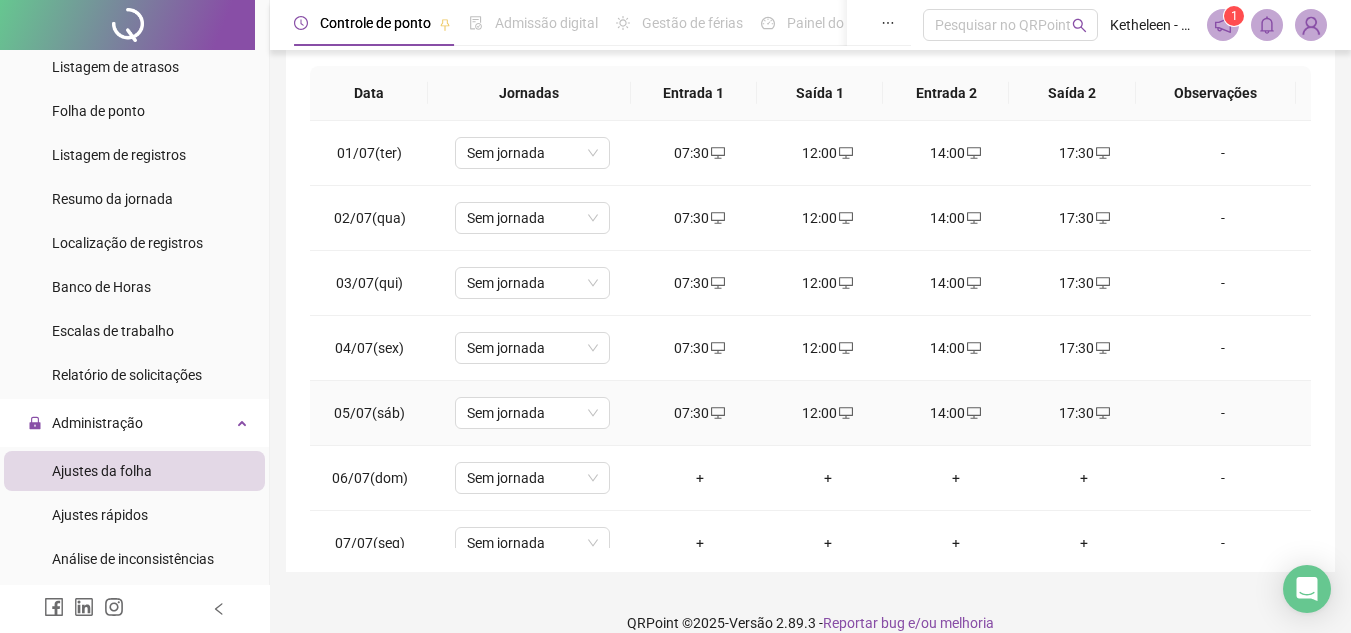 click on "14:00" at bounding box center (956, 413) 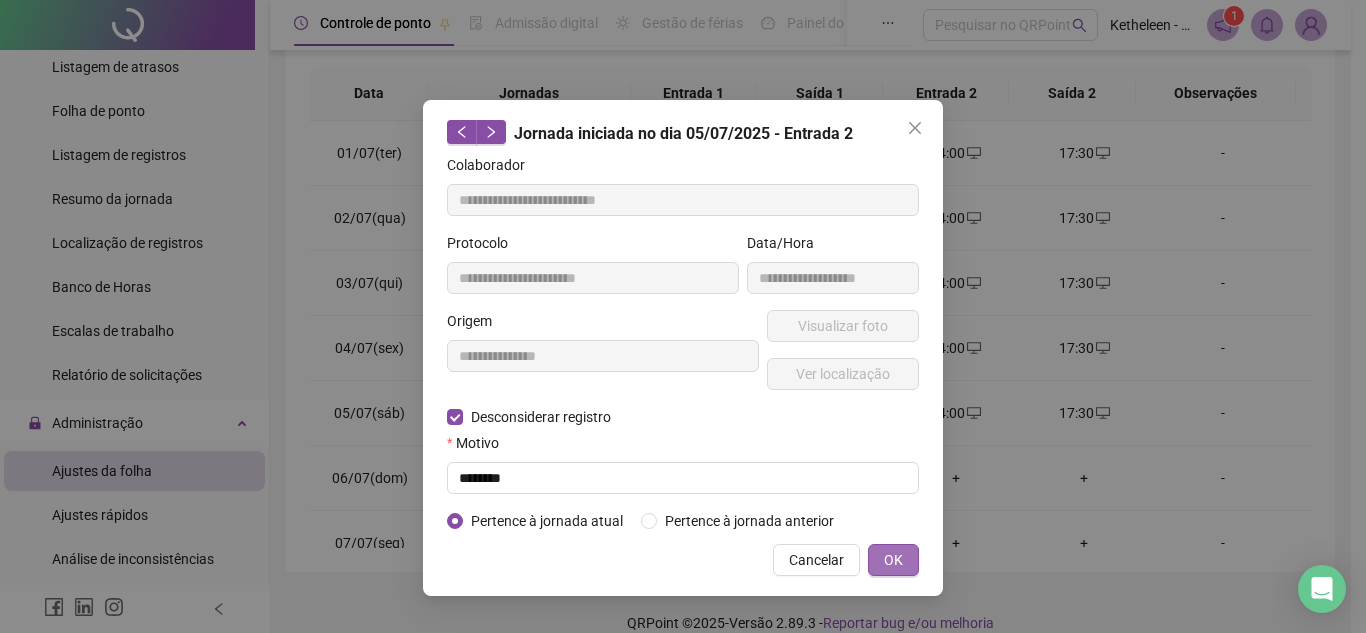 click on "OK" at bounding box center (893, 560) 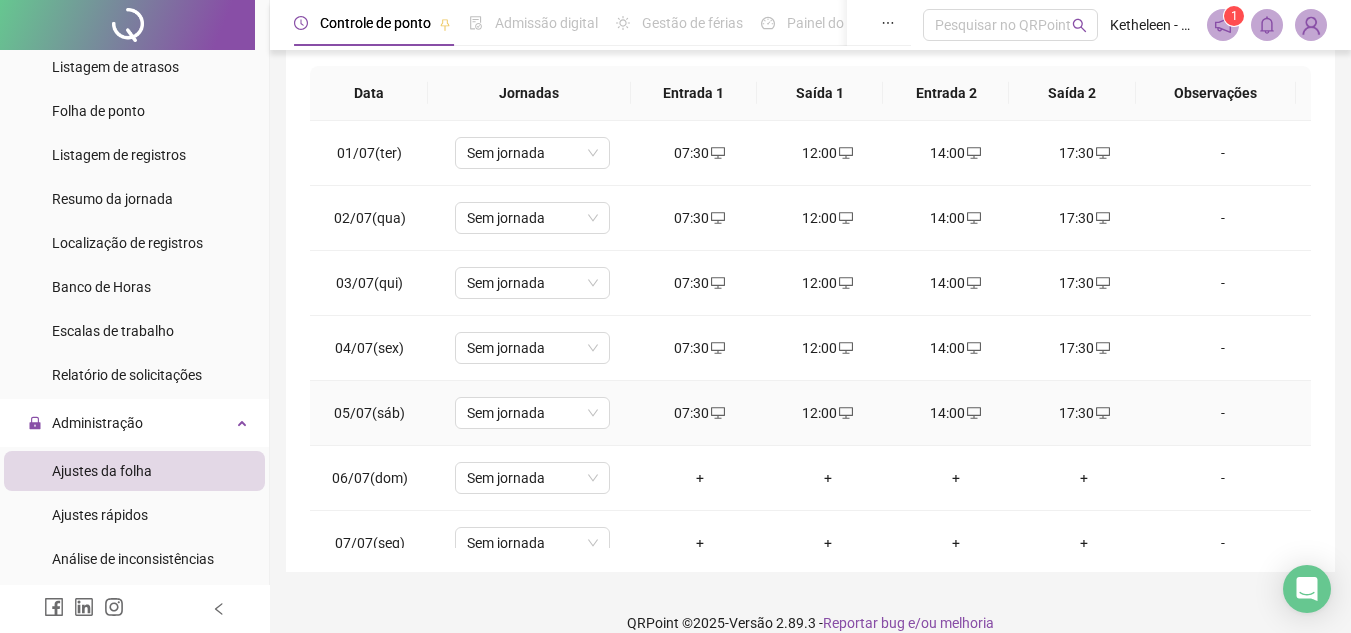 click on "14:00" at bounding box center (956, 413) 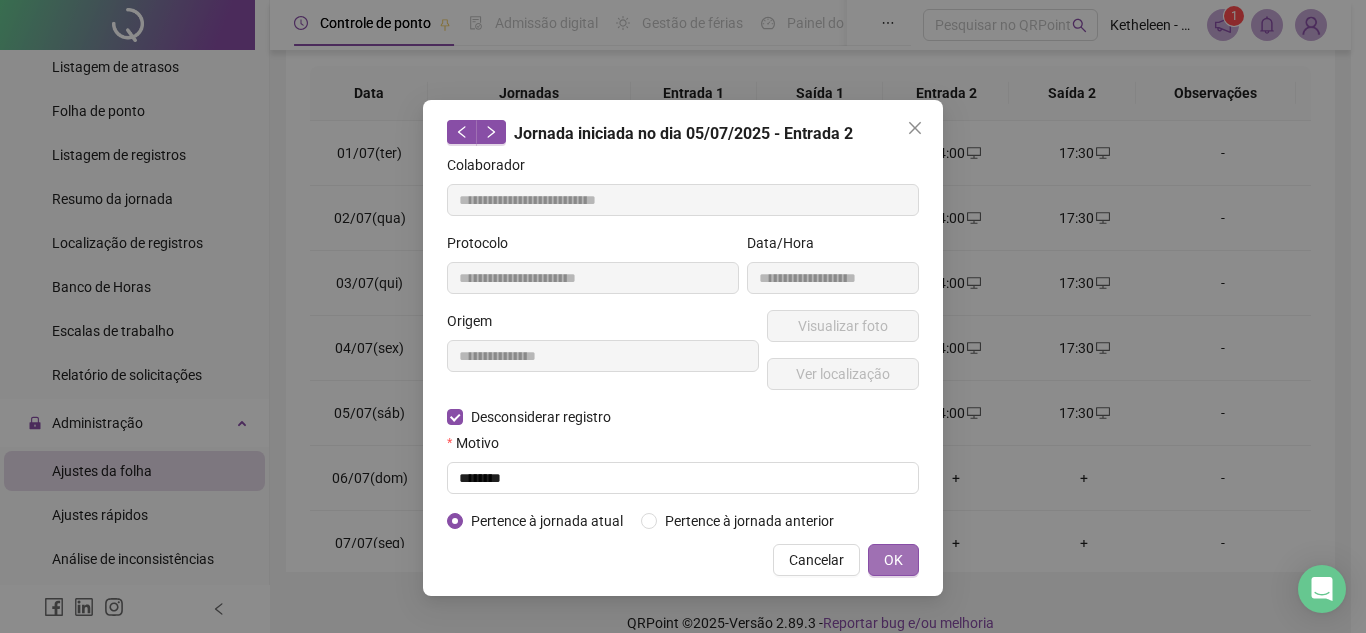 click on "OK" at bounding box center [893, 560] 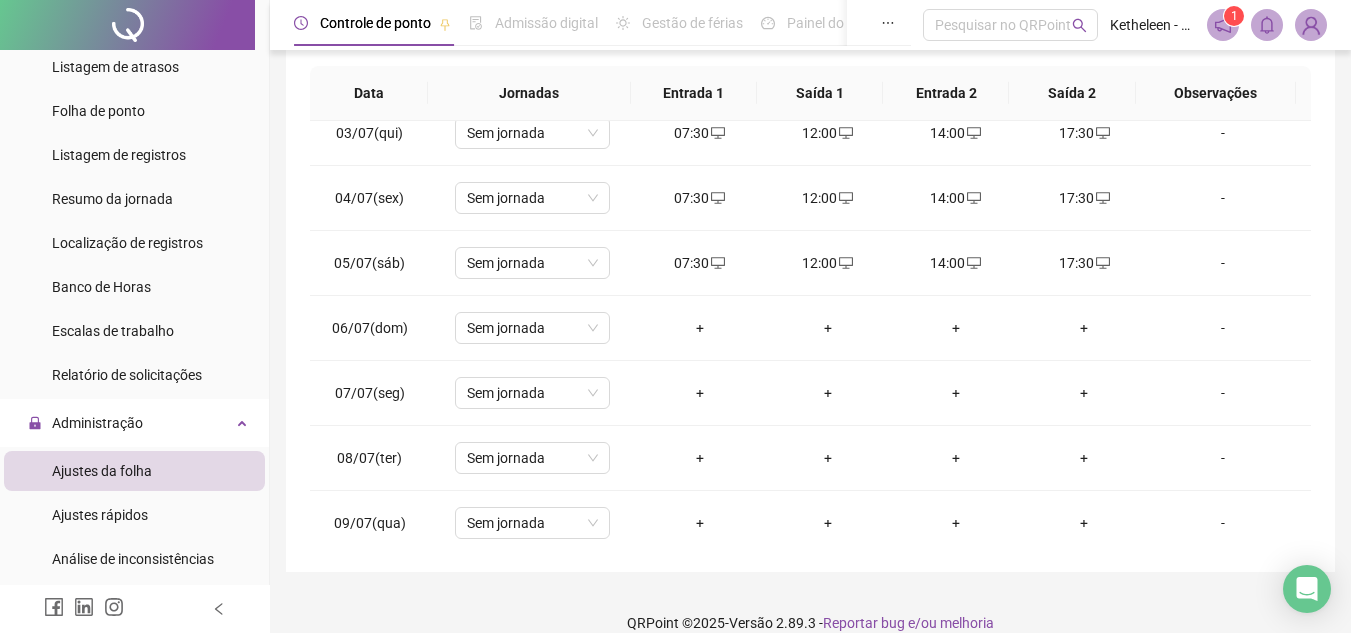 scroll, scrollTop: 170, scrollLeft: 0, axis: vertical 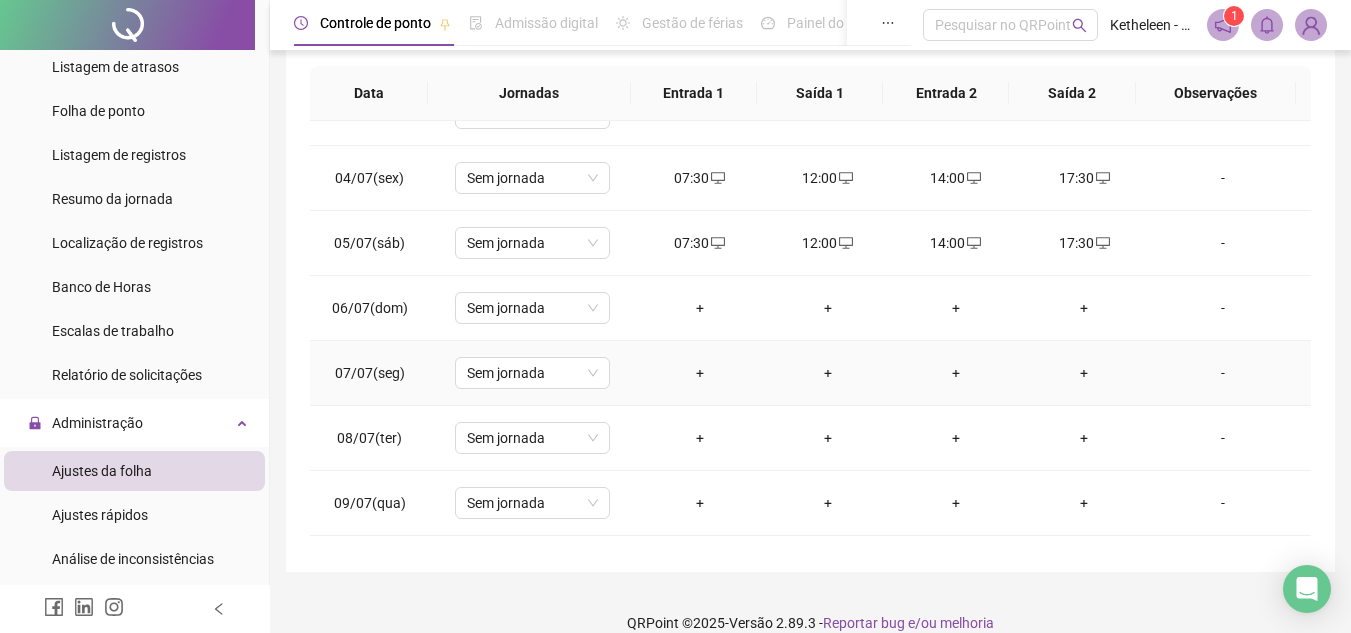 click on "+" at bounding box center [700, 373] 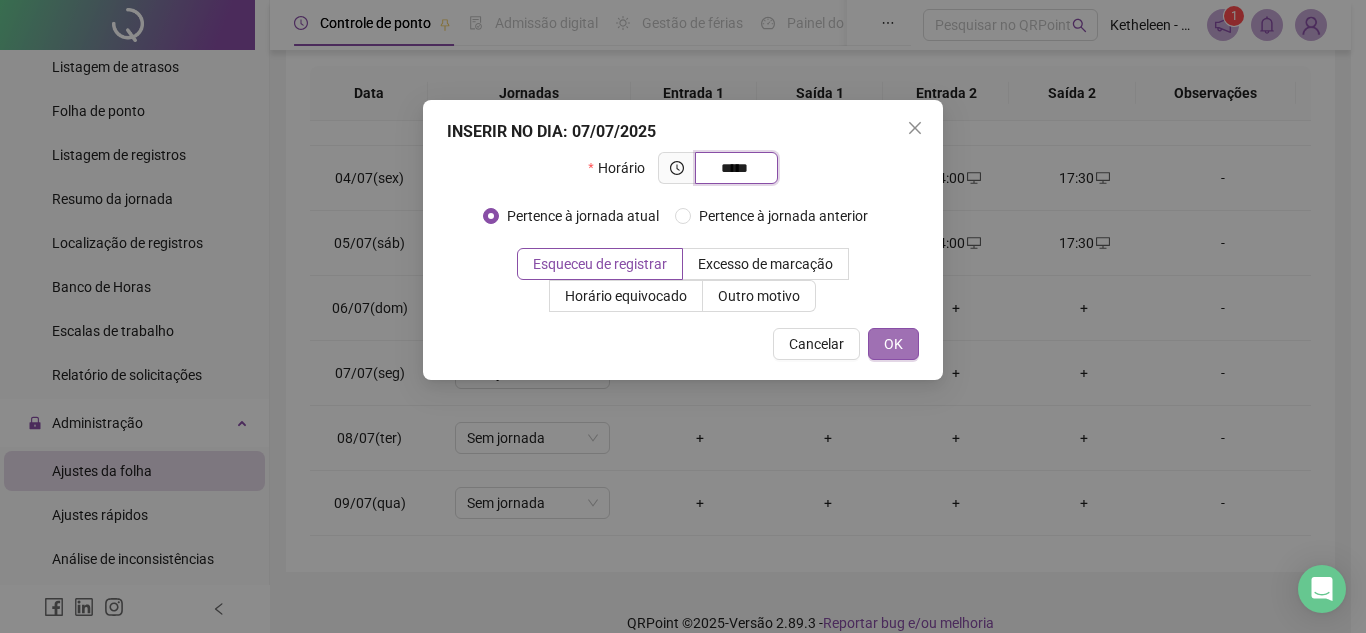 type on "*****" 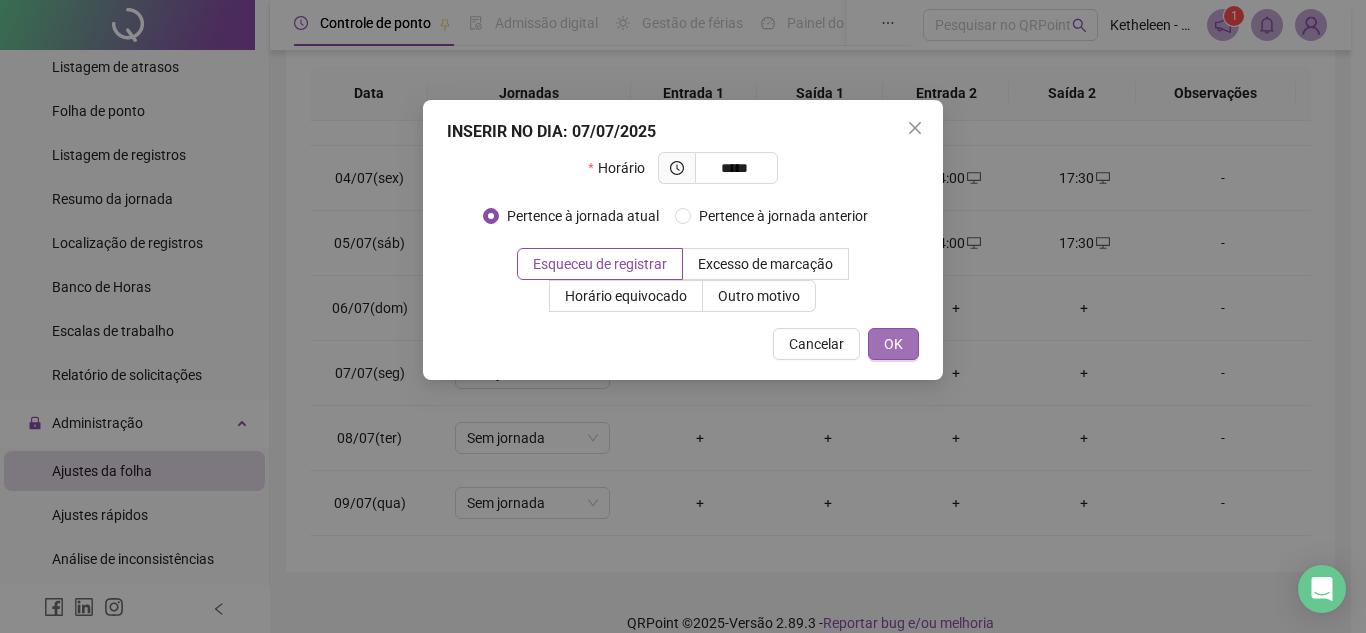 click on "OK" at bounding box center (893, 344) 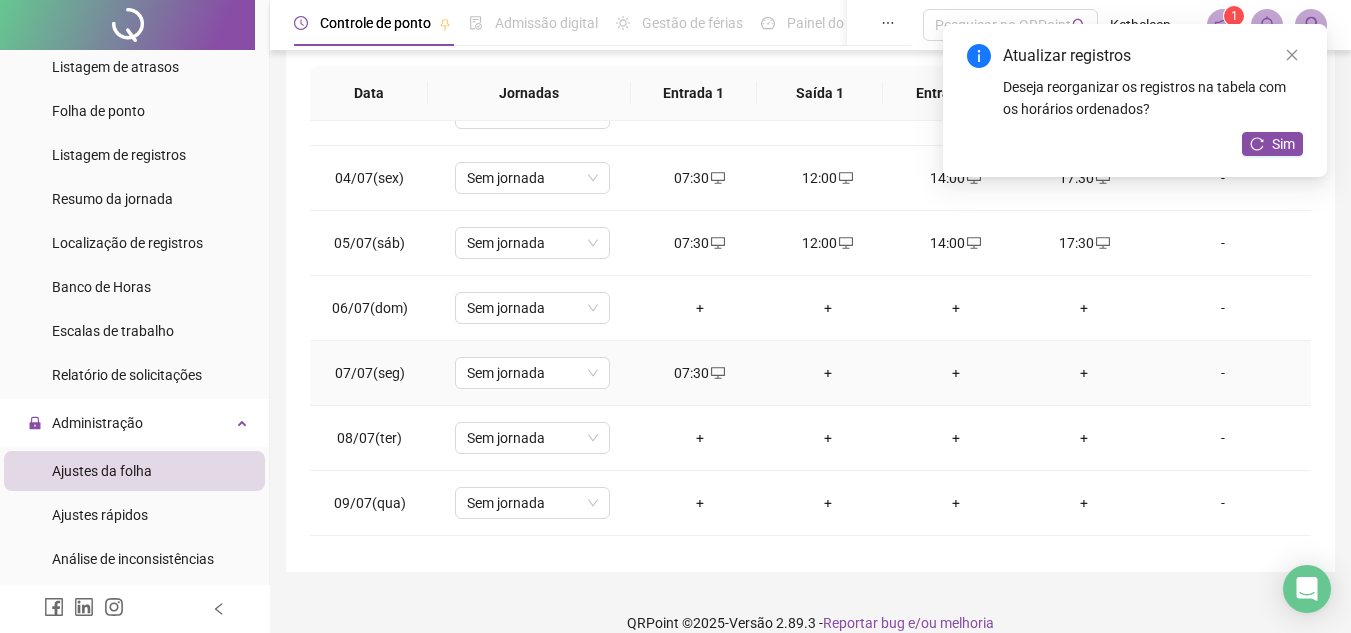 click on "+" at bounding box center (828, 373) 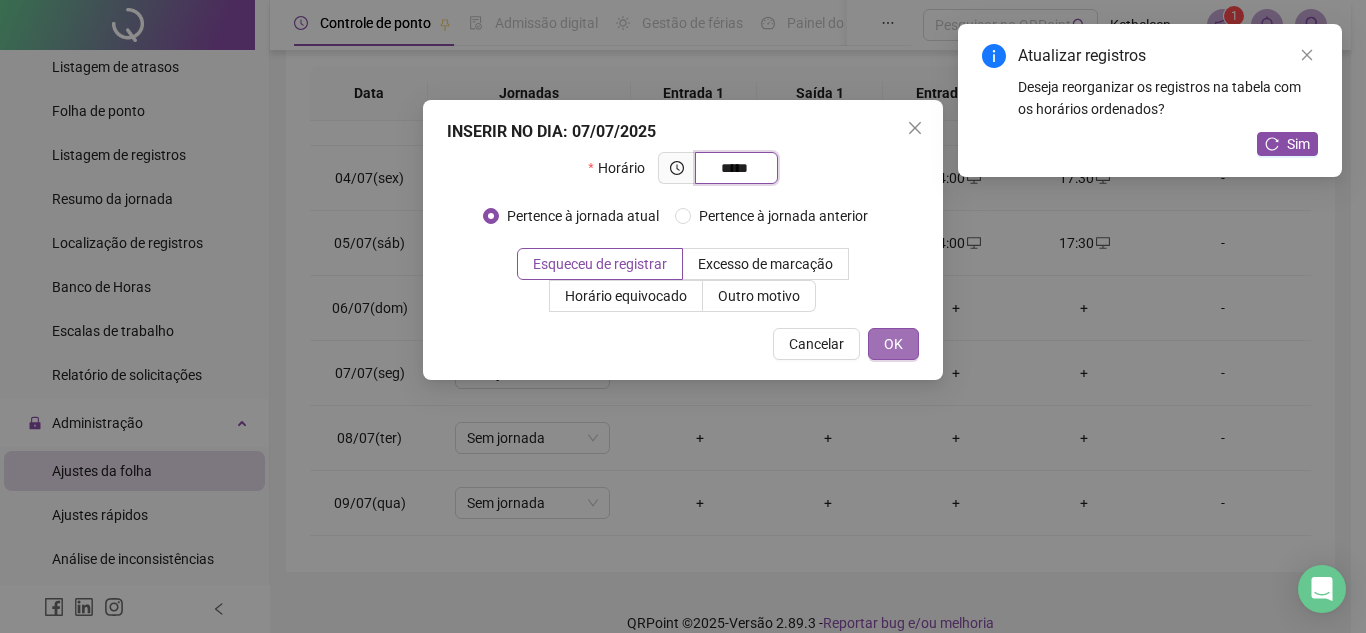 type on "*****" 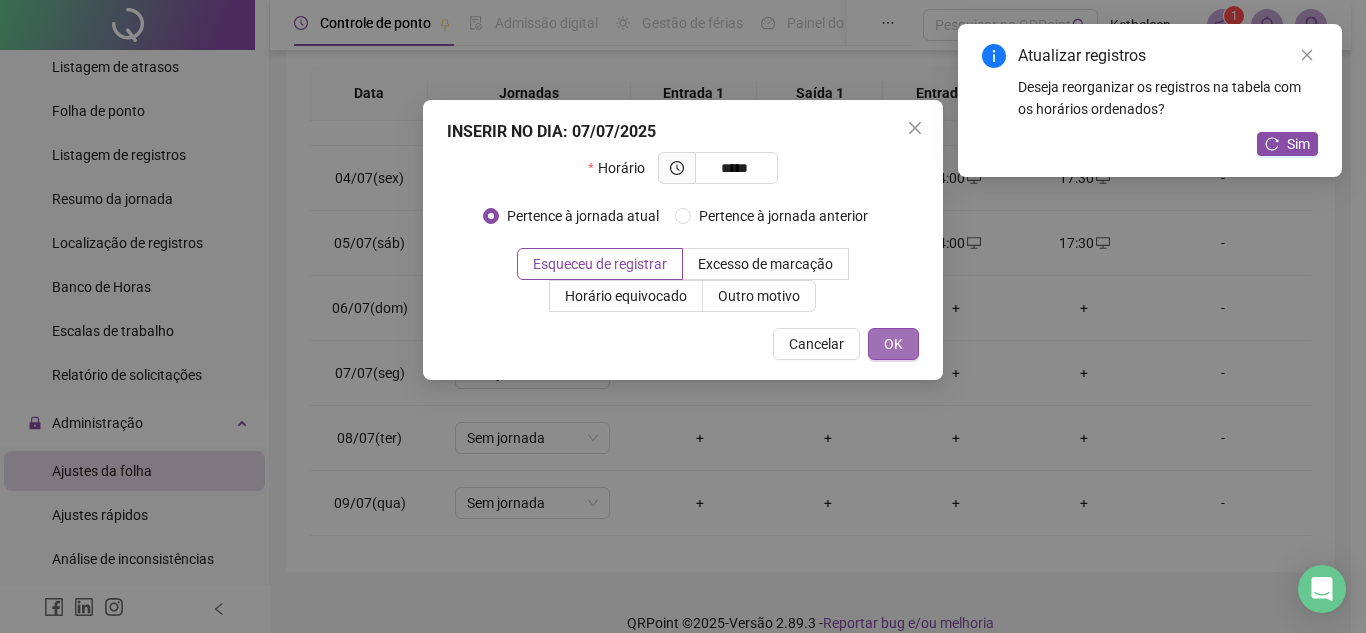 click on "OK" at bounding box center (893, 344) 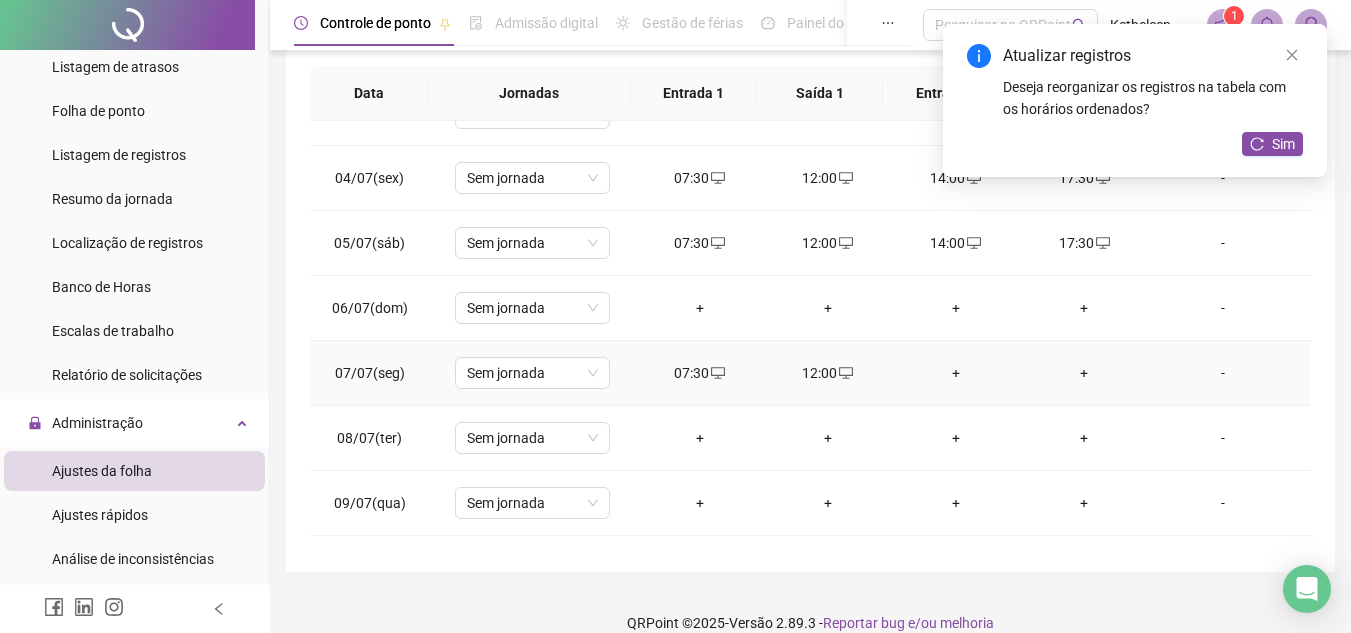 click on "+" at bounding box center [956, 373] 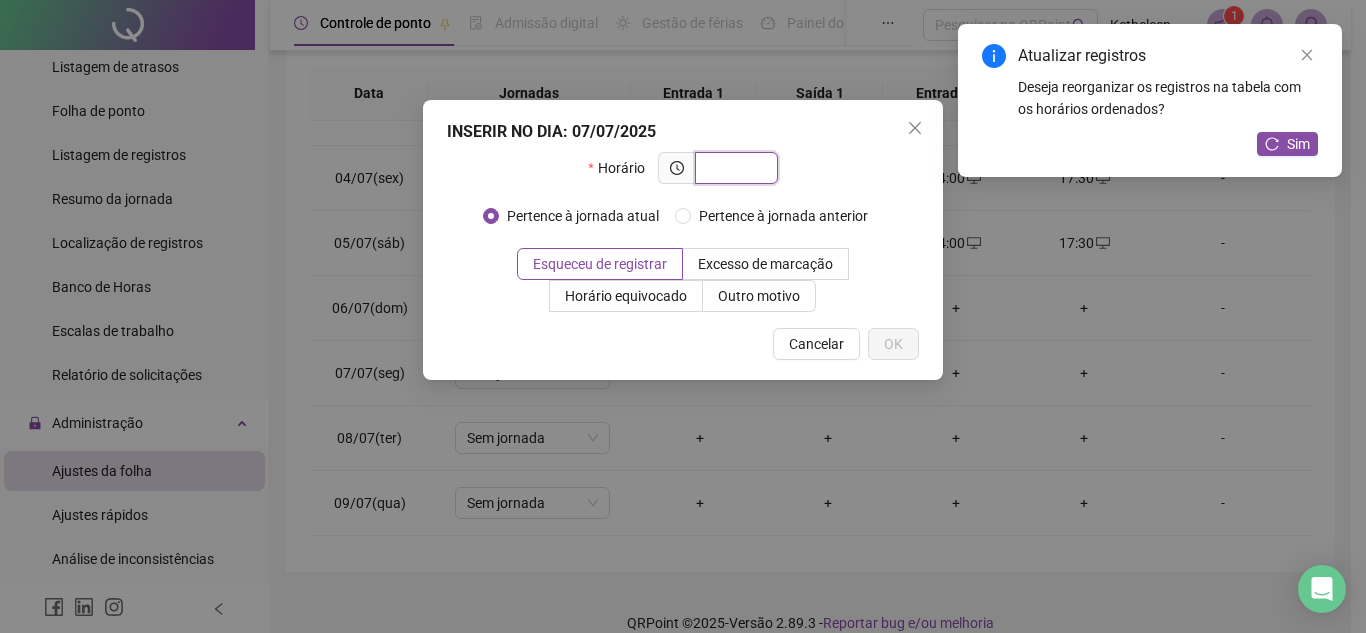 click at bounding box center (734, 168) 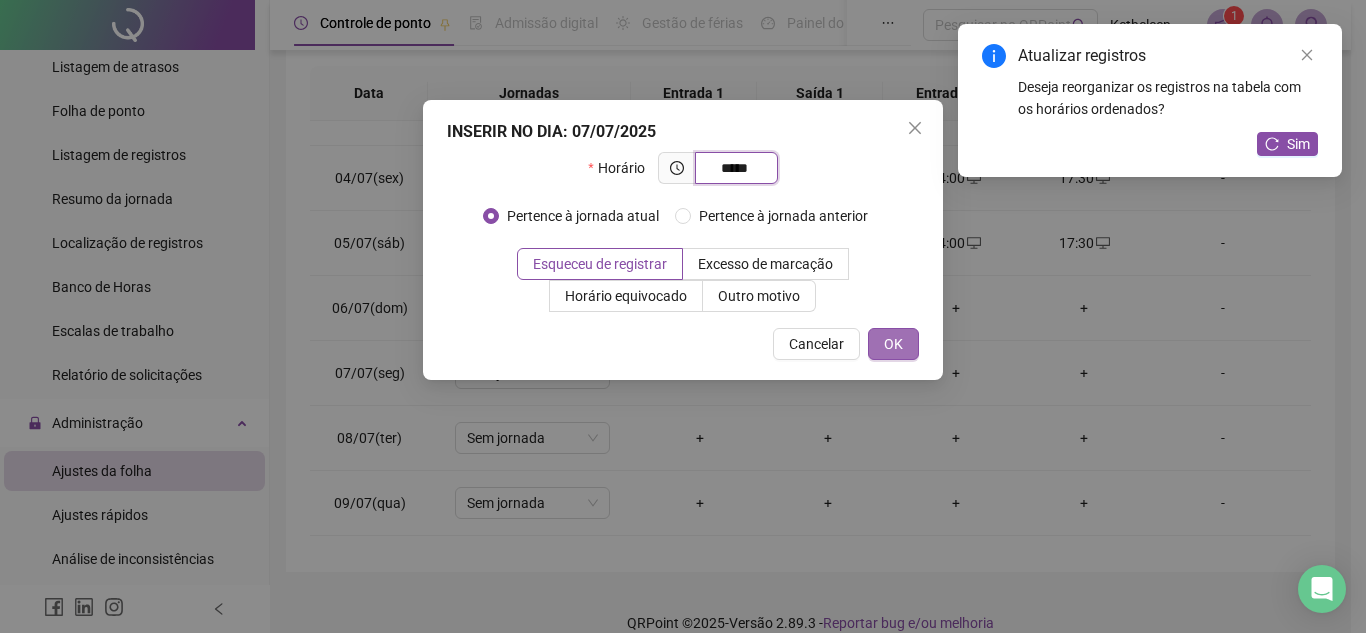 type on "*****" 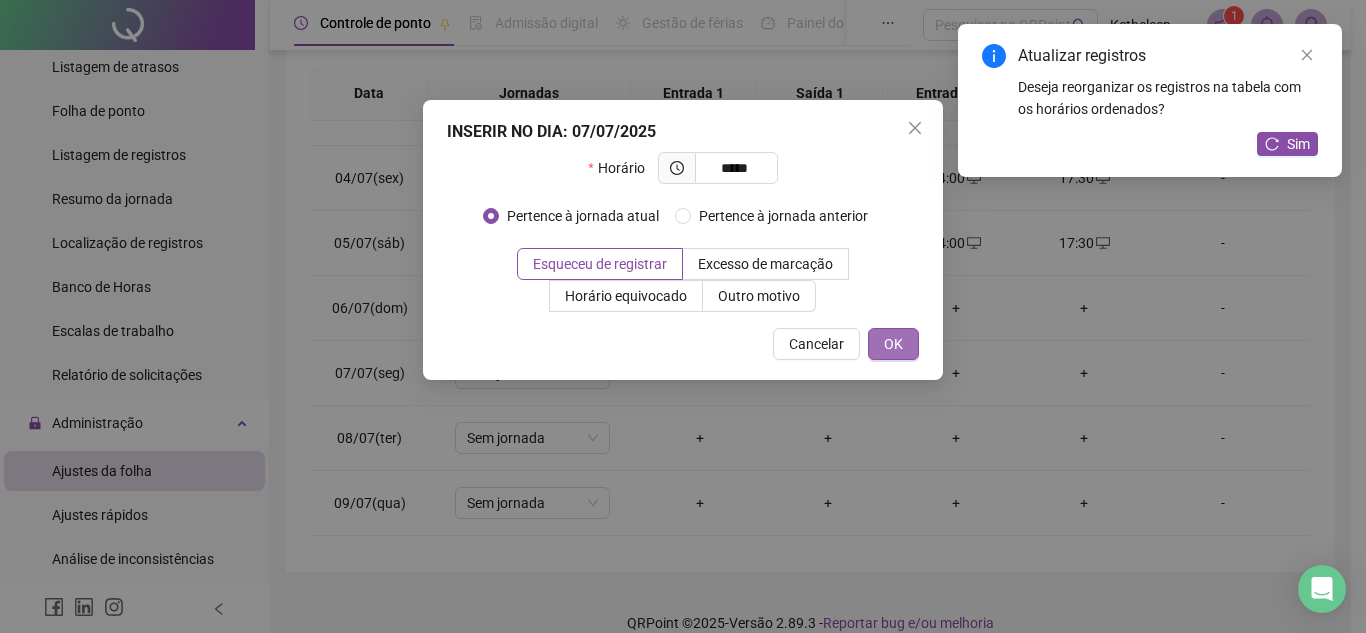 click on "OK" at bounding box center (893, 344) 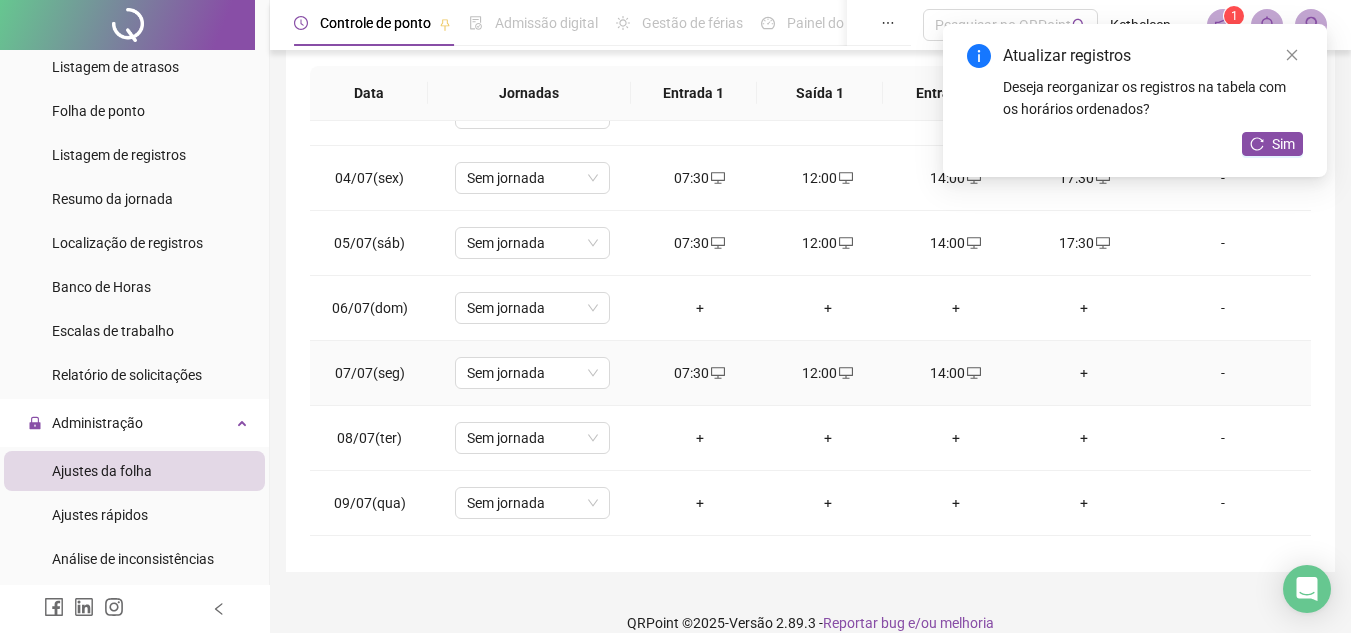 click on "+" at bounding box center (1084, 373) 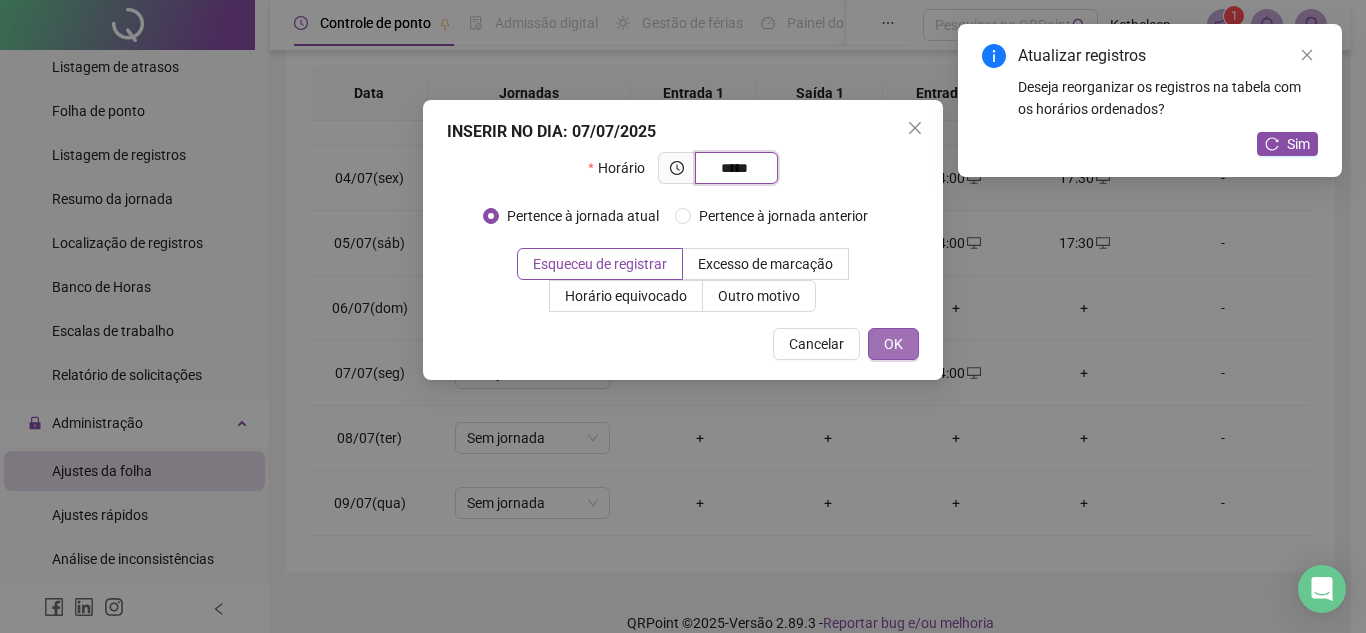 type on "*****" 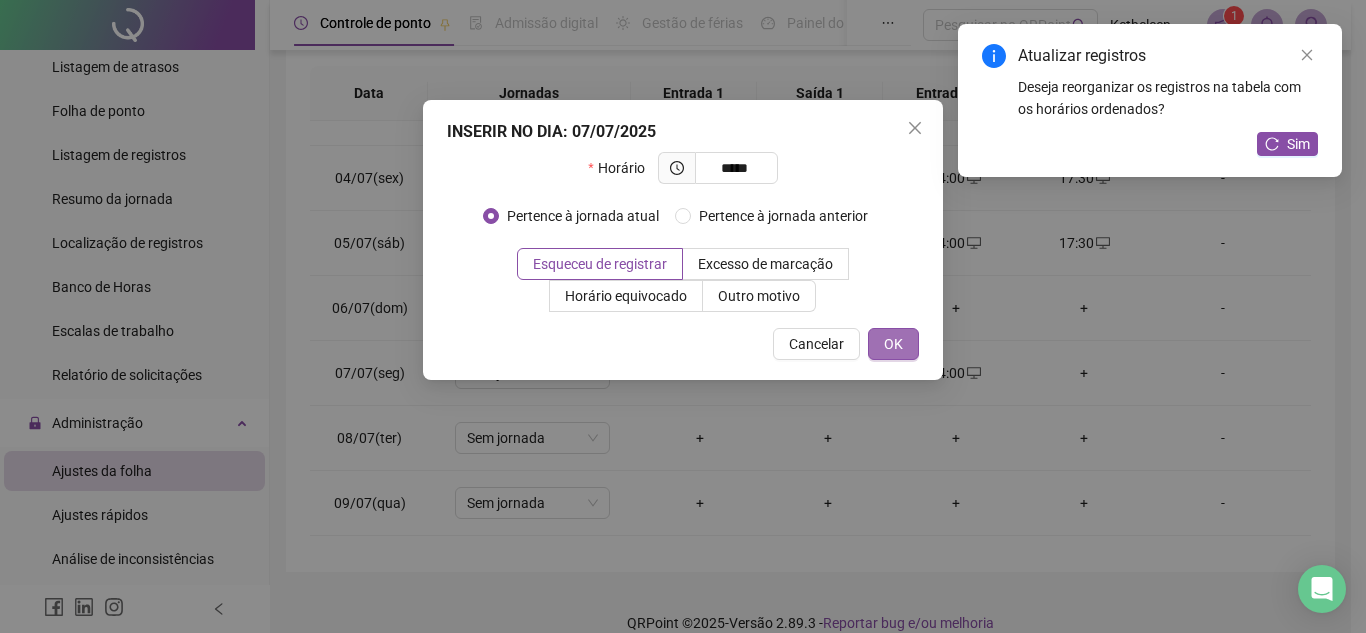 click on "OK" at bounding box center [893, 344] 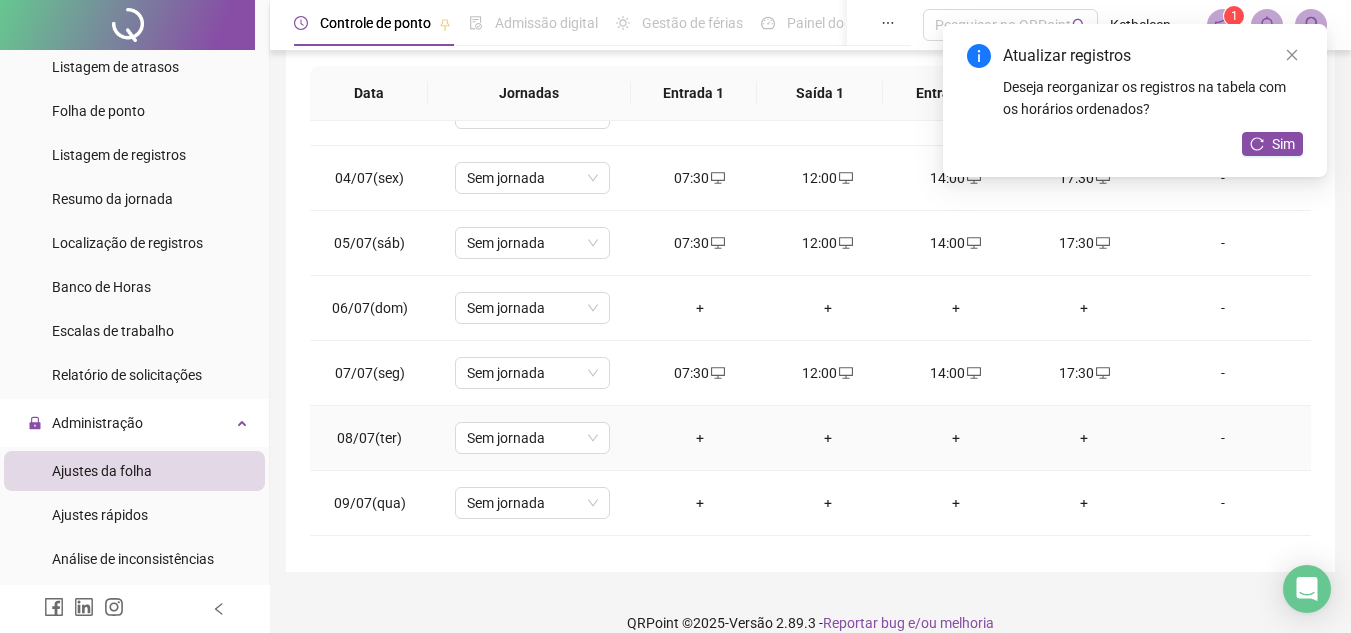 click on "+" at bounding box center (700, 438) 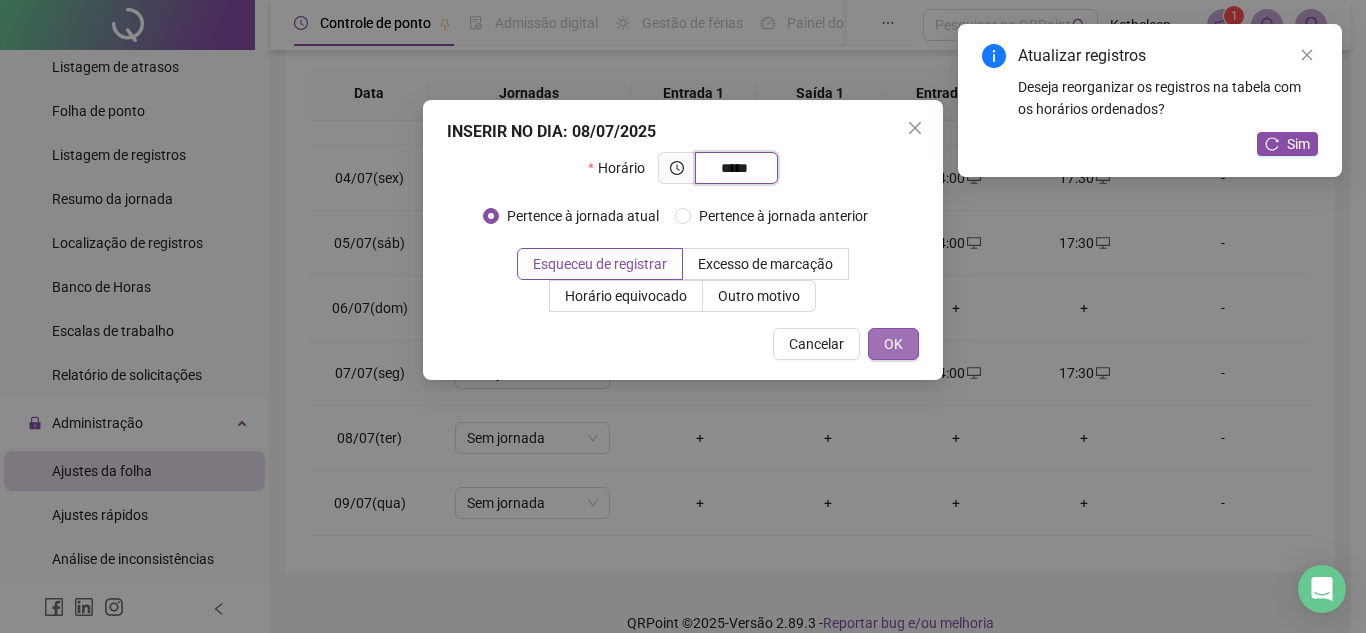 type on "*****" 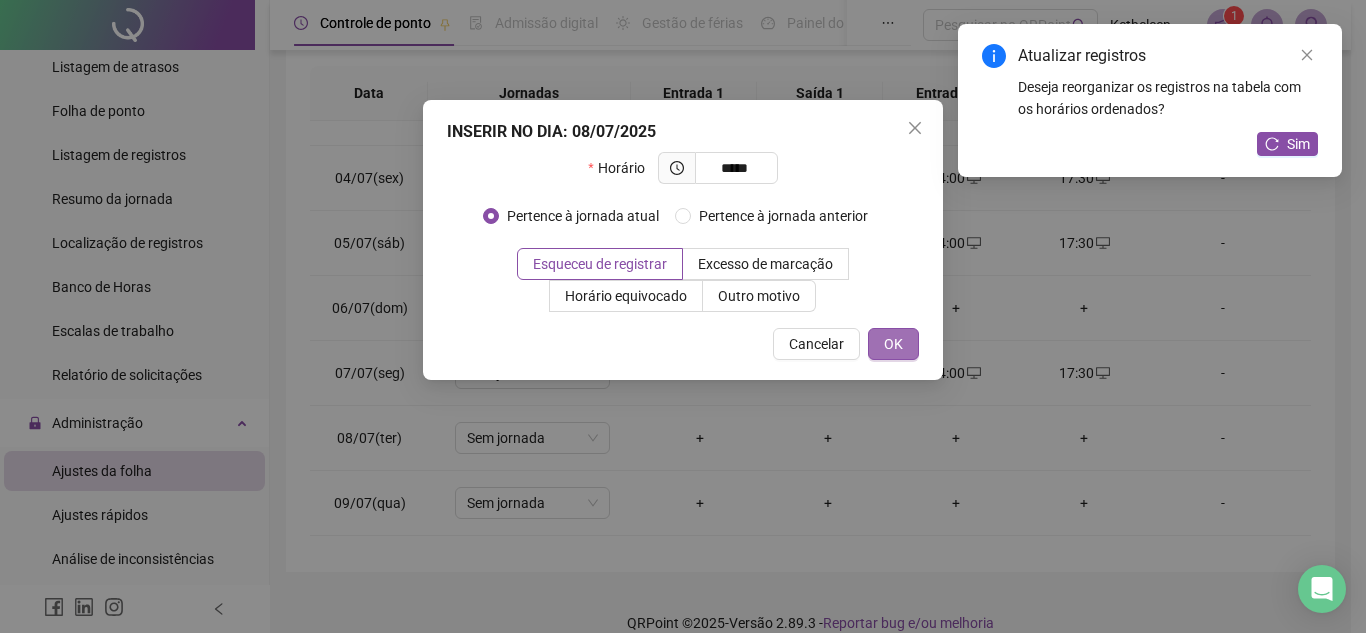 click on "OK" at bounding box center [893, 344] 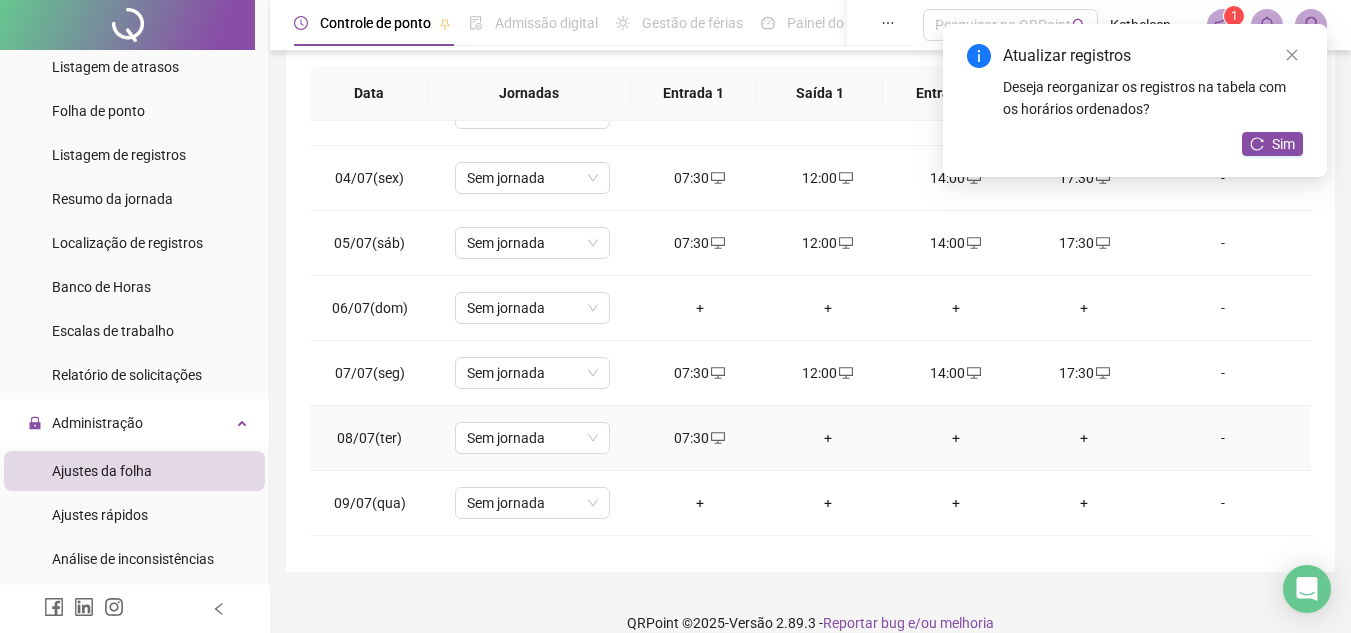 click on "+" at bounding box center (828, 438) 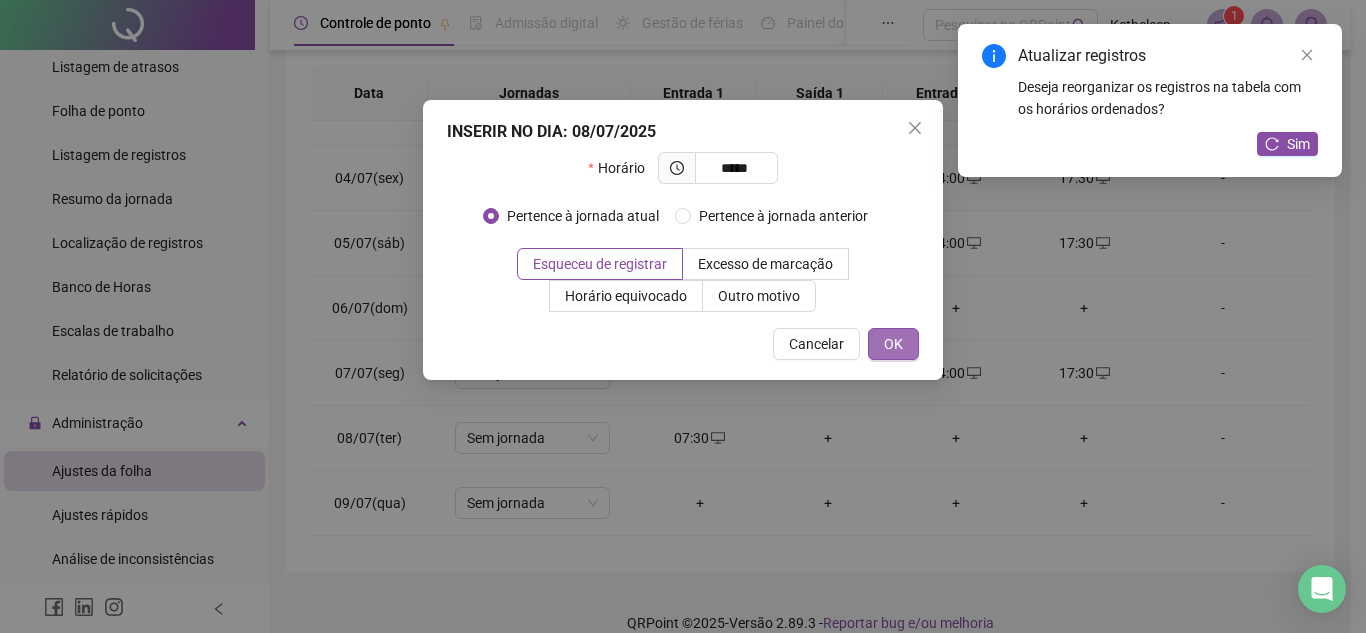 type on "*****" 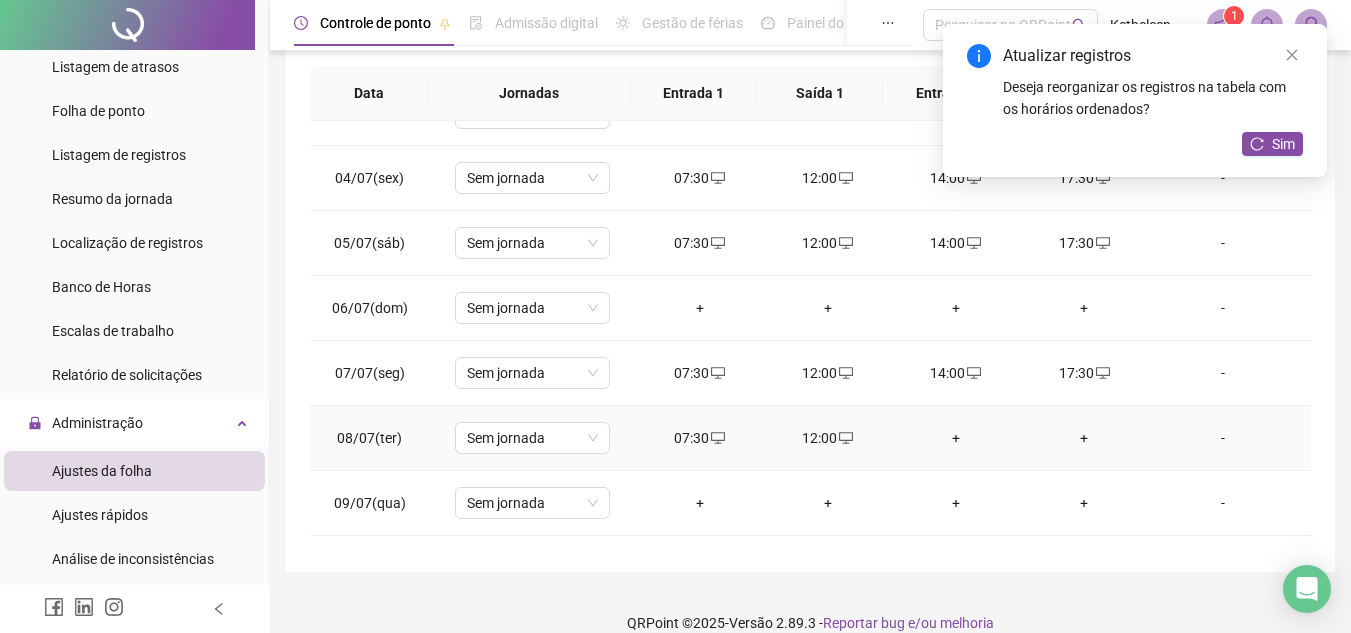 click on "+" at bounding box center [956, 438] 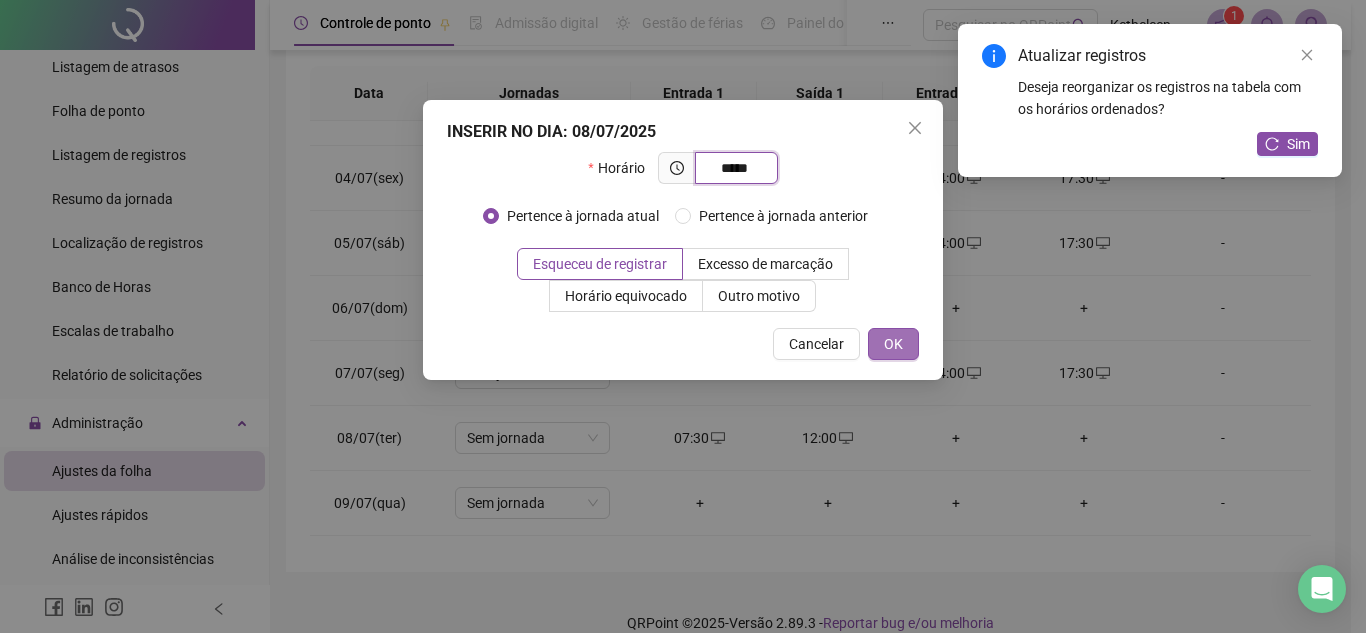 type on "*****" 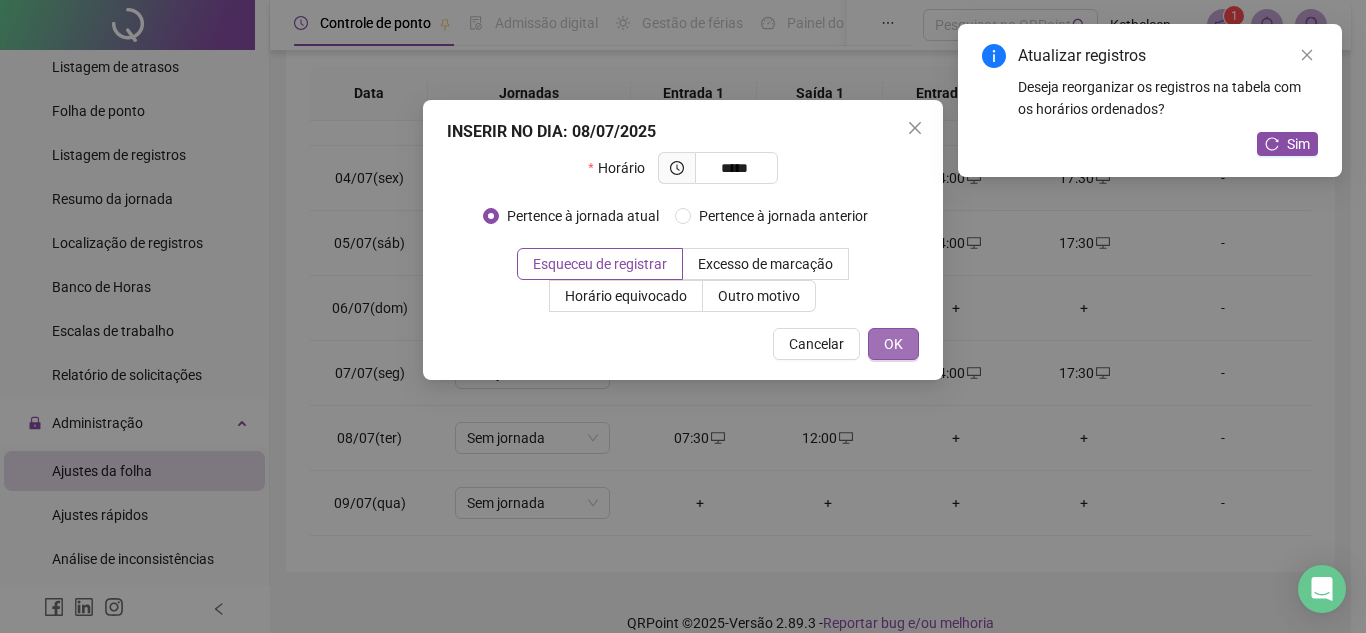 click on "OK" at bounding box center [893, 344] 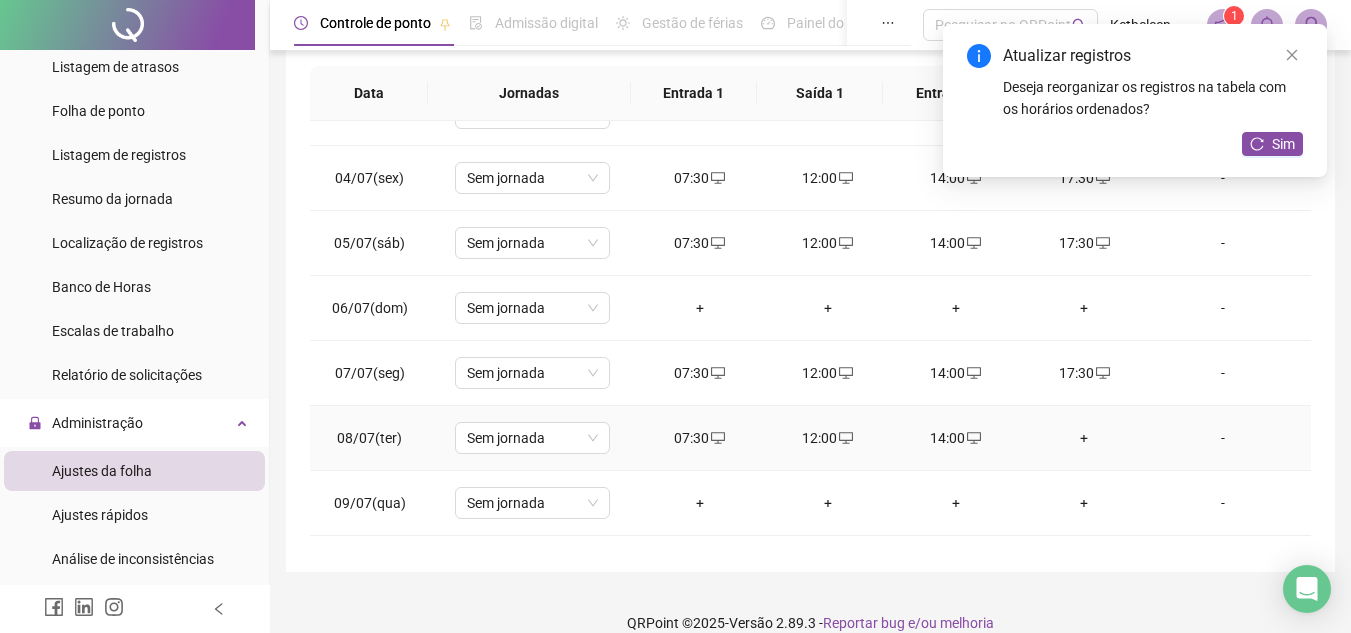 click on "+" at bounding box center [1084, 438] 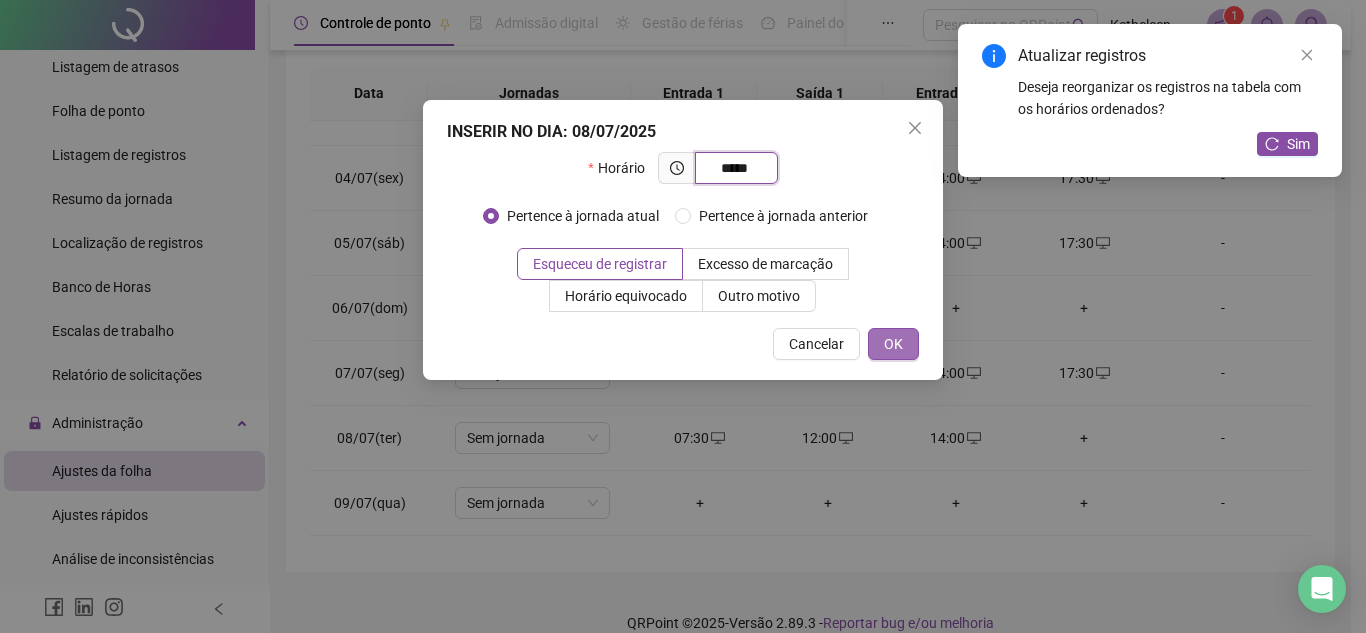 type on "*****" 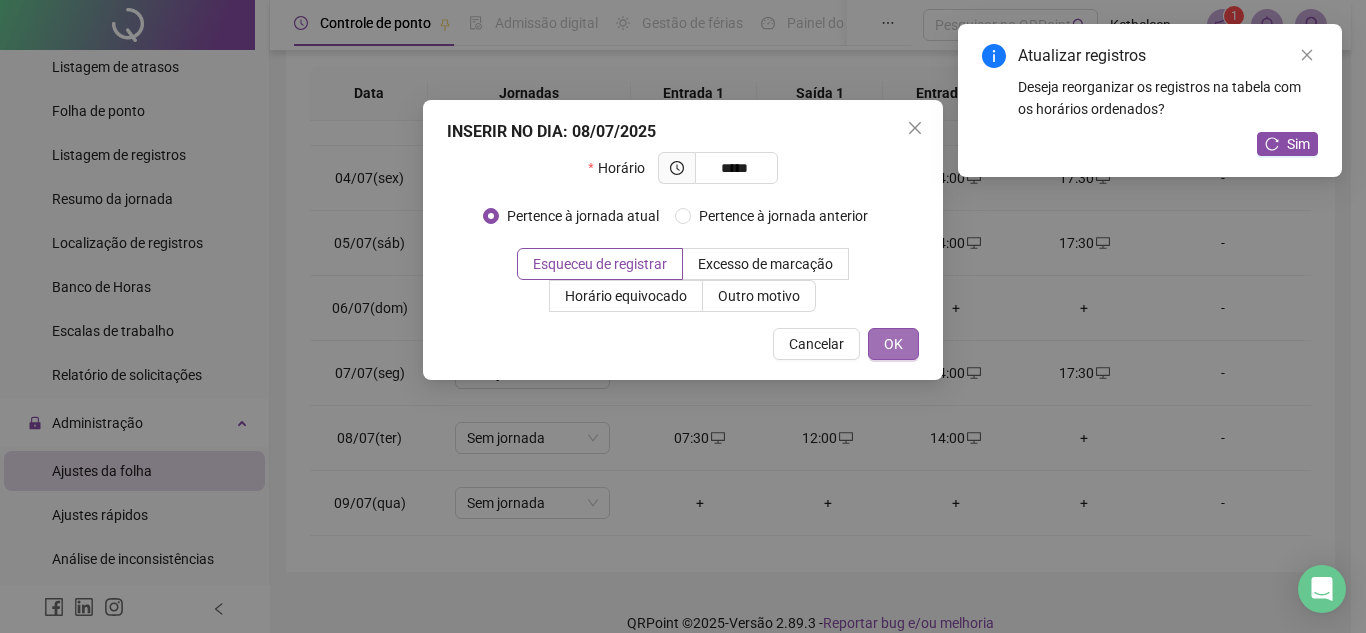 click on "OK" at bounding box center (893, 344) 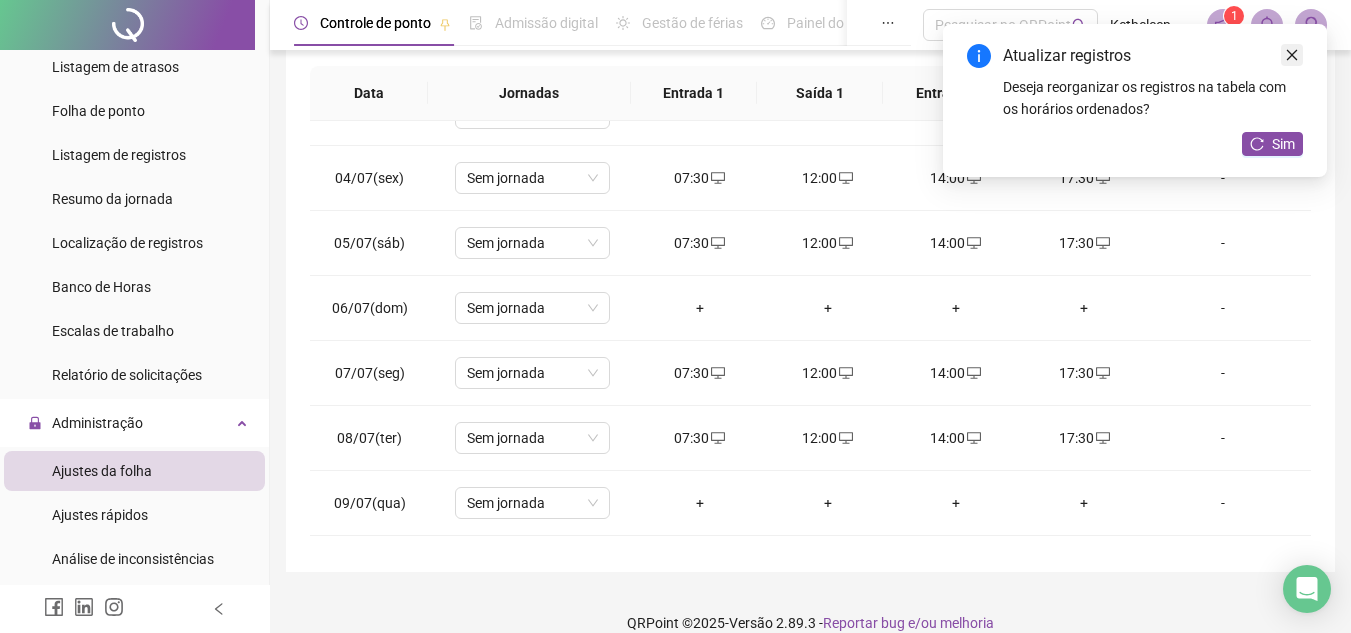 click 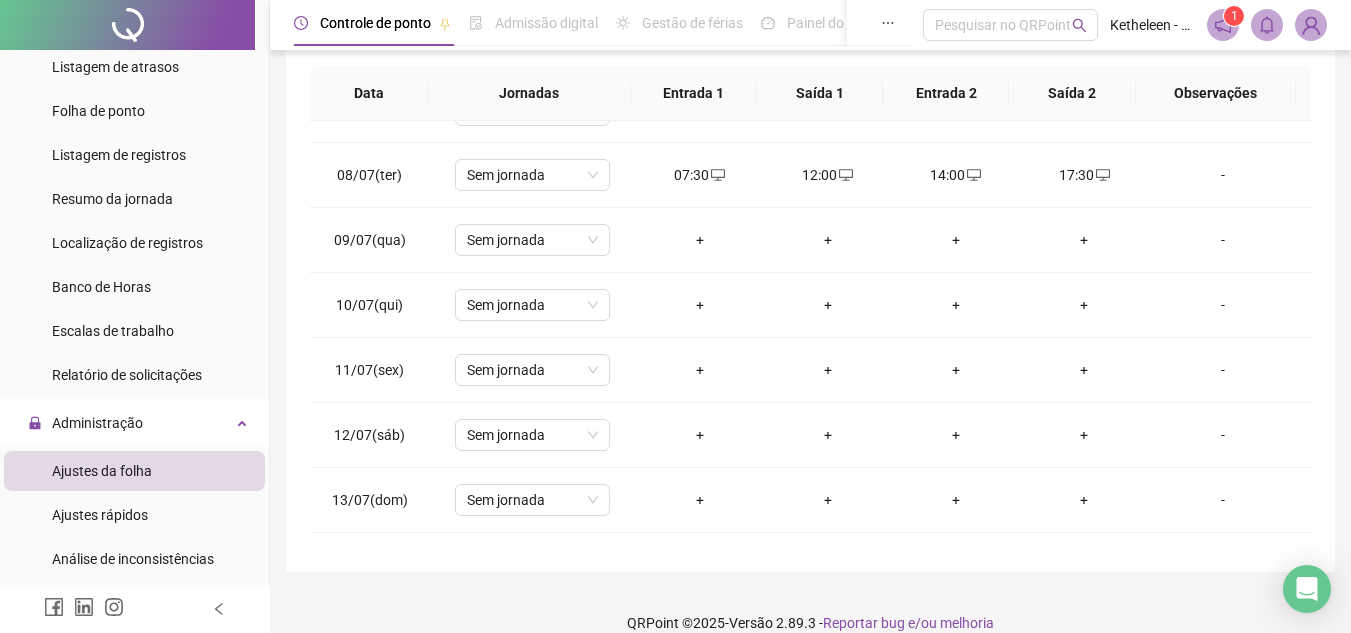 scroll, scrollTop: 459, scrollLeft: 0, axis: vertical 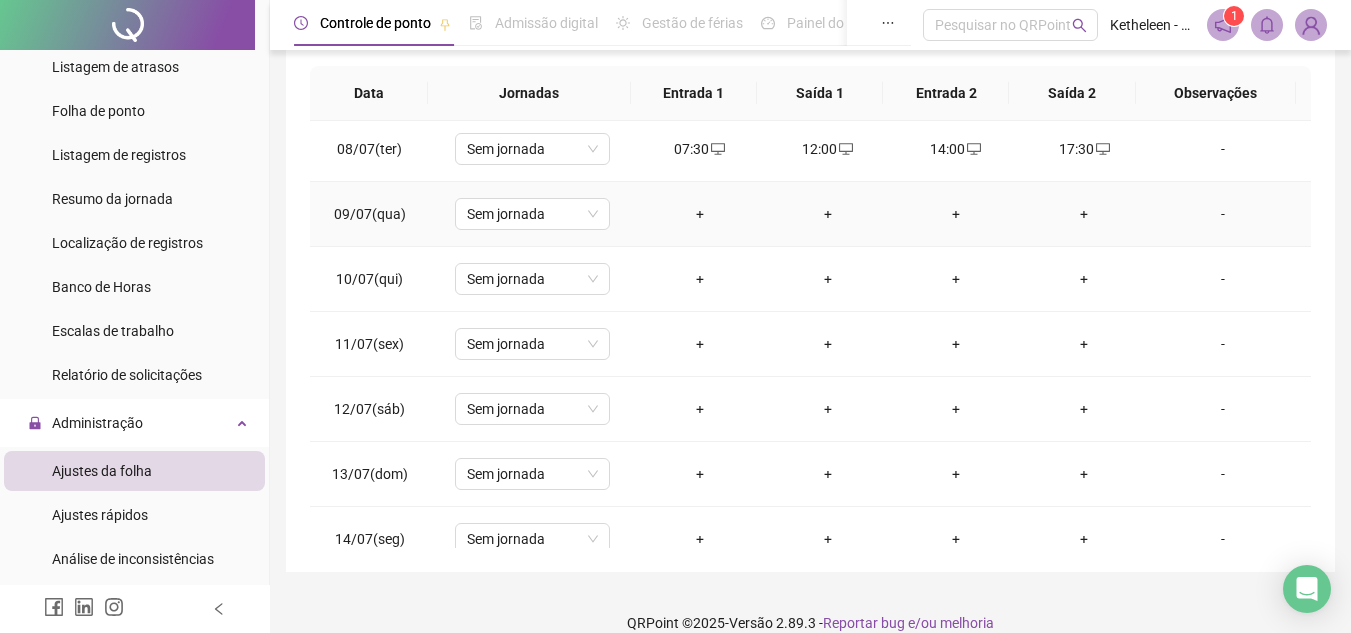 click on "+" at bounding box center [700, 214] 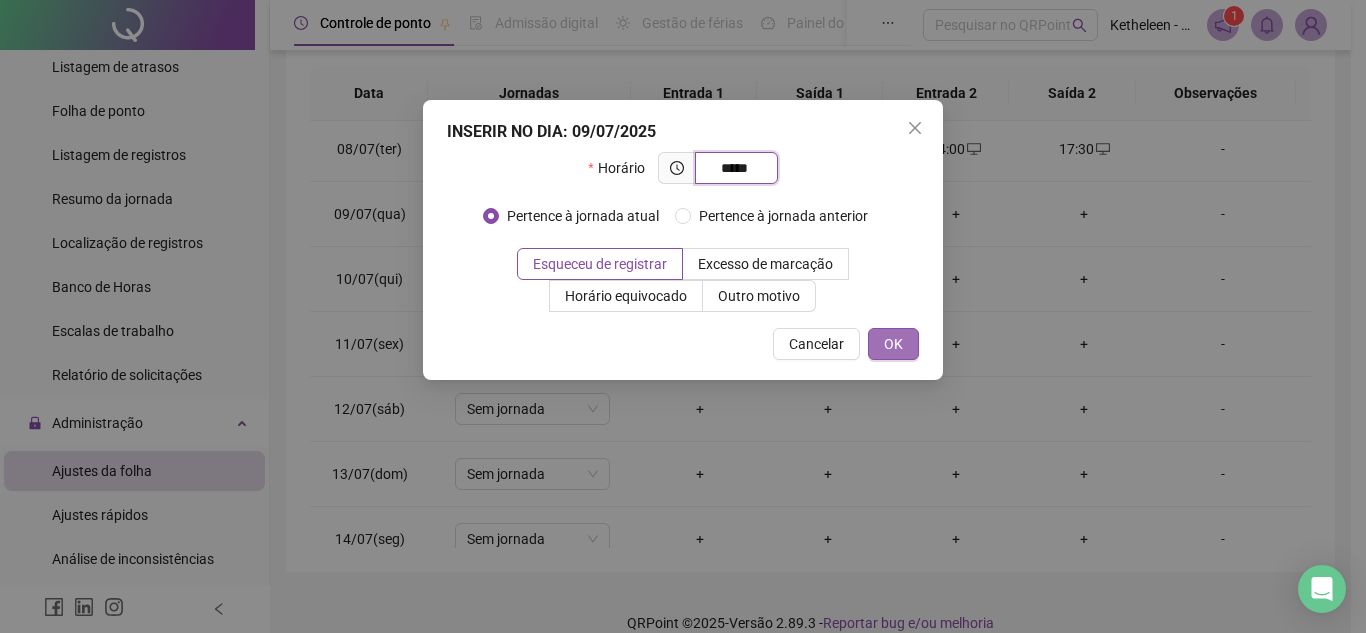 type on "*****" 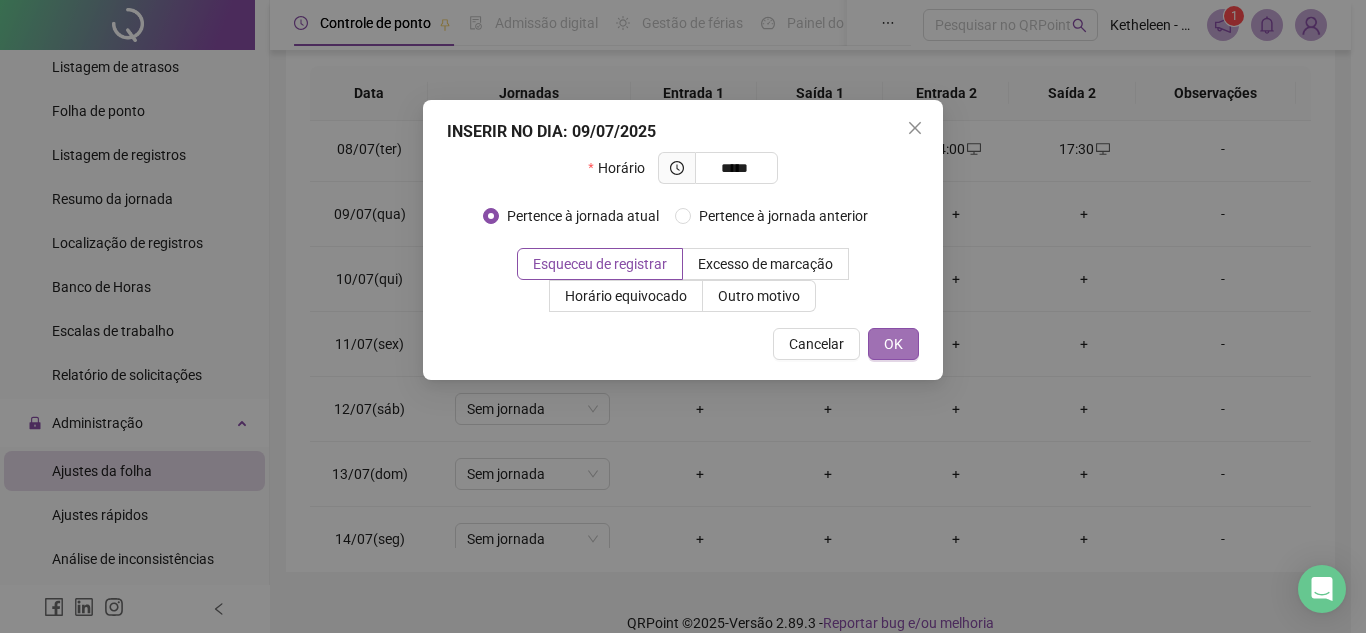 click on "OK" at bounding box center [893, 344] 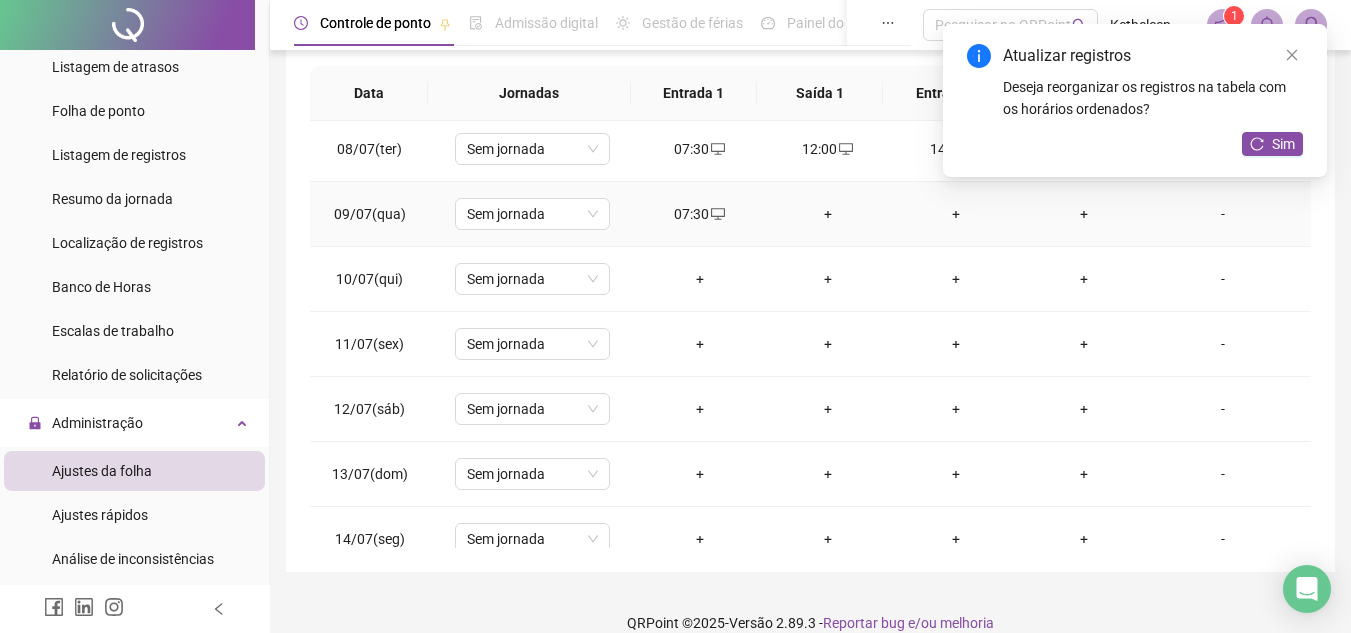 click on "+" at bounding box center (828, 214) 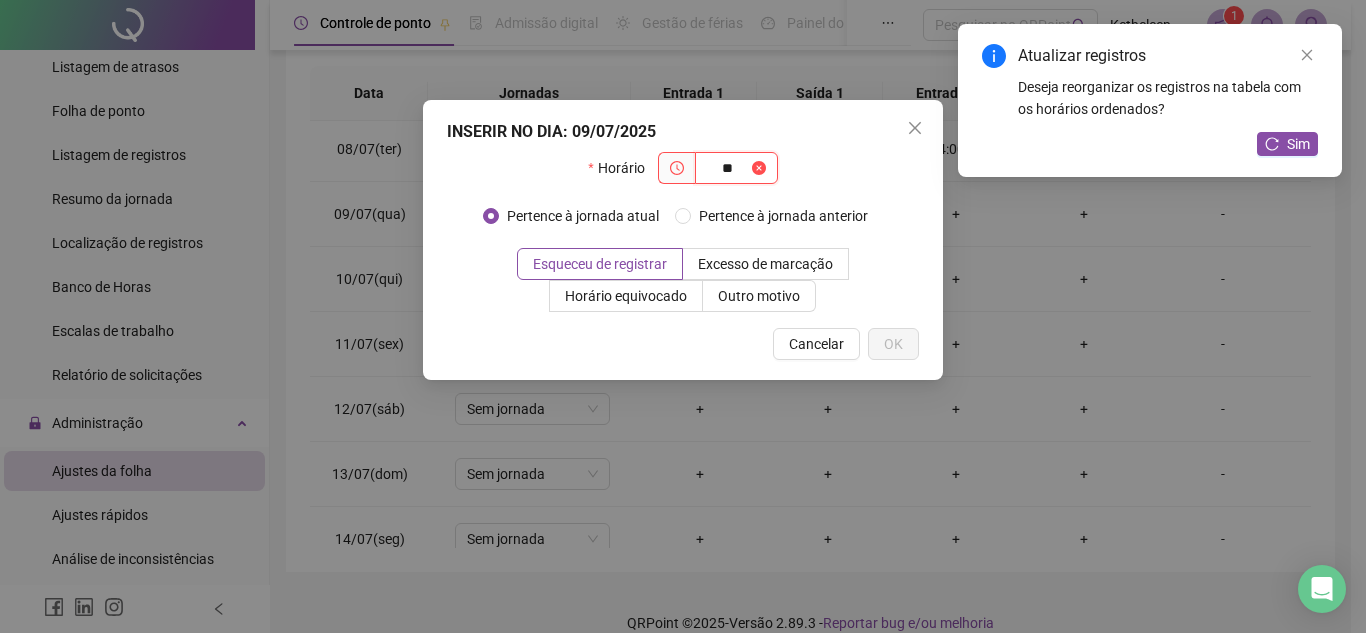 type on "*" 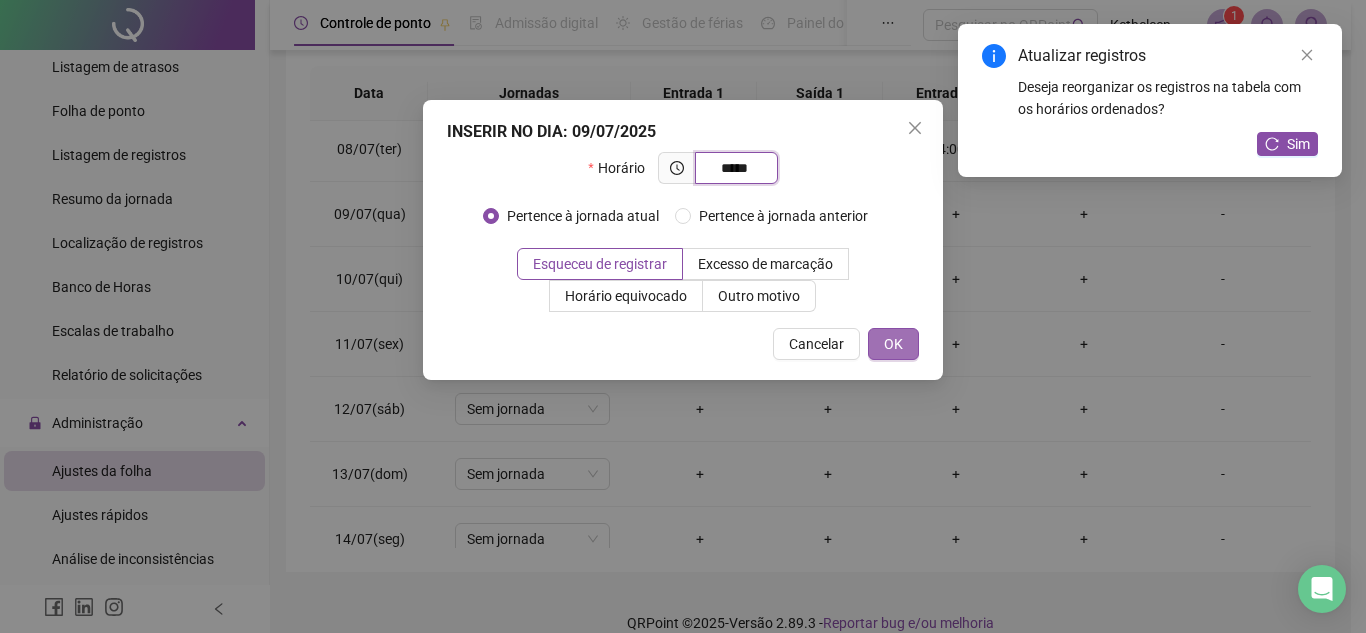 type on "*****" 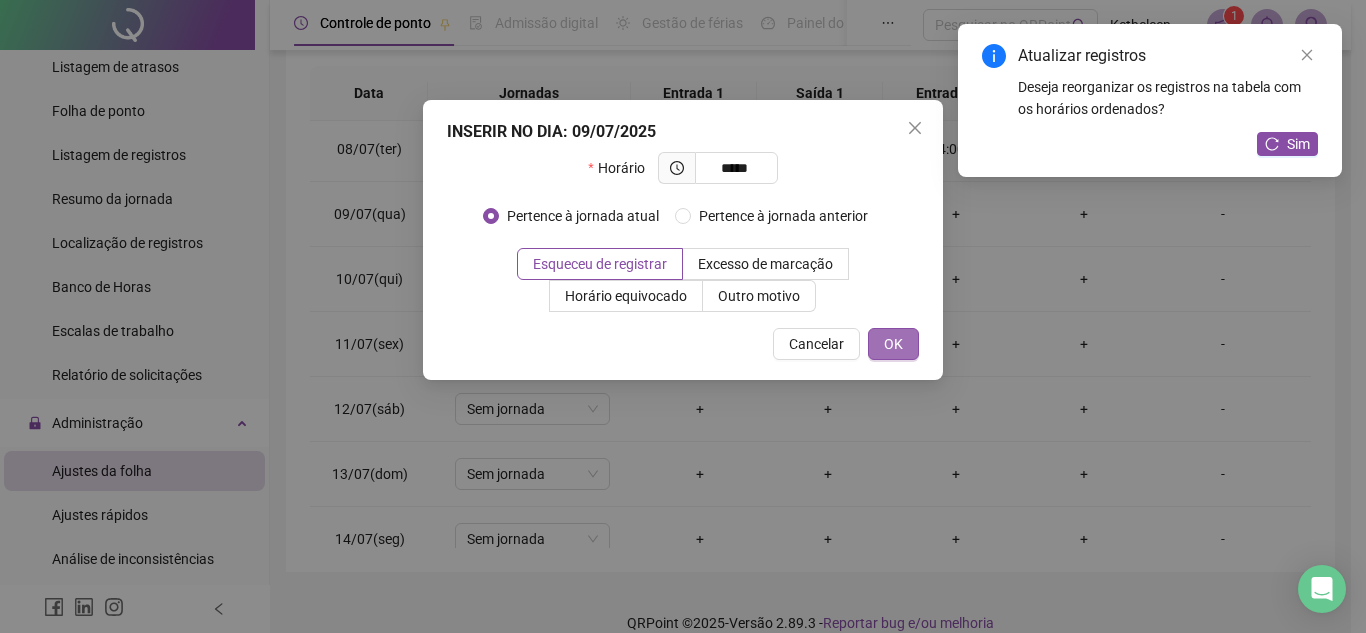 click on "OK" at bounding box center (893, 344) 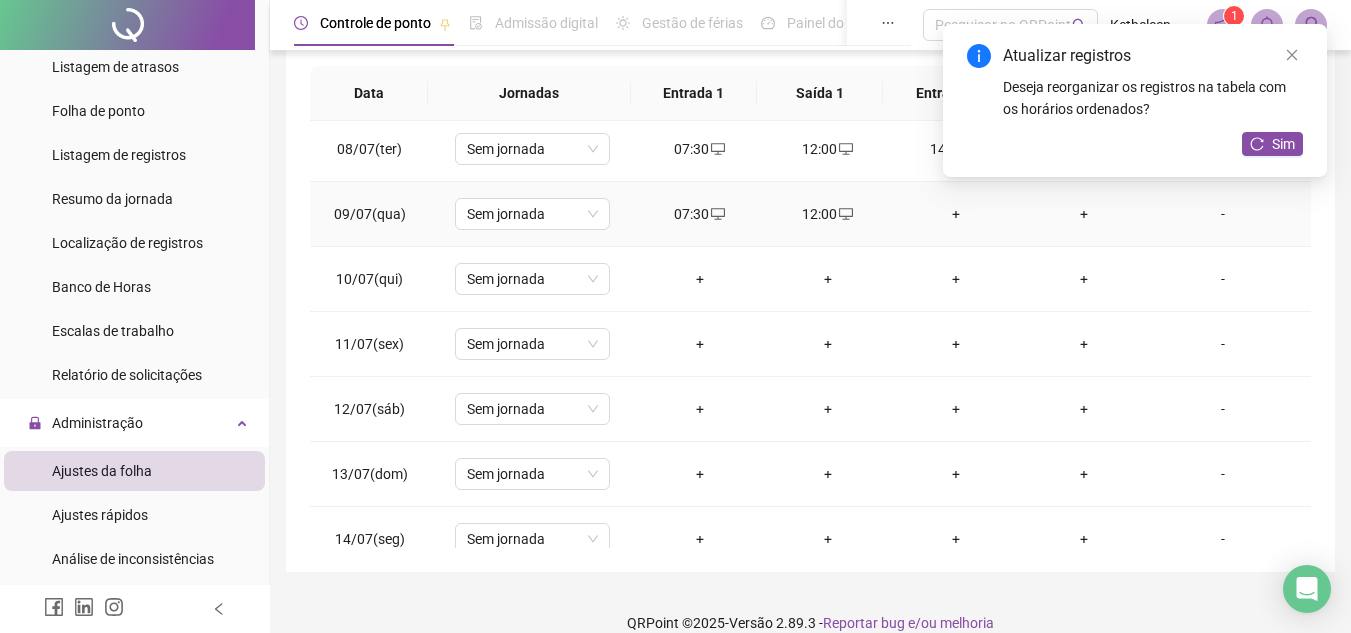 click on "+" at bounding box center [956, 214] 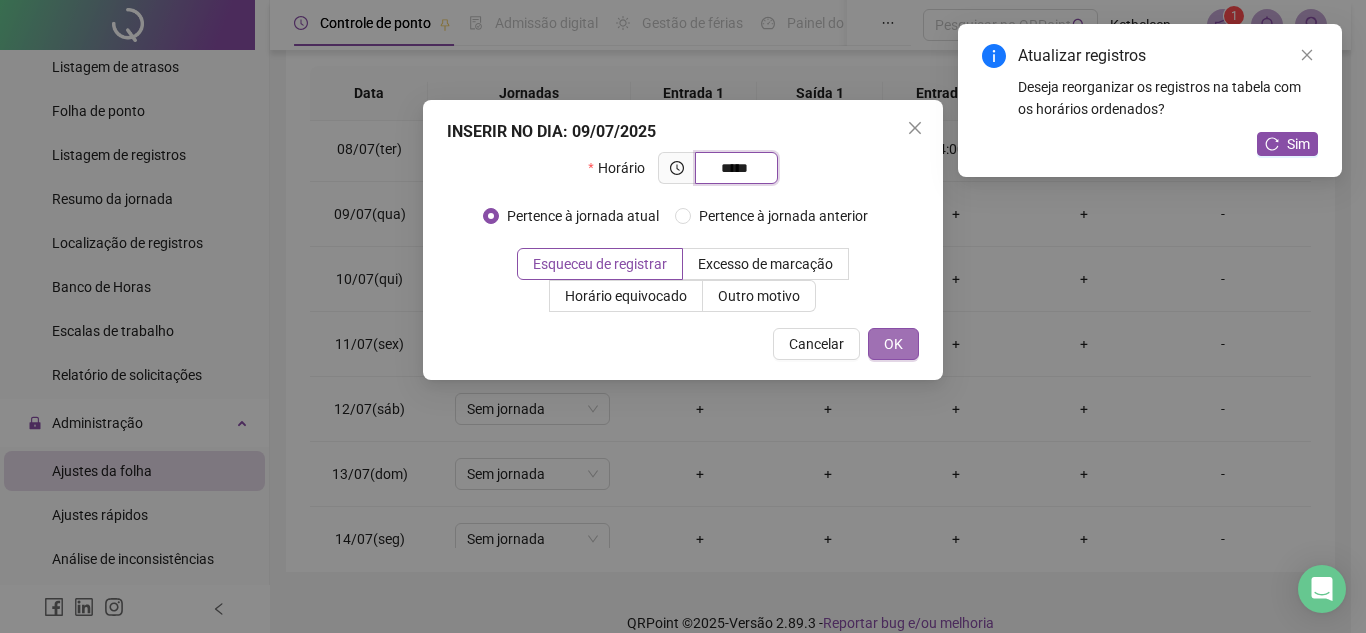 type on "*****" 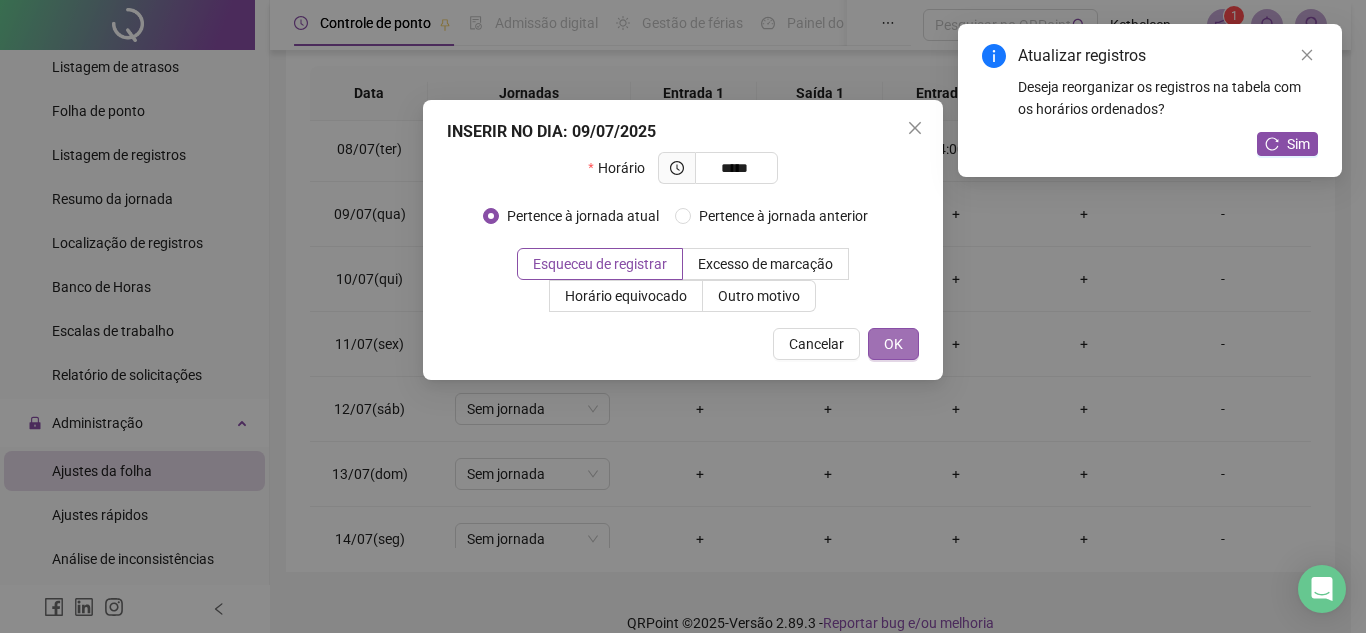 click on "OK" at bounding box center [893, 344] 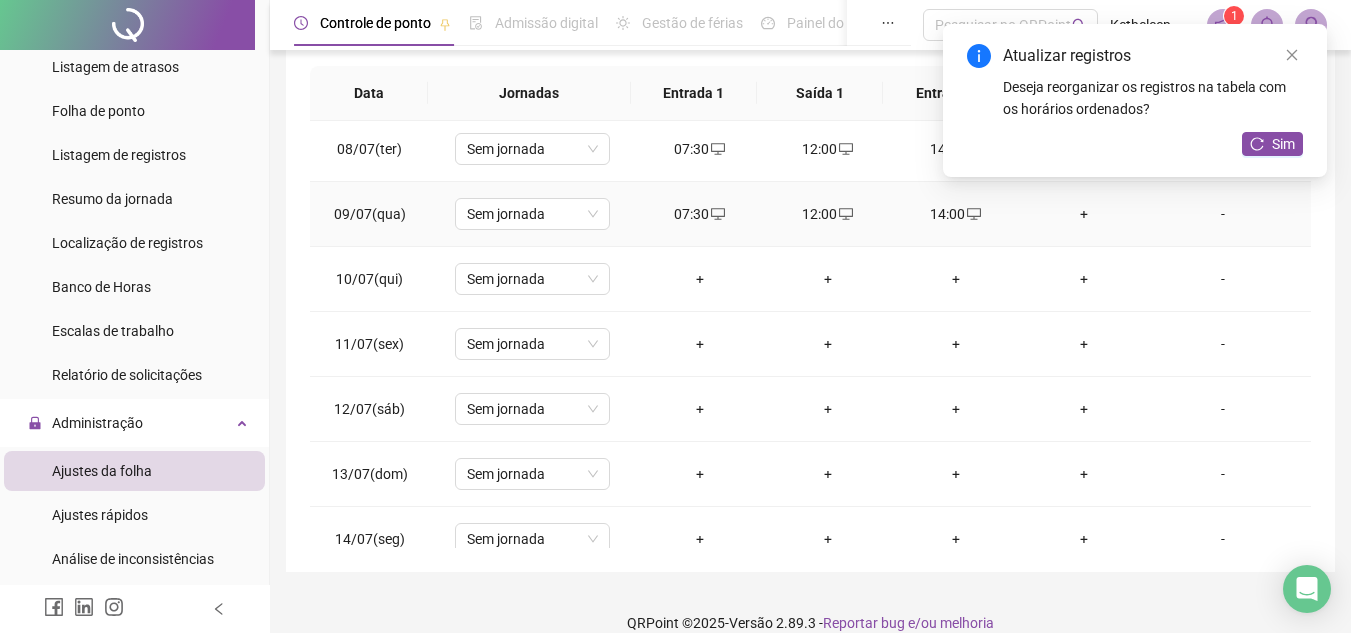 click on "+" at bounding box center [1084, 214] 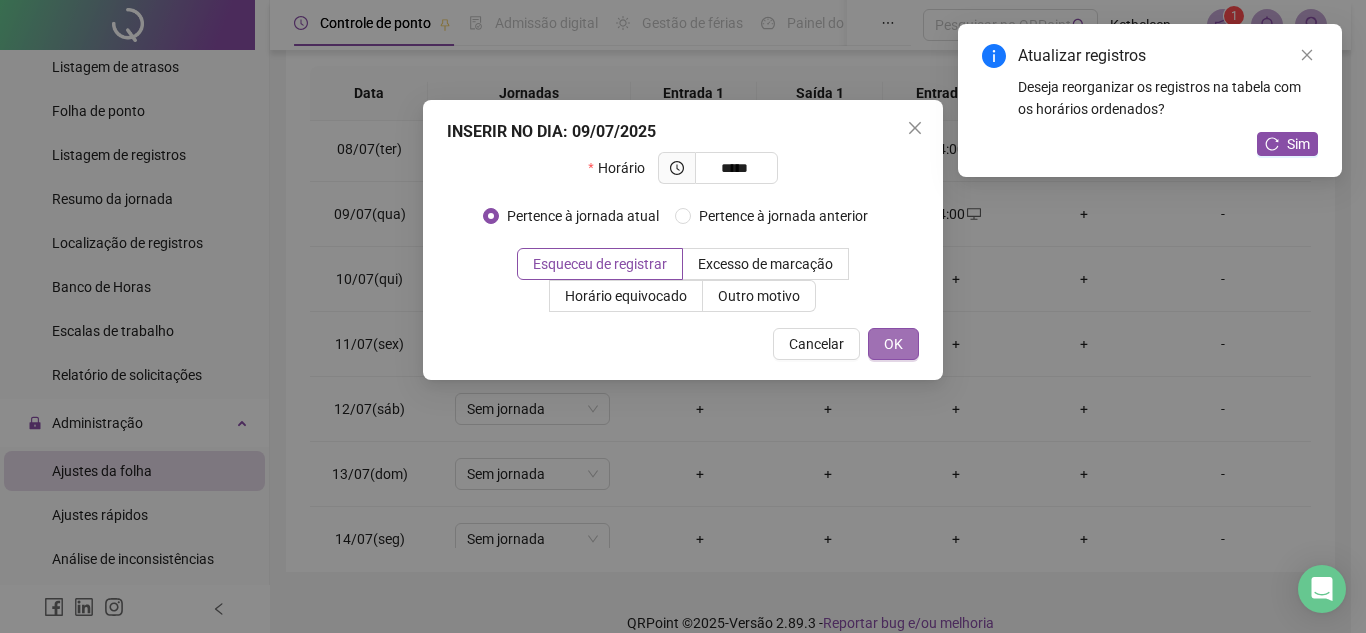 type on "*****" 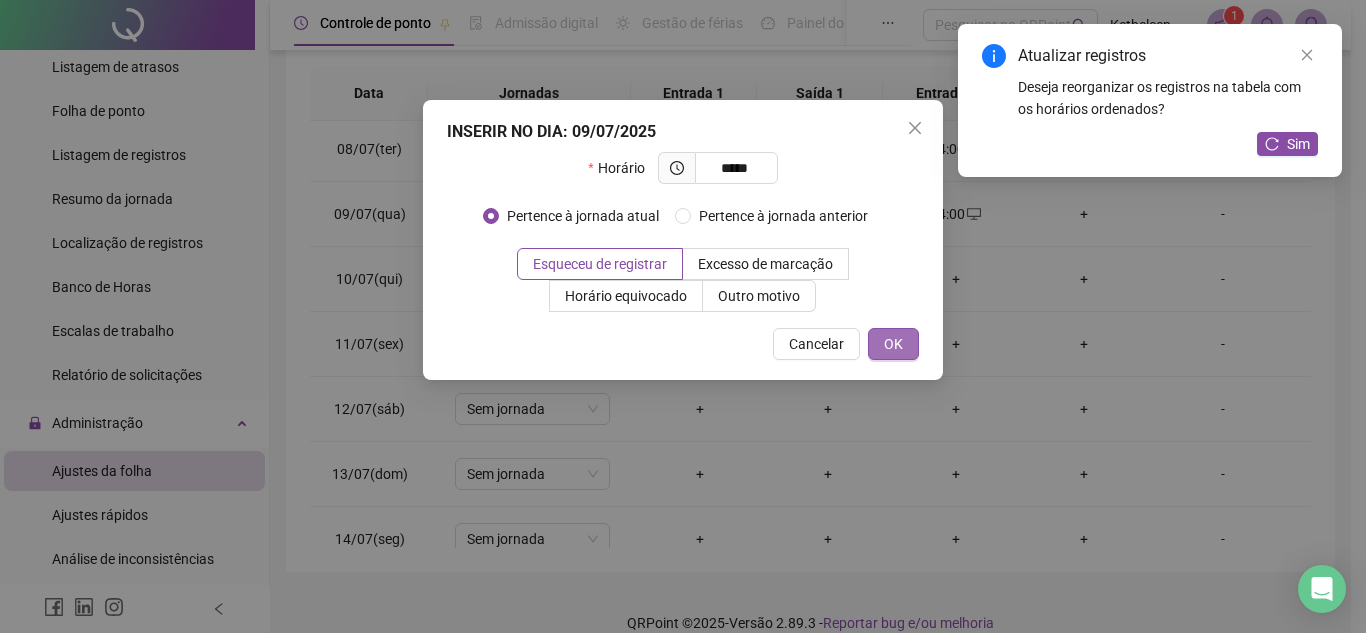 click on "OK" at bounding box center [893, 344] 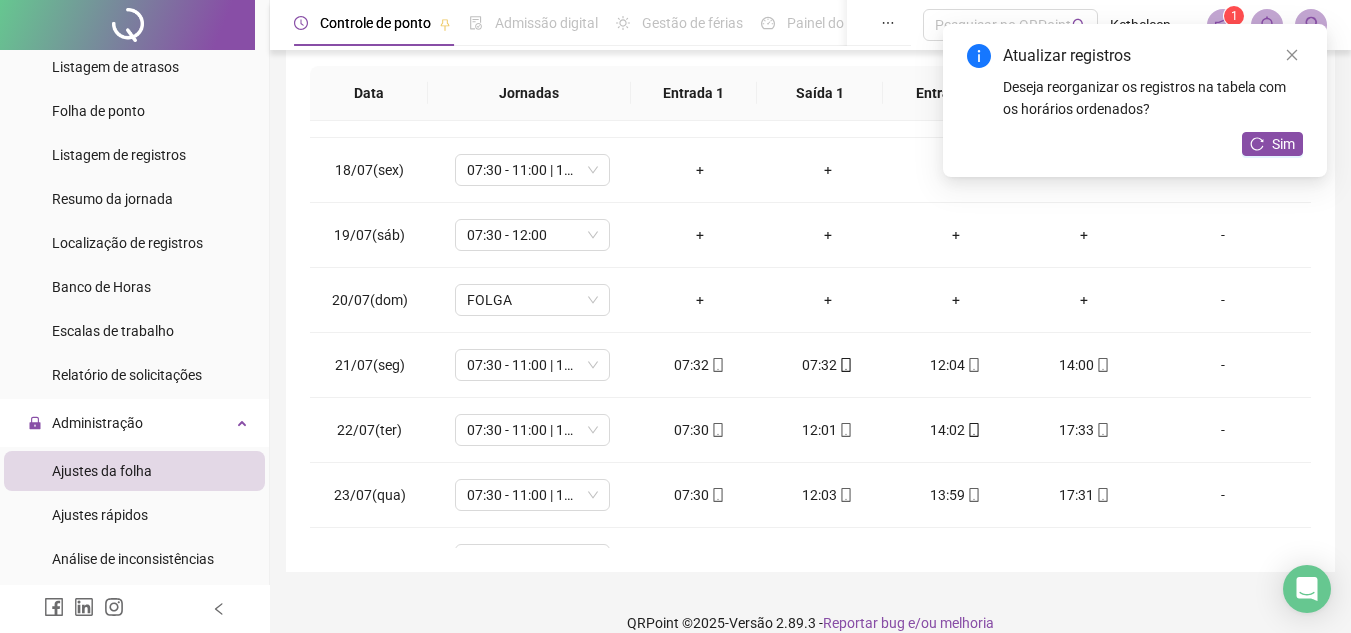scroll, scrollTop: 1083, scrollLeft: 0, axis: vertical 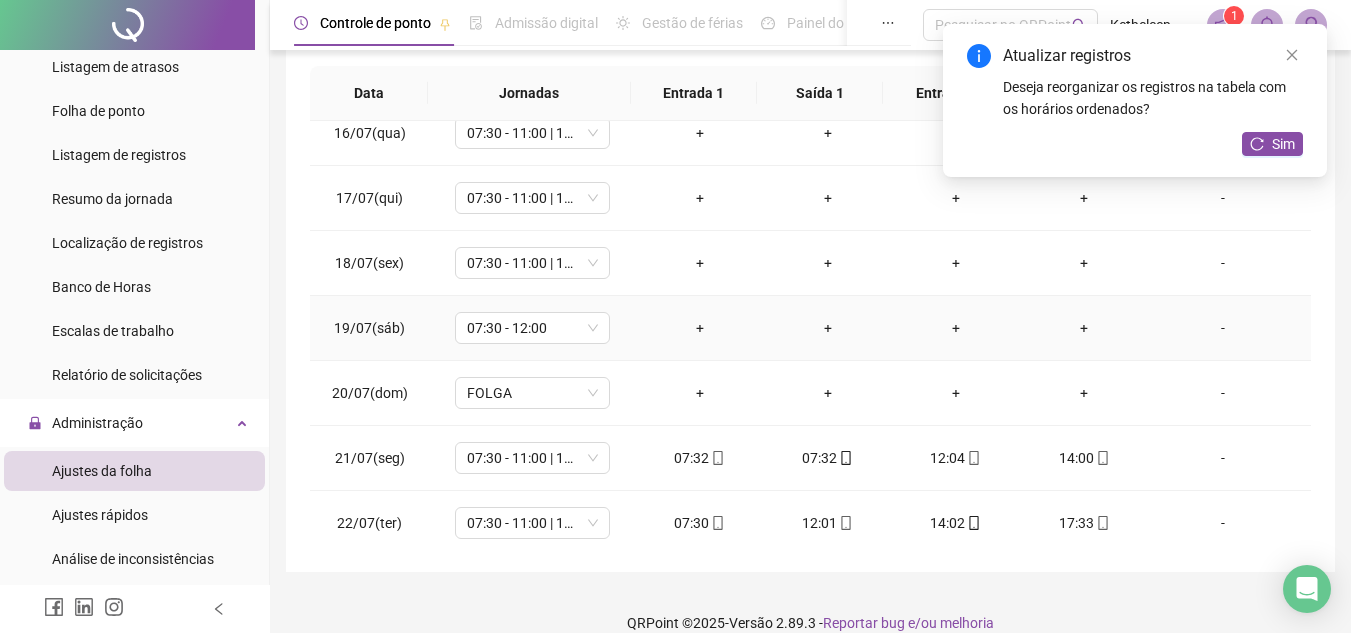 click on "+" at bounding box center [700, 328] 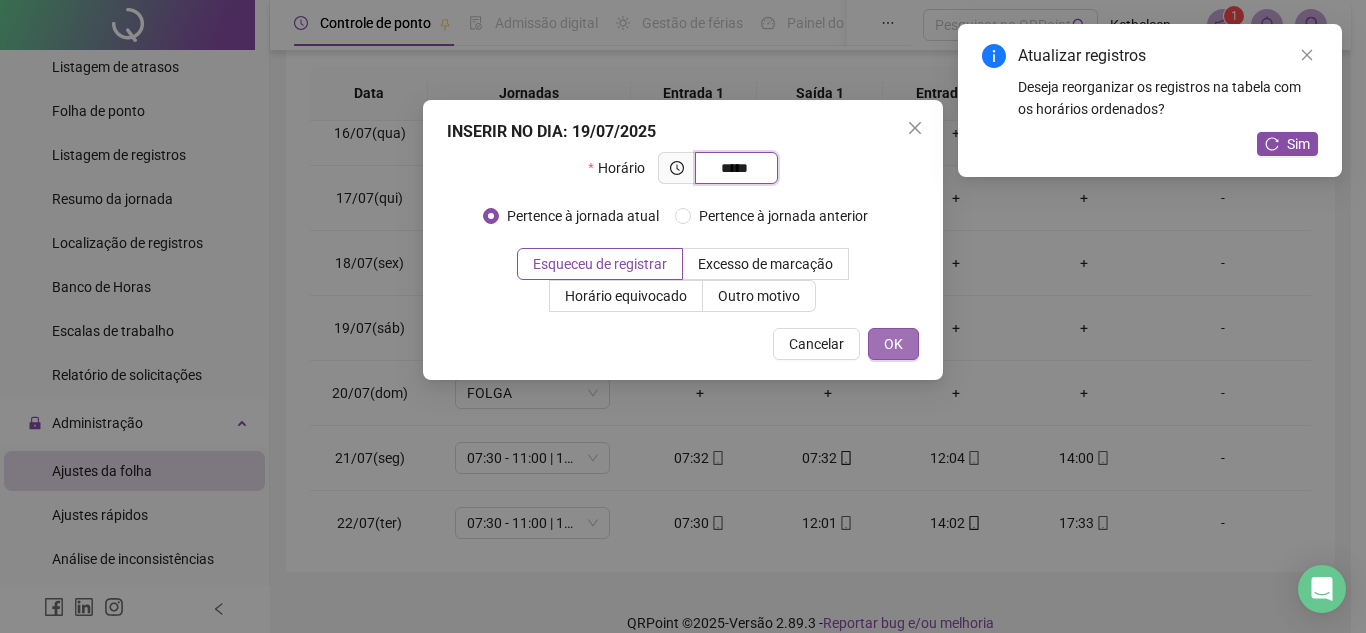 type on "*****" 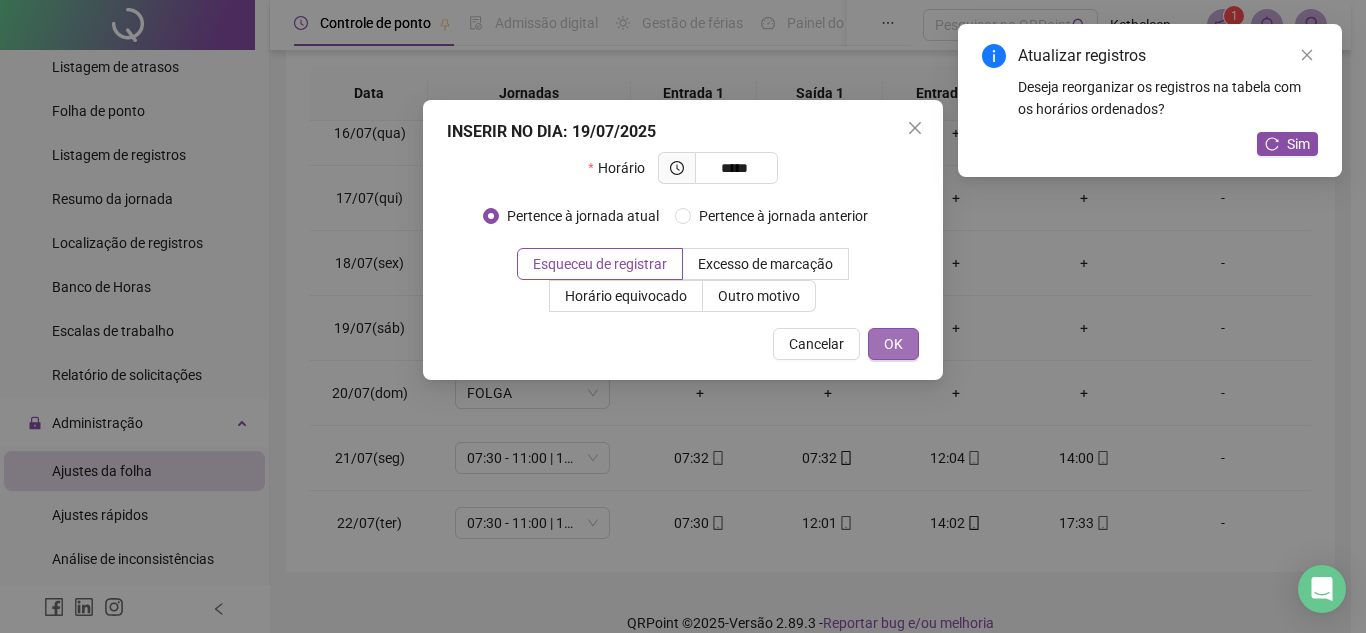 click on "OK" at bounding box center [893, 344] 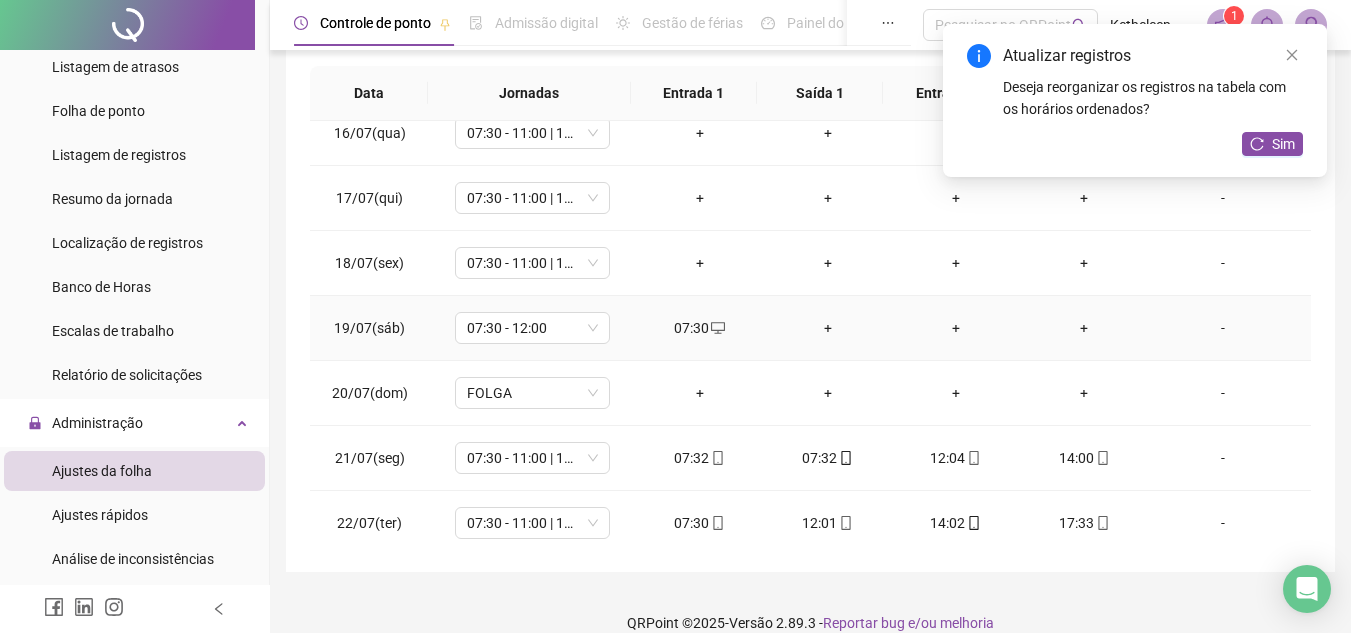 click on "+" at bounding box center (828, 328) 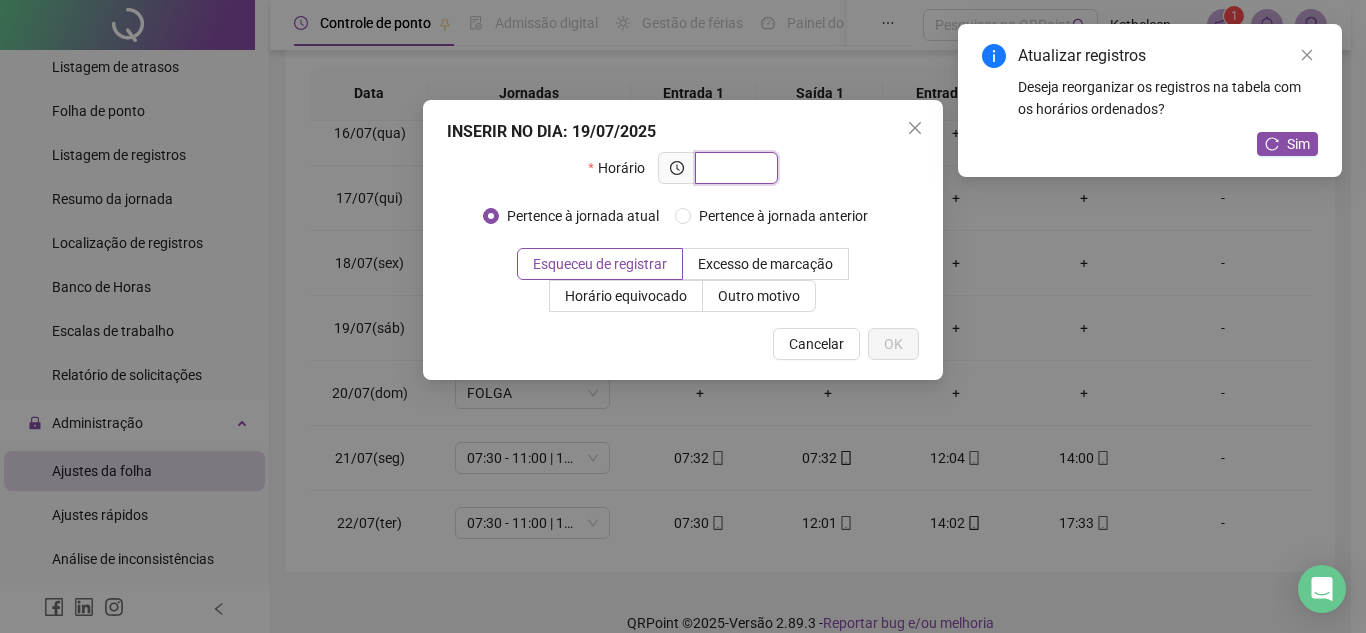 type on "*" 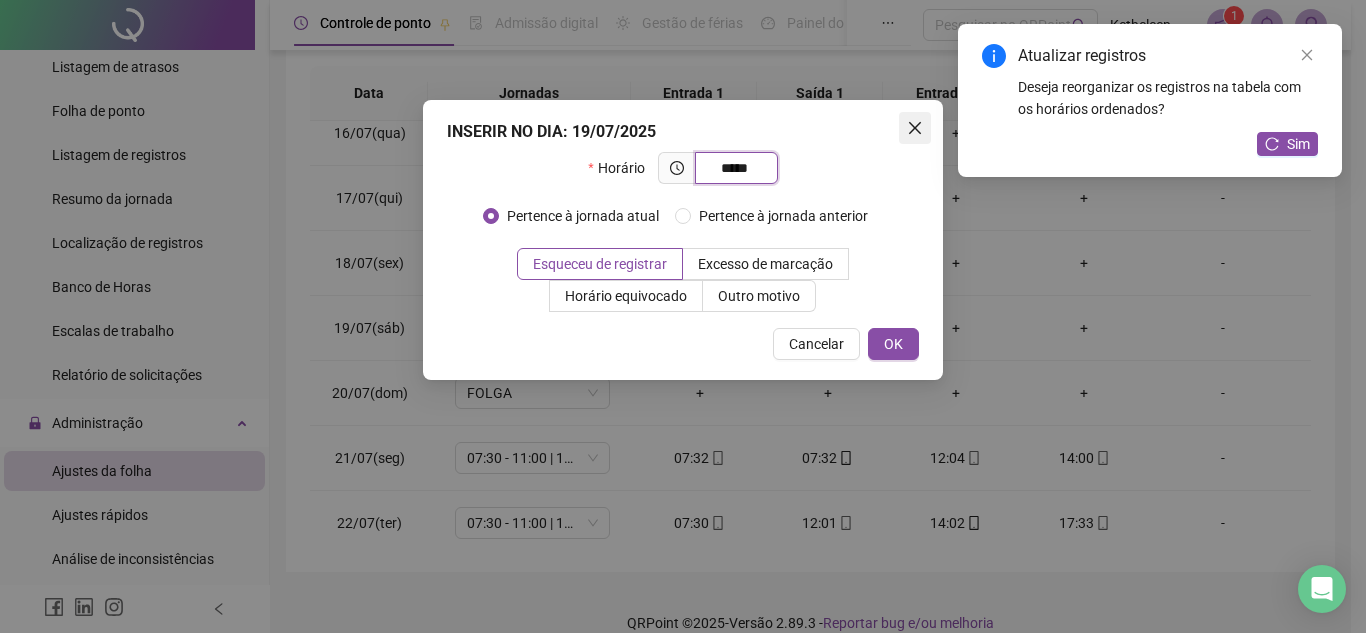 type on "*****" 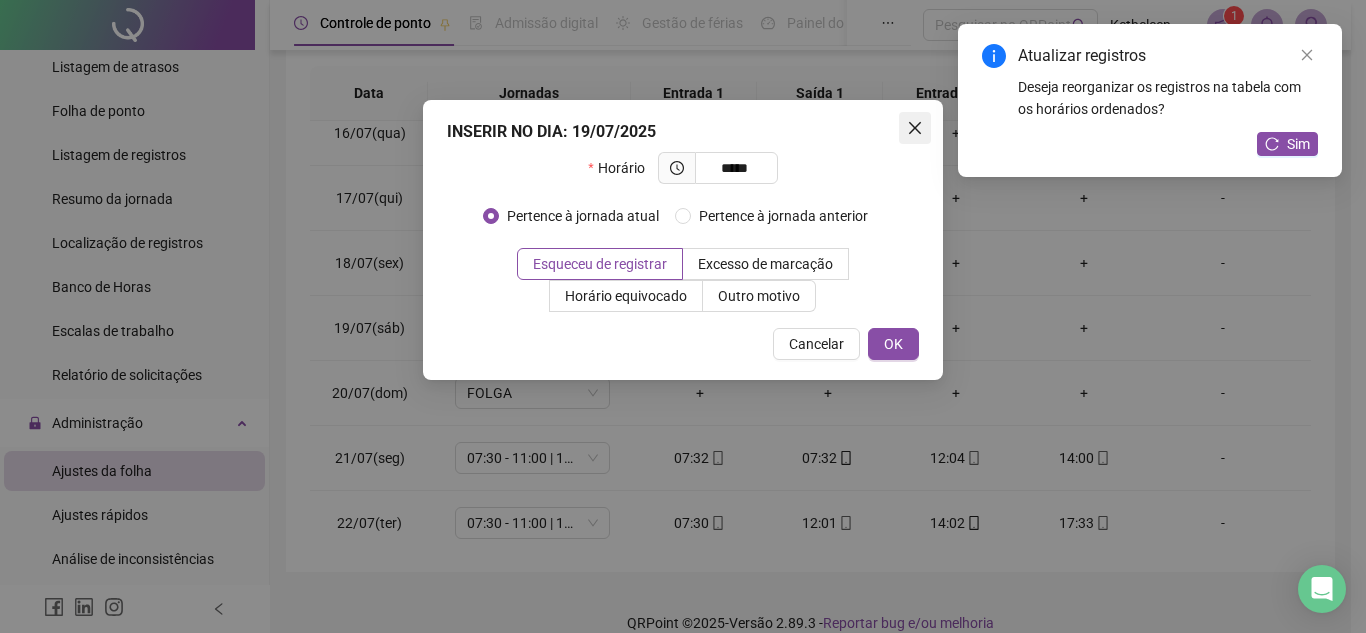 click 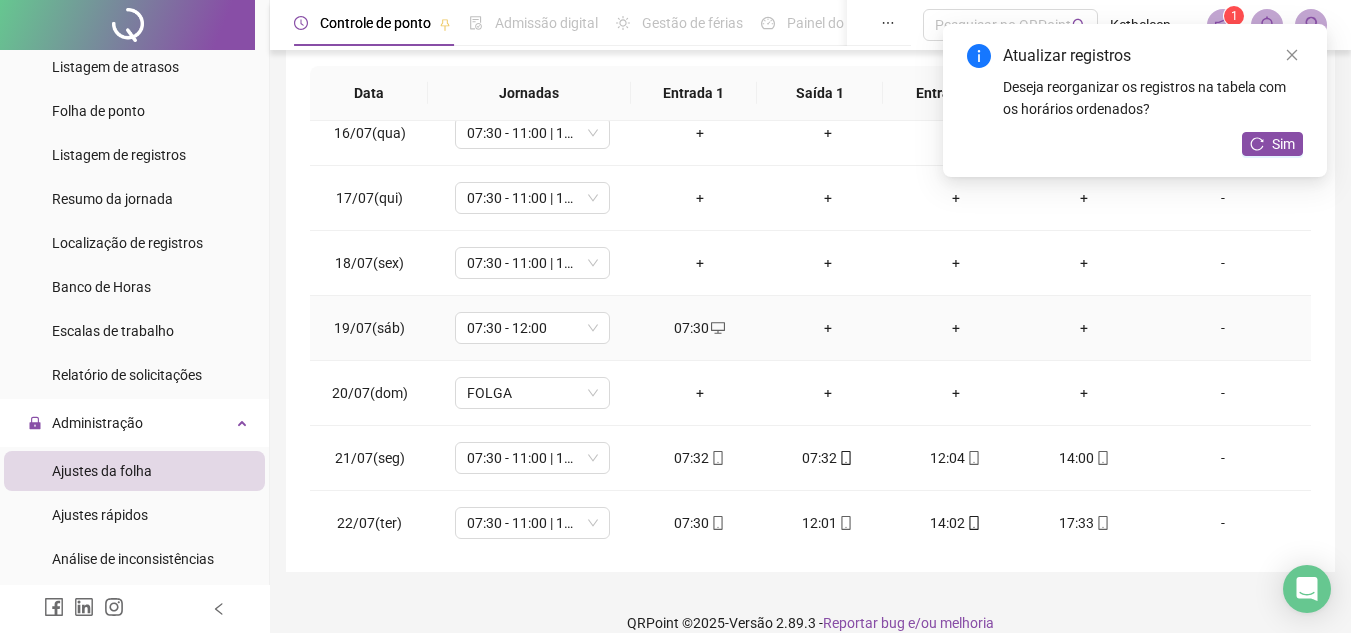 click on "+" at bounding box center (828, 328) 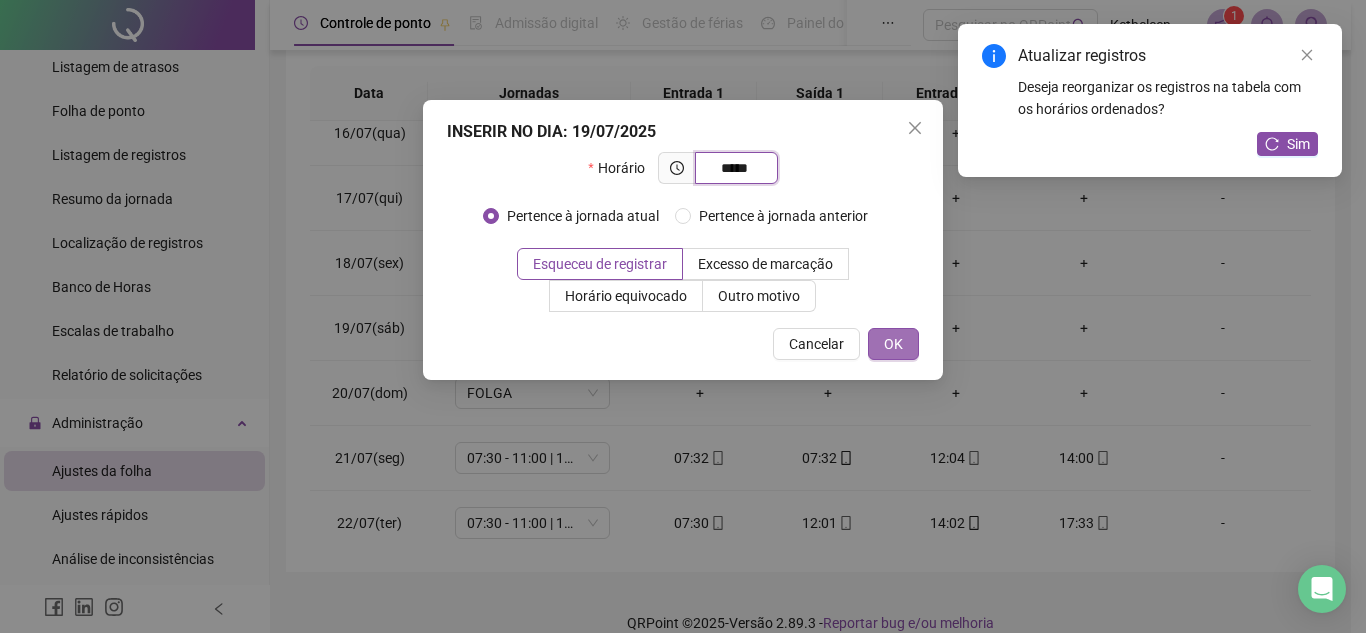 type on "*****" 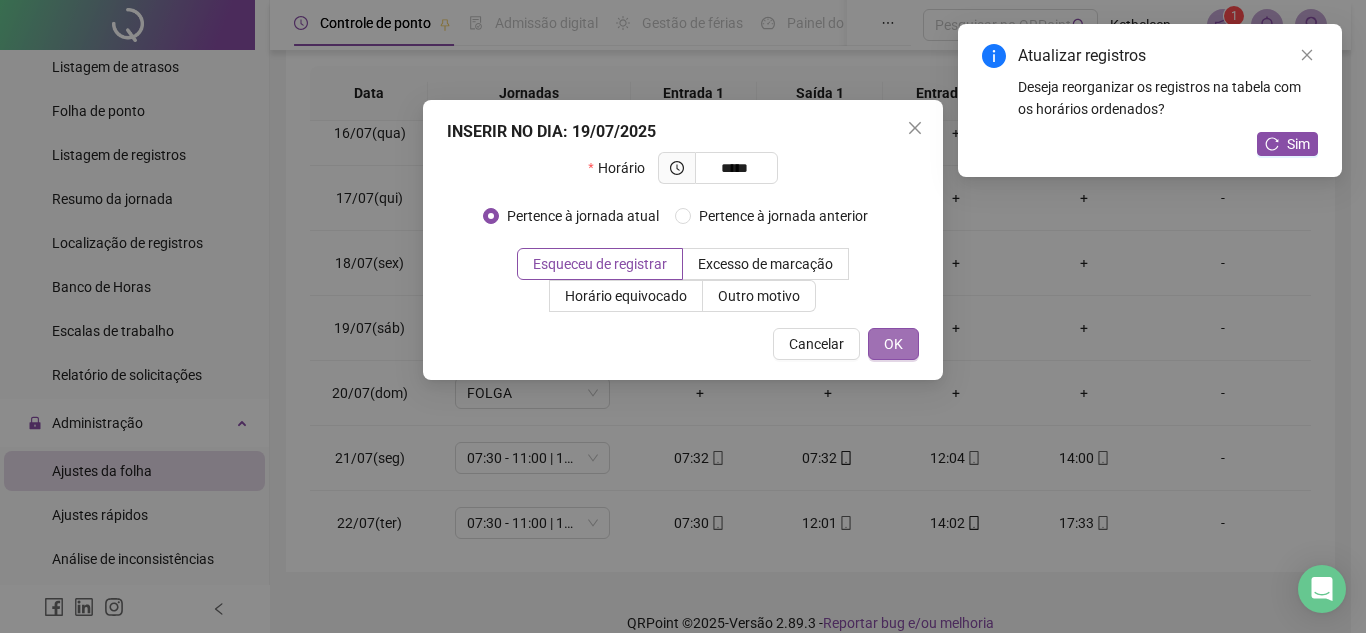 click on "OK" at bounding box center (893, 344) 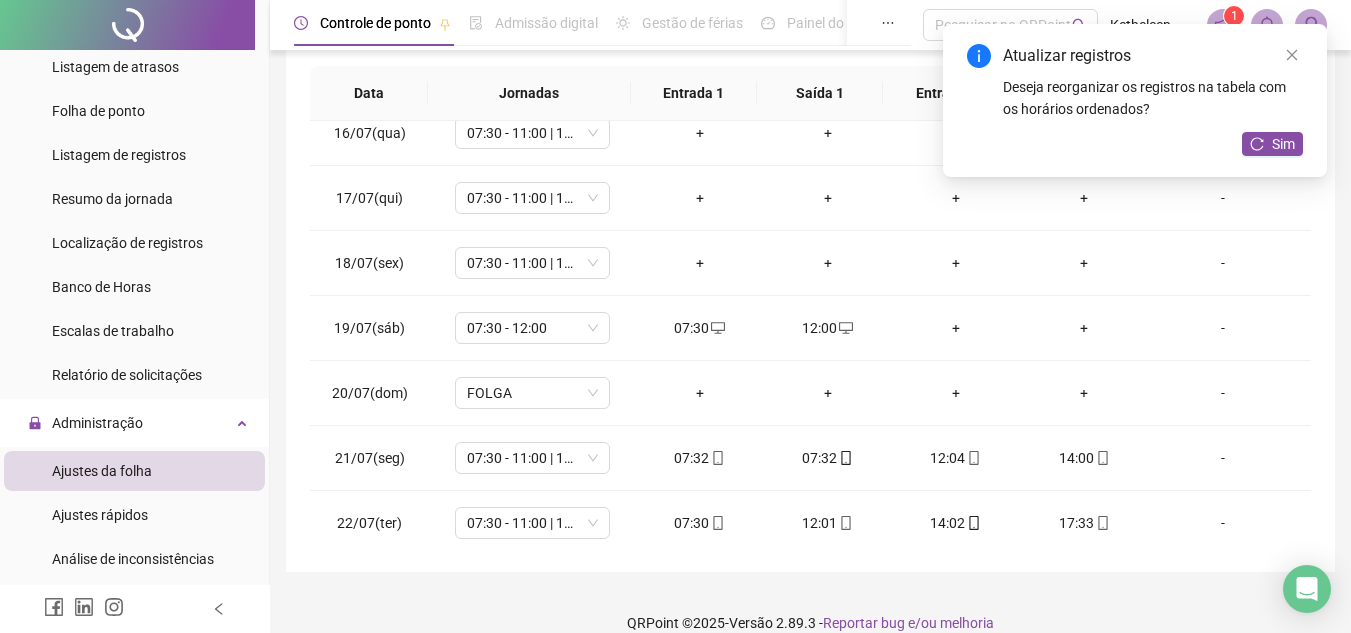click on "+" at bounding box center [956, 328] 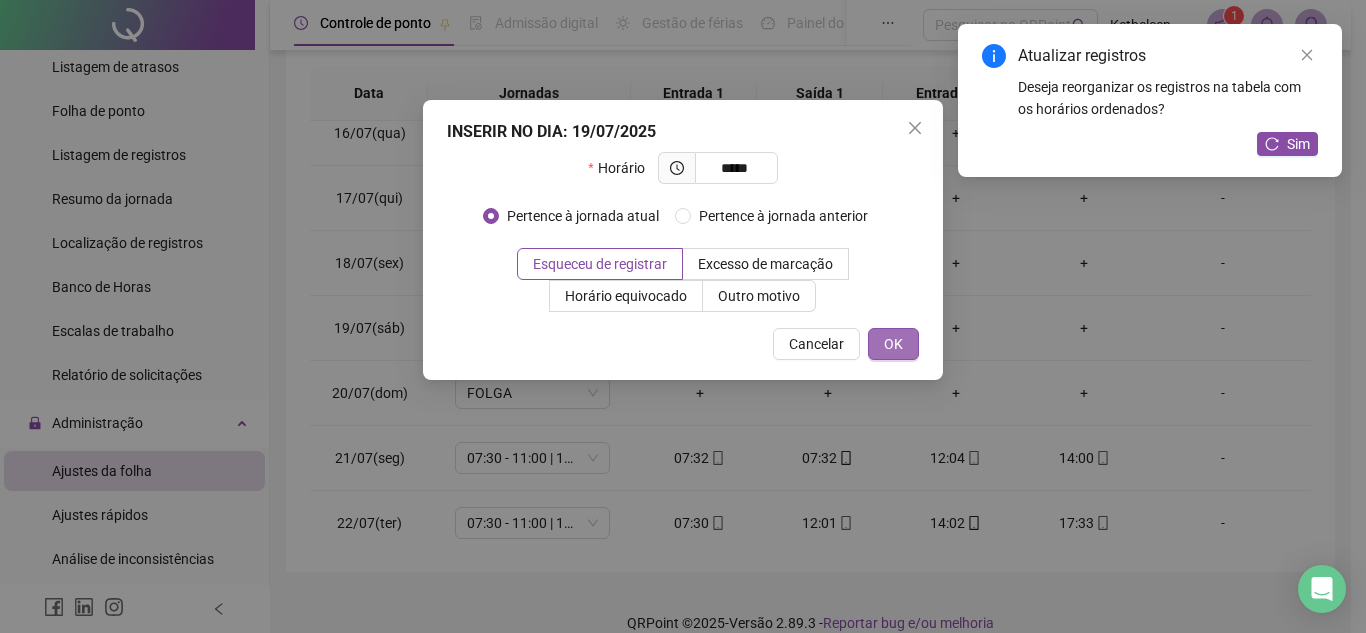 type on "*****" 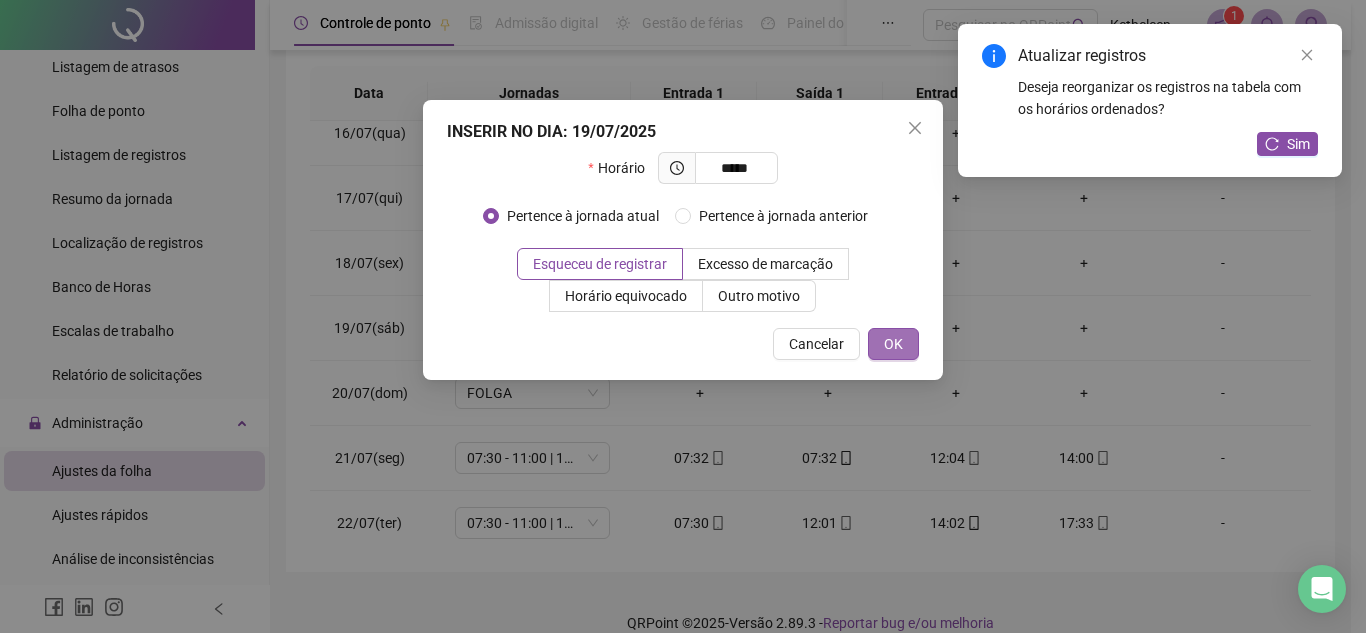 click on "OK" at bounding box center (893, 344) 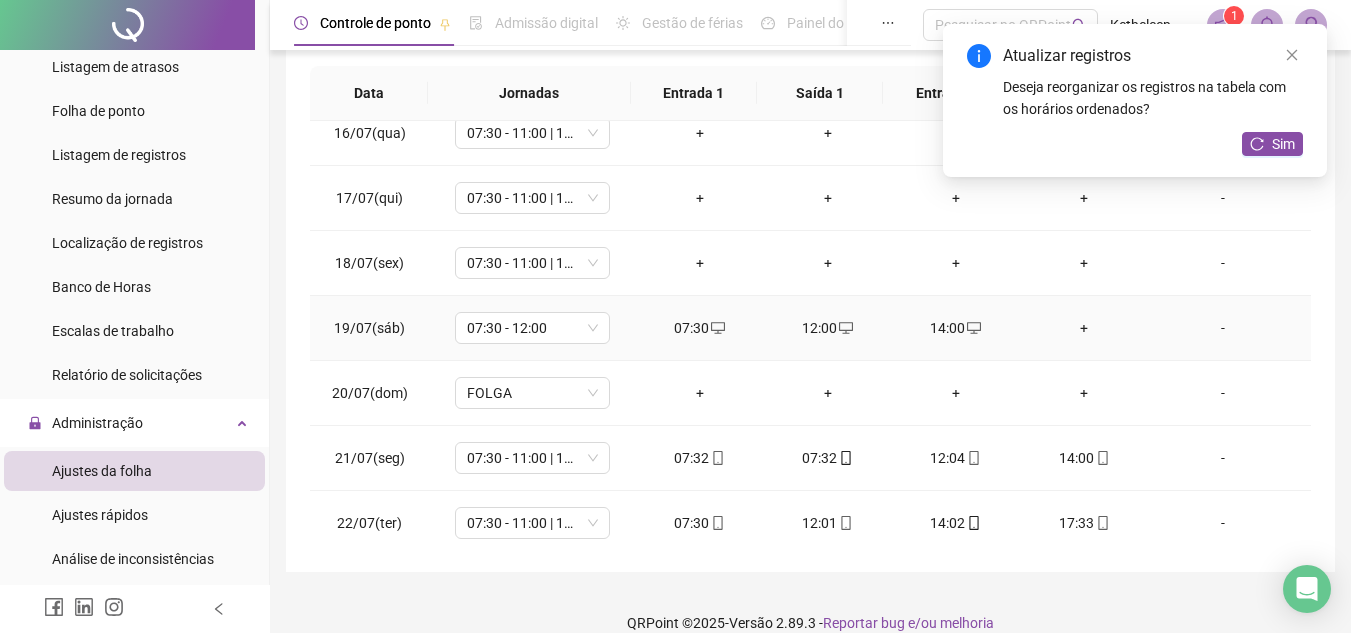 click on "+" at bounding box center (1084, 328) 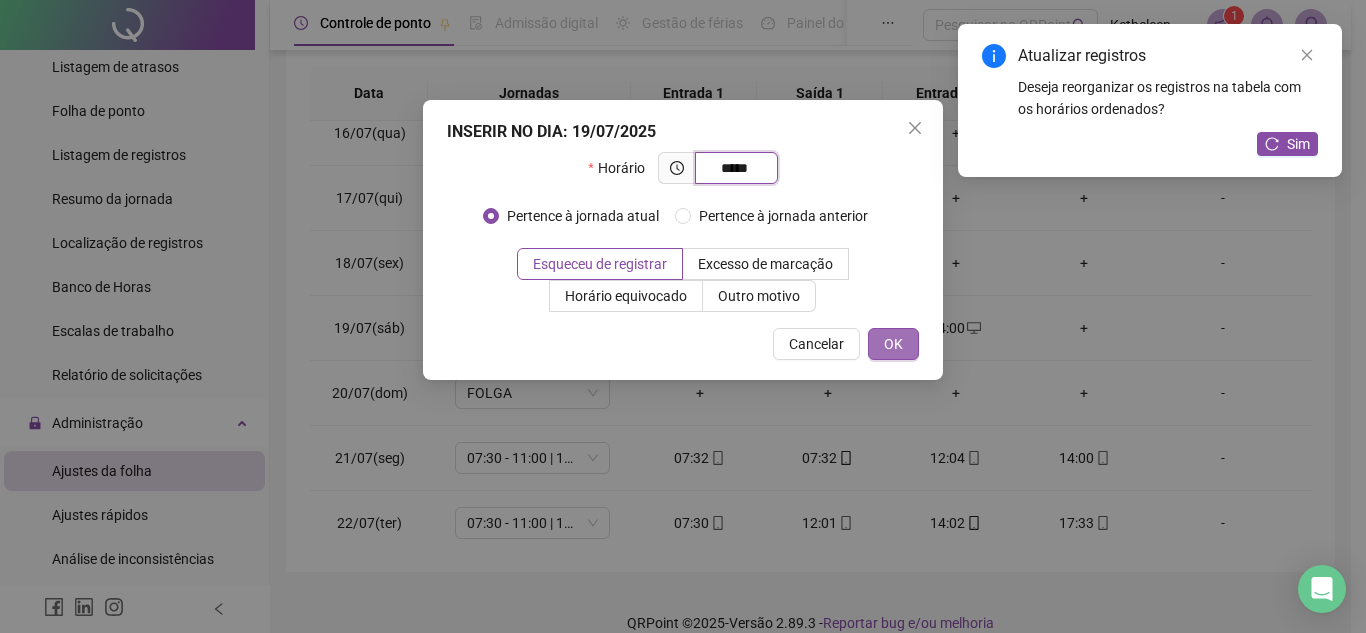 type on "*****" 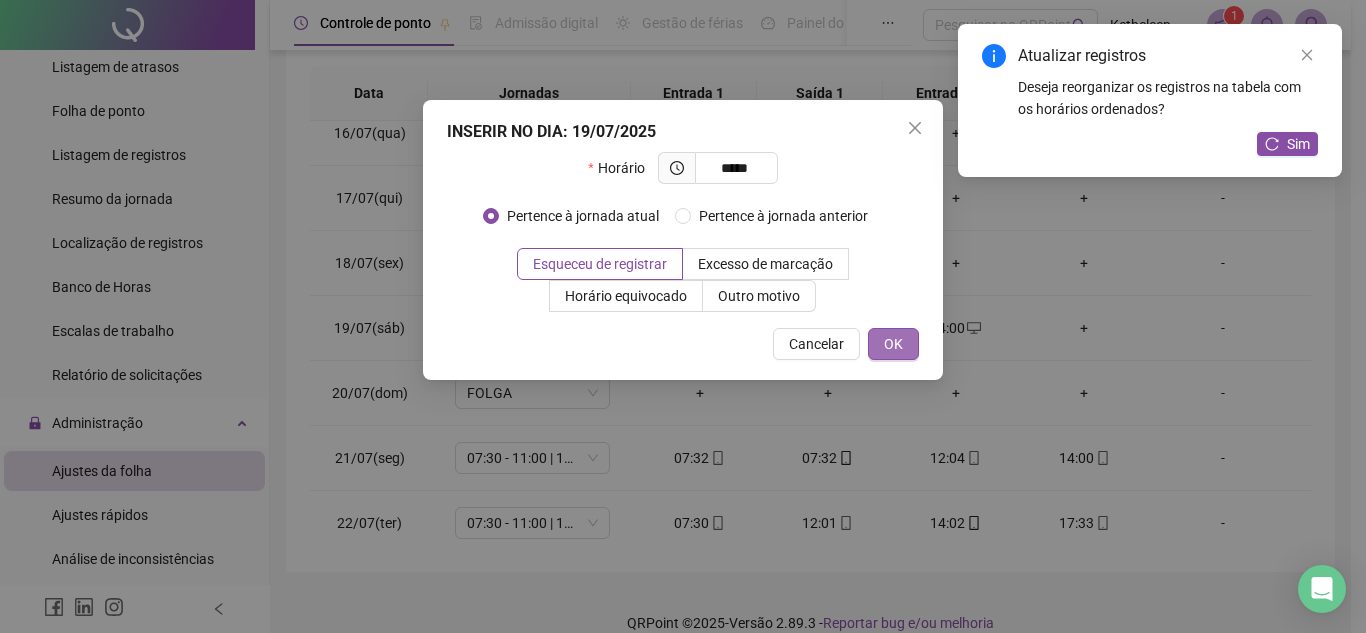 click on "OK" at bounding box center [893, 344] 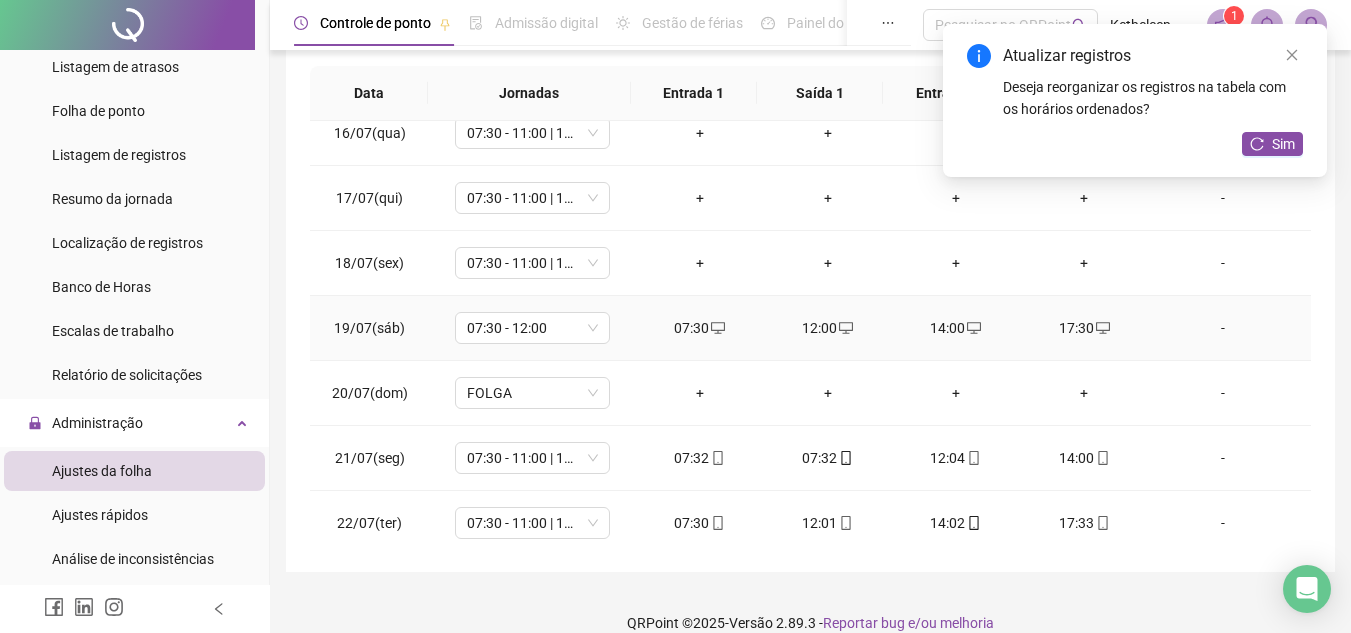 click at bounding box center [973, 328] 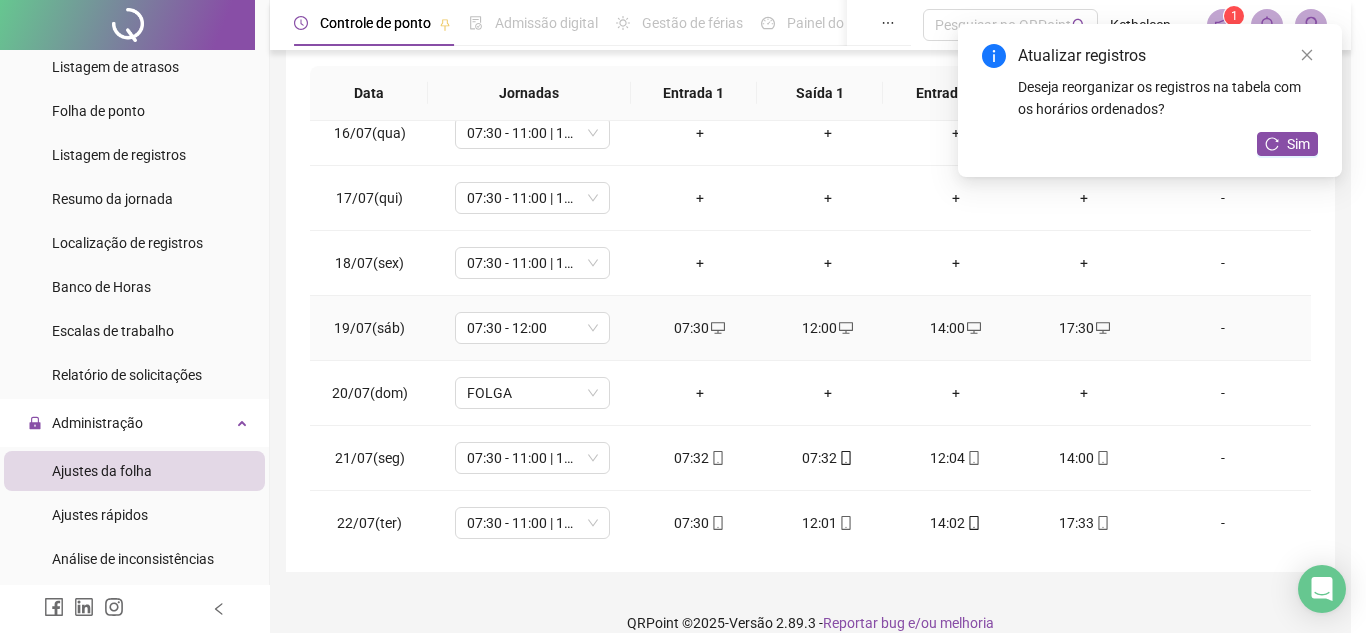 type on "**********" 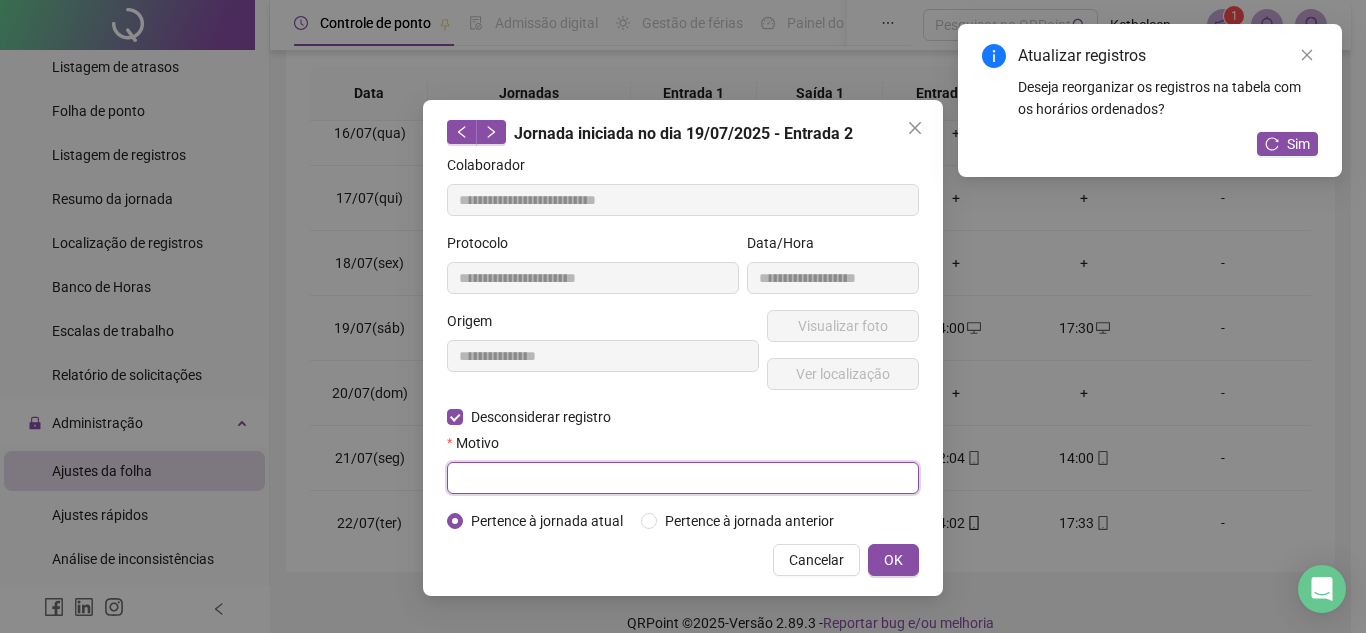click at bounding box center (683, 478) 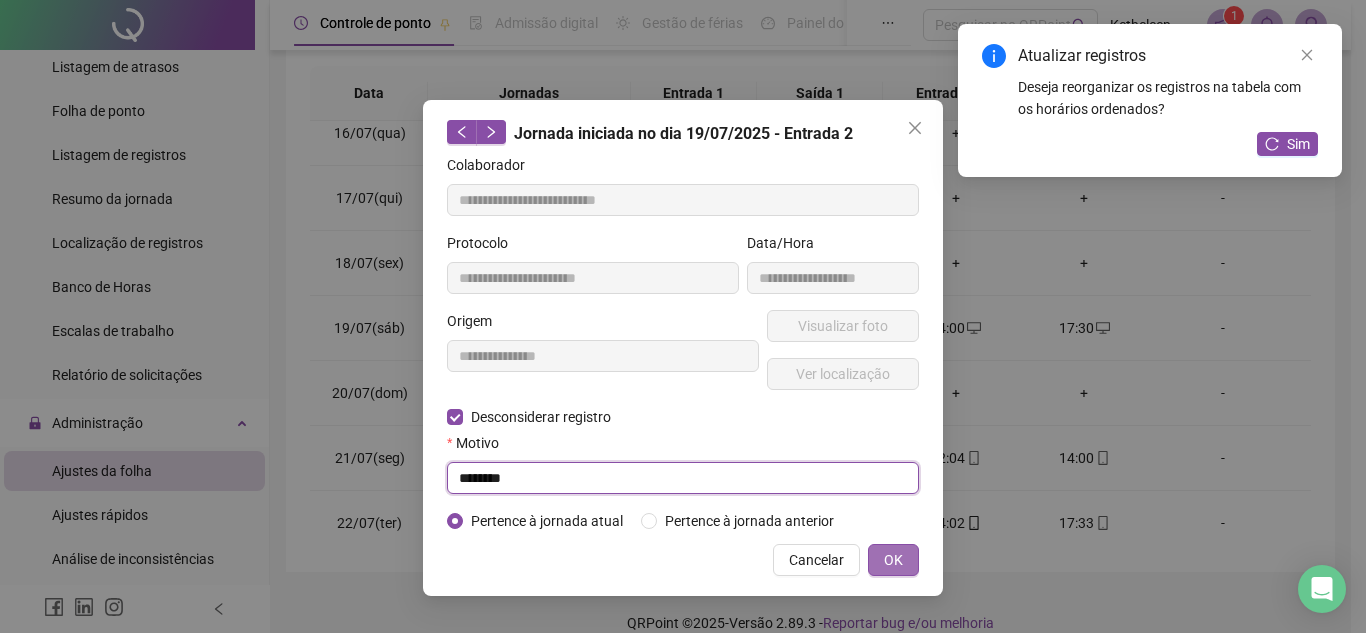 type on "********" 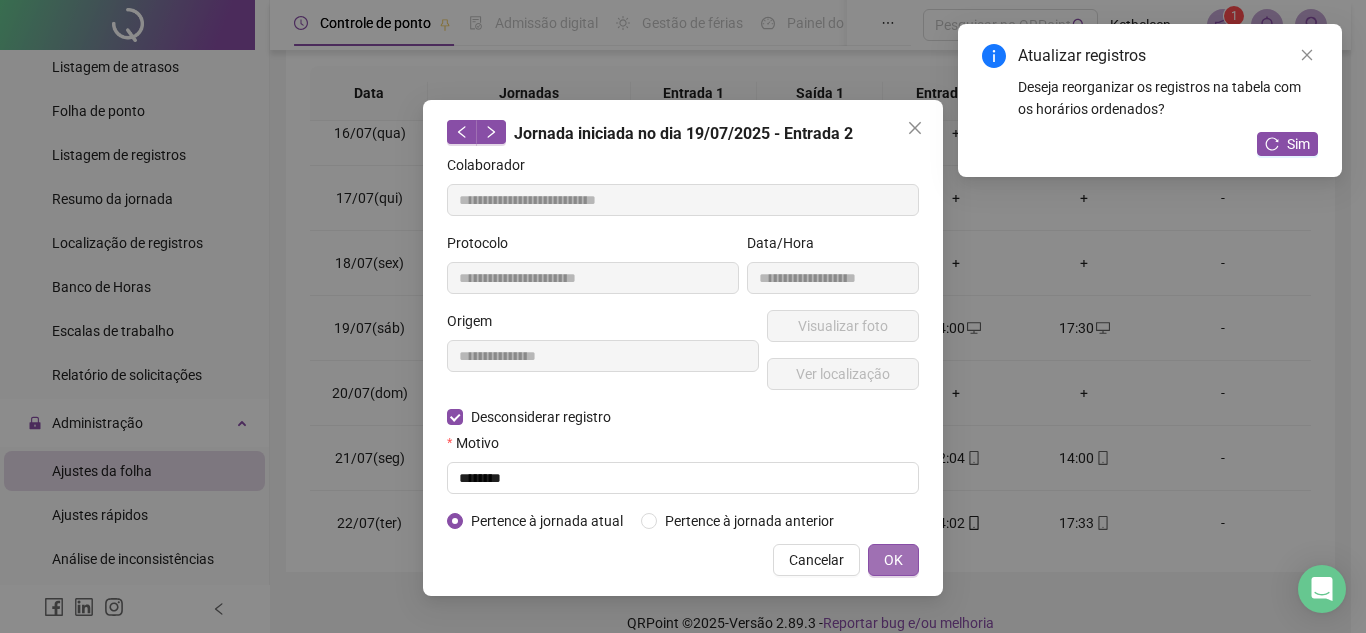 click on "OK" at bounding box center (893, 560) 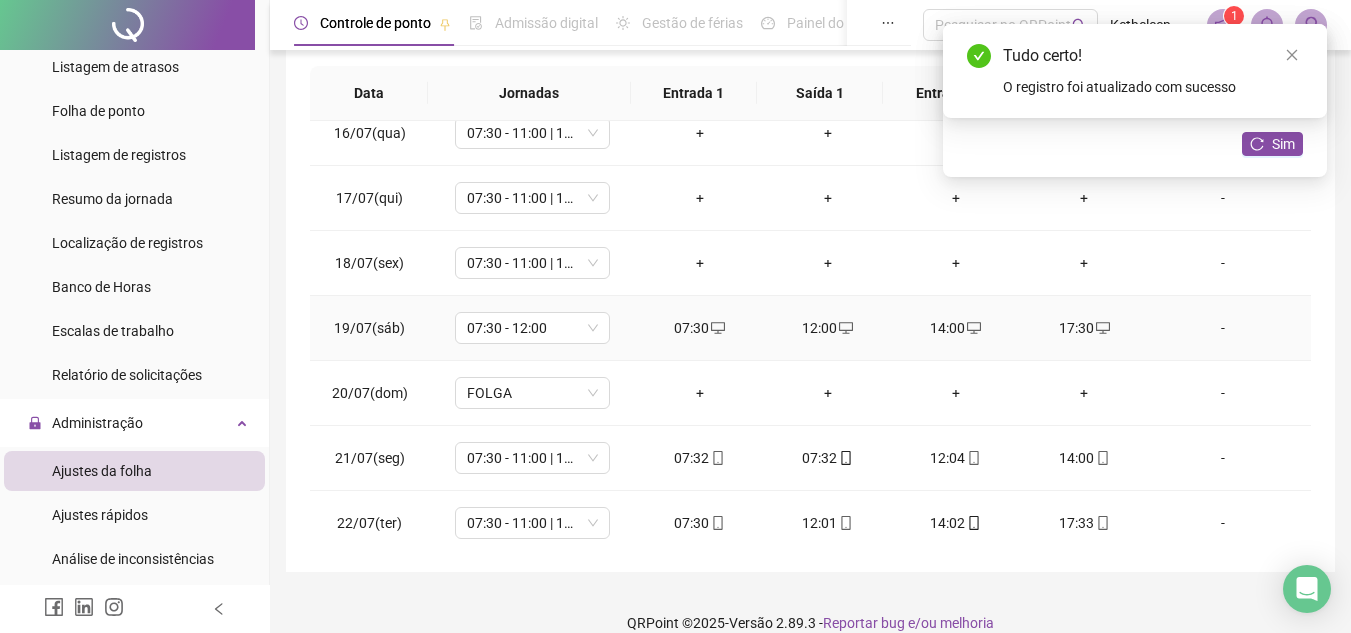 click at bounding box center [973, 328] 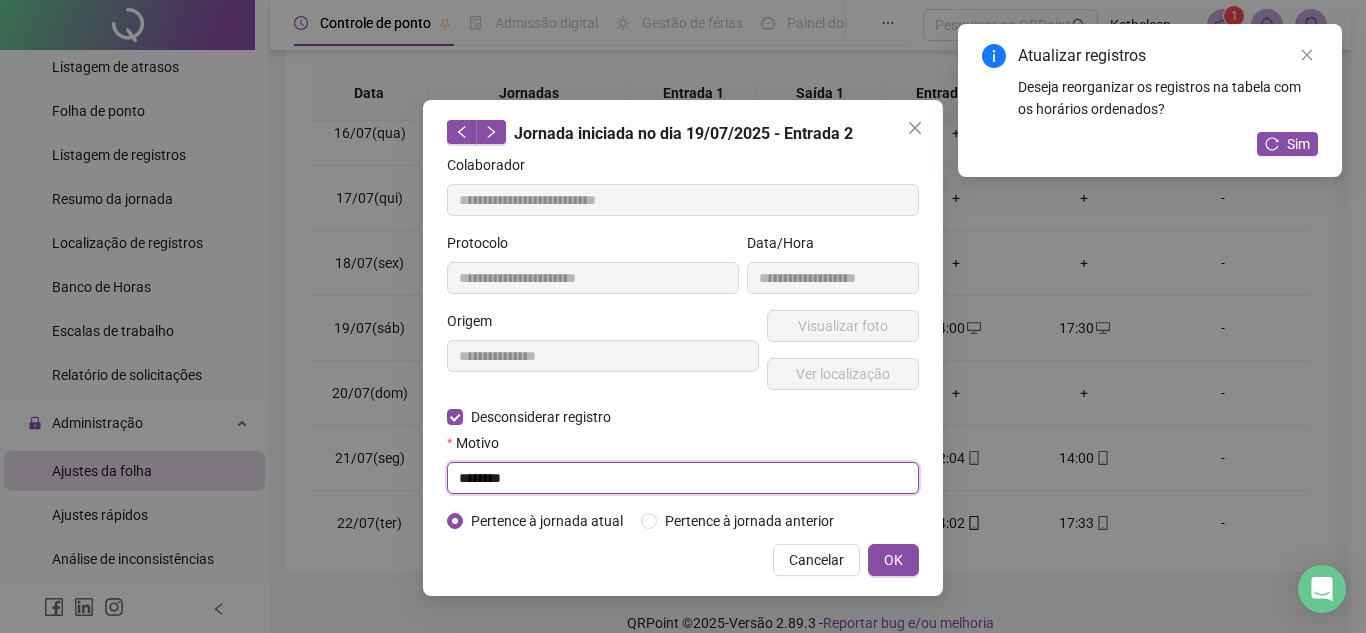 click on "********" at bounding box center (683, 478) 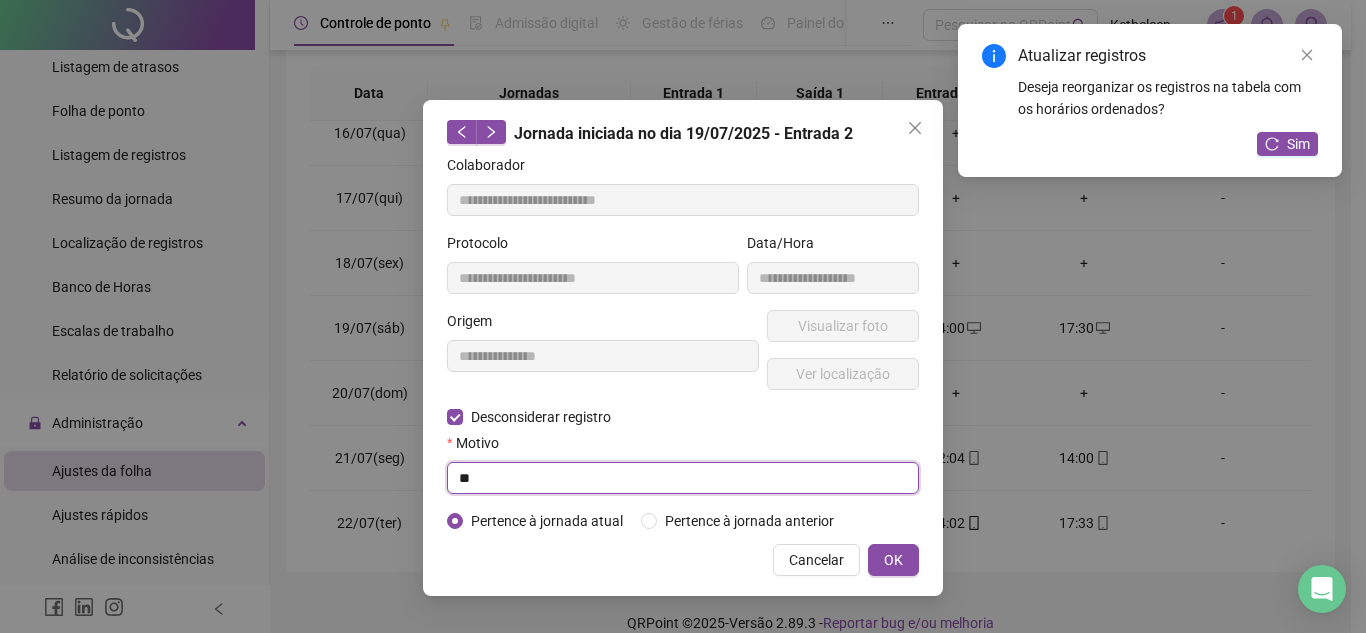 type on "*" 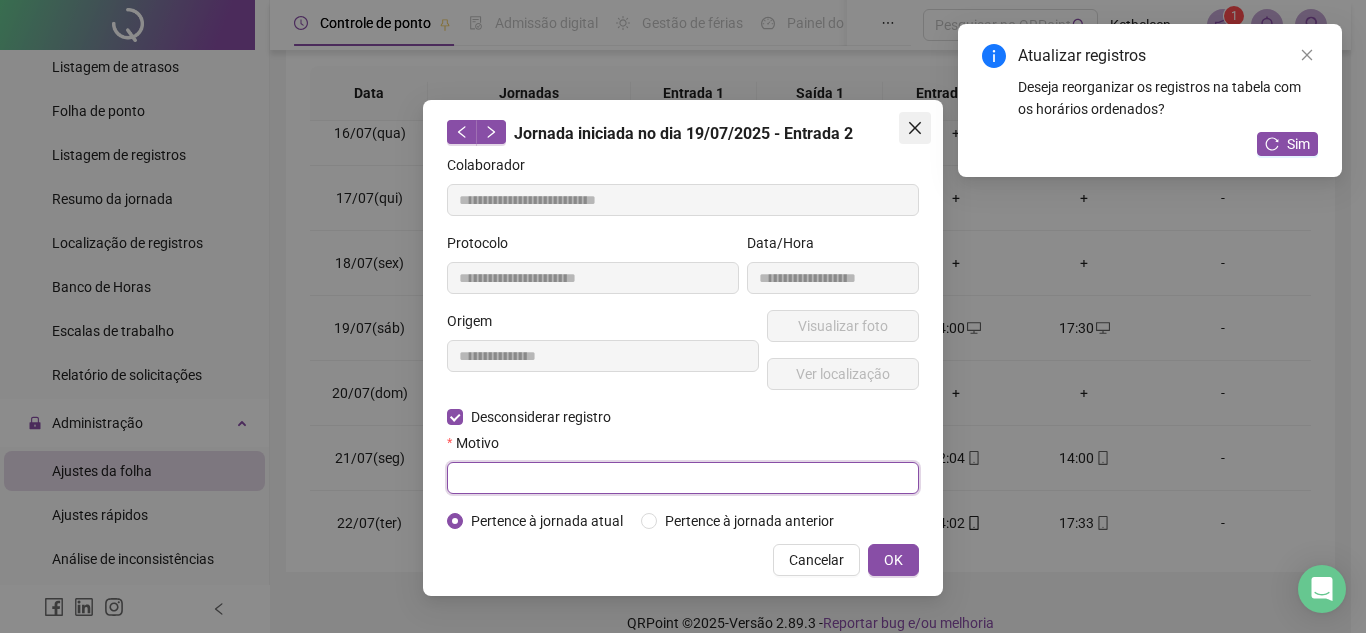 type 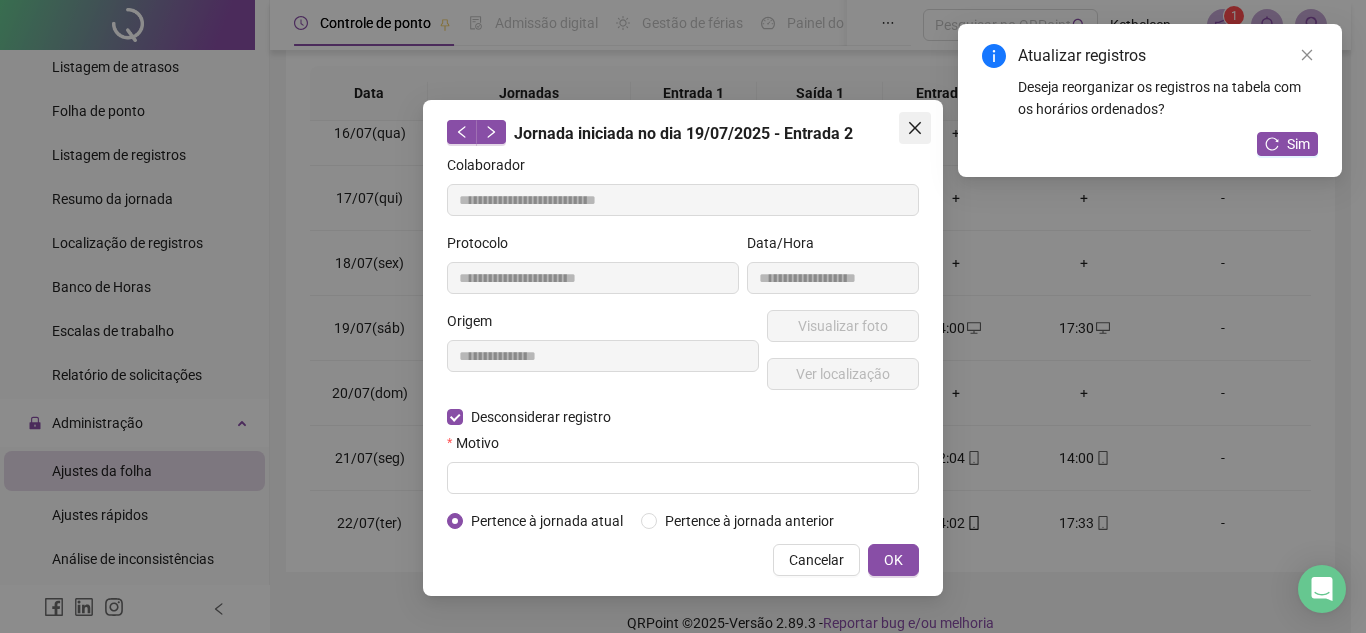 click at bounding box center (915, 128) 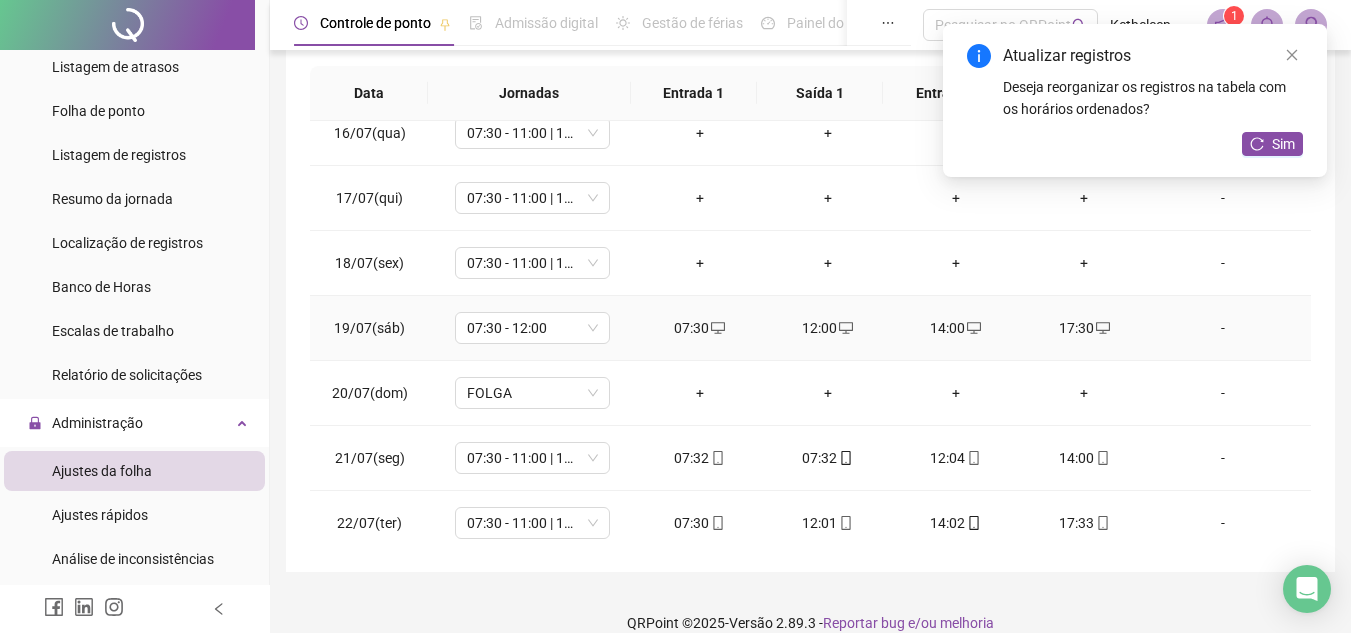 click on "14:00" at bounding box center [956, 328] 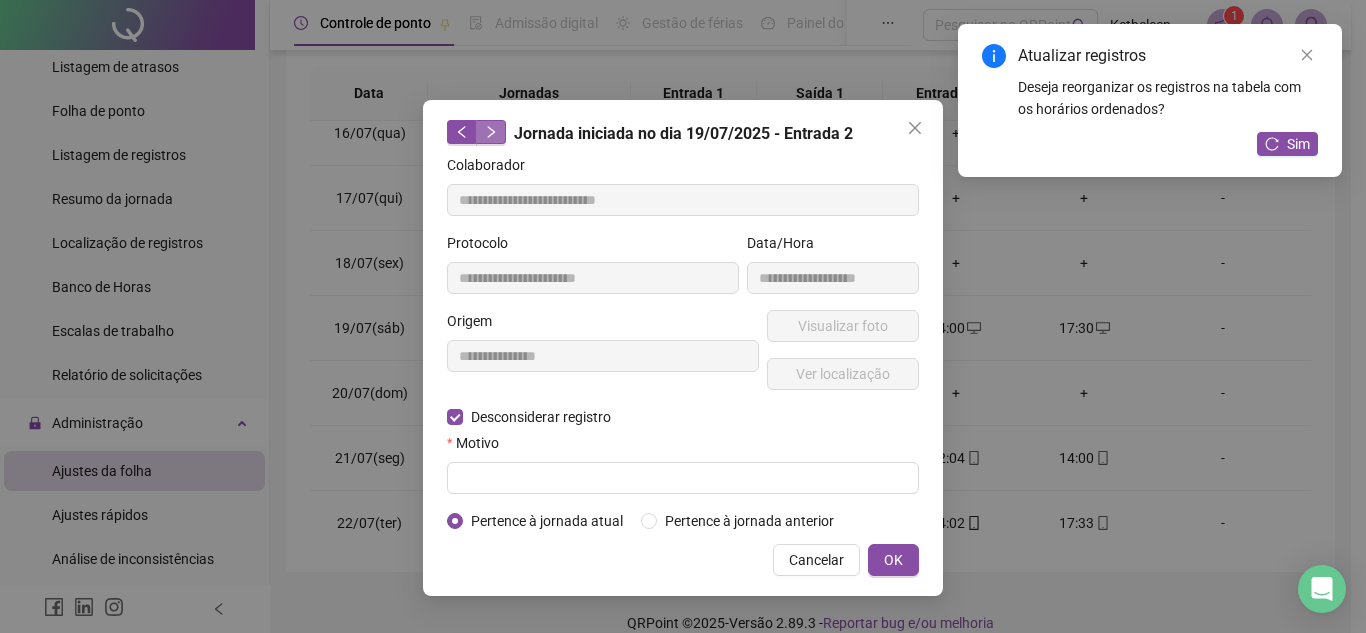 click 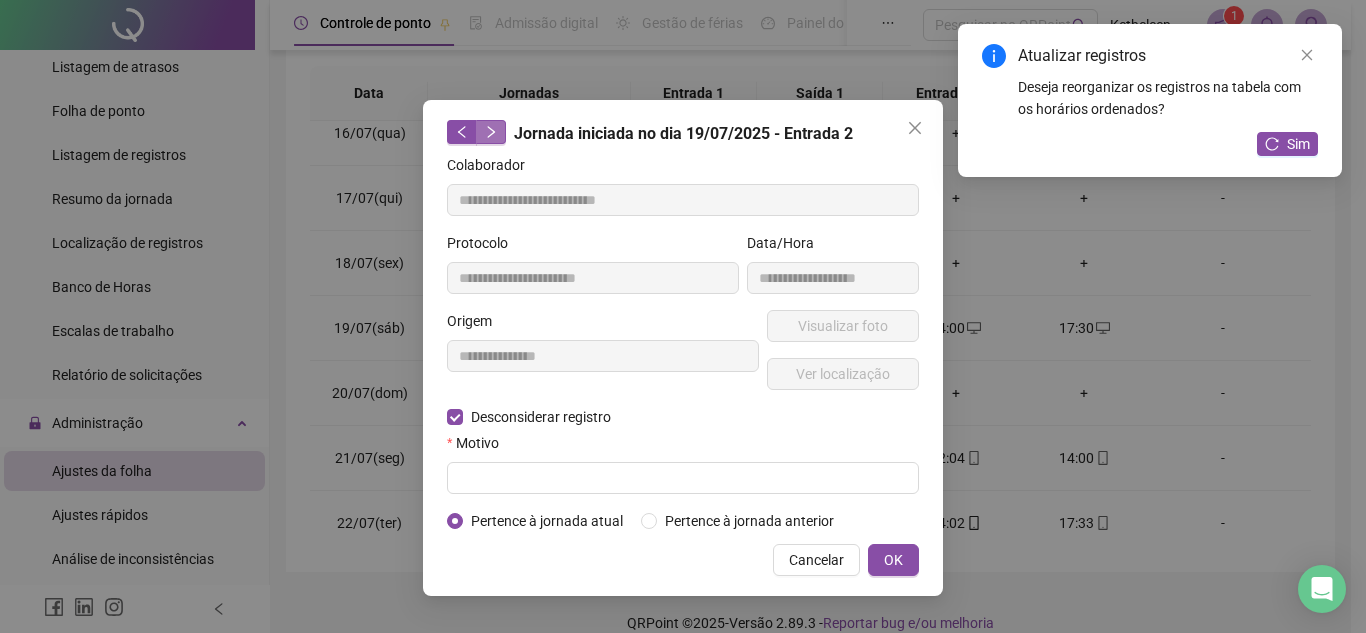 click 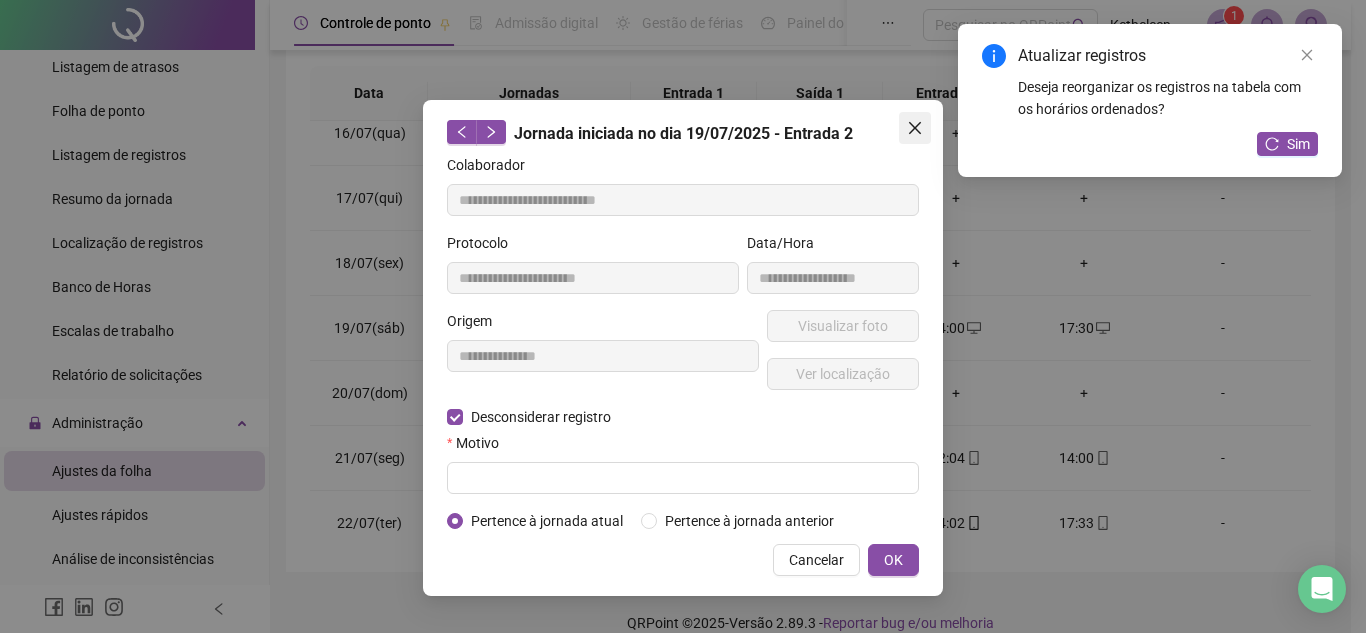 click at bounding box center [915, 128] 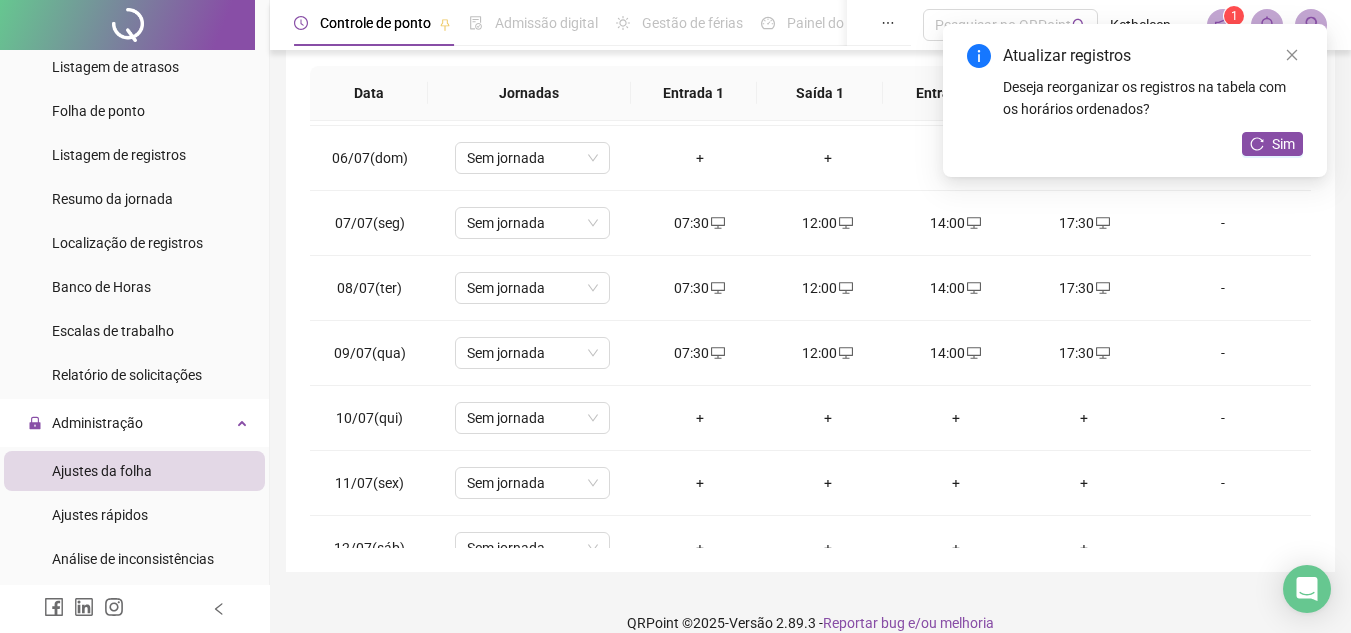 scroll, scrollTop: 325, scrollLeft: 0, axis: vertical 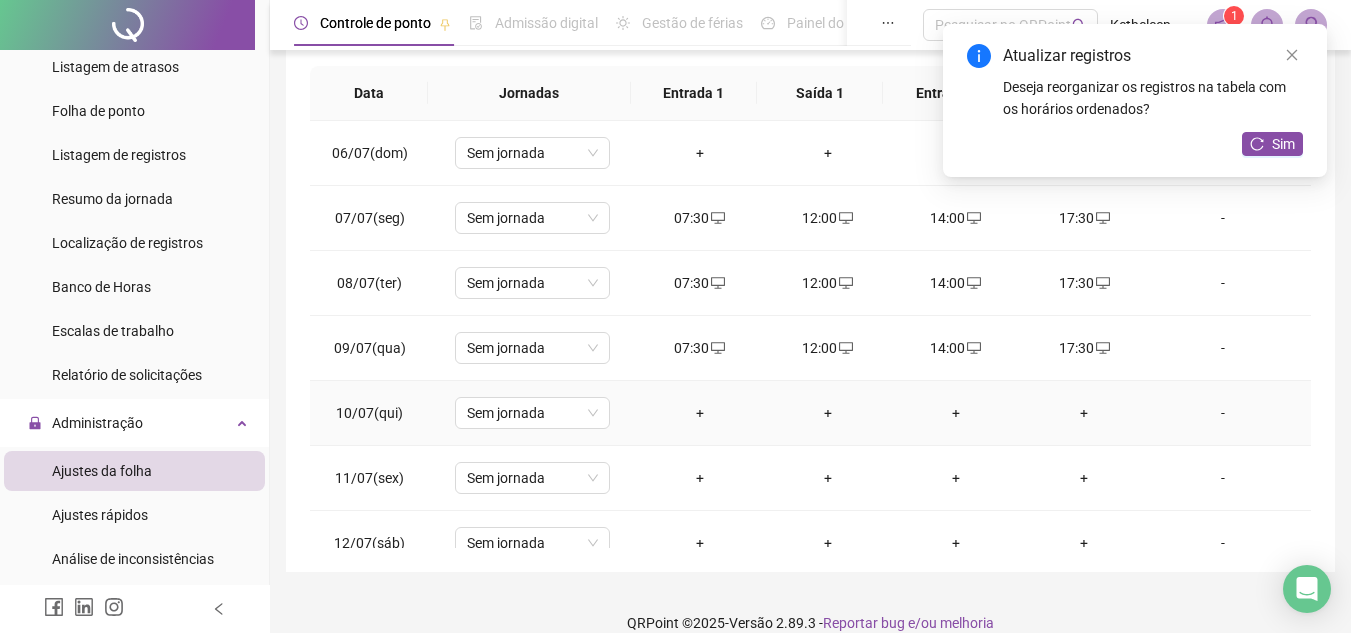 click on "+" at bounding box center [700, 413] 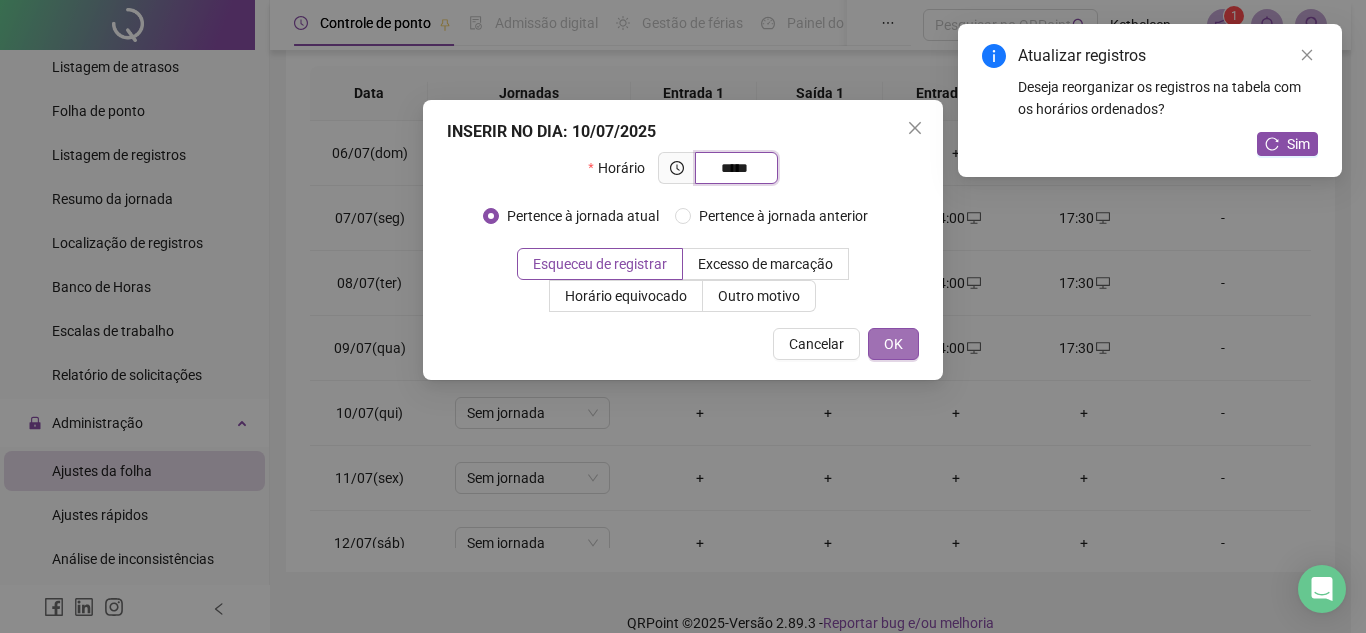 type on "*****" 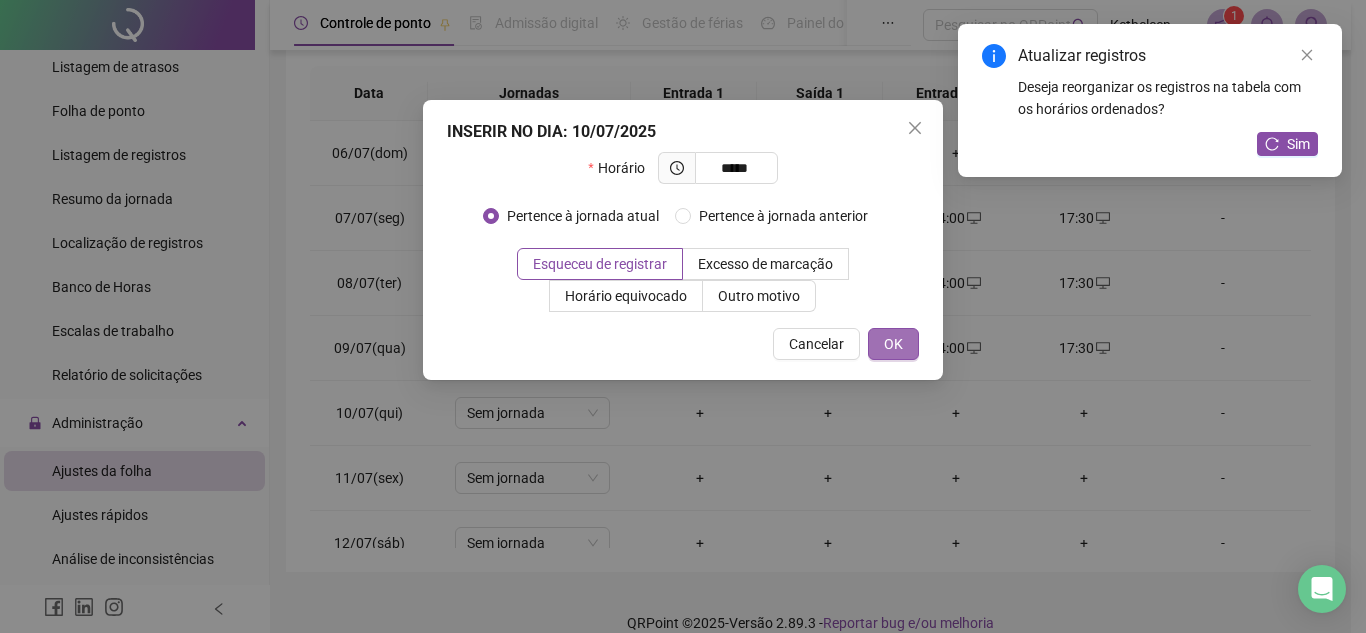 click on "OK" at bounding box center (893, 344) 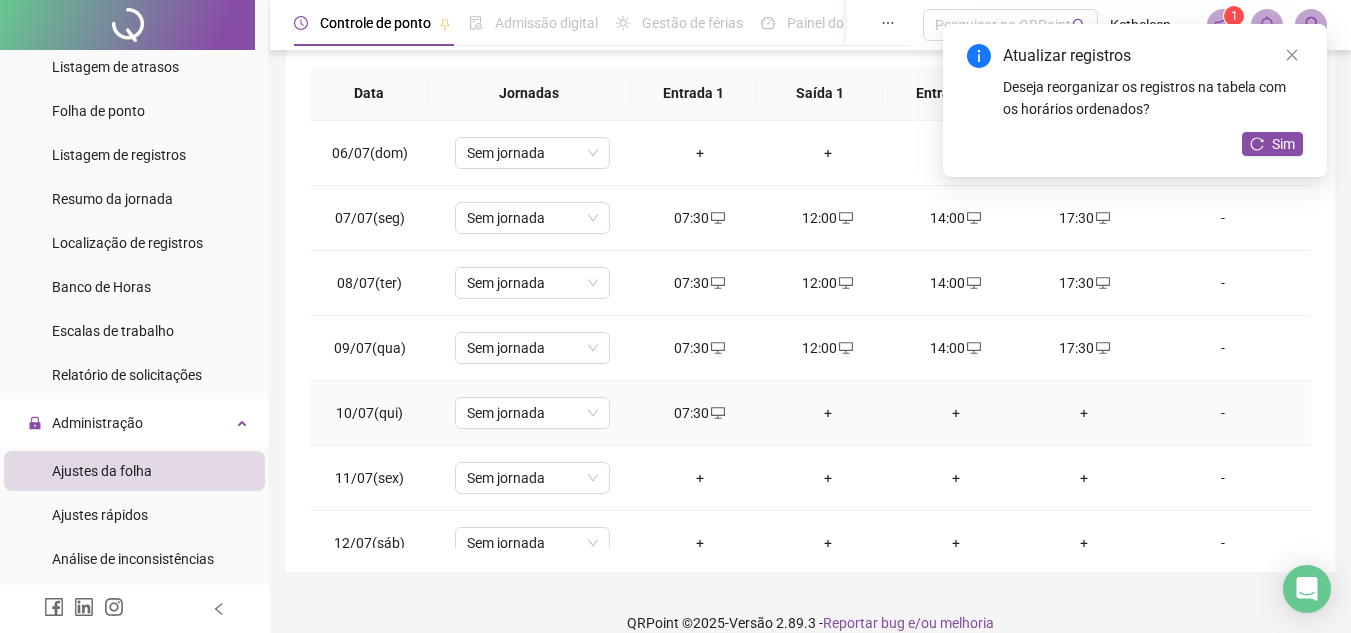 click on "+" at bounding box center [828, 413] 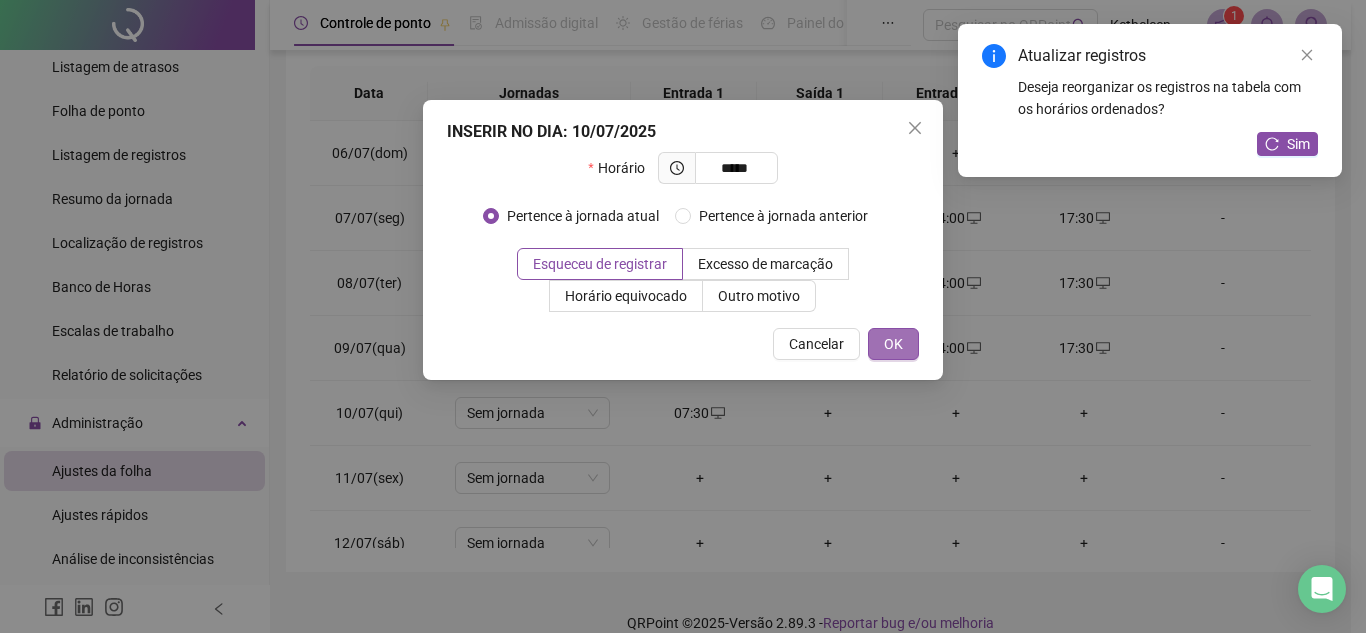 type on "*****" 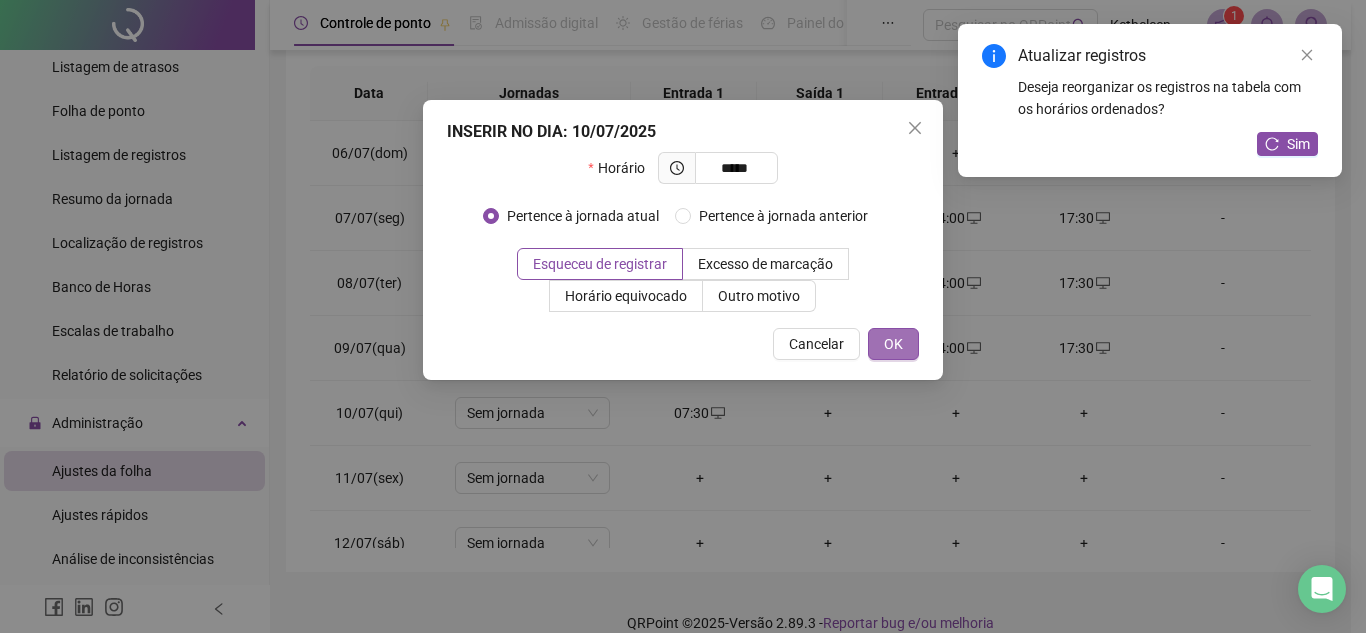 click on "OK" at bounding box center [893, 344] 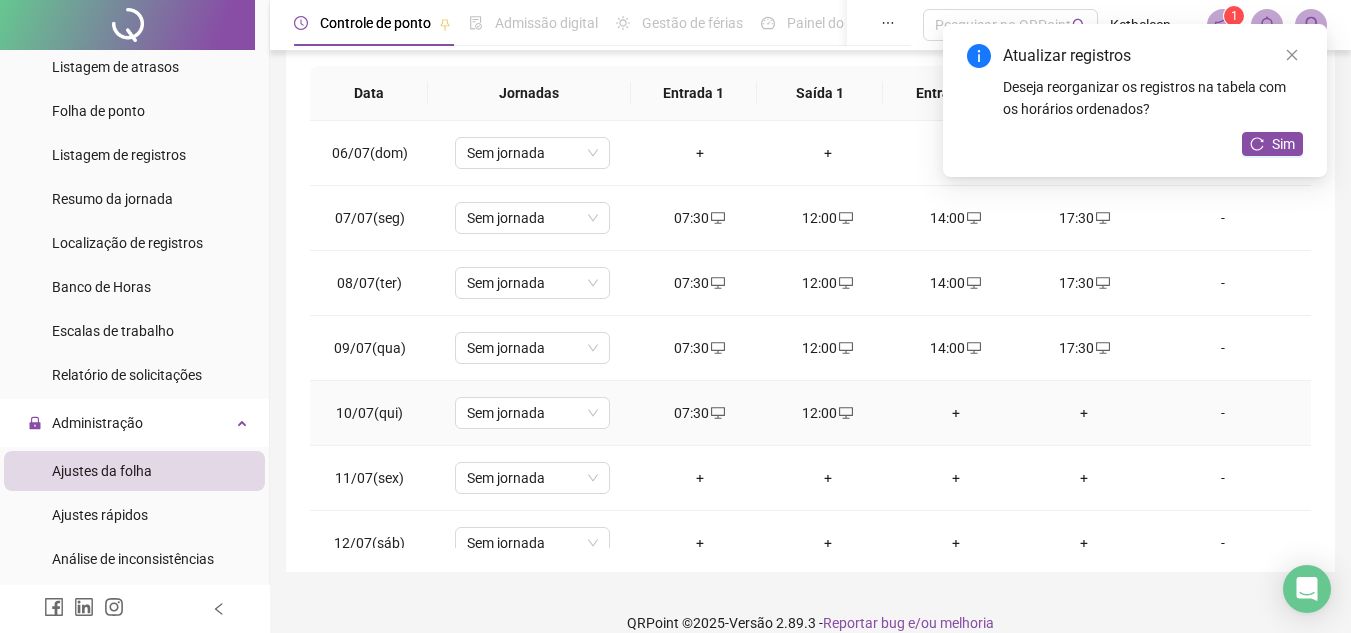 click on "+" at bounding box center [956, 413] 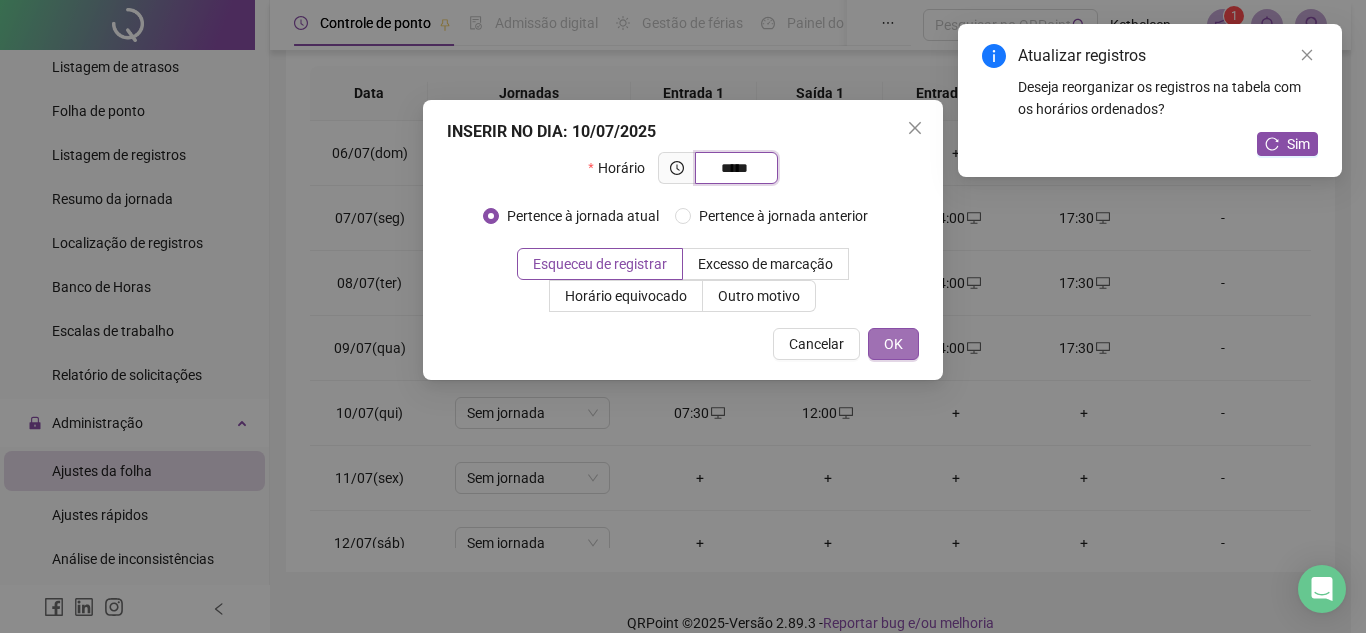 type on "*****" 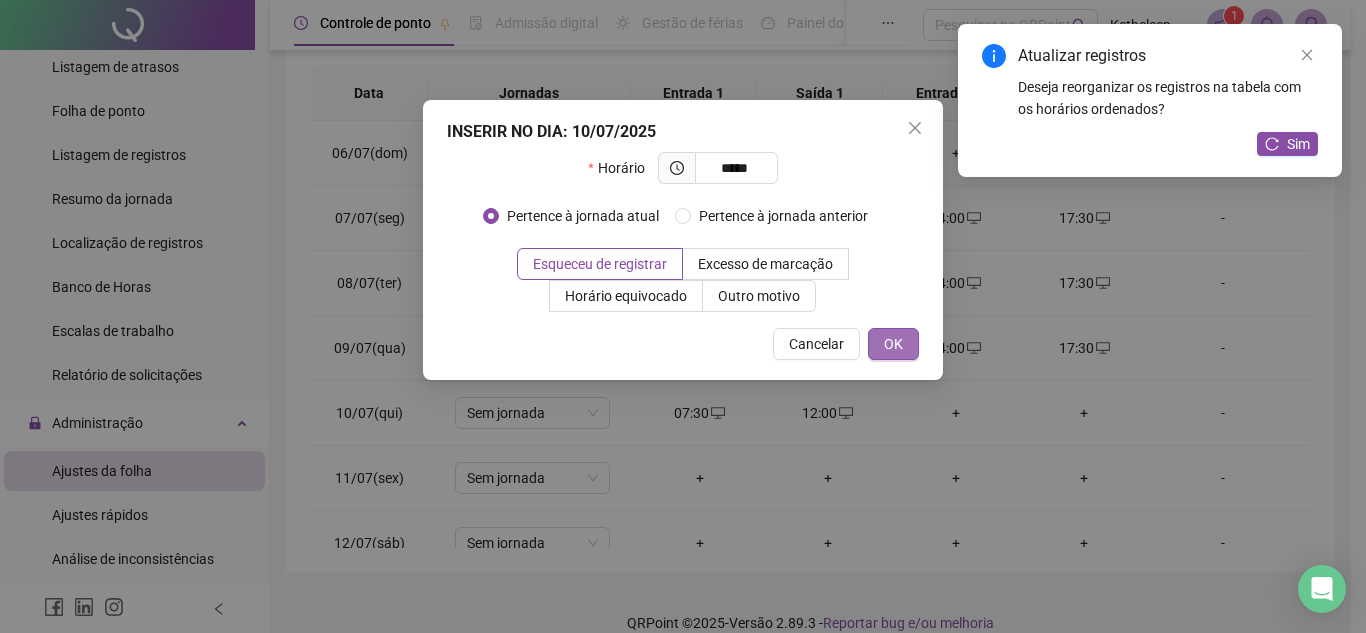 click on "OK" at bounding box center [893, 344] 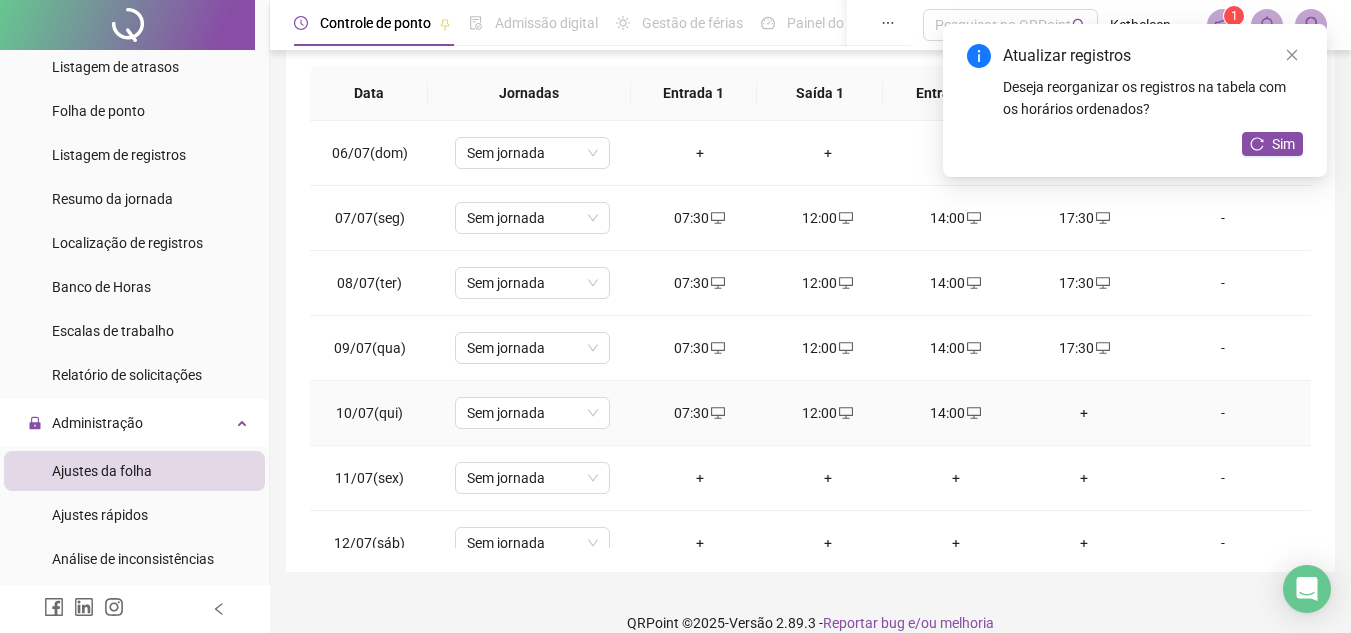 click on "+" at bounding box center (1084, 413) 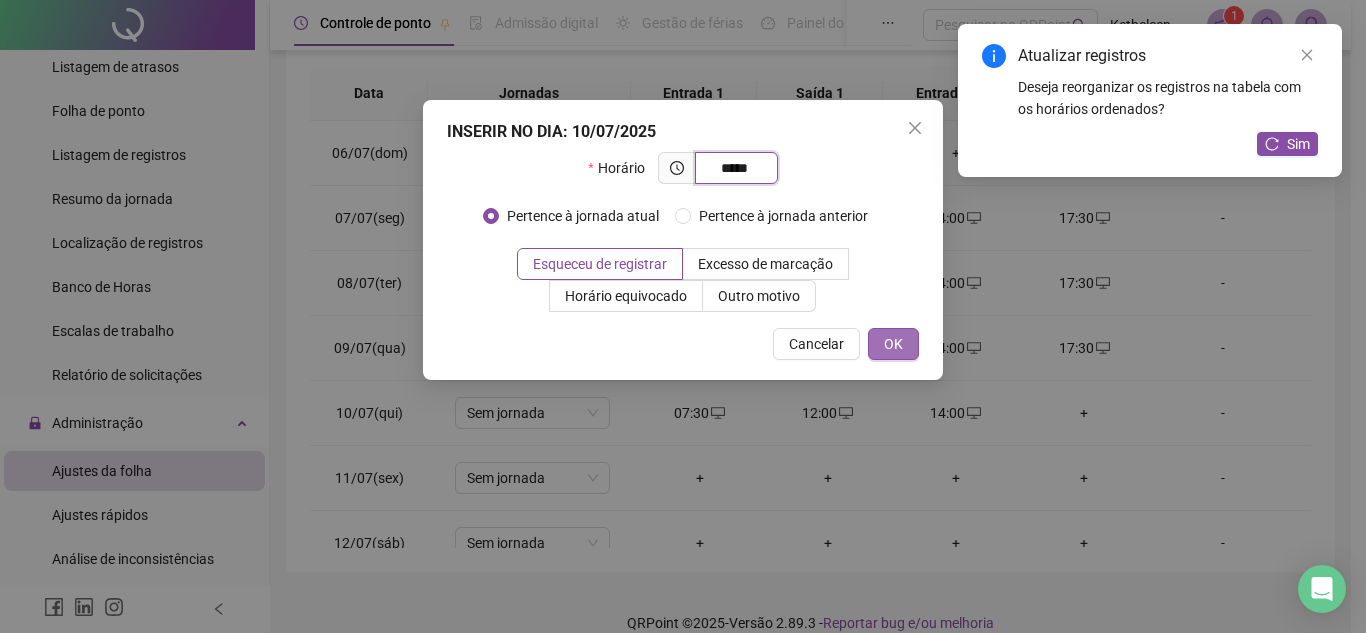 type on "*****" 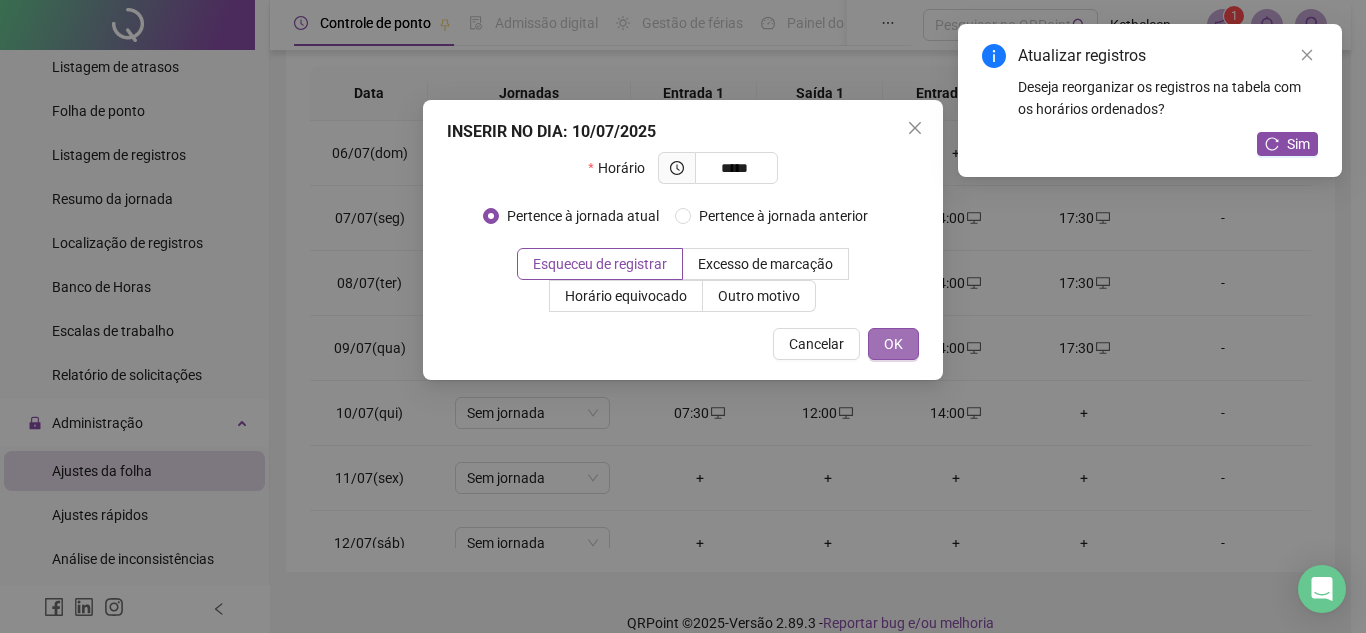 click on "OK" at bounding box center (893, 344) 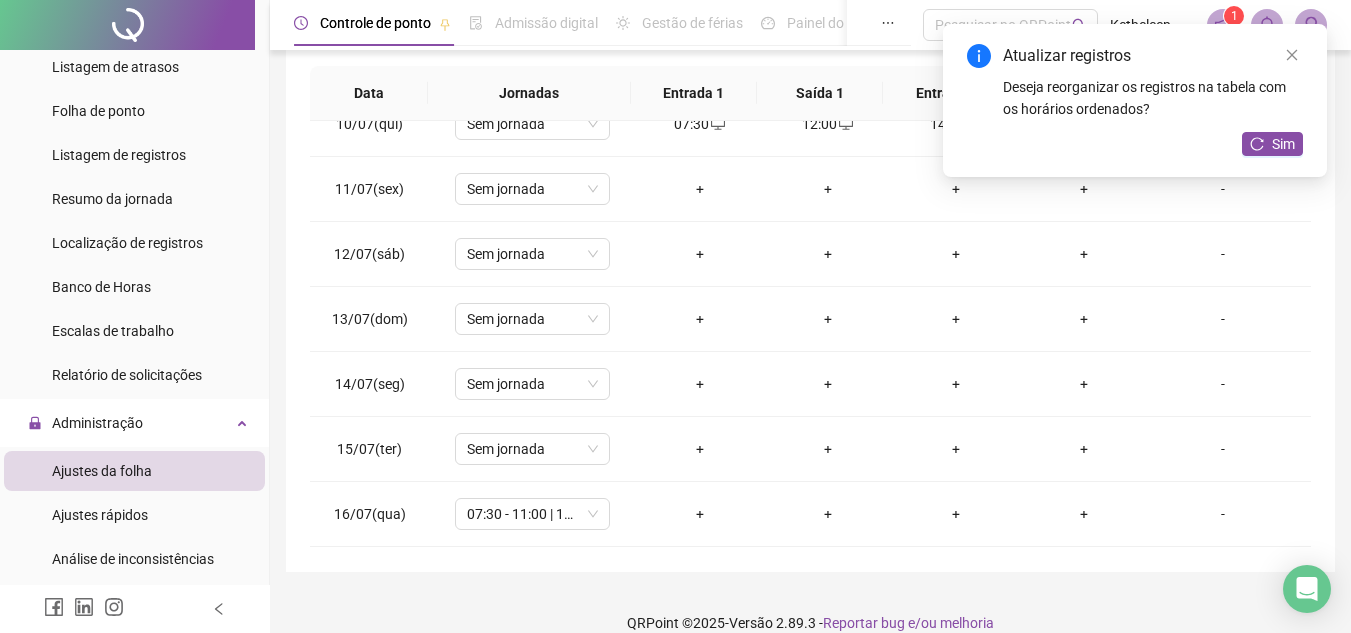 scroll, scrollTop: 531, scrollLeft: 0, axis: vertical 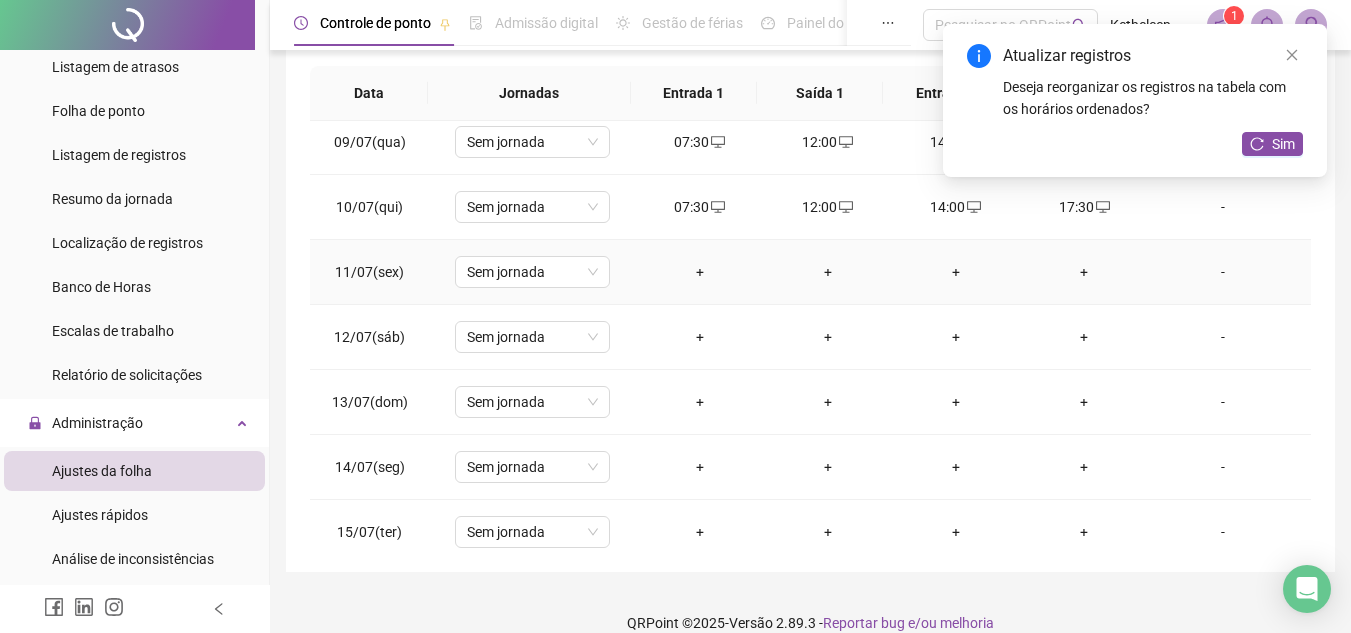 click on "+" at bounding box center (700, 272) 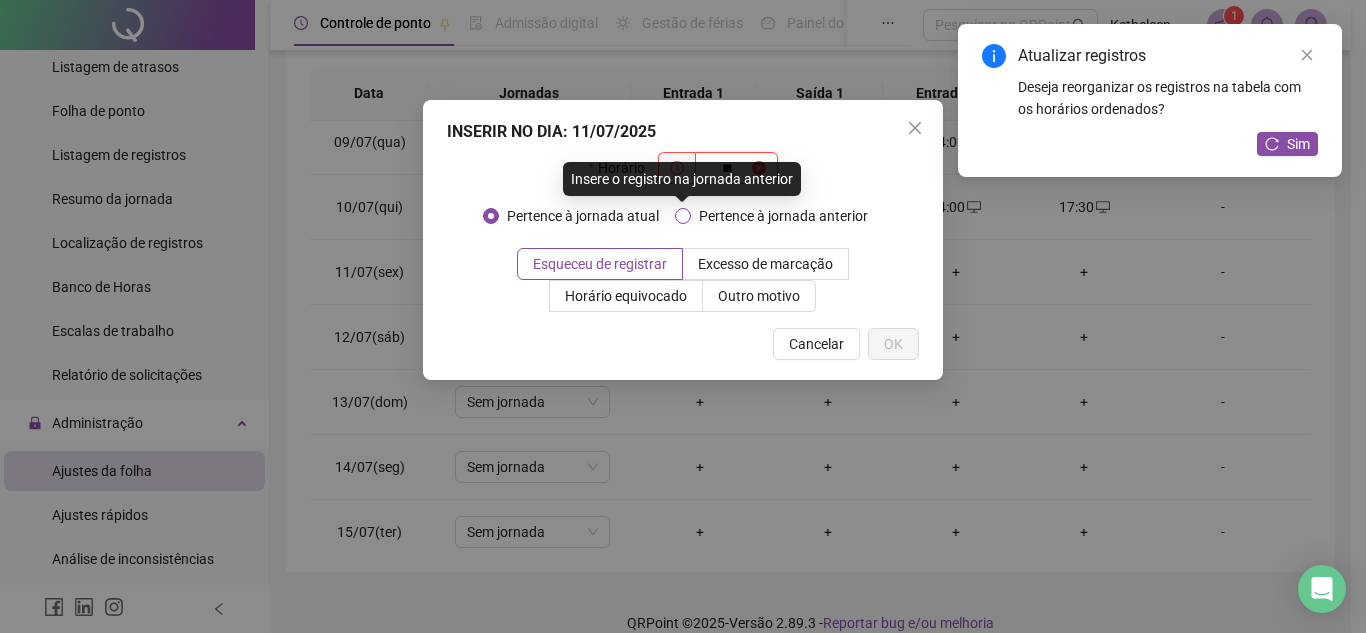 type on "*" 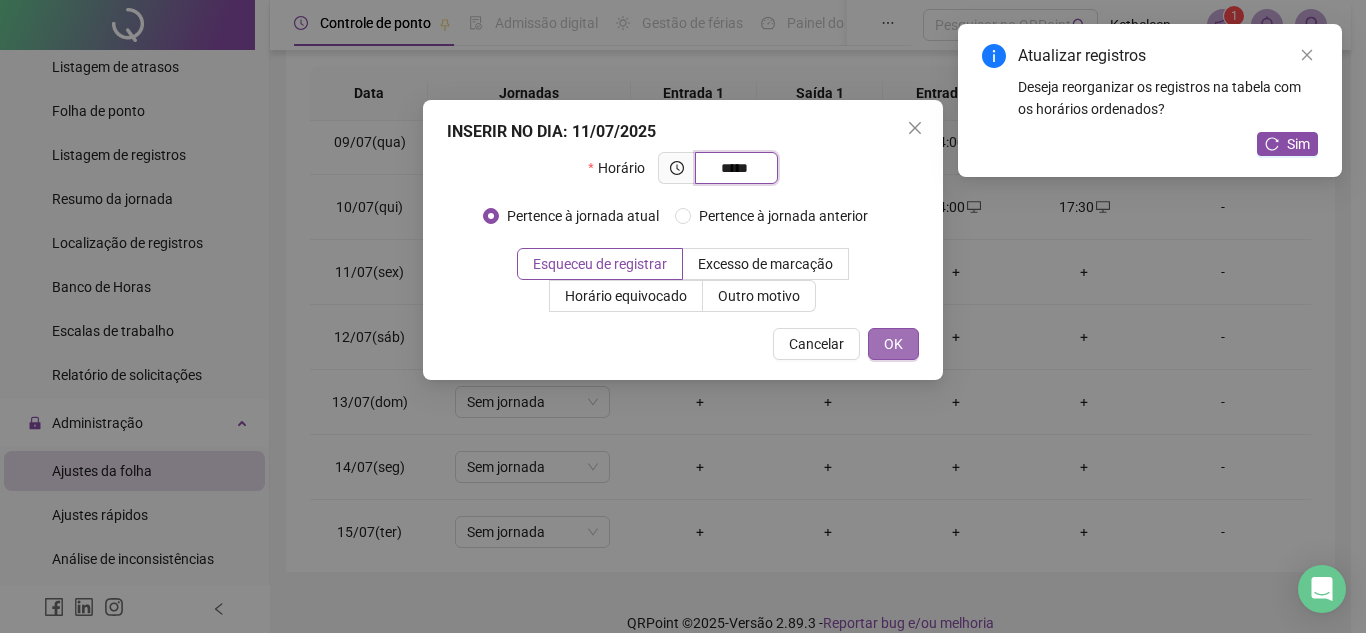 type on "*****" 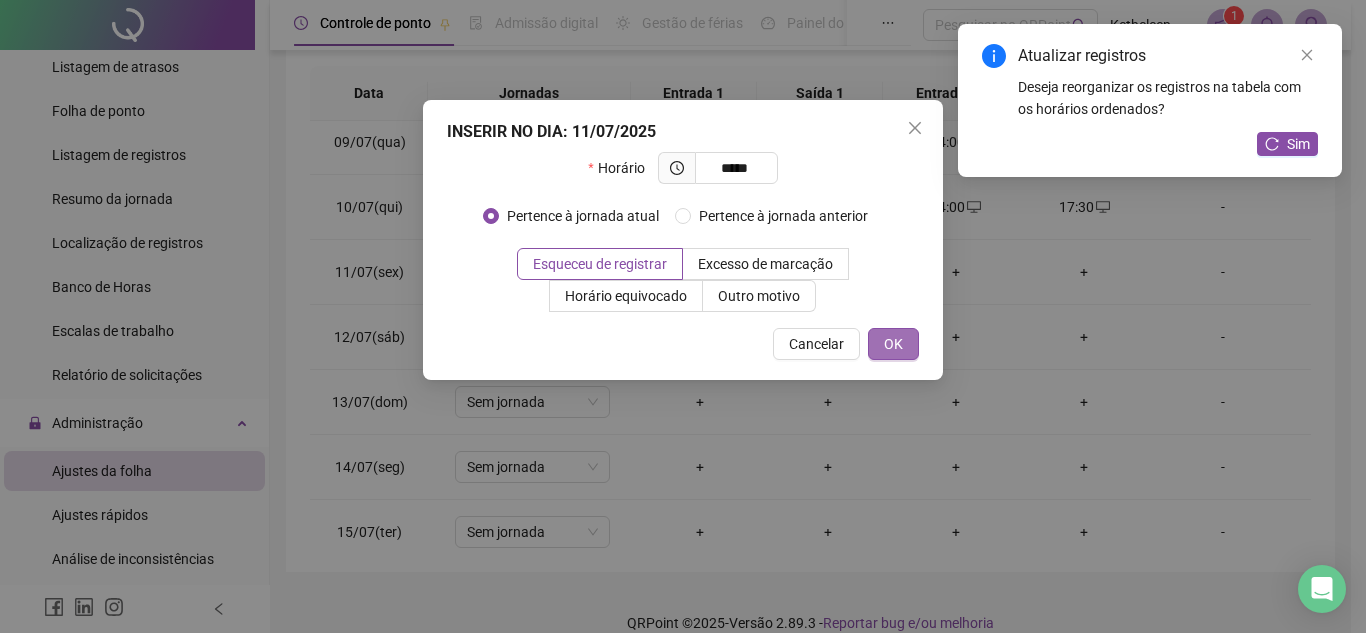 click on "OK" at bounding box center [893, 344] 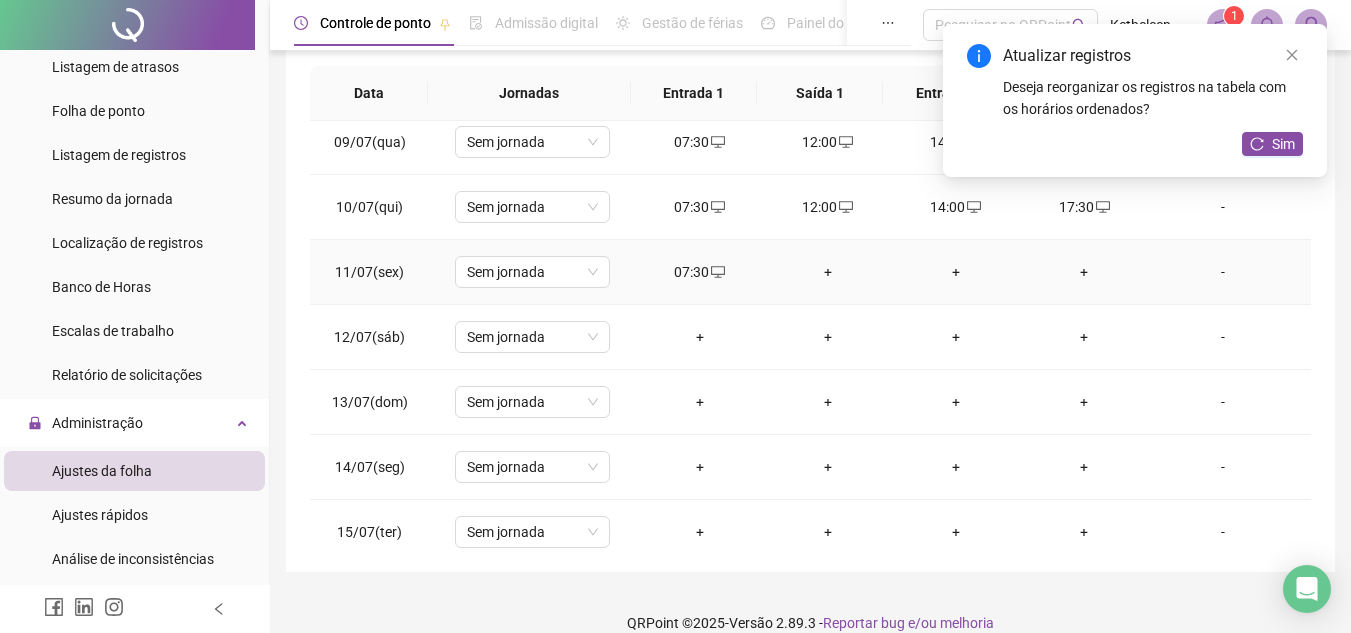 click on "+" at bounding box center [828, 272] 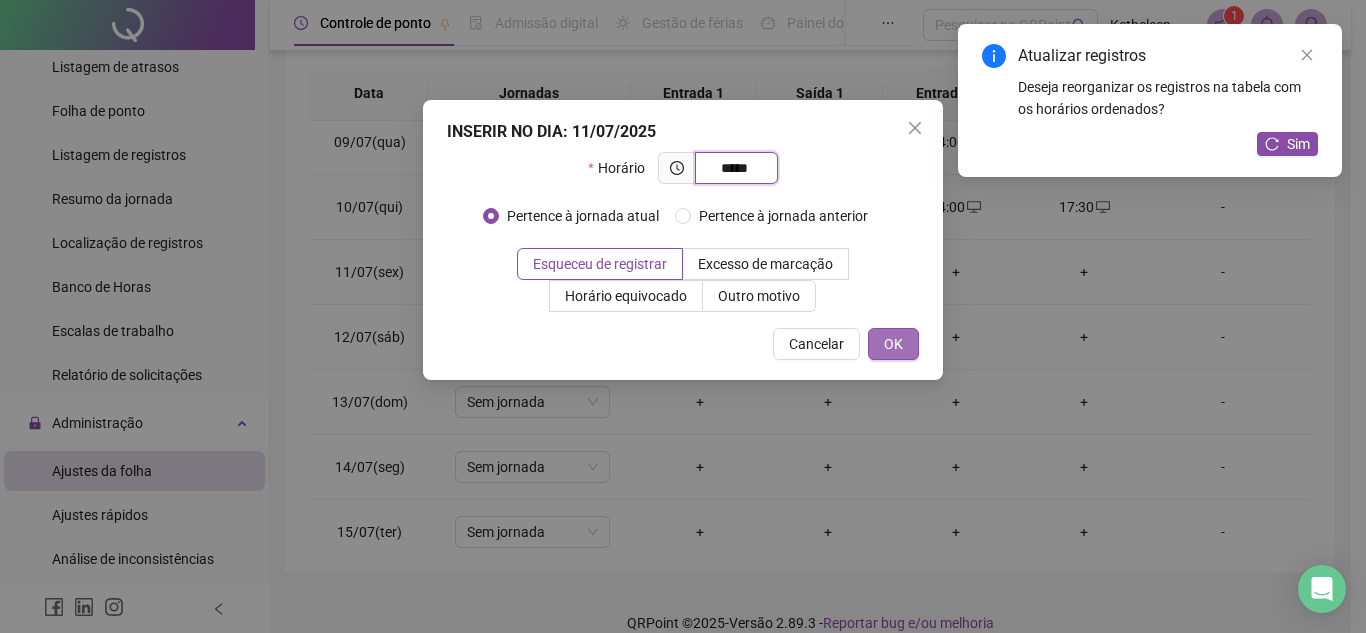 type on "*****" 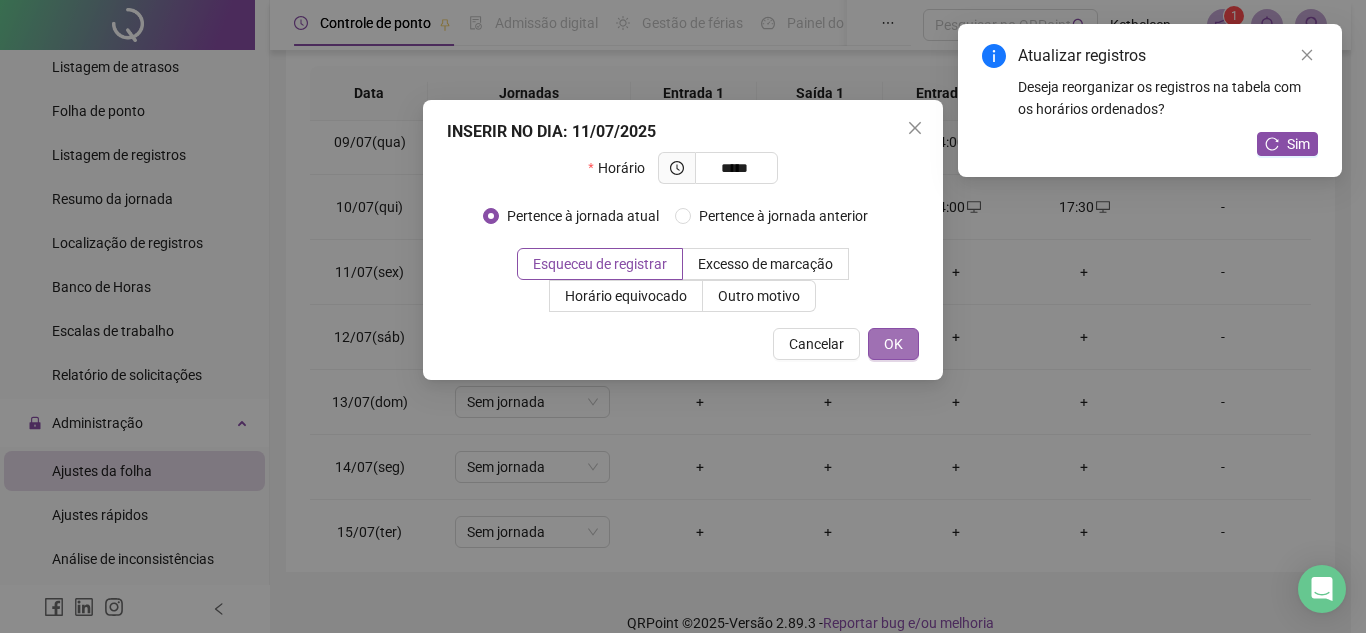 click on "OK" at bounding box center (893, 344) 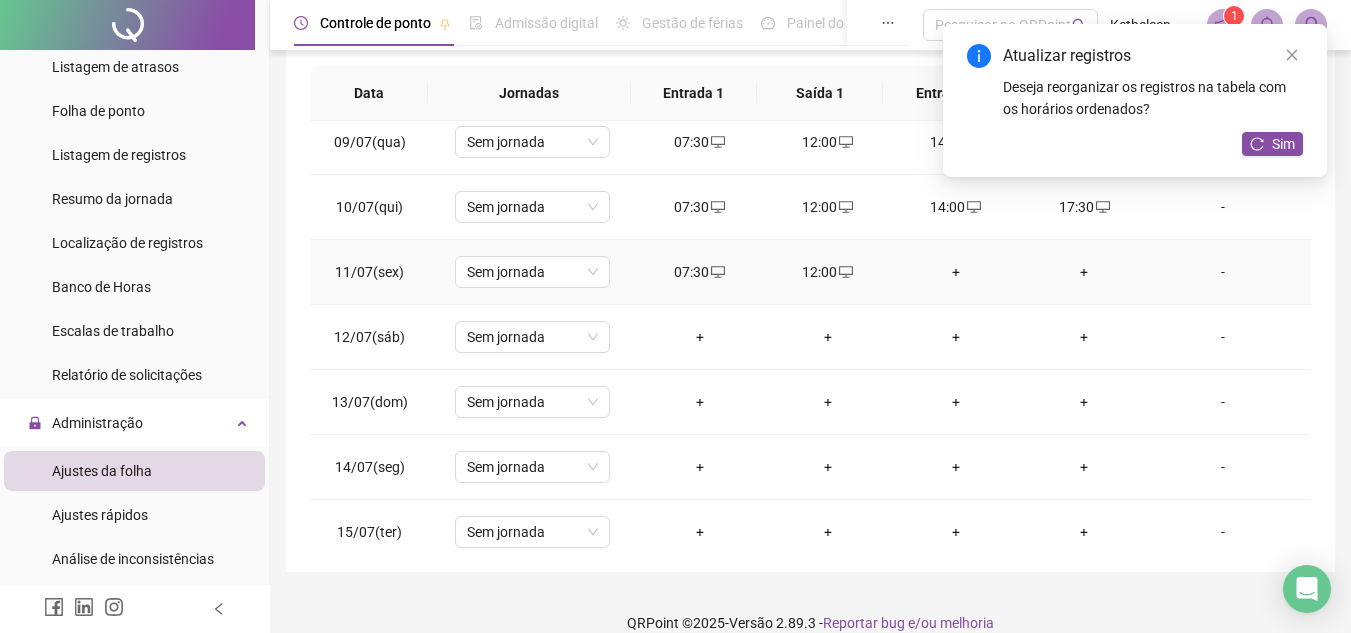 click on "+" at bounding box center (956, 272) 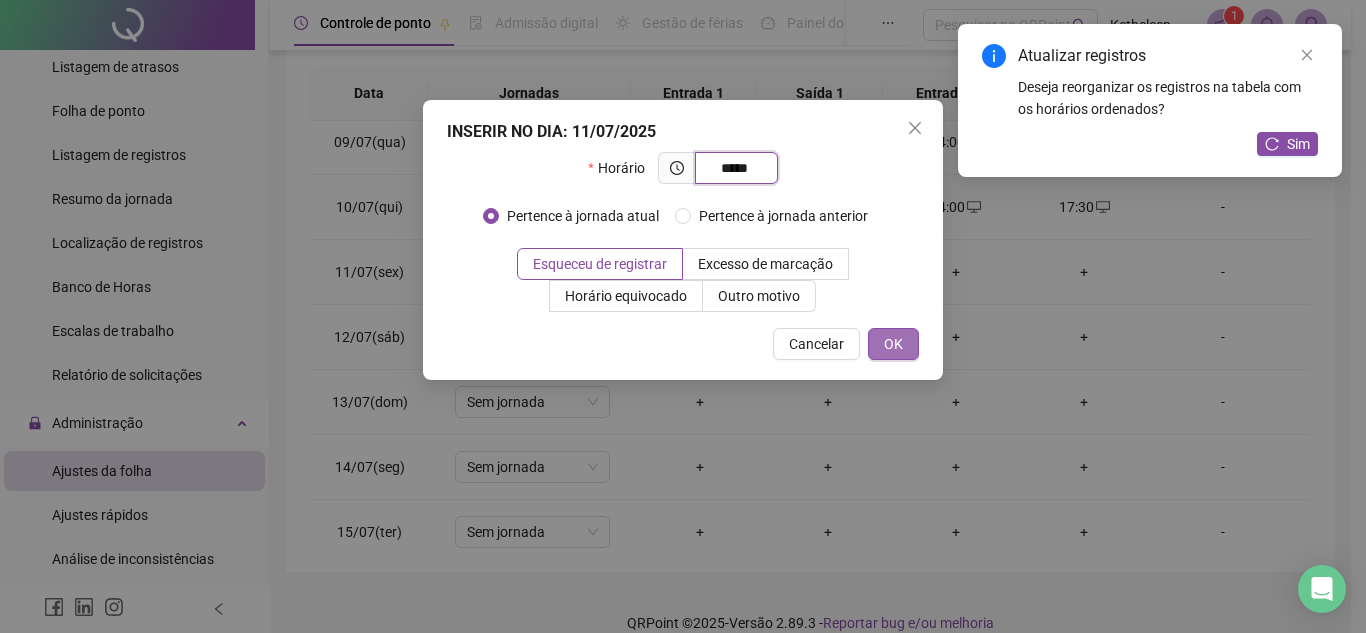 type on "*****" 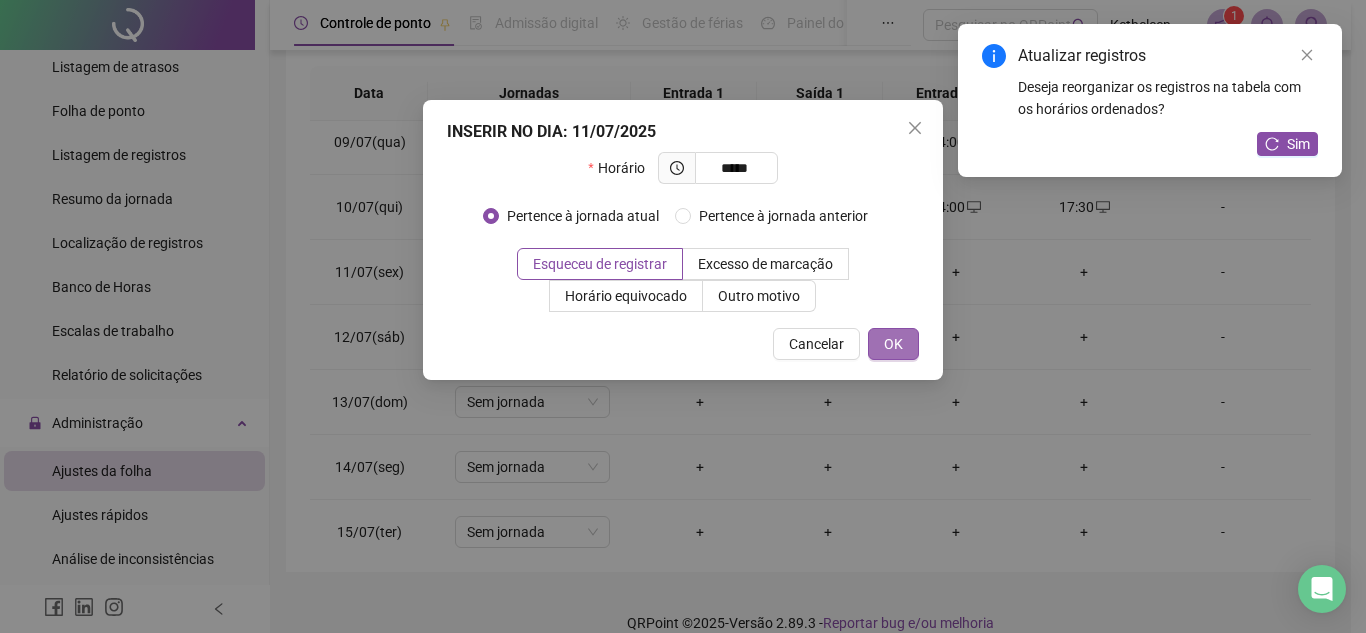 click on "OK" at bounding box center (893, 344) 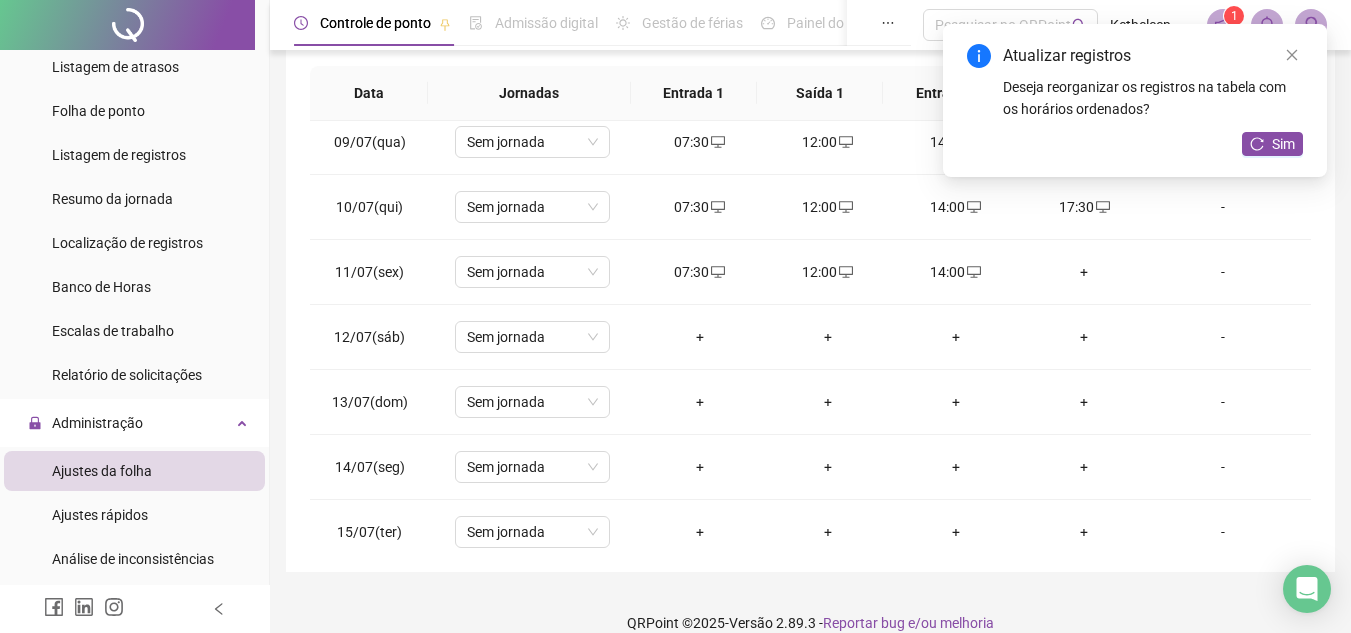 click on "+" at bounding box center (1084, 272) 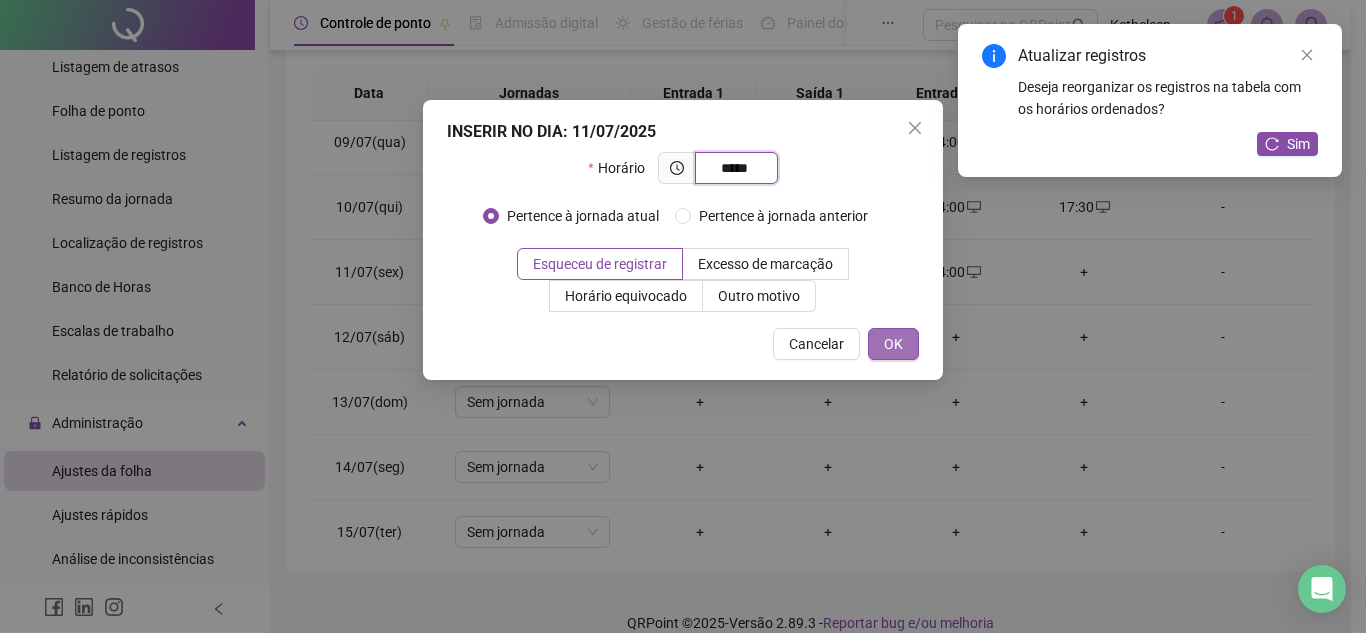 type on "*****" 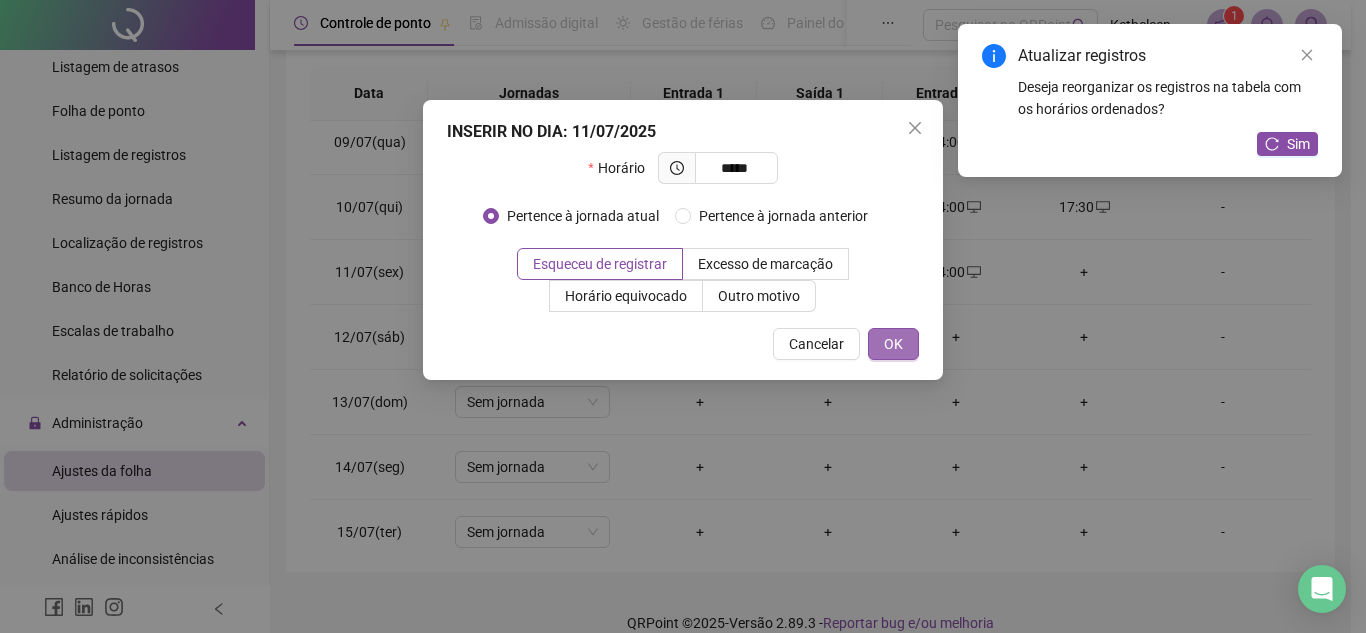 click on "OK" at bounding box center [893, 344] 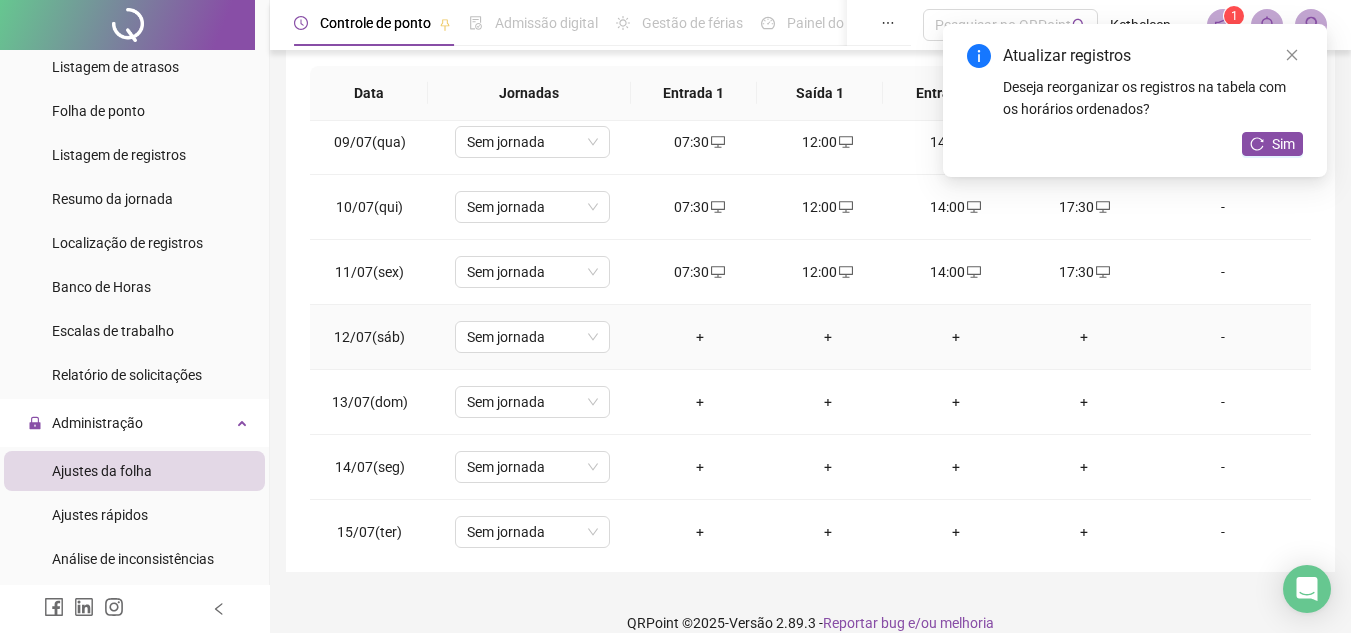 click on "+" at bounding box center [700, 337] 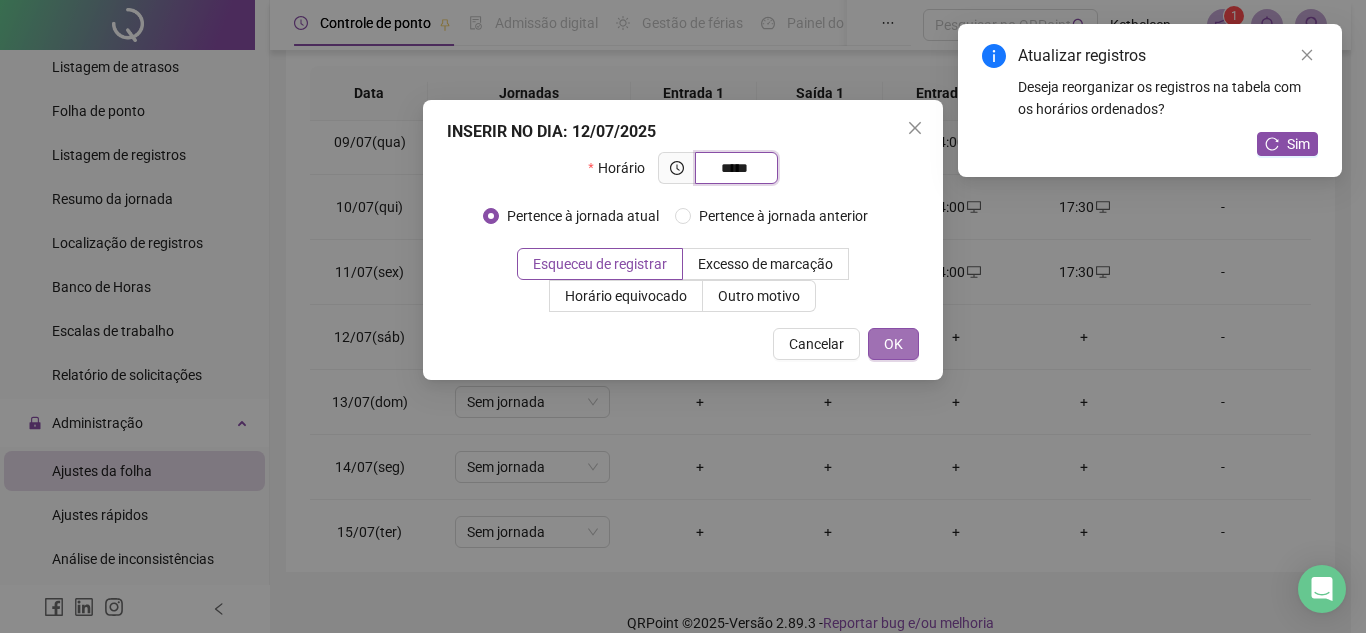 type on "*****" 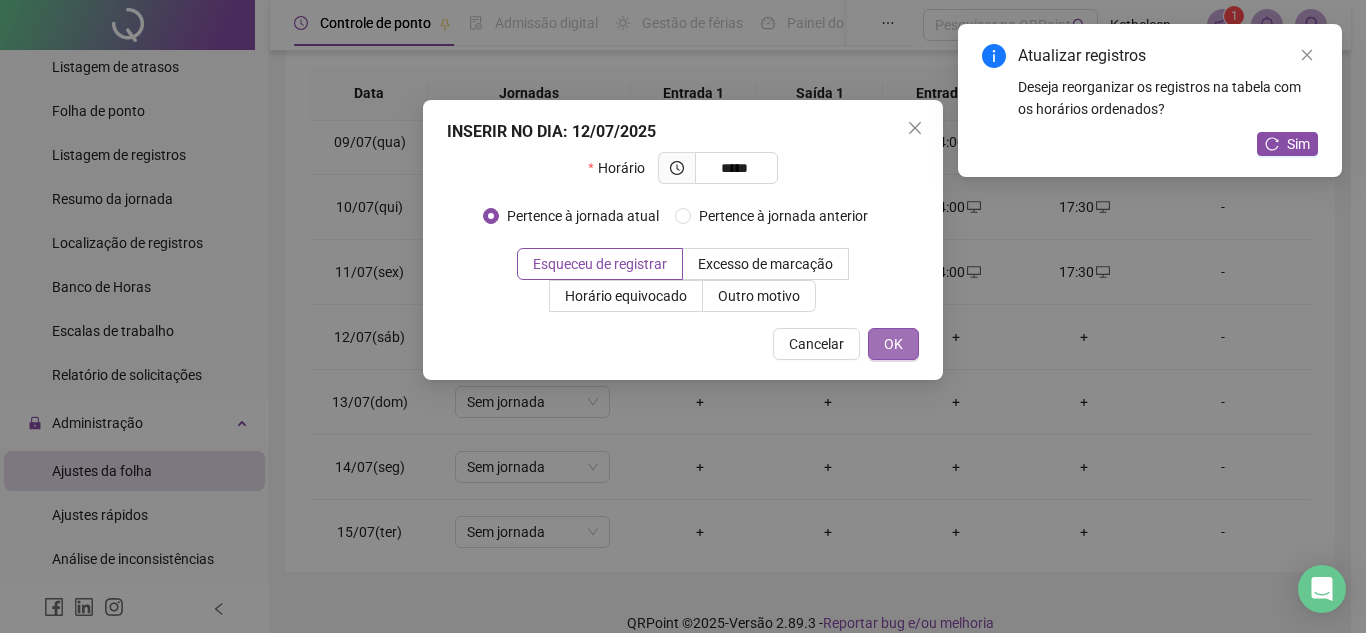 click on "OK" at bounding box center [893, 344] 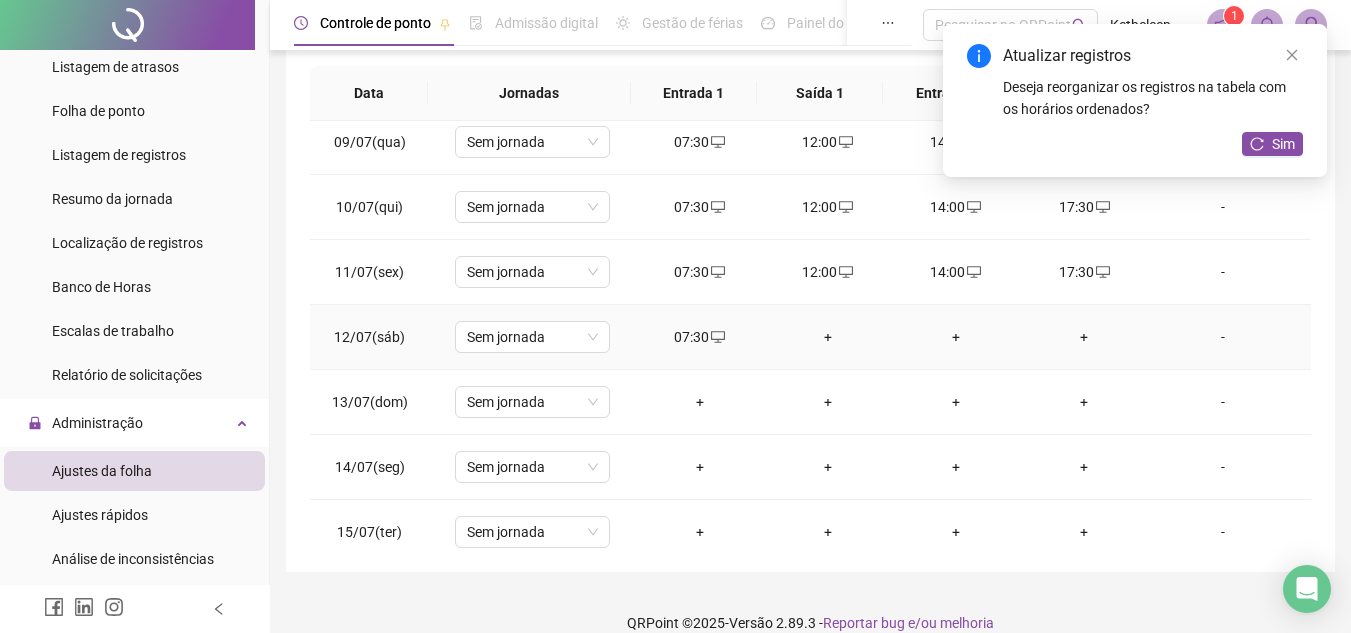 click on "+" at bounding box center [828, 337] 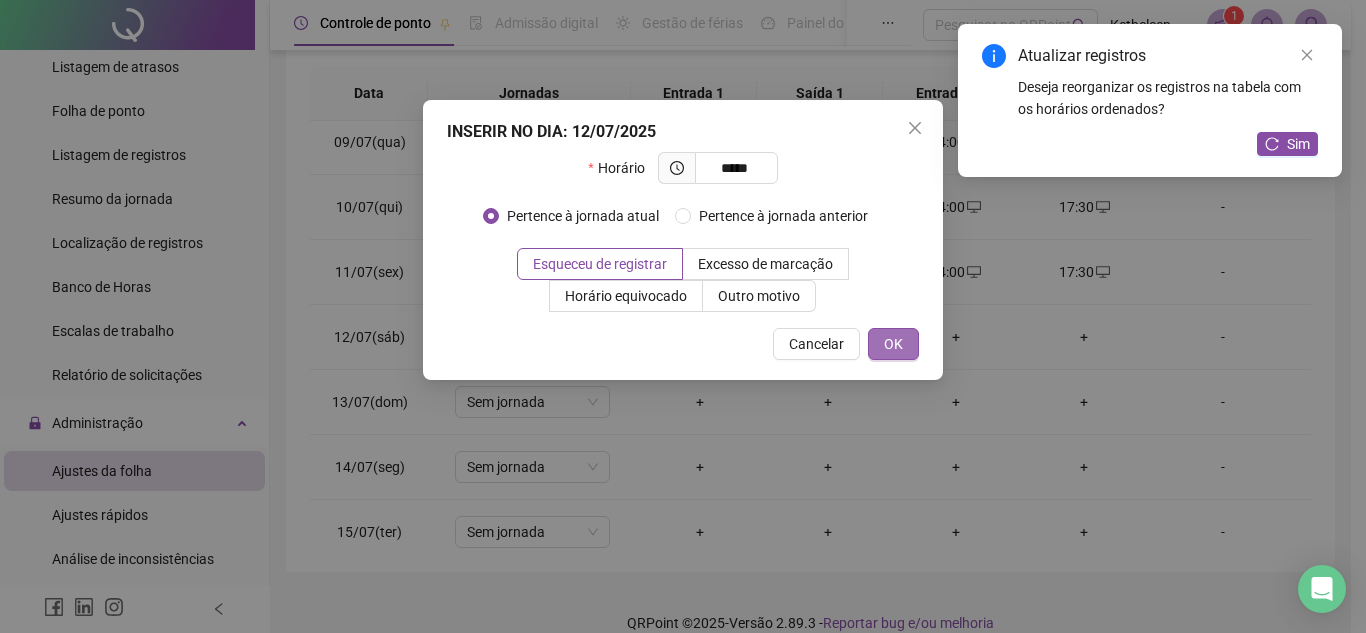 type on "*****" 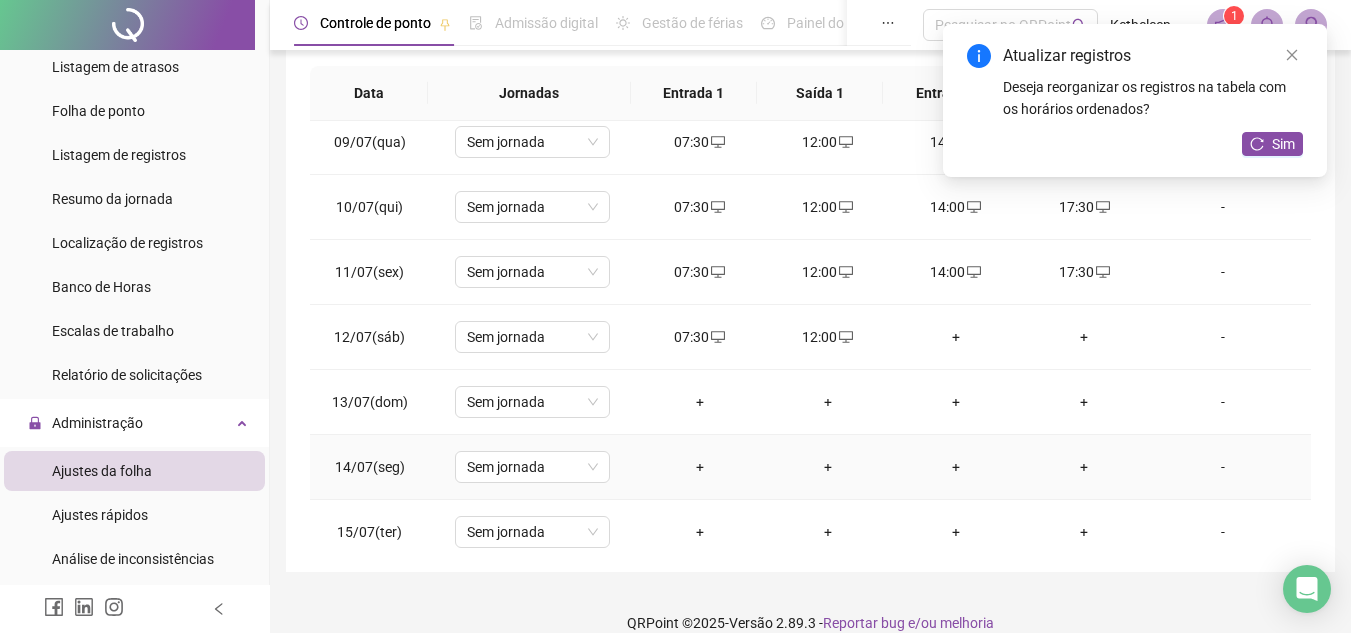 click on "+" at bounding box center [700, 467] 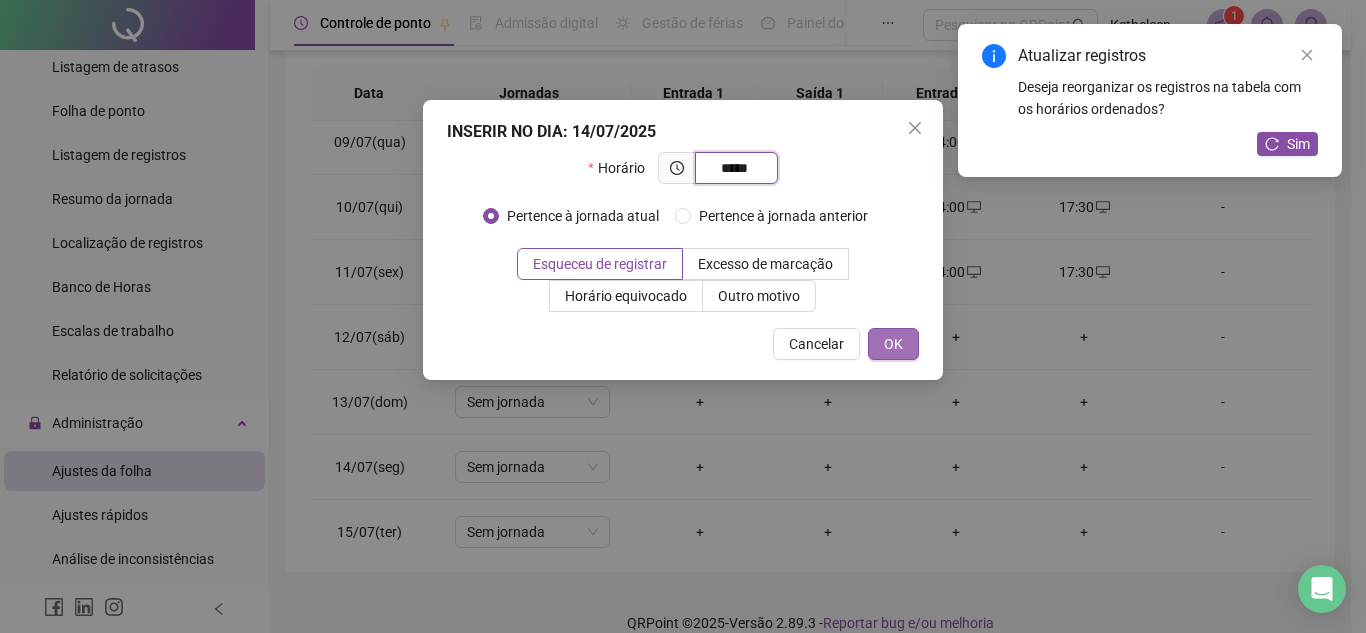 type on "*****" 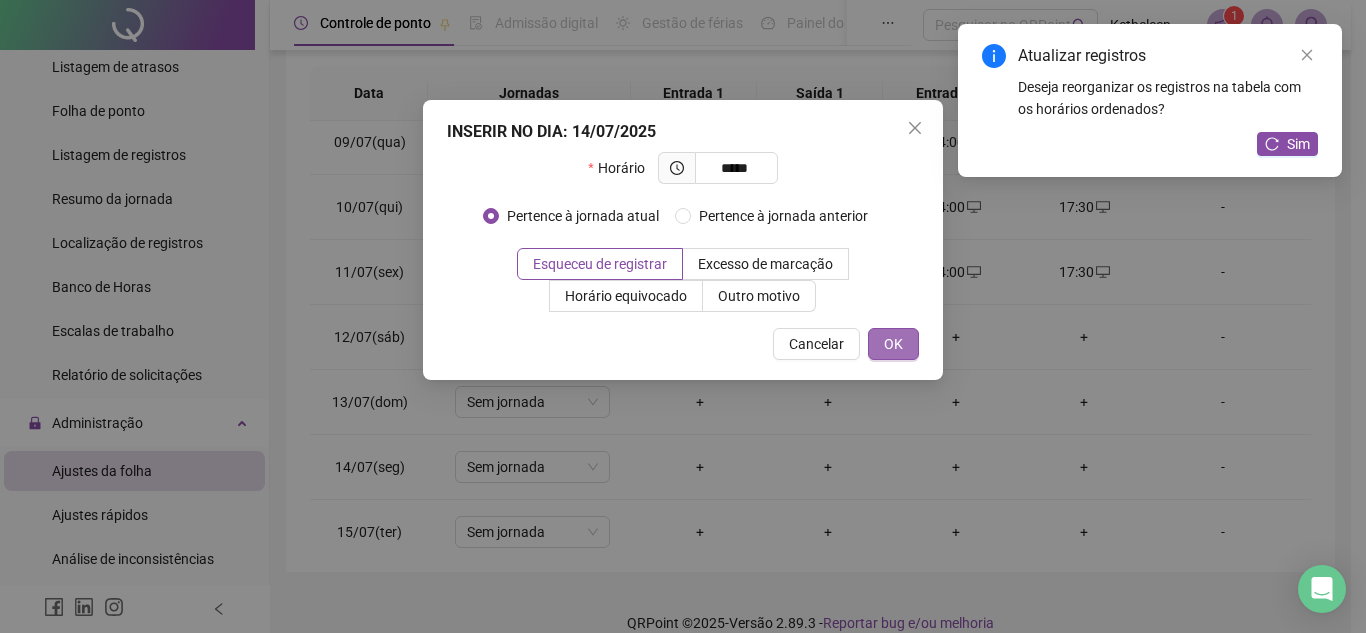 click on "OK" at bounding box center (893, 344) 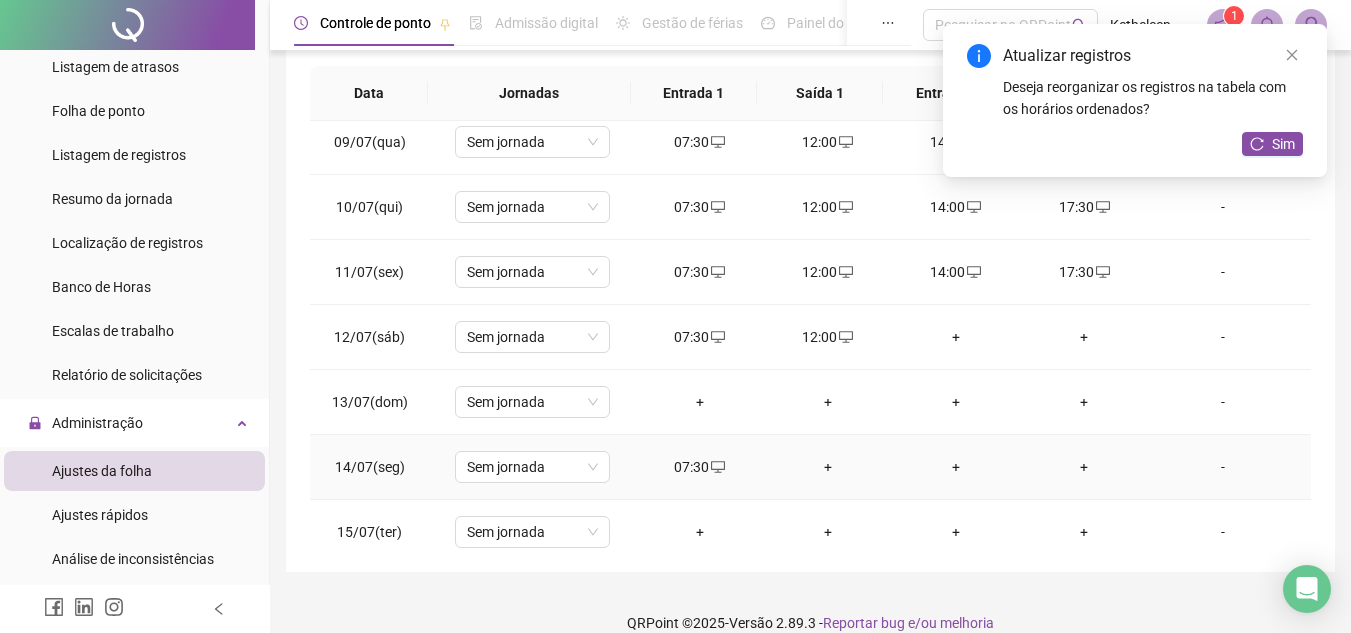 click on "+" at bounding box center [828, 467] 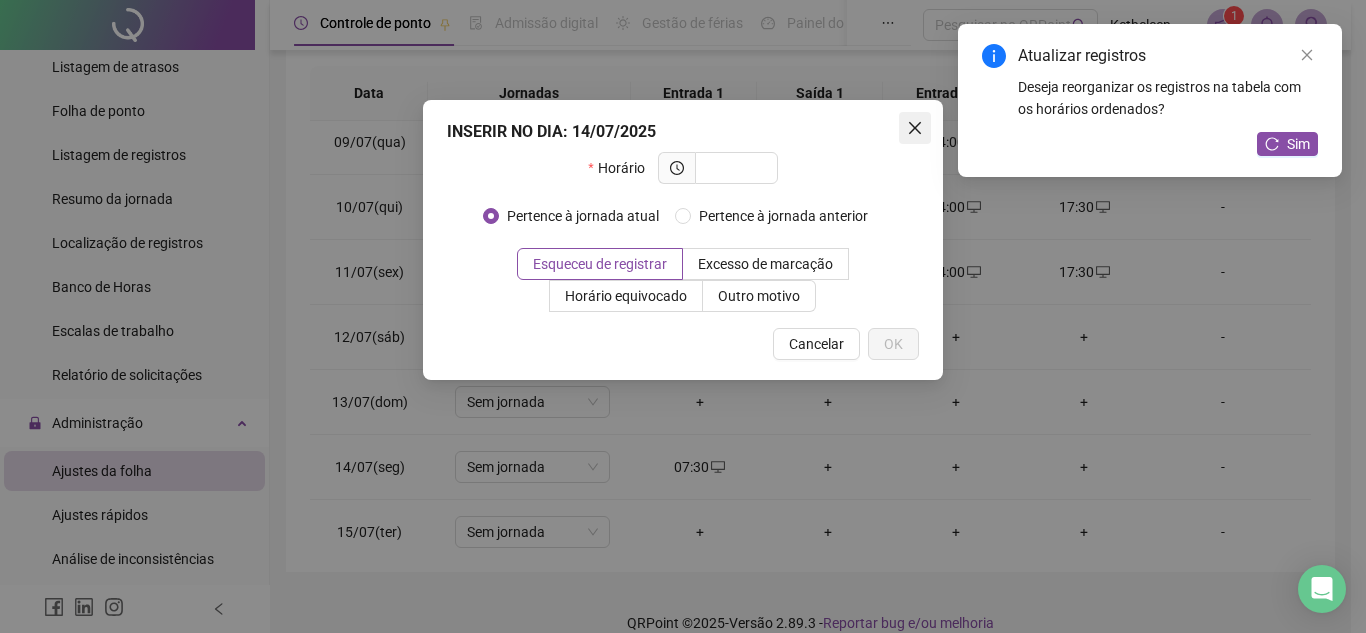 click 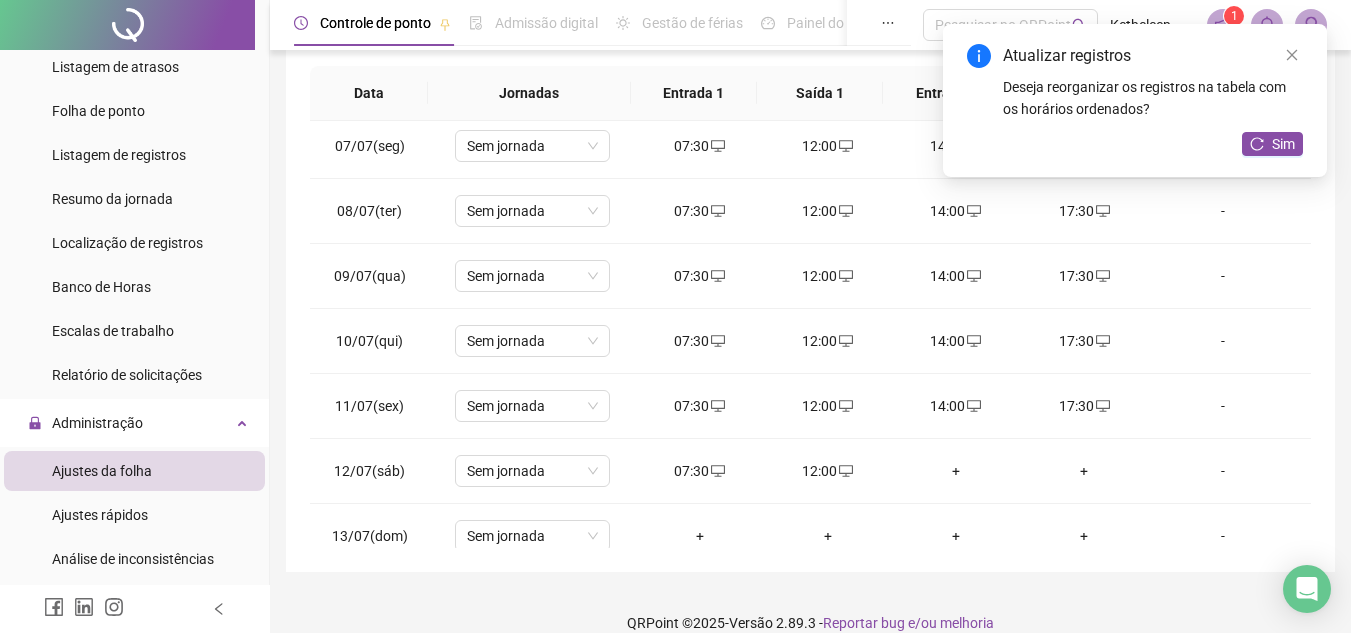 scroll, scrollTop: 371, scrollLeft: 0, axis: vertical 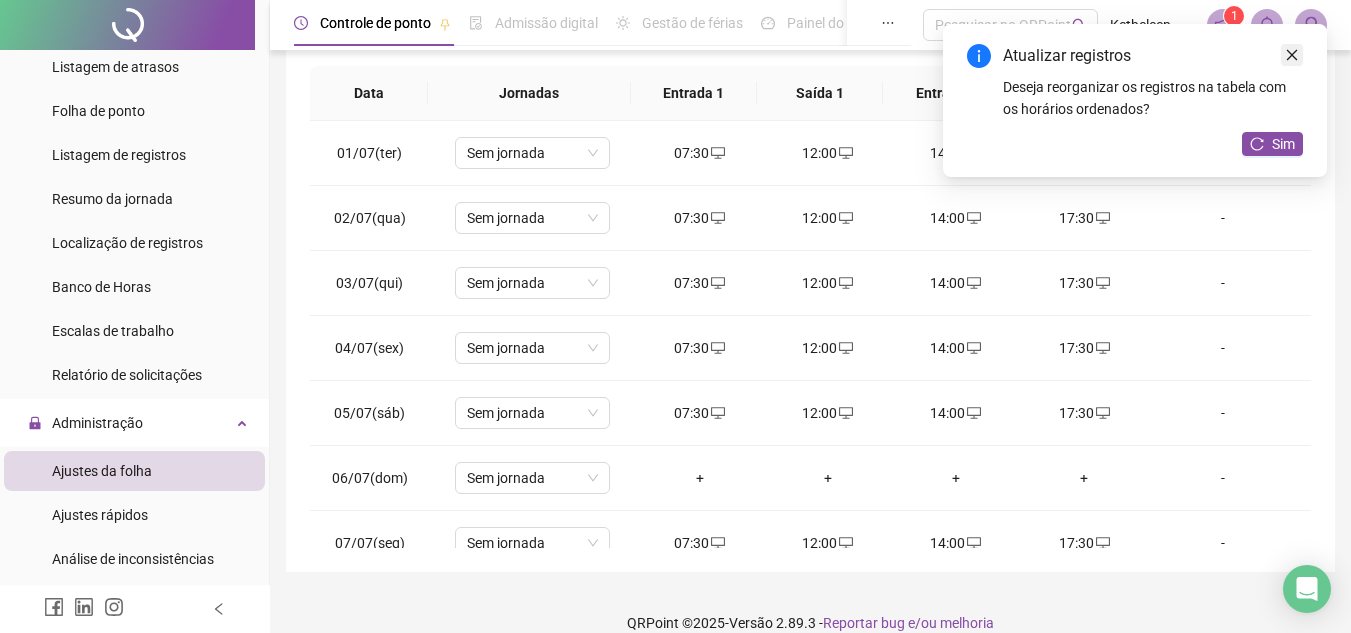 click 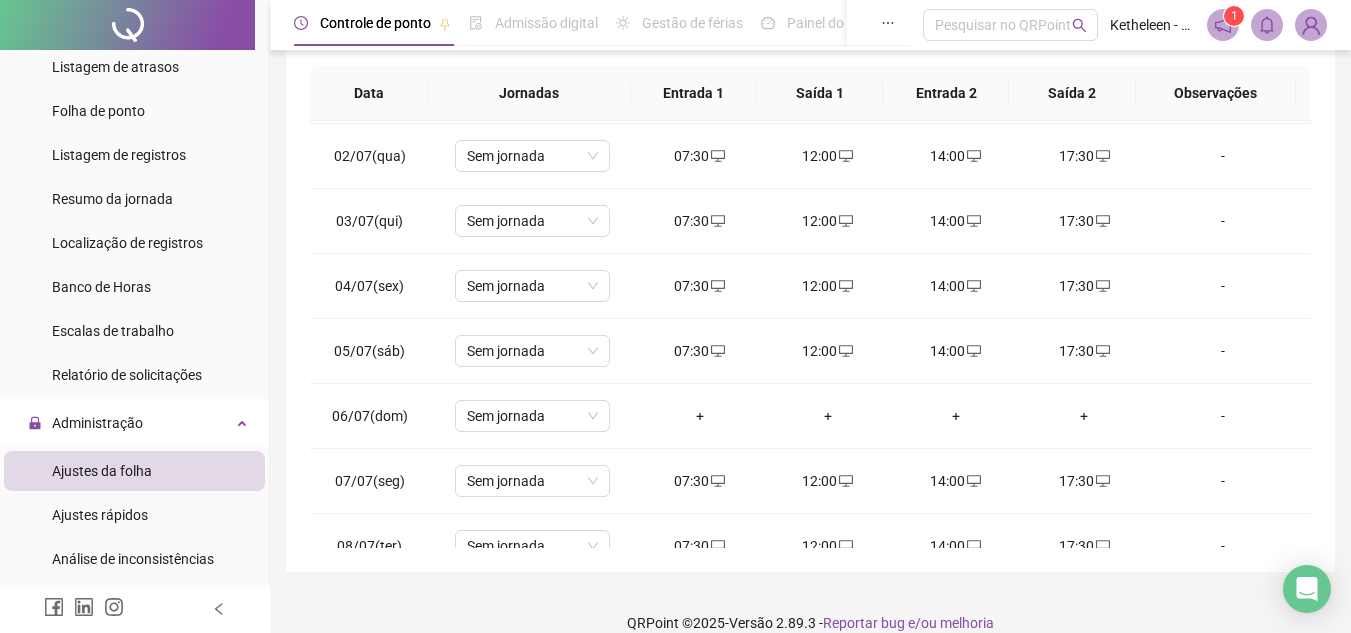 scroll, scrollTop: 0, scrollLeft: 0, axis: both 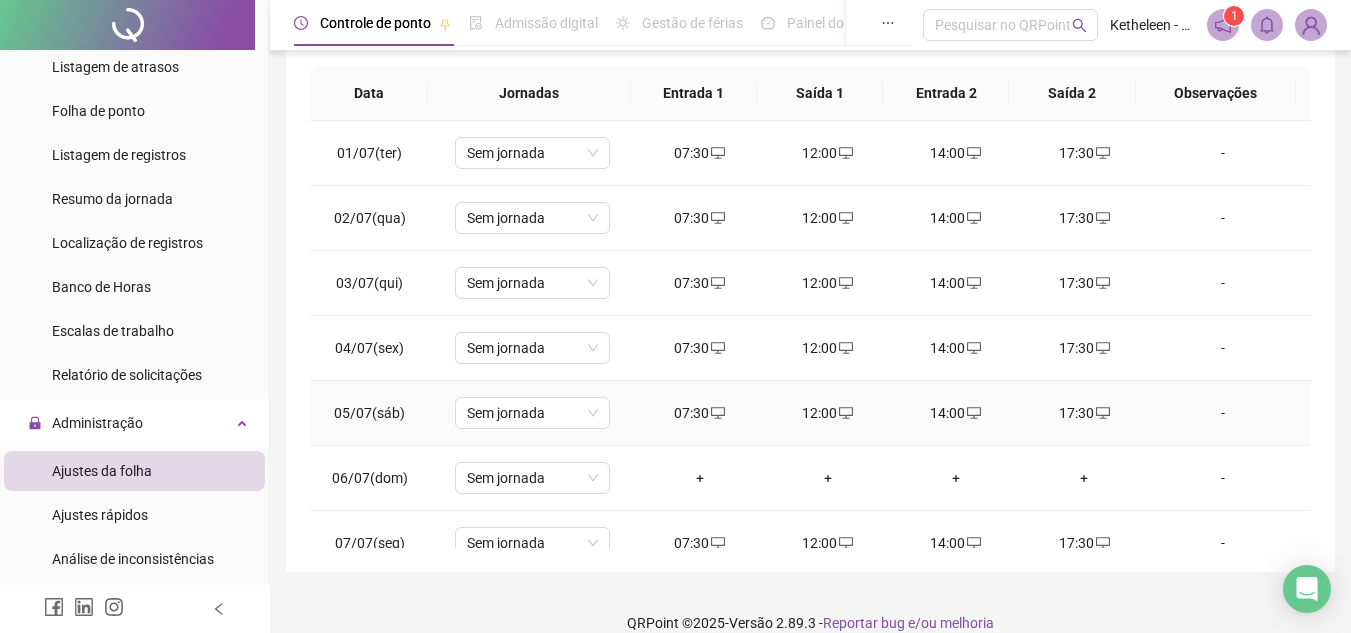 click on "17:30" at bounding box center (1084, 413) 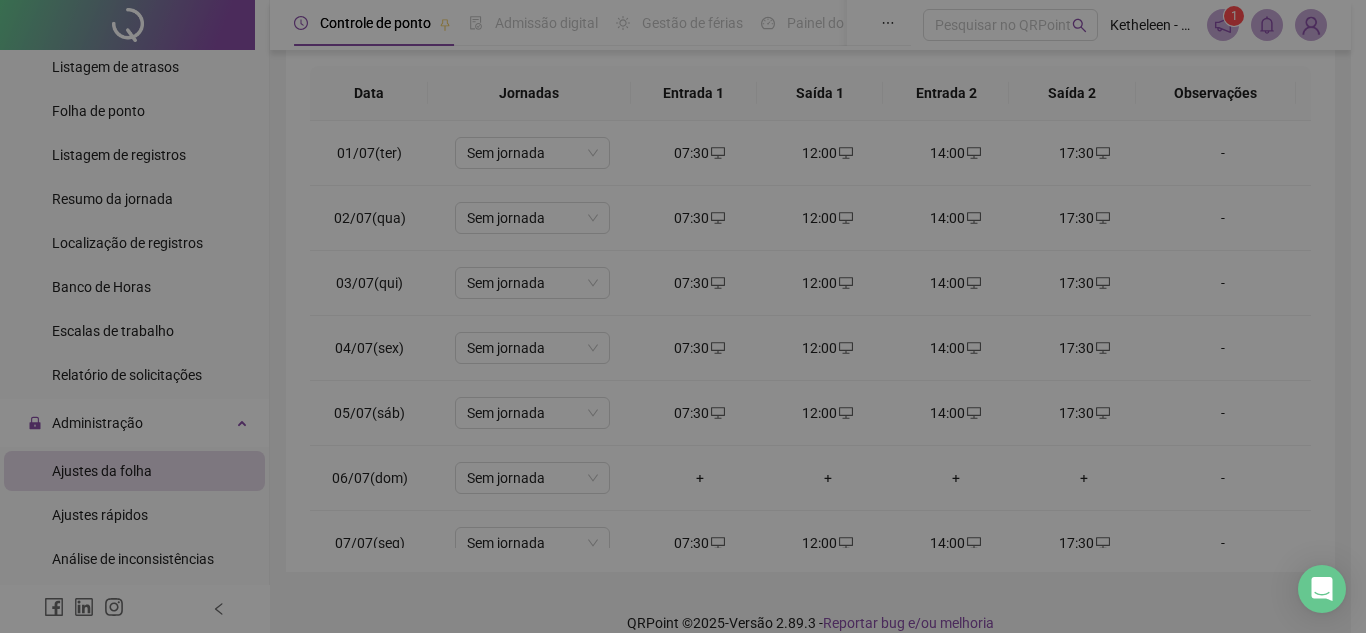 type on "**********" 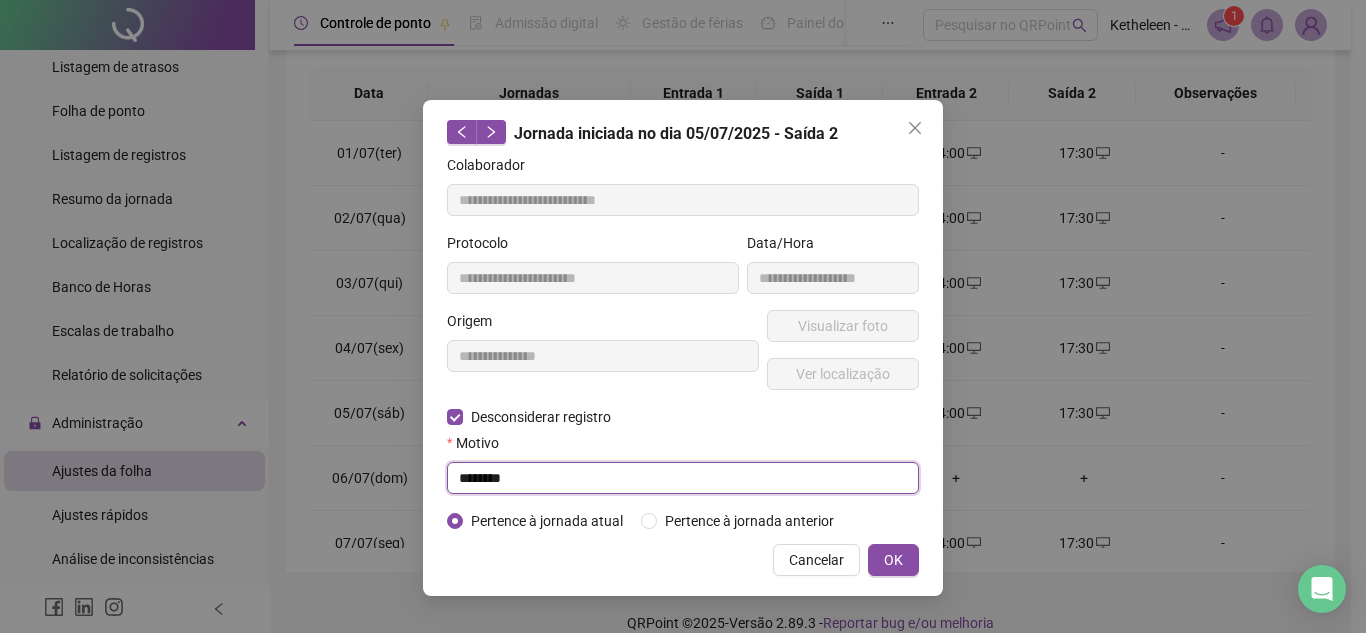 click on "********" at bounding box center (683, 478) 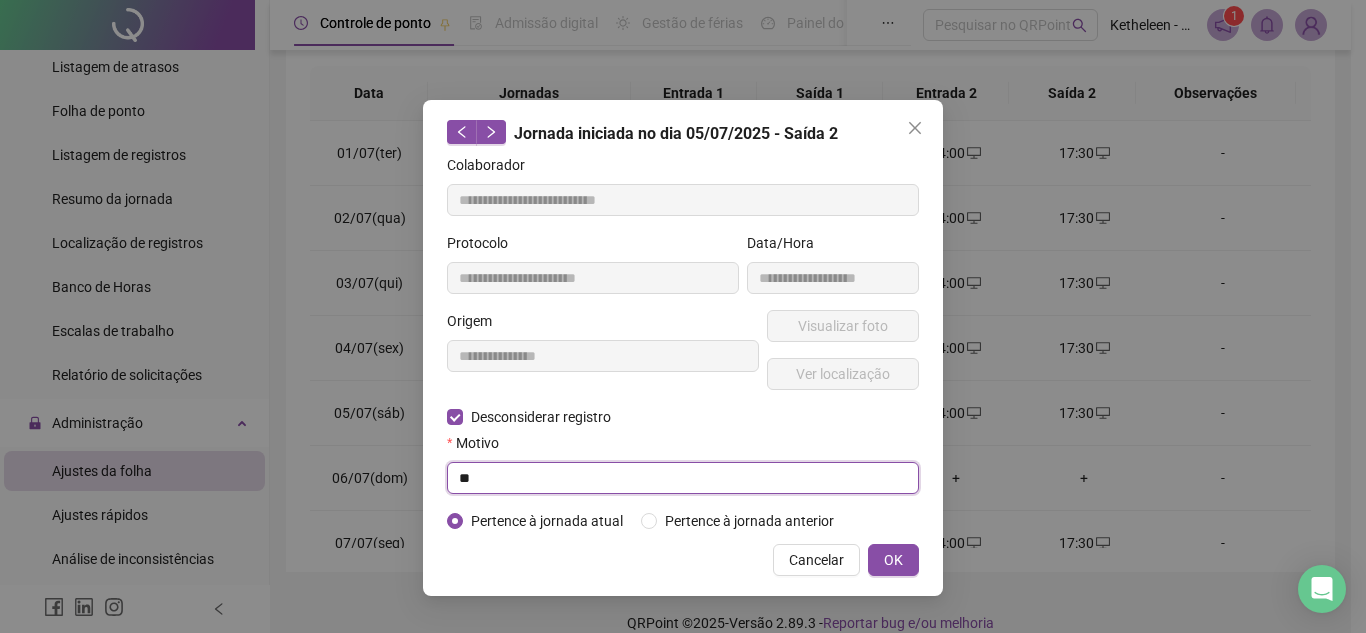 type on "*" 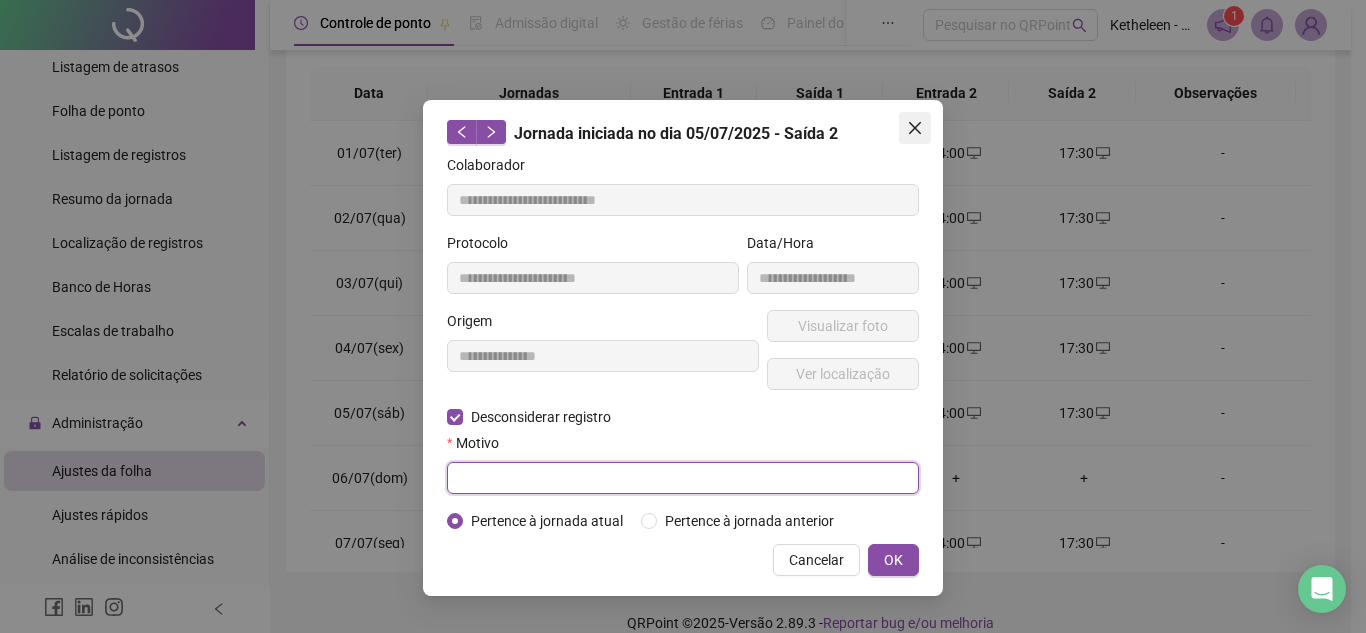 type 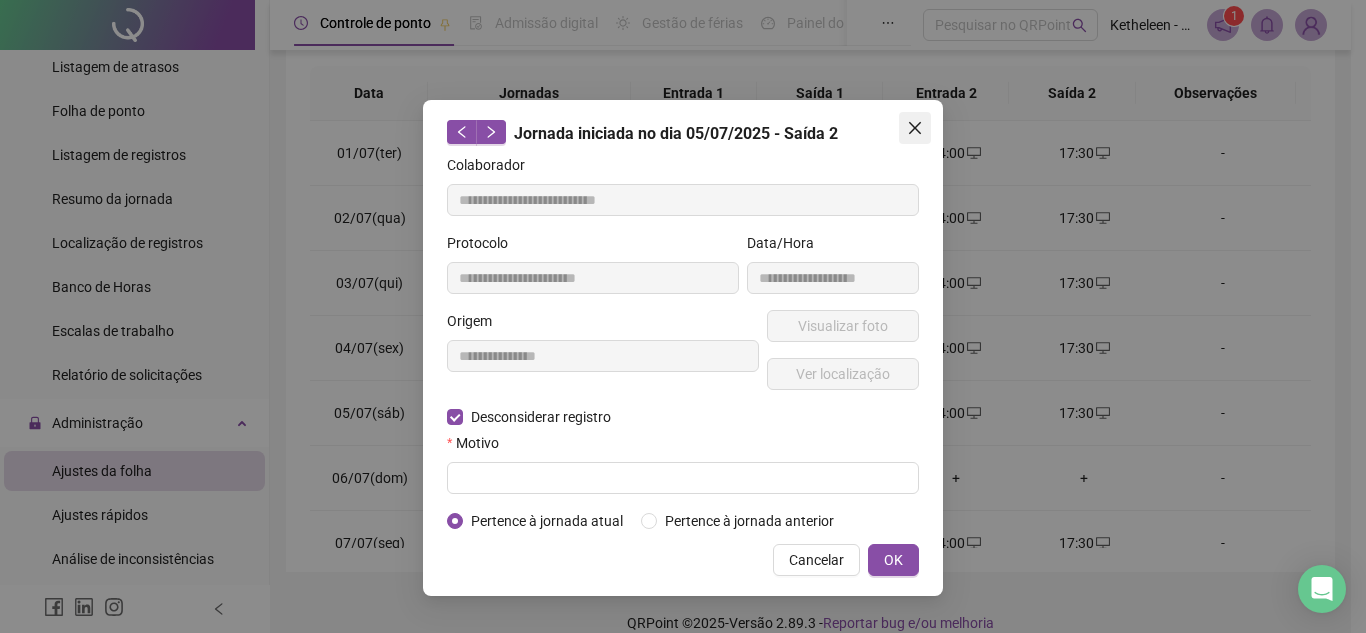 click 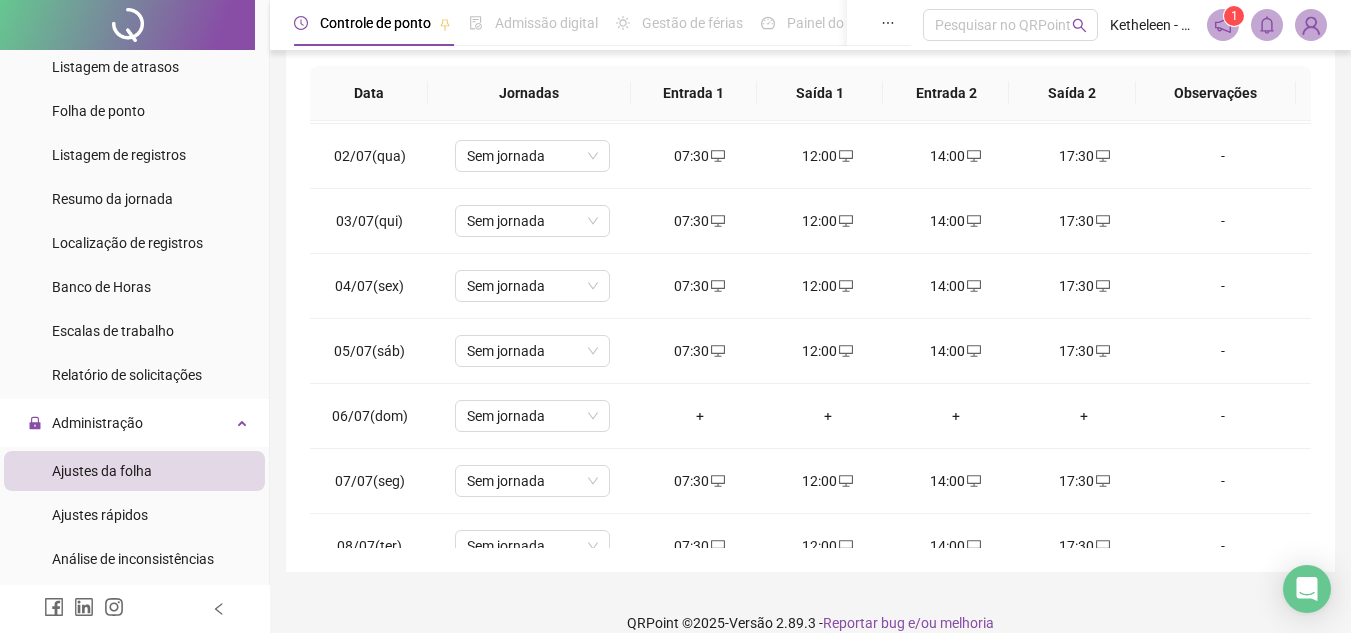 scroll, scrollTop: 0, scrollLeft: 0, axis: both 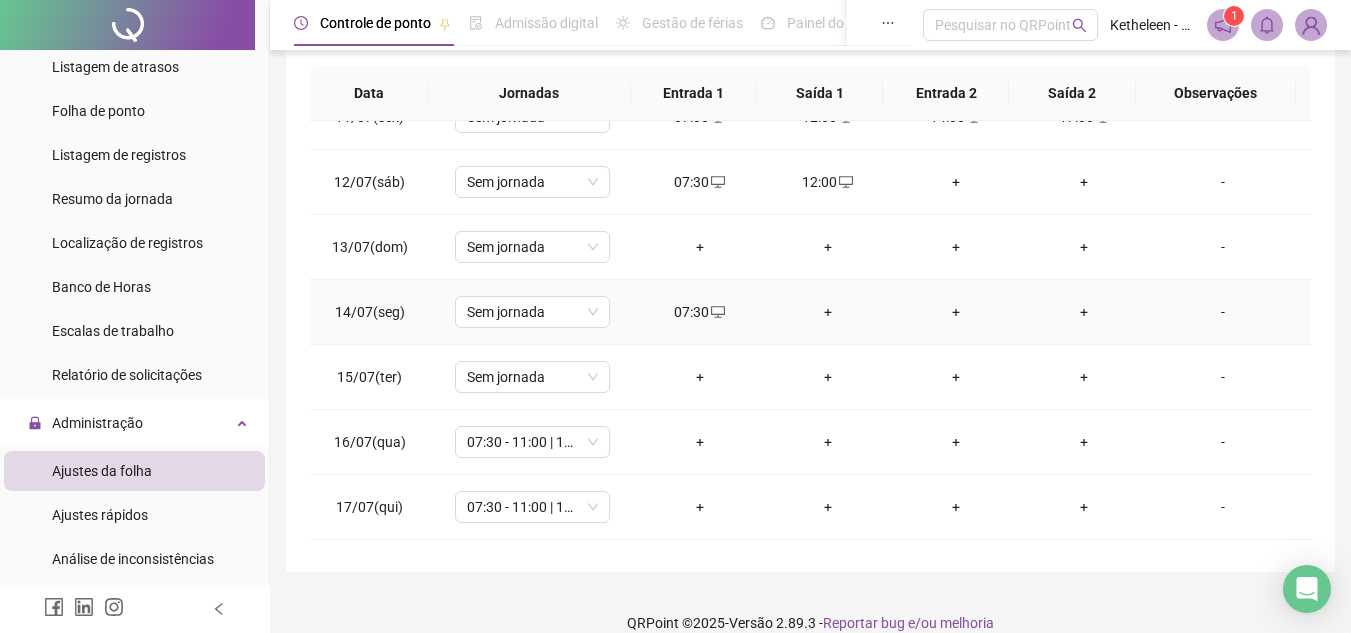 click on "+" at bounding box center [828, 312] 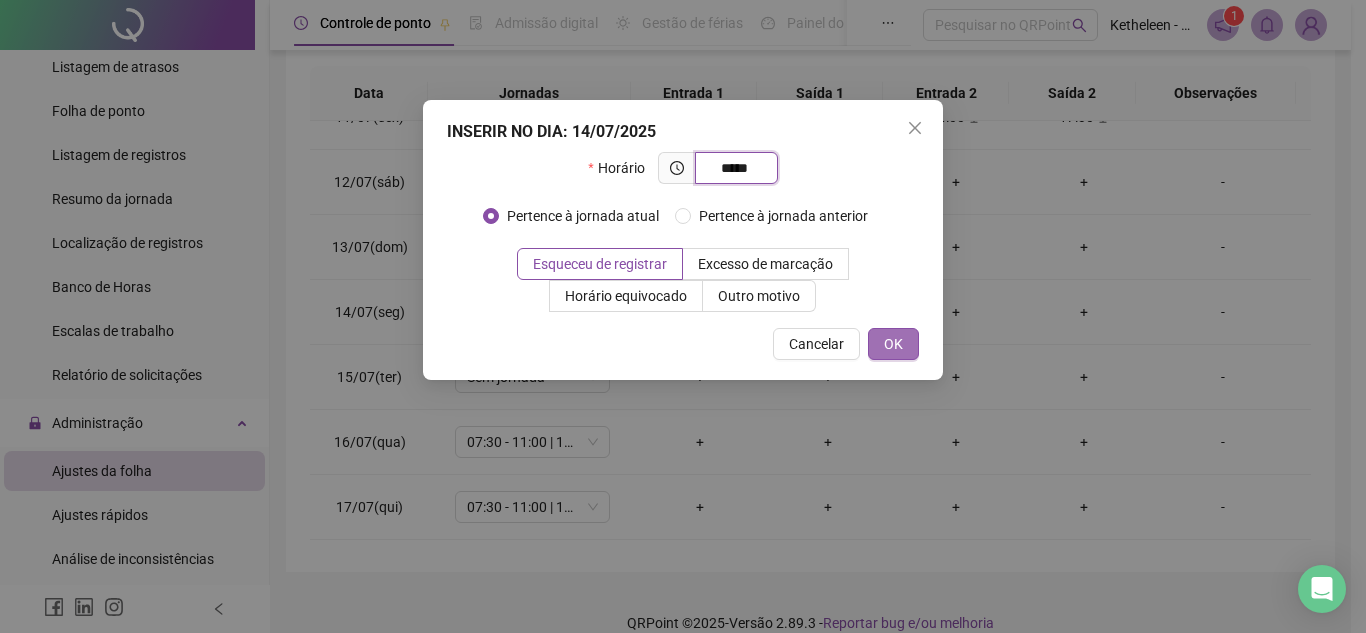 type on "*****" 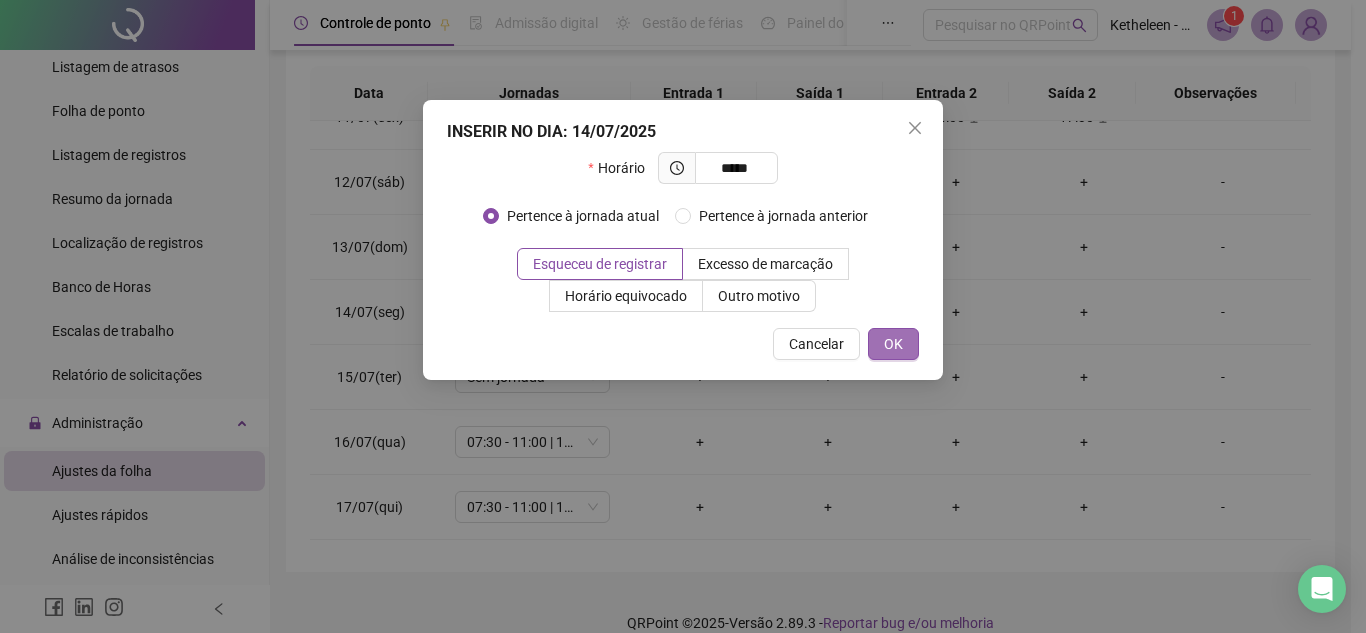 click on "OK" at bounding box center [893, 344] 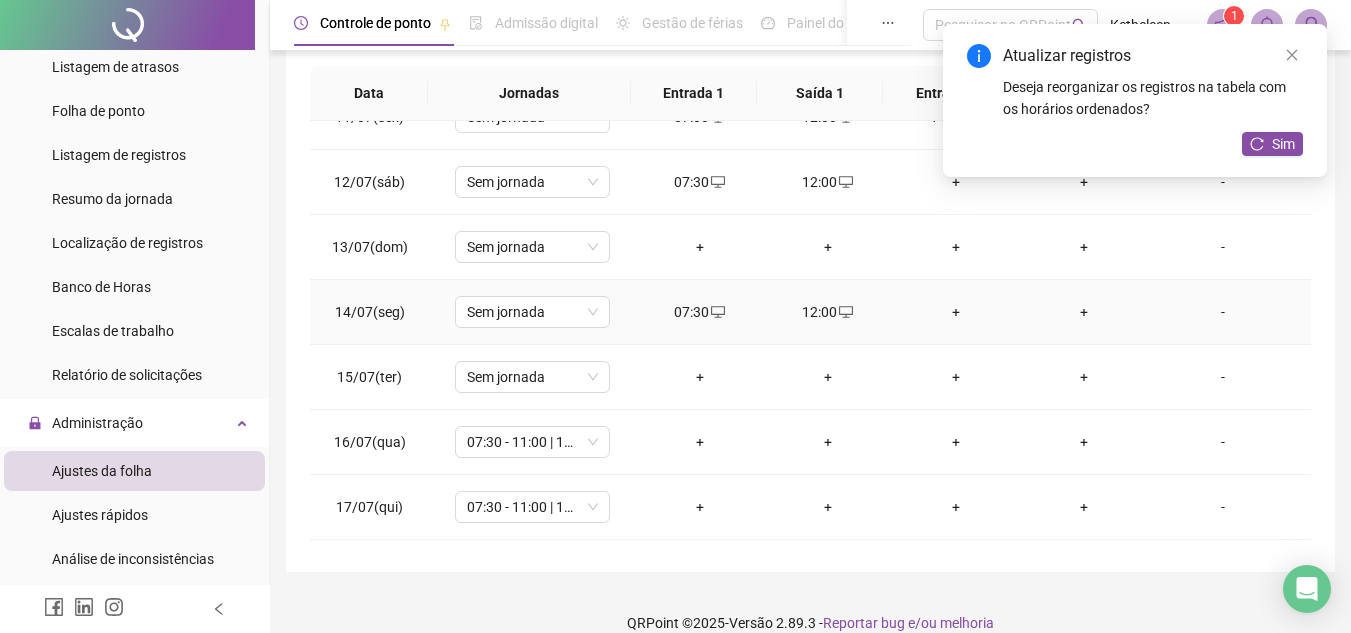click on "+" at bounding box center (956, 312) 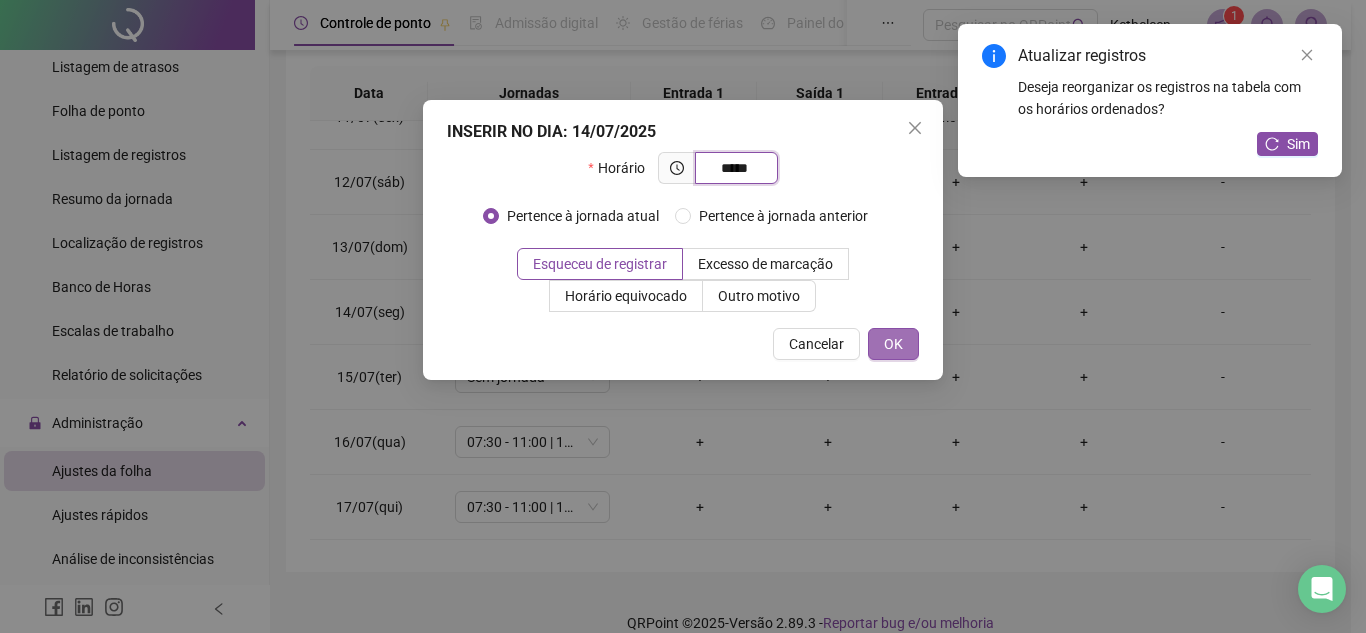 type on "*****" 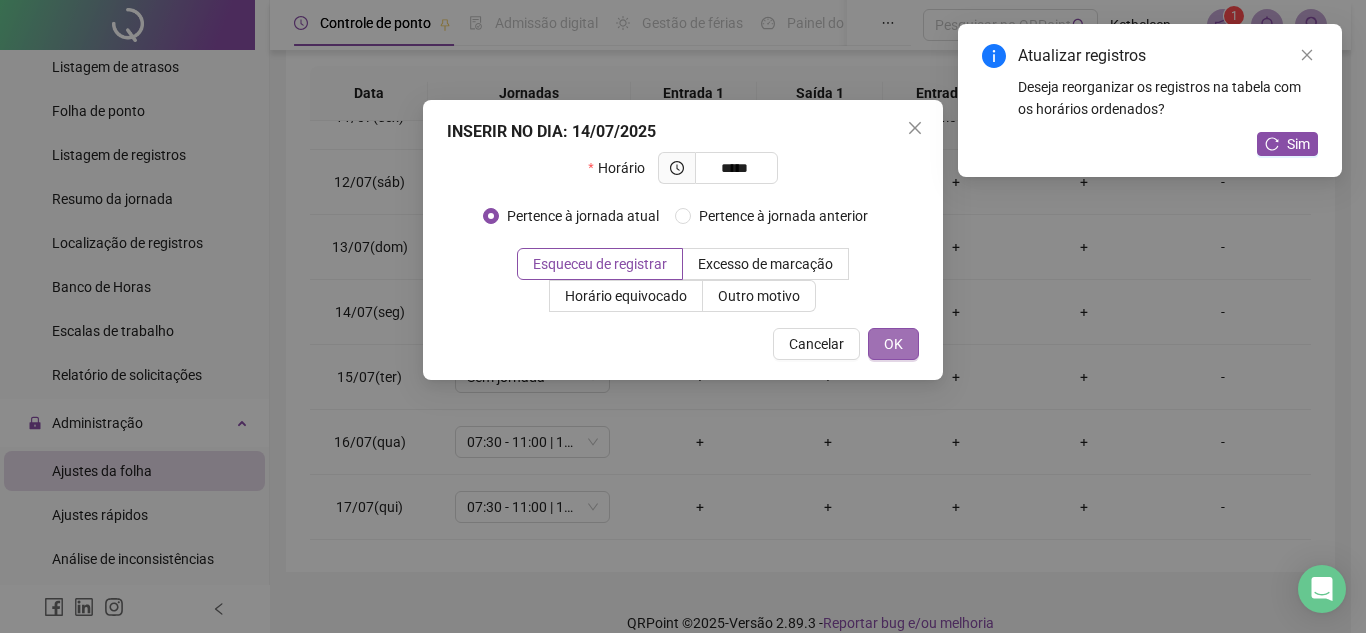 click on "OK" at bounding box center [893, 344] 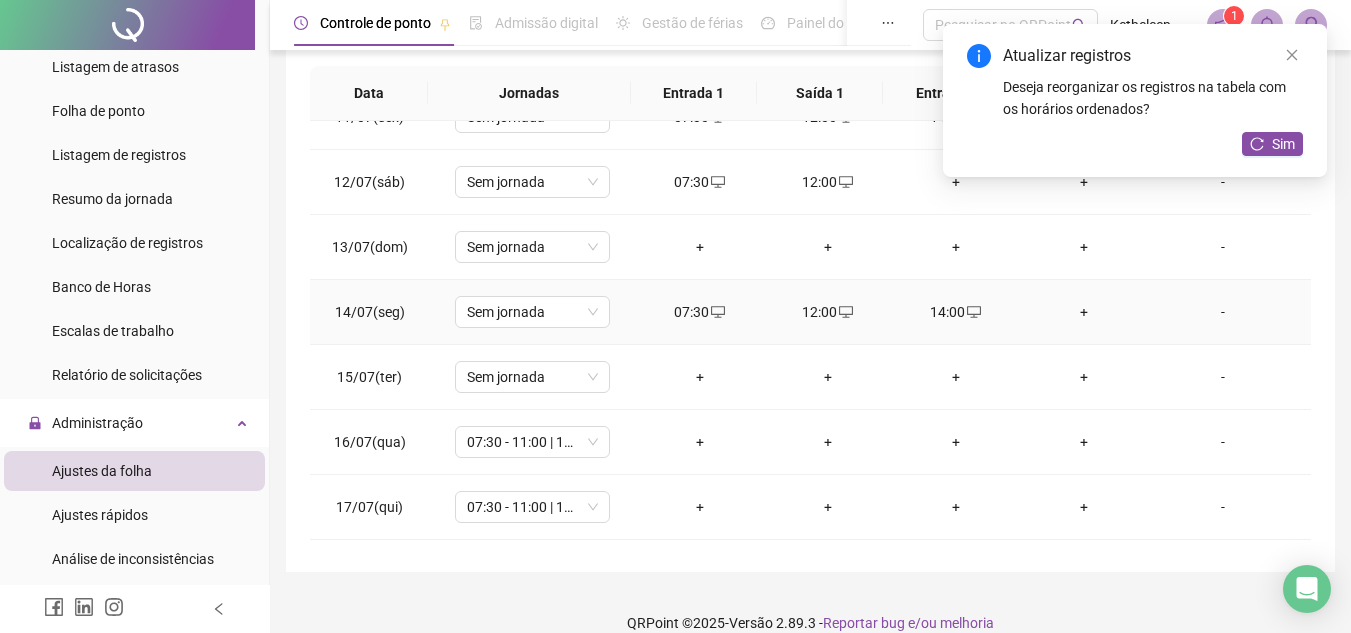 click on "+" at bounding box center (1084, 312) 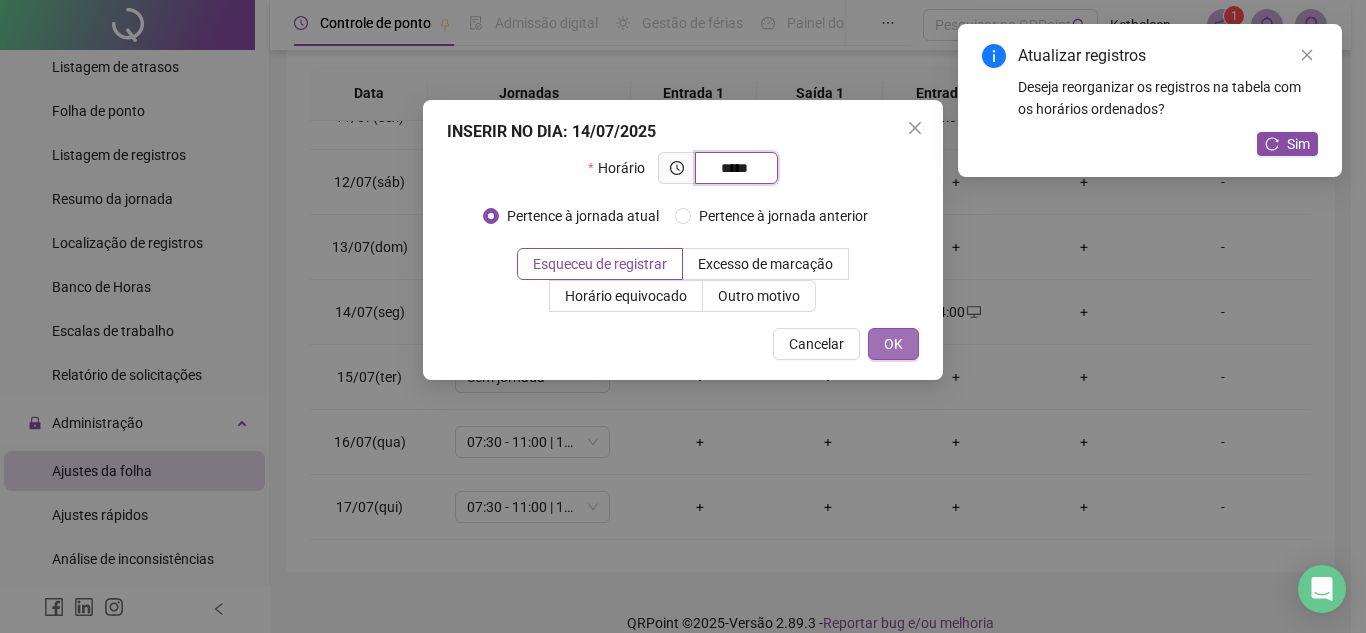 type on "*****" 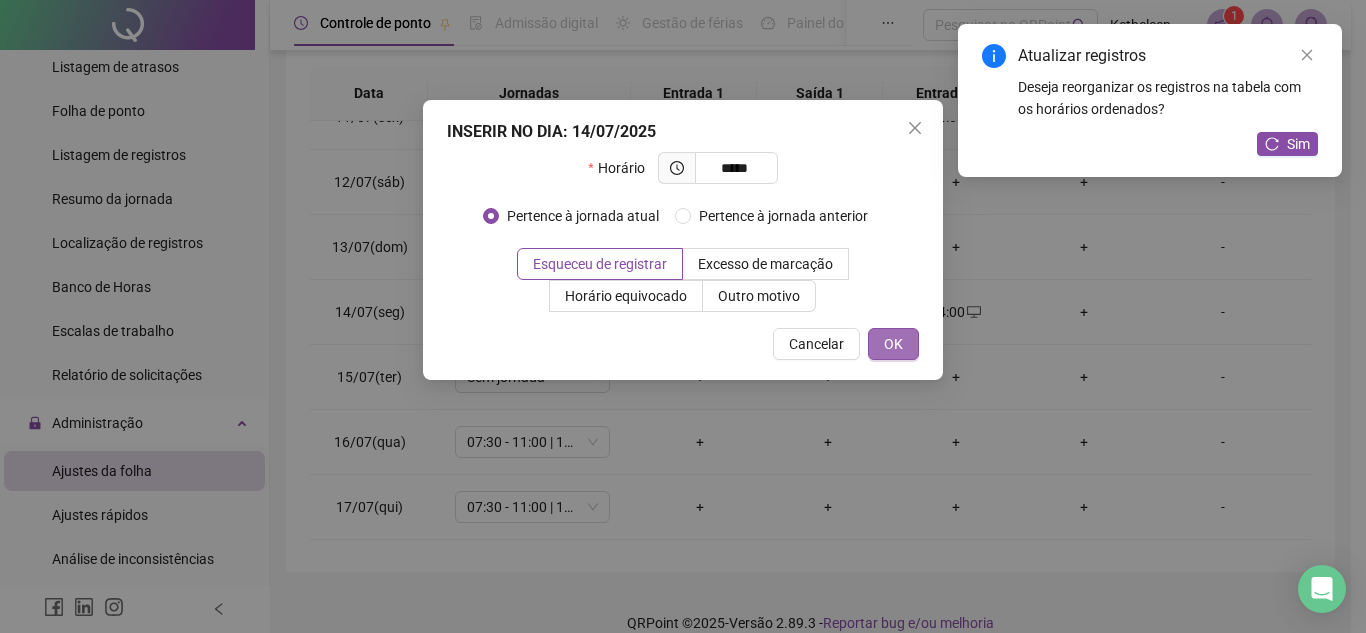 click on "OK" at bounding box center (893, 344) 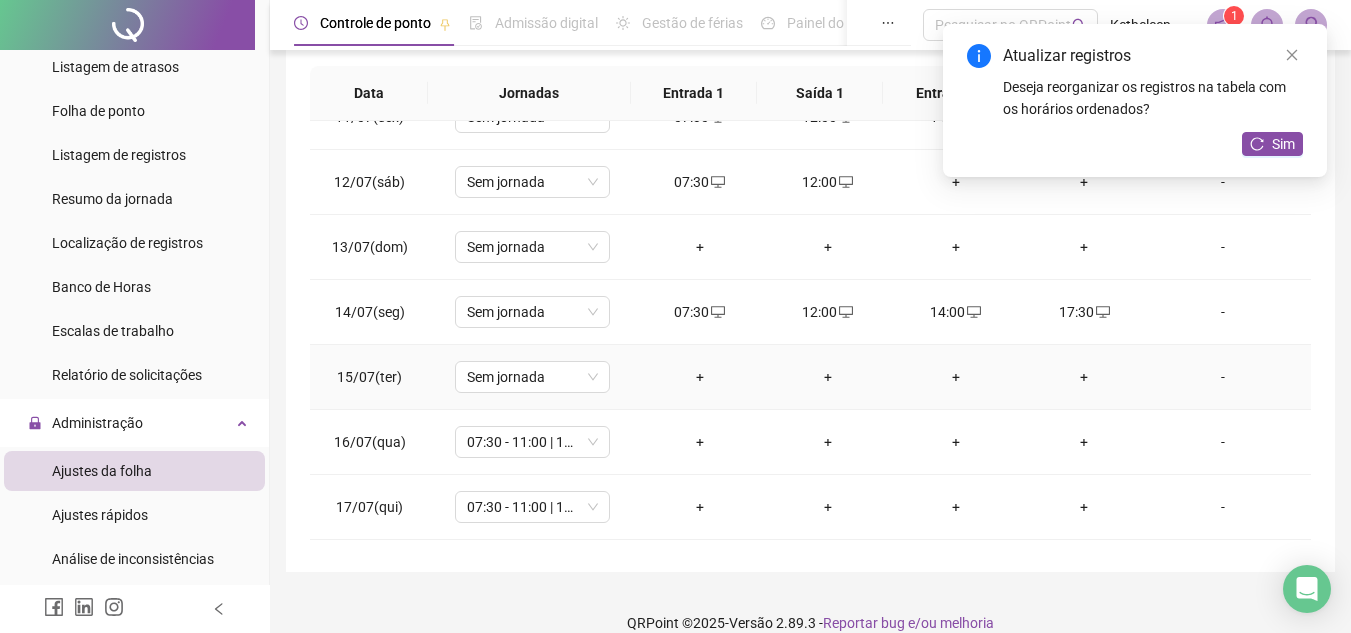 click on "+" at bounding box center [700, 377] 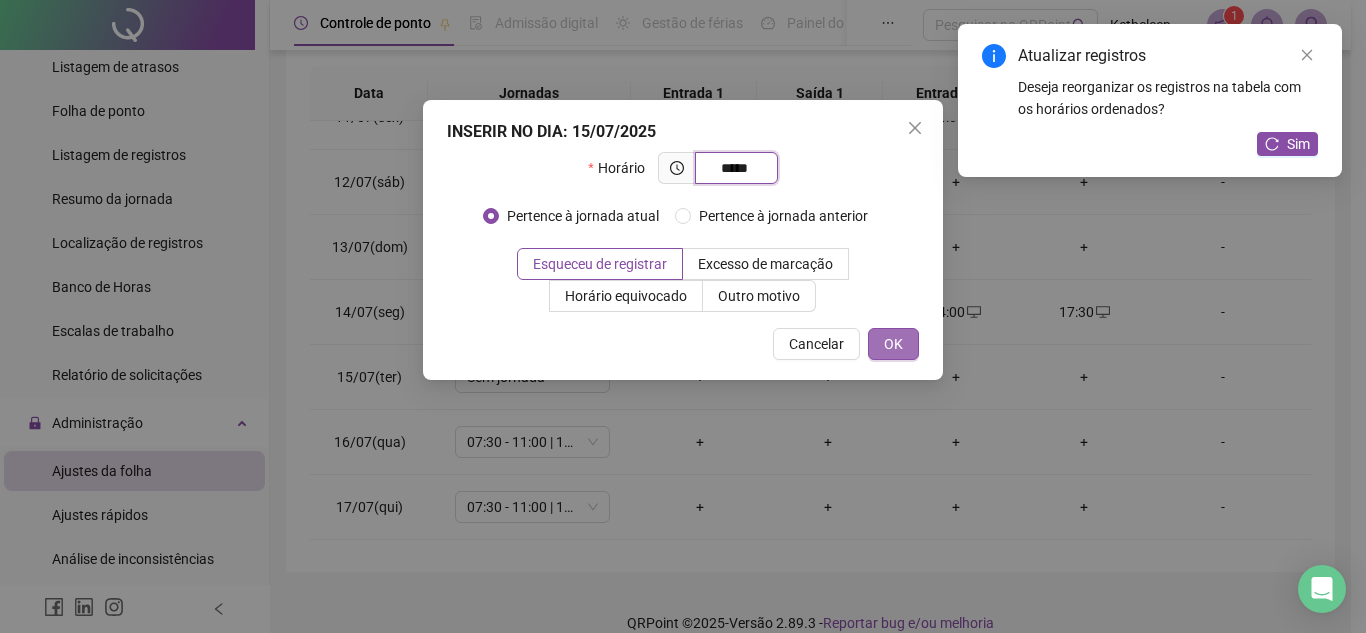 type on "*****" 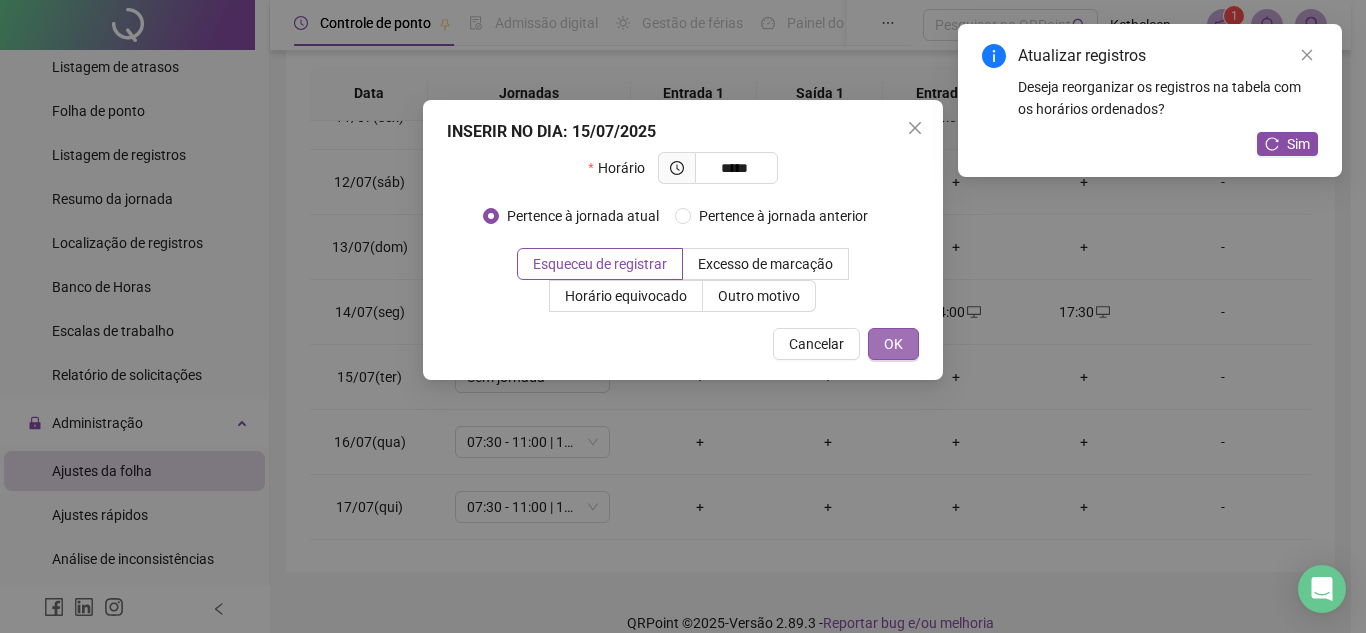 click on "OK" at bounding box center [893, 344] 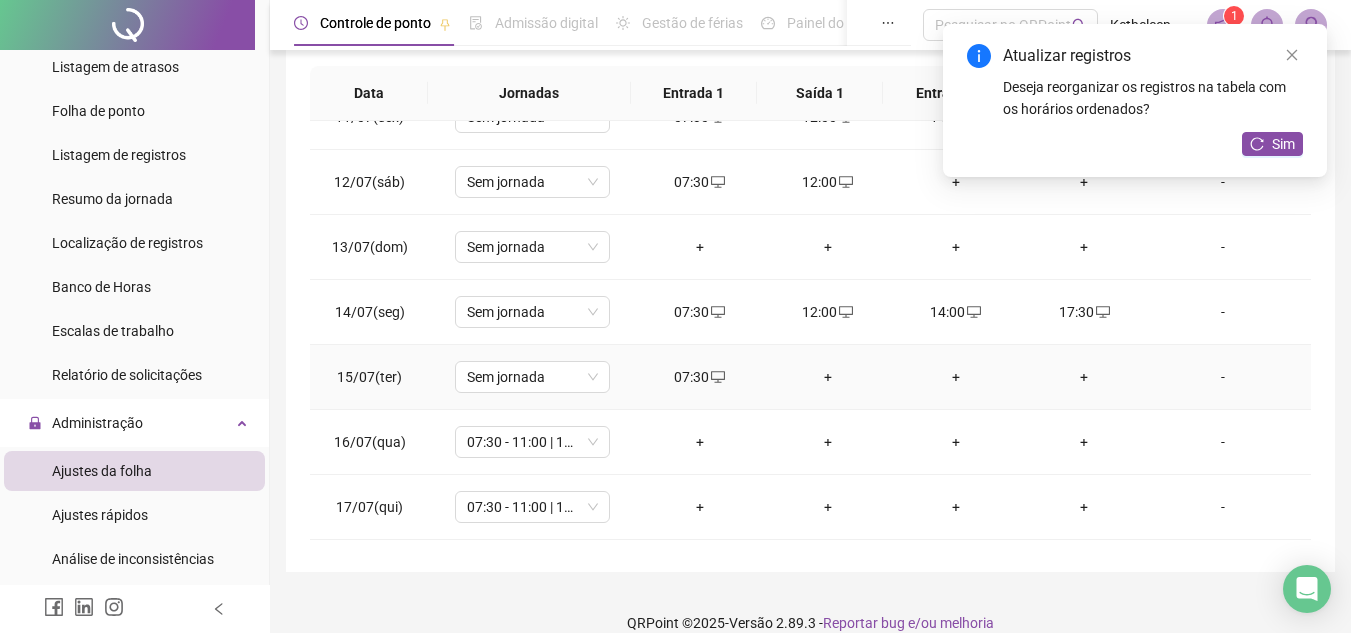 click on "+" at bounding box center [828, 377] 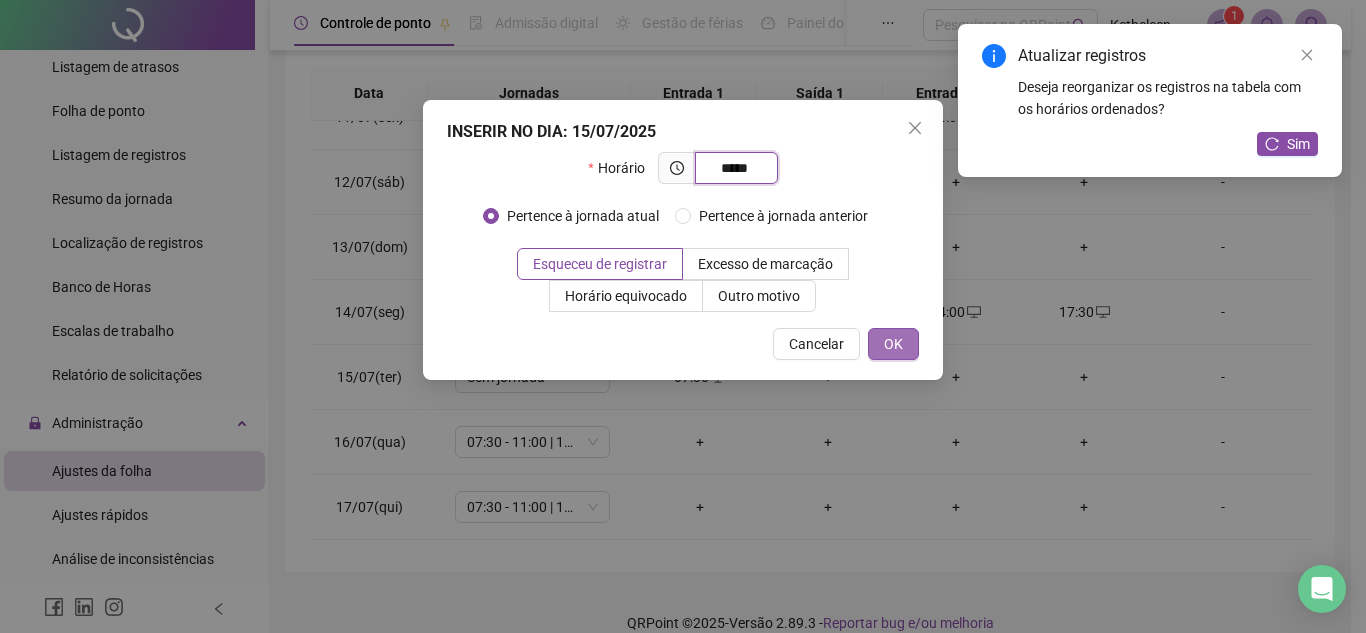 type on "*****" 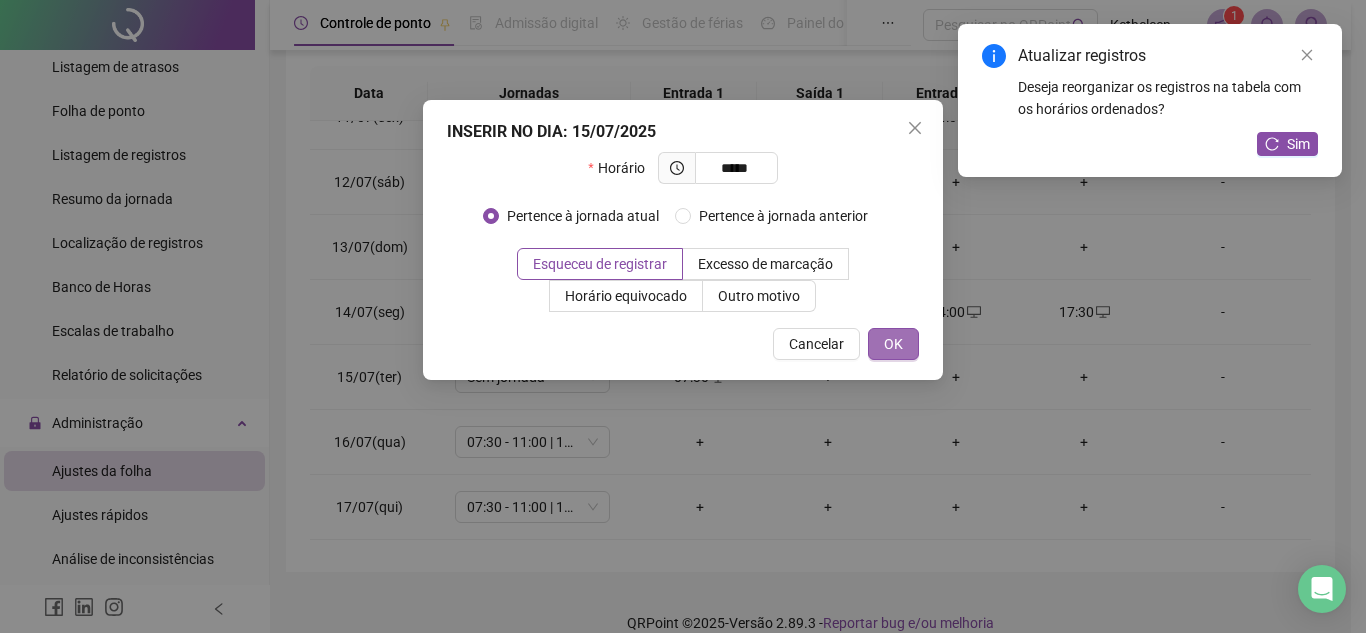 click on "OK" at bounding box center (893, 344) 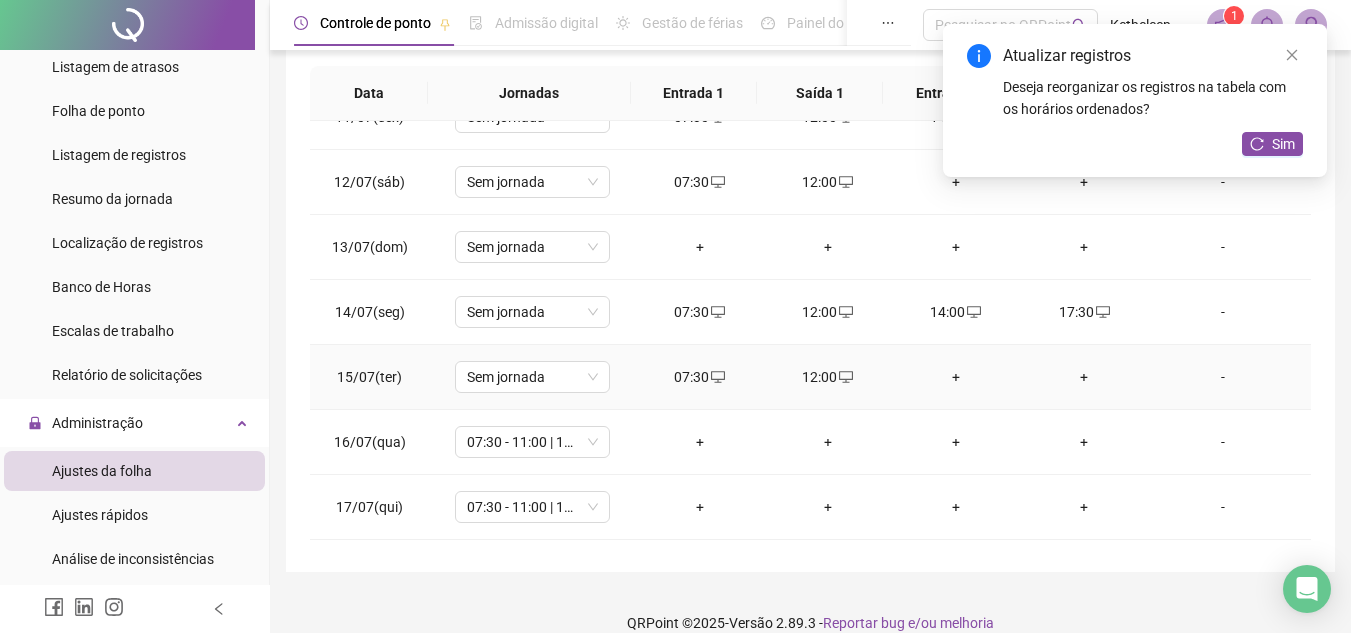 click on "+" at bounding box center [956, 377] 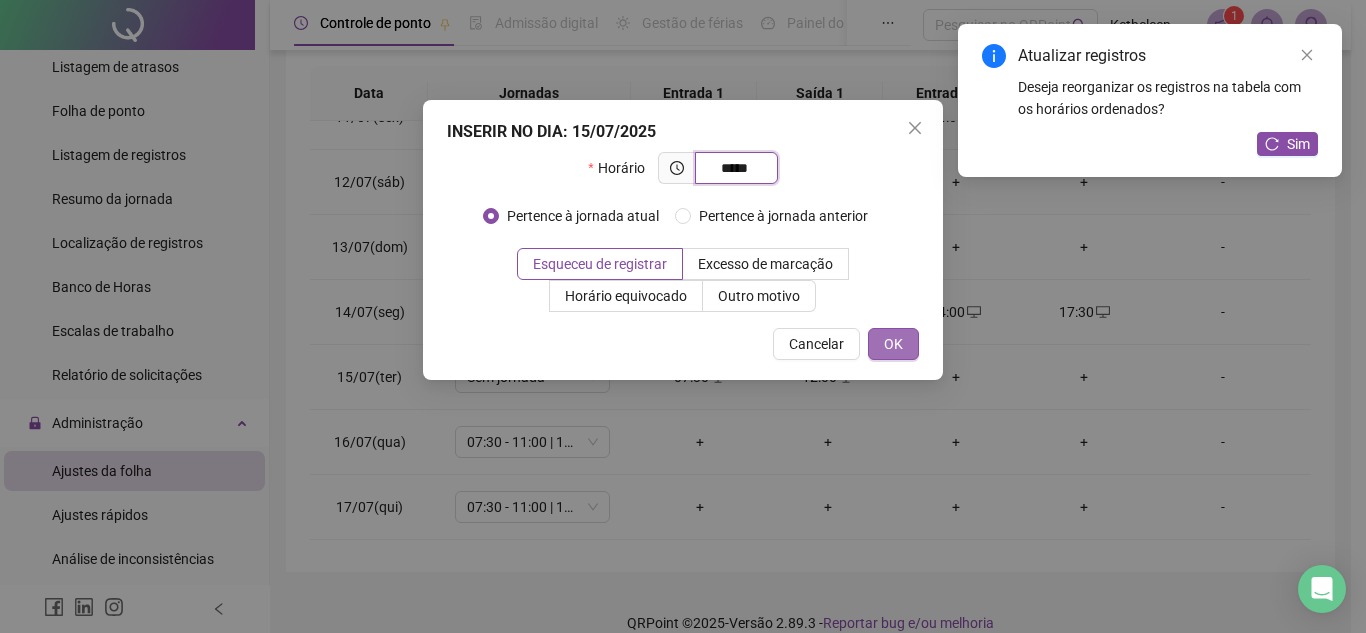 type on "*****" 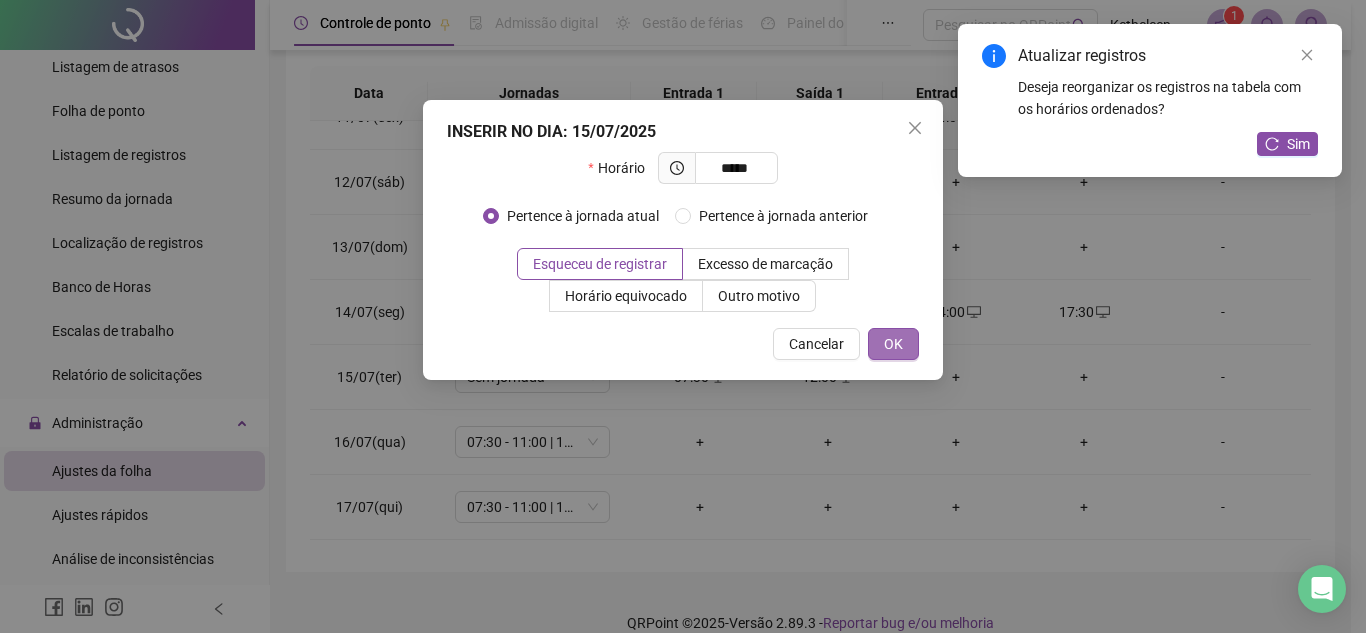 click on "OK" at bounding box center [893, 344] 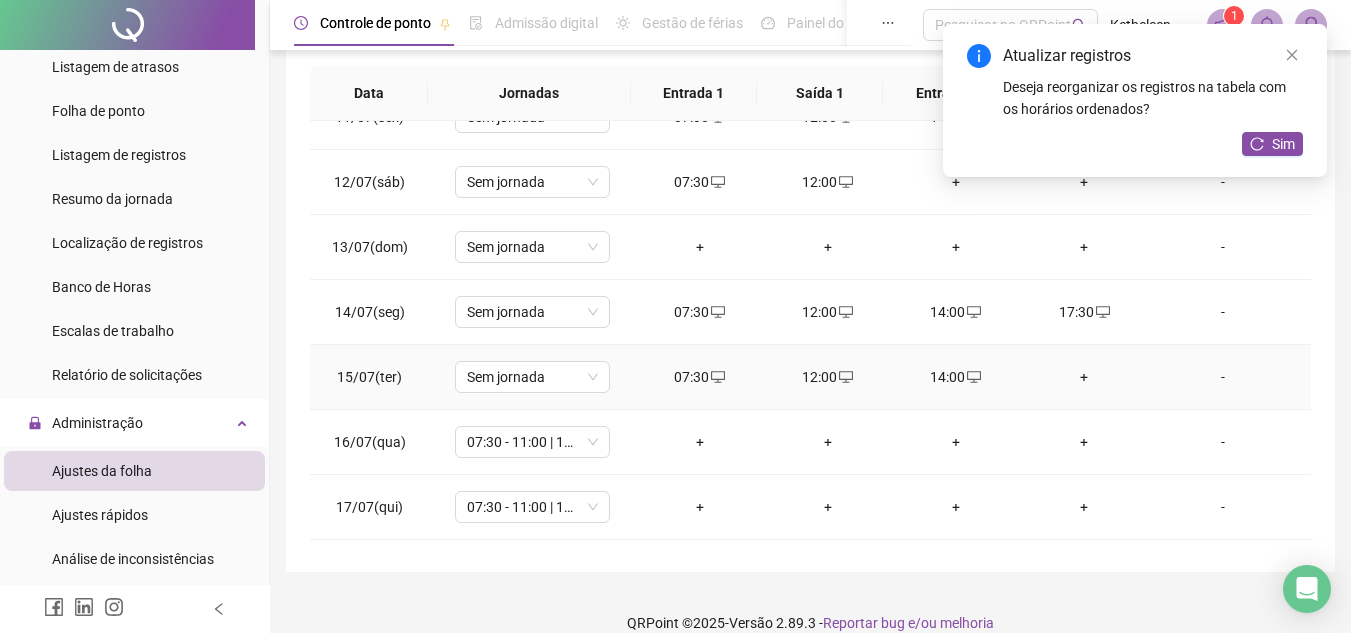 click on "+" at bounding box center [1084, 377] 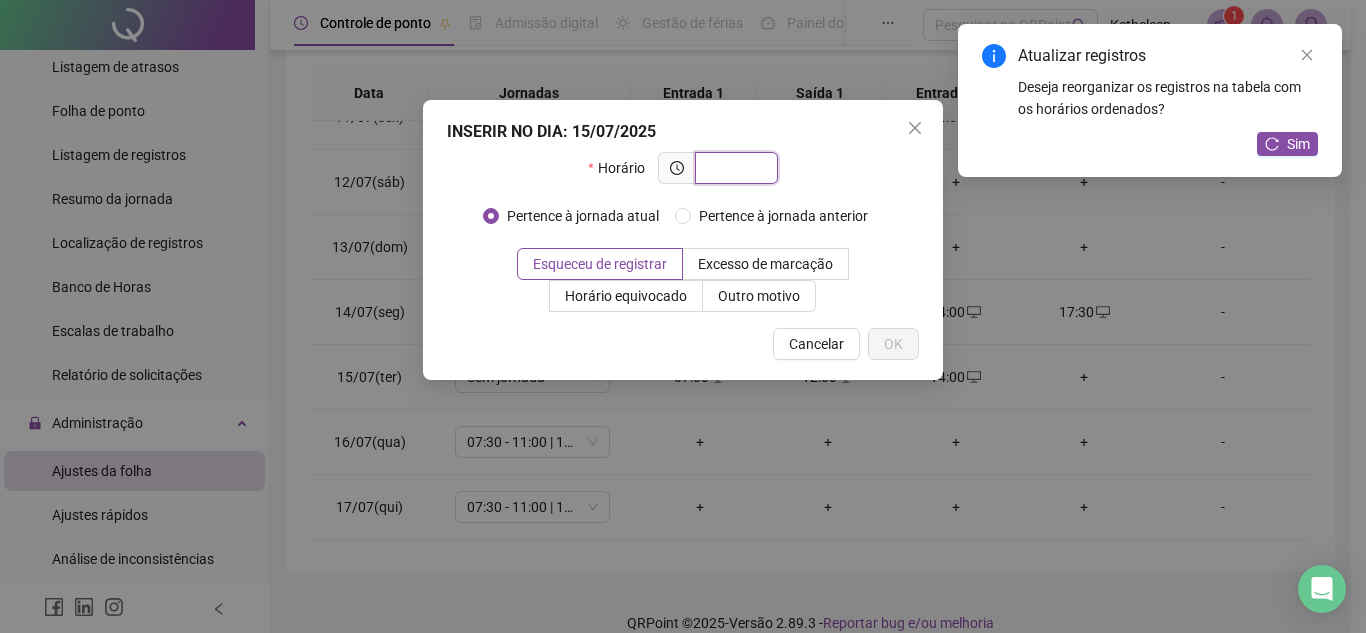 type on "*" 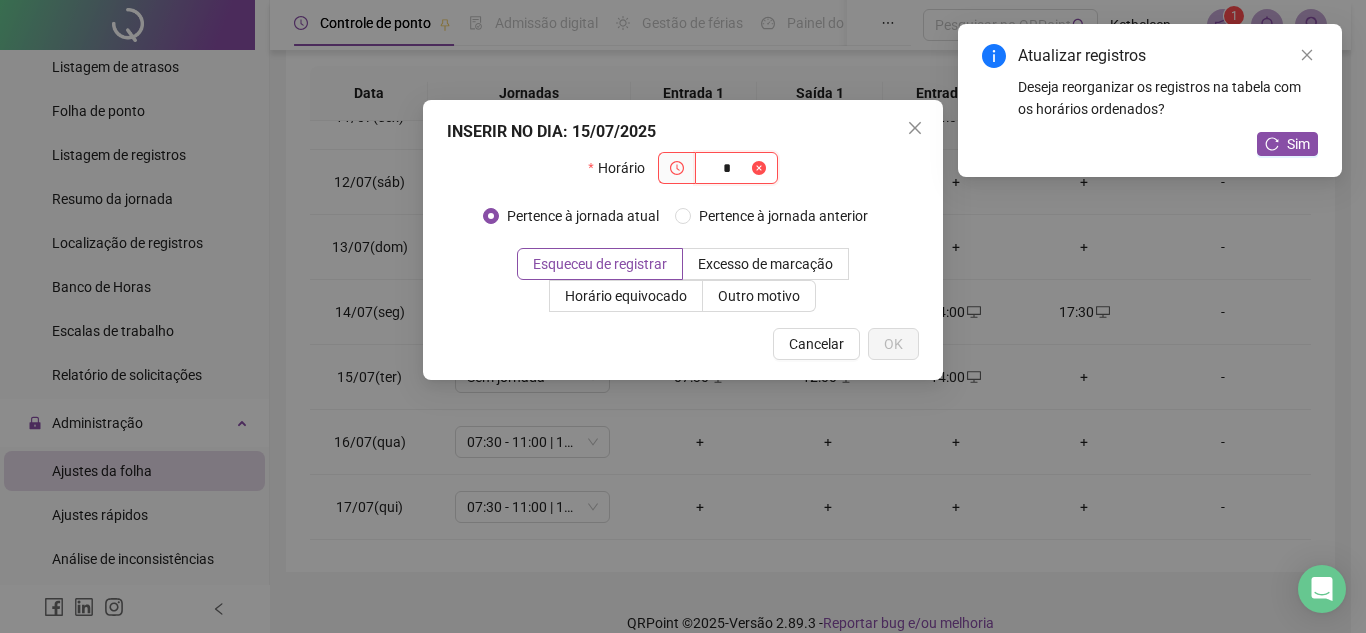 type 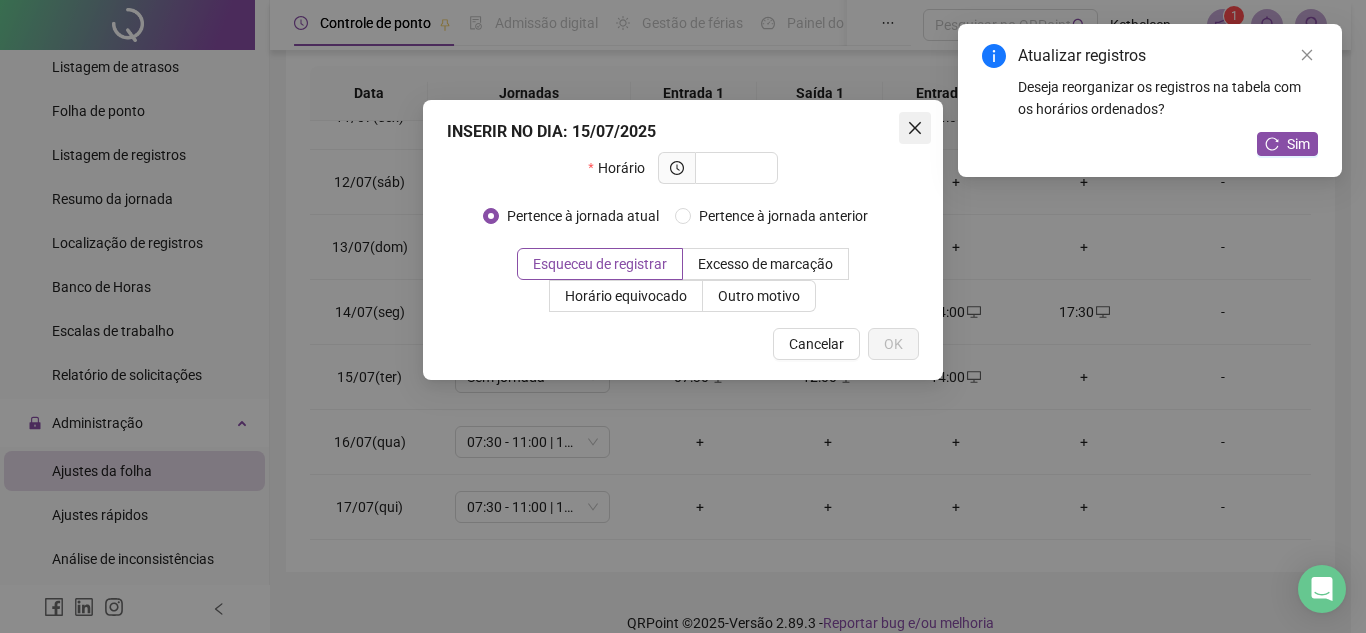 click 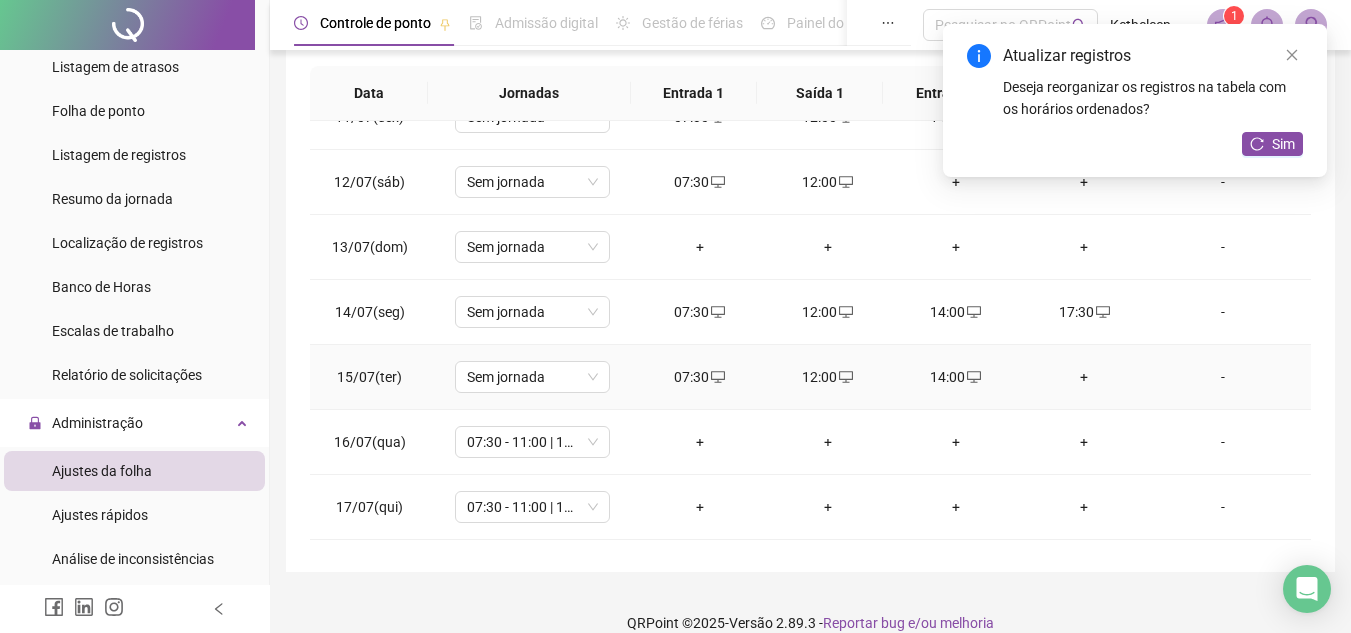 click on "+" at bounding box center (1084, 377) 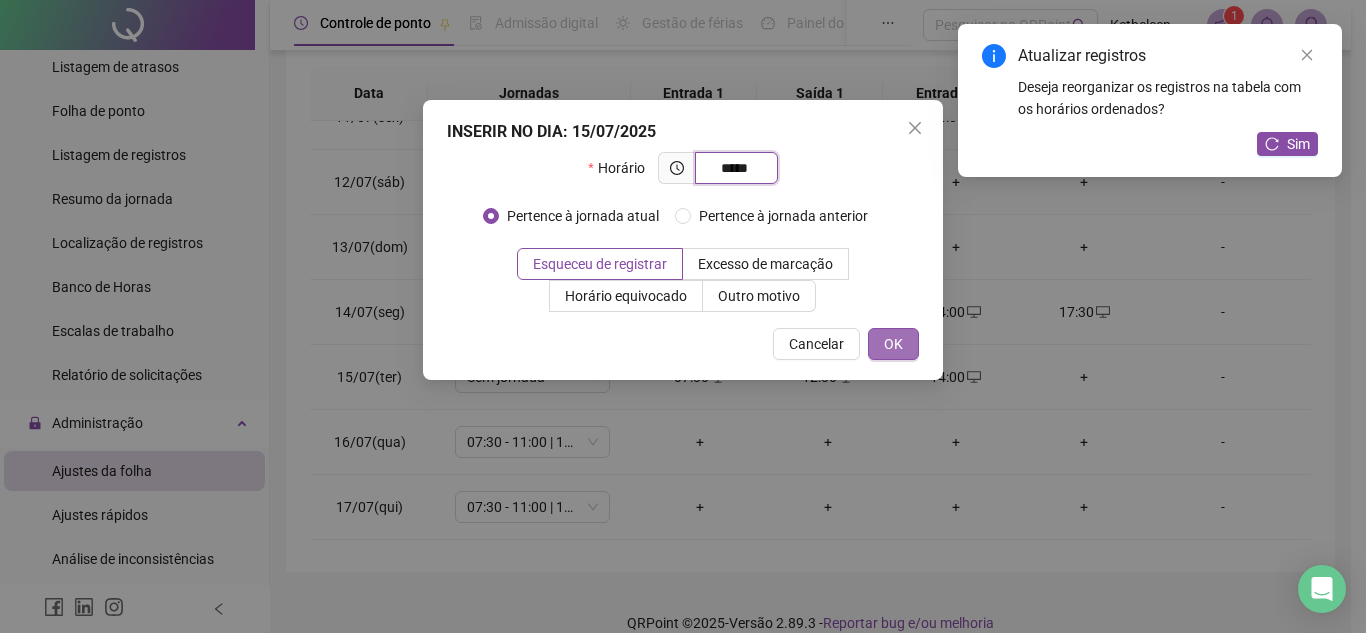 type on "*****" 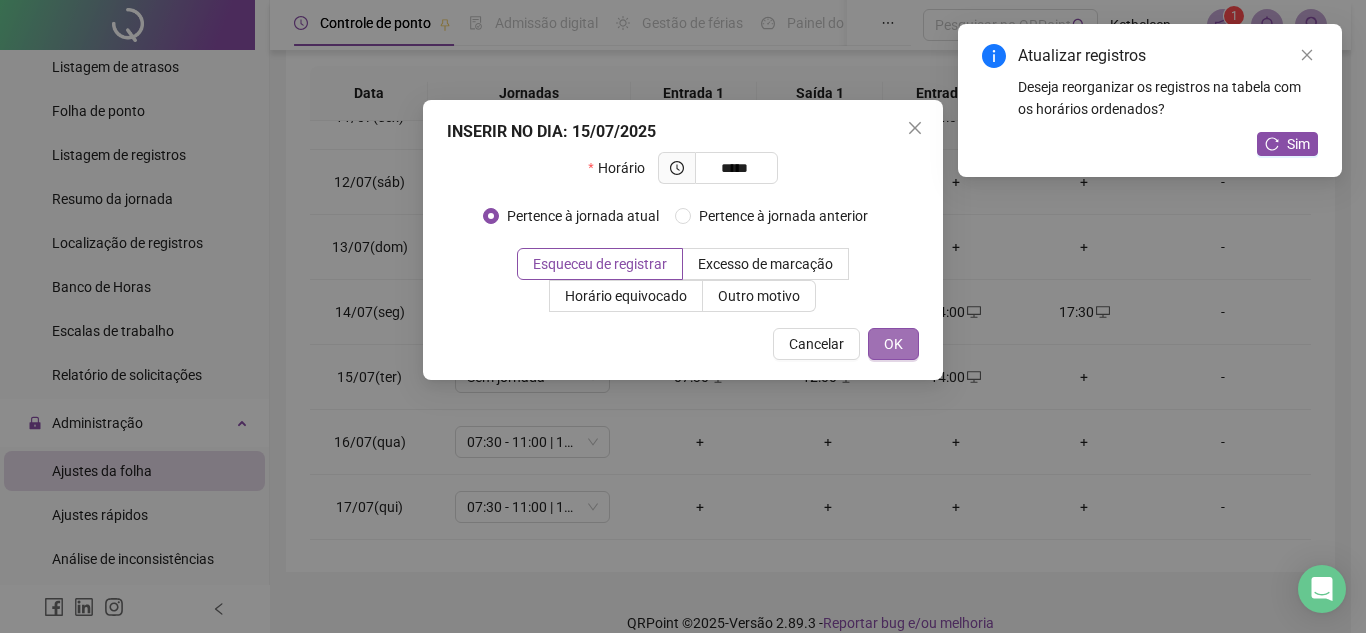 click on "OK" at bounding box center (893, 344) 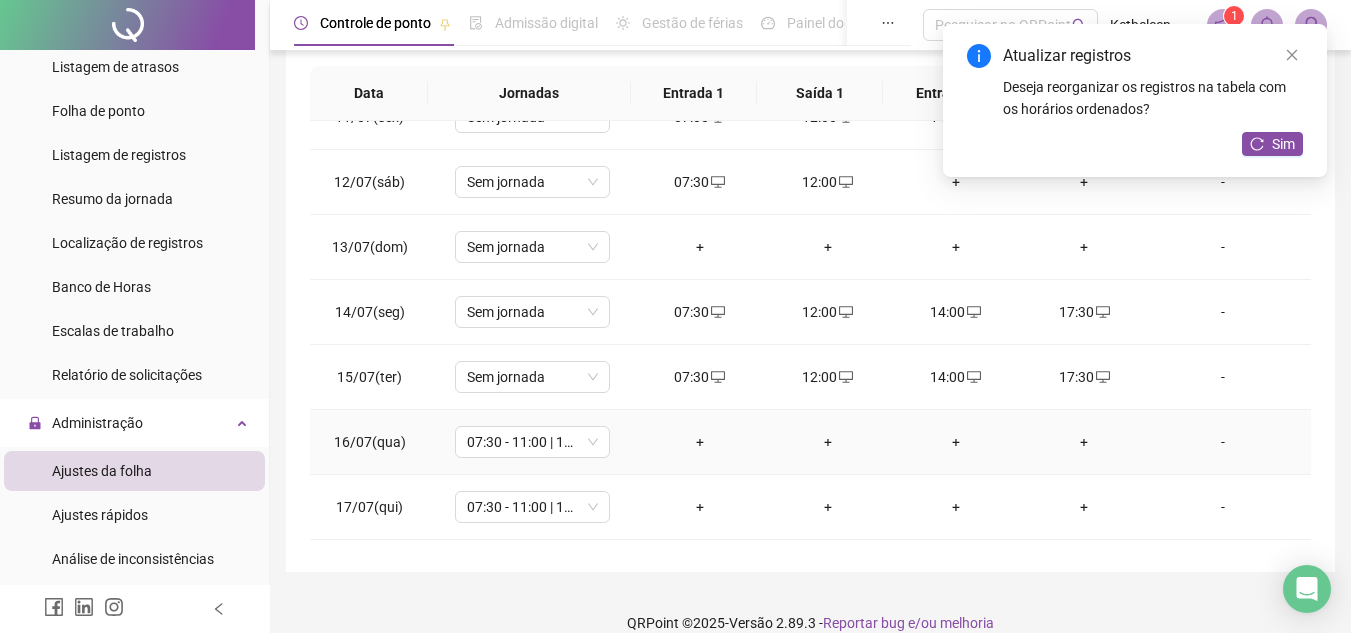 click on "+" at bounding box center (700, 442) 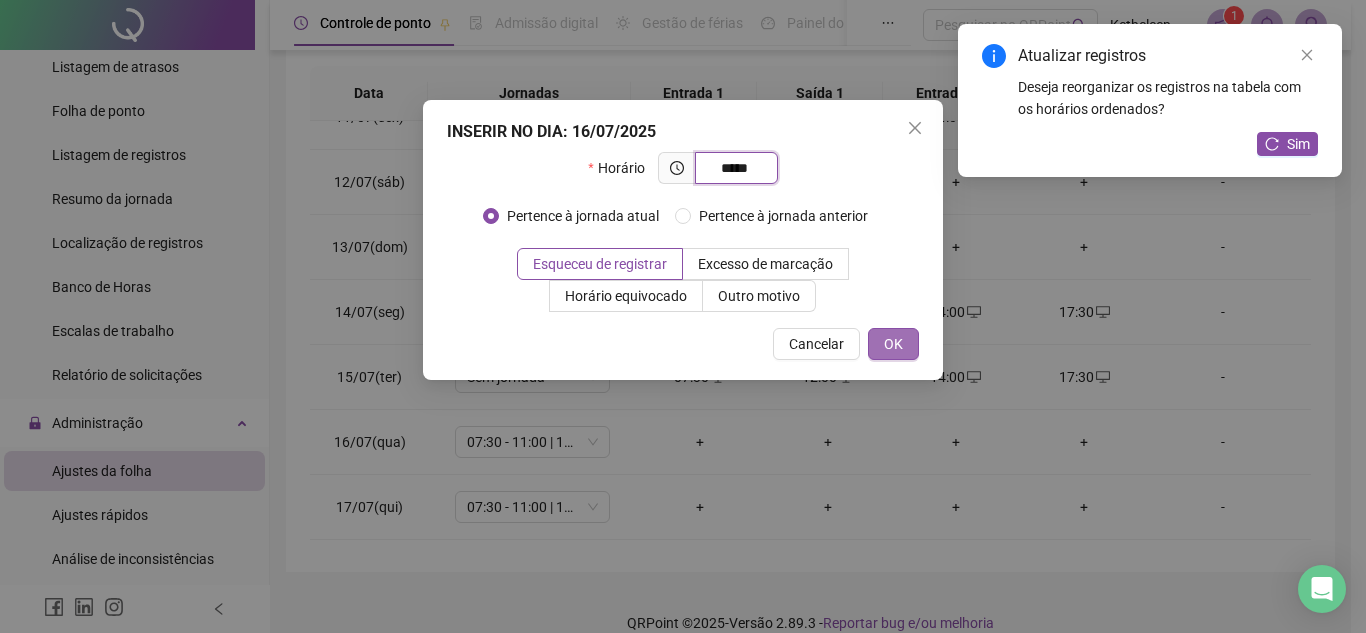 type on "*****" 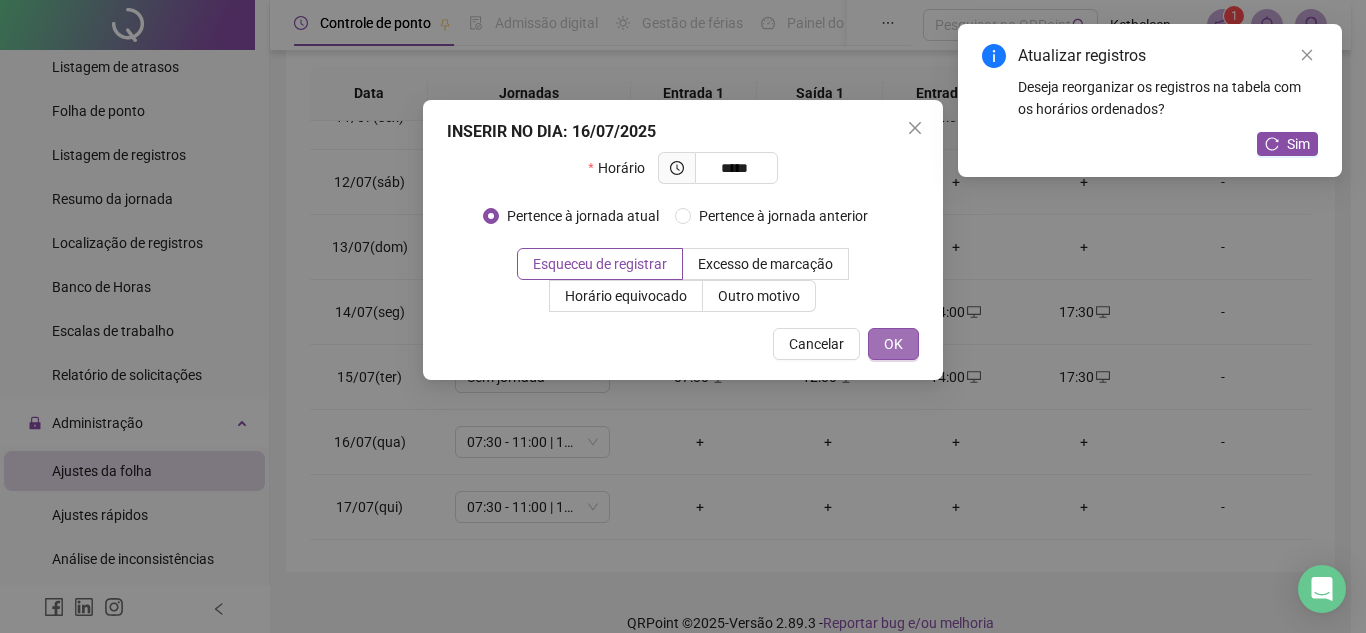 click on "OK" at bounding box center (893, 344) 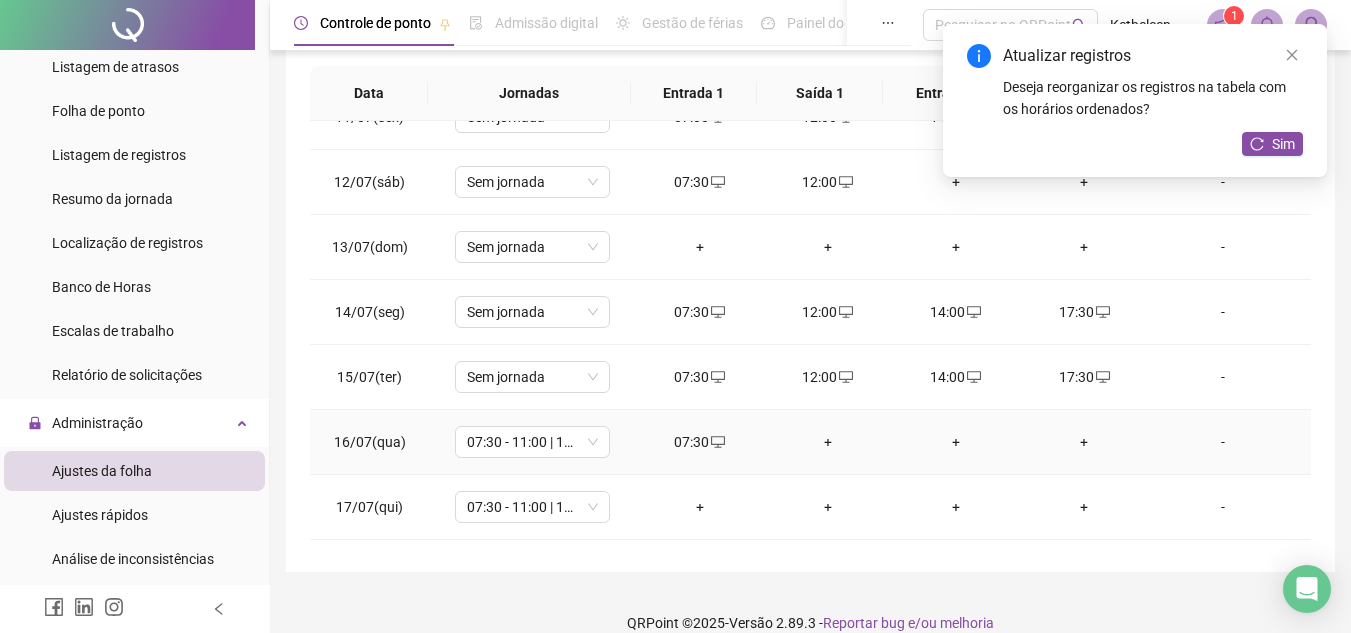 click on "+" at bounding box center [828, 442] 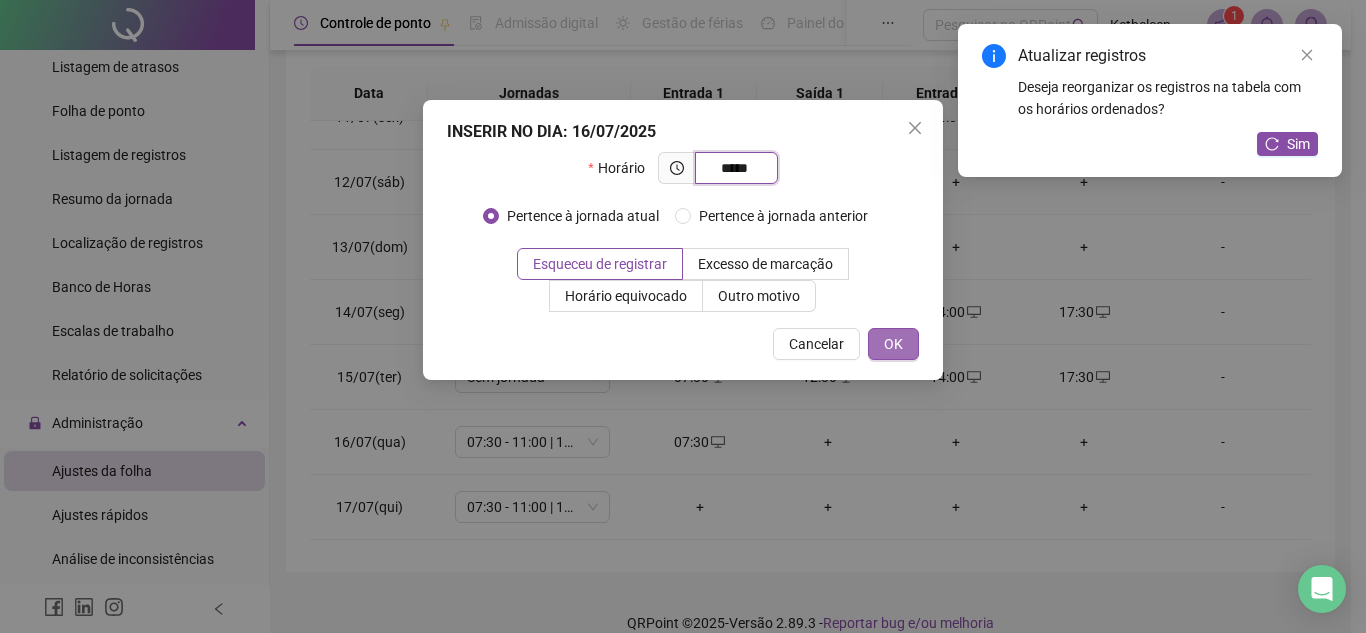 type on "*****" 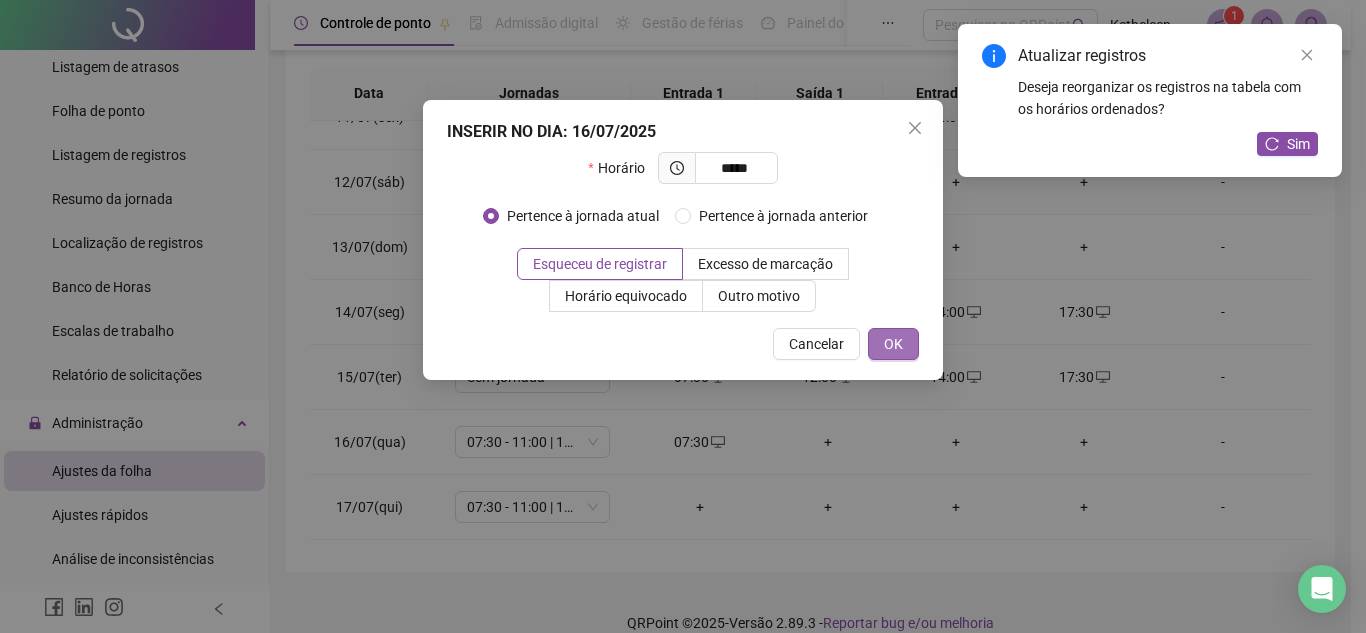 click on "OK" at bounding box center (893, 344) 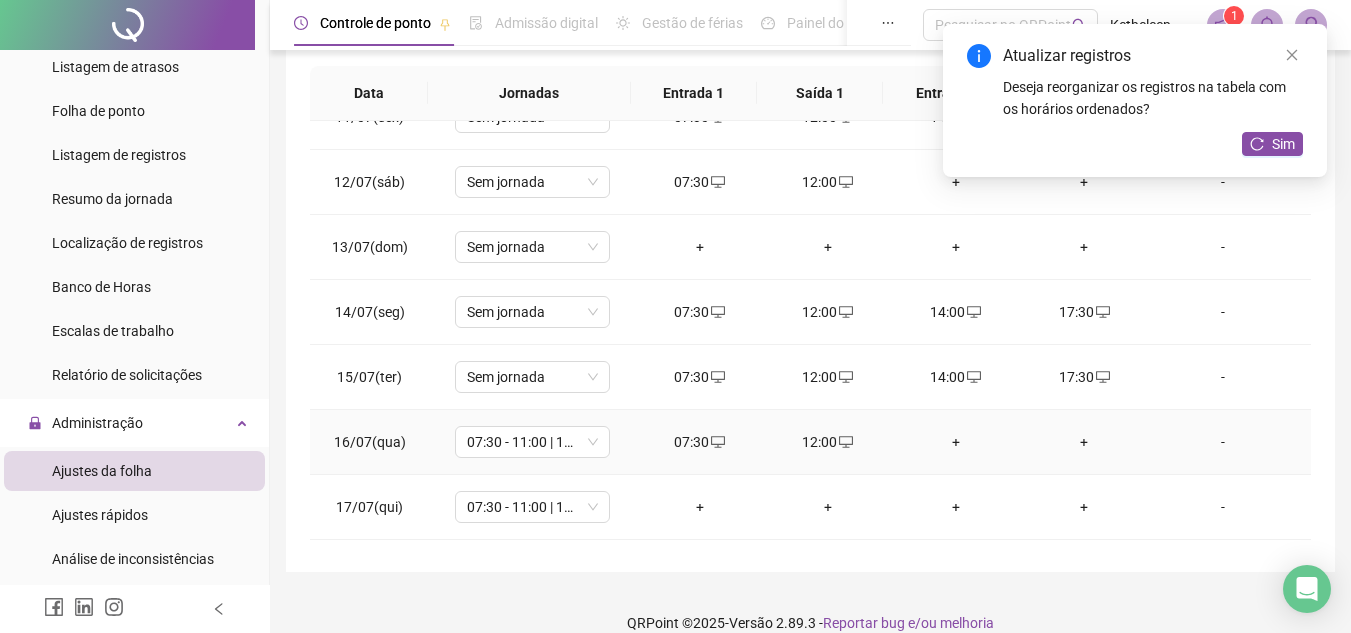 click on "+" at bounding box center [956, 442] 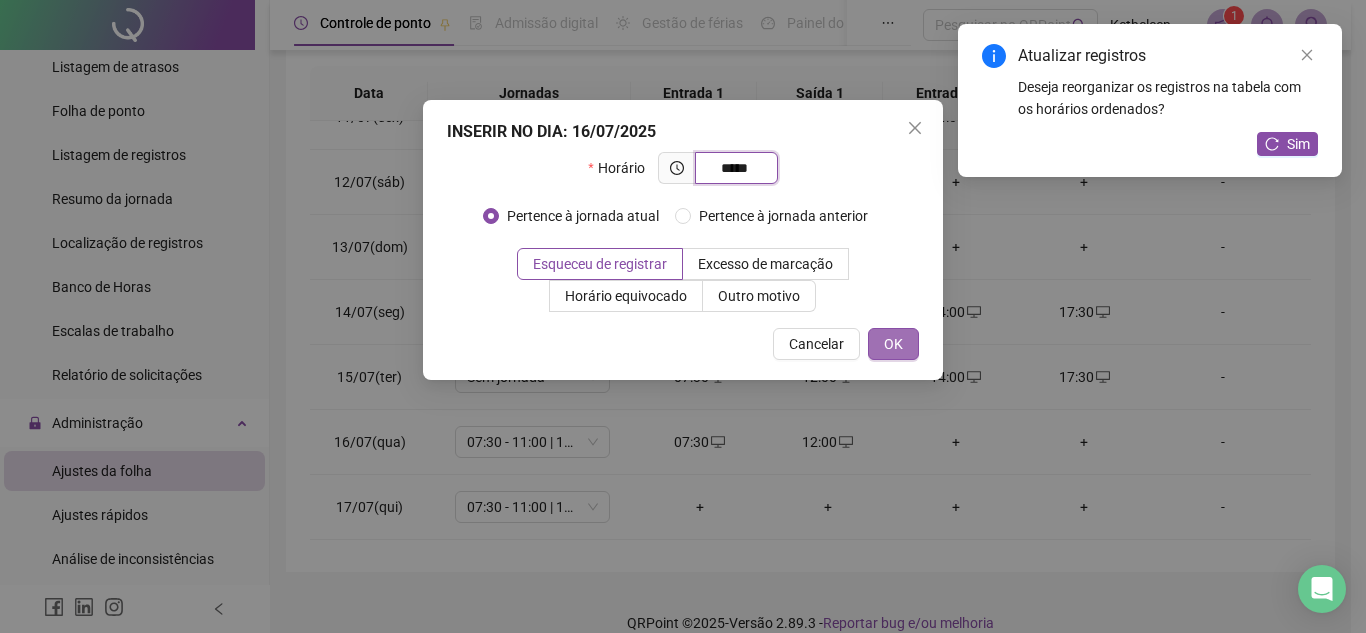 type on "*****" 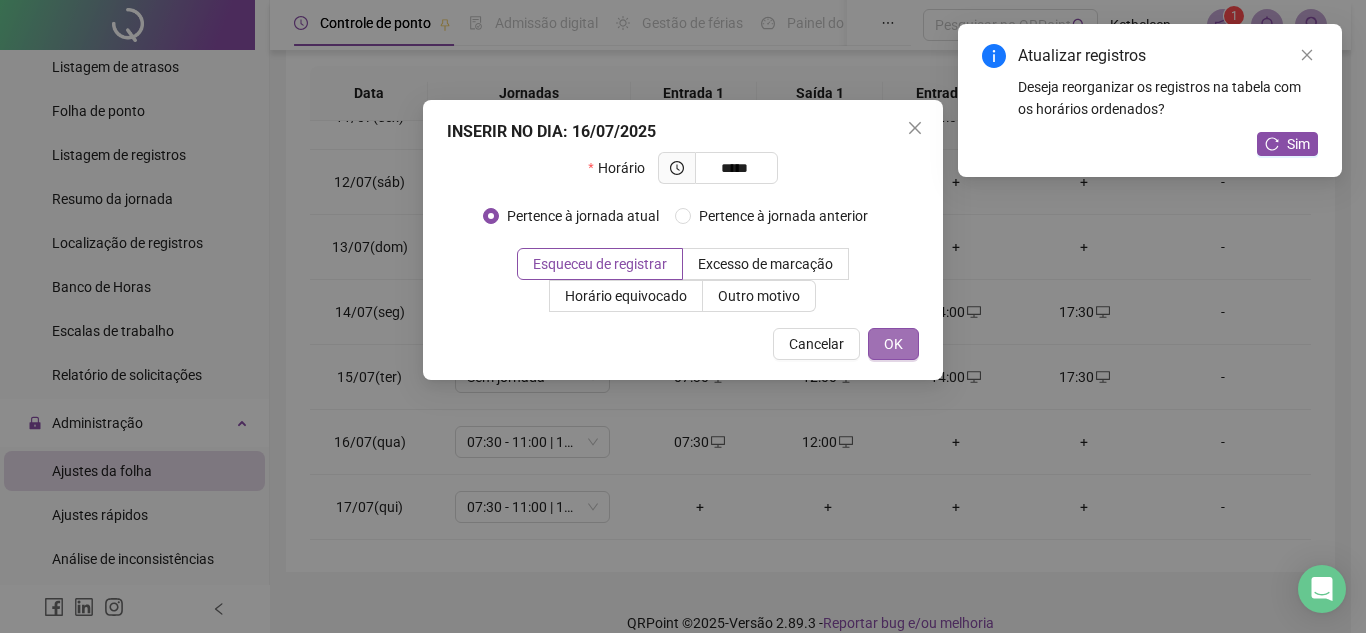 click on "OK" at bounding box center (893, 344) 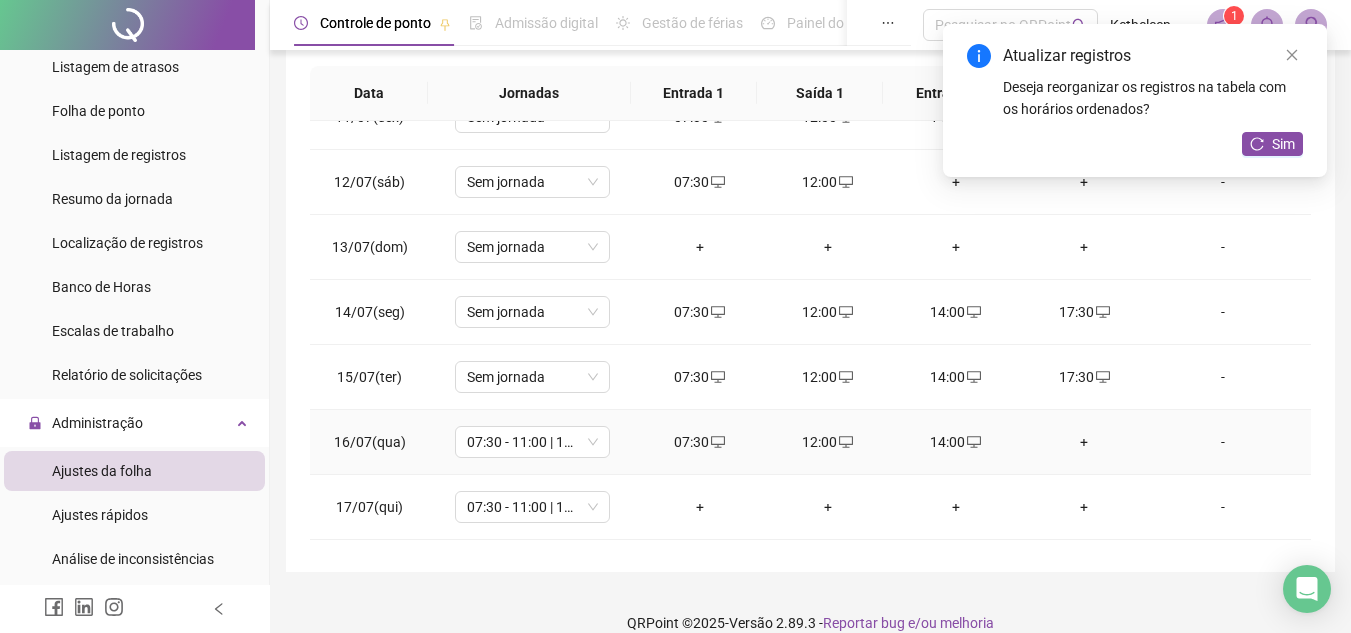 click on "+" at bounding box center [1084, 442] 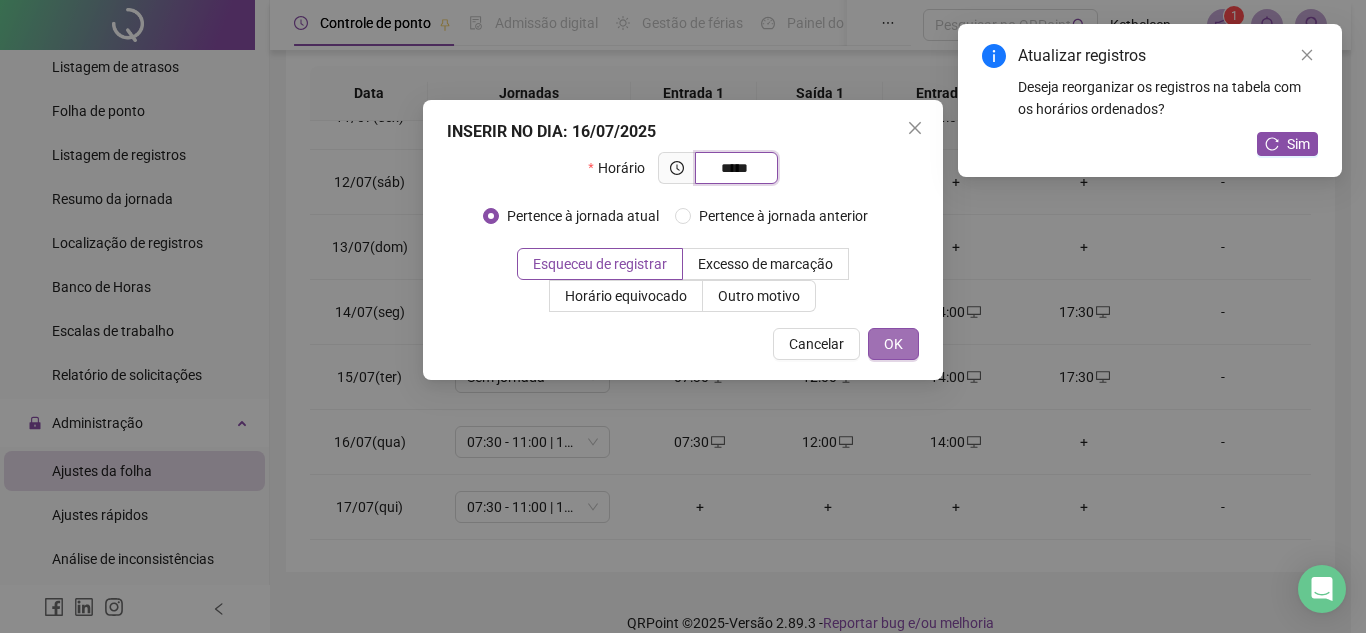 type on "*****" 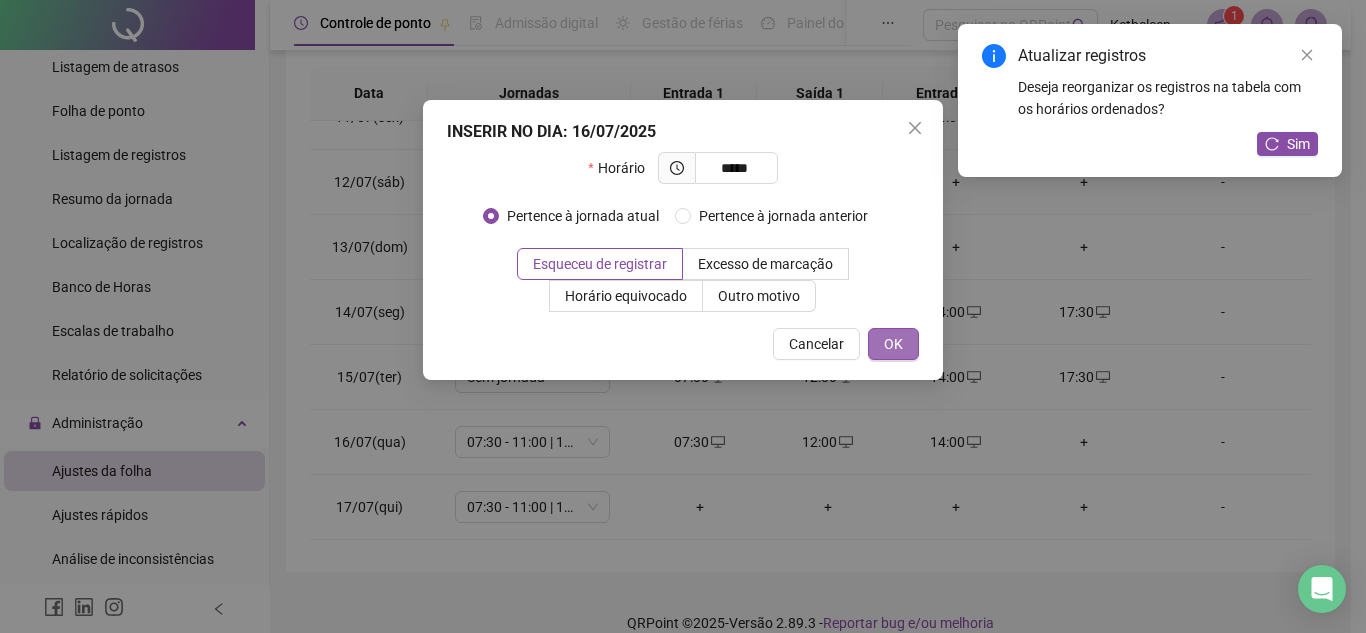 click on "OK" at bounding box center [893, 344] 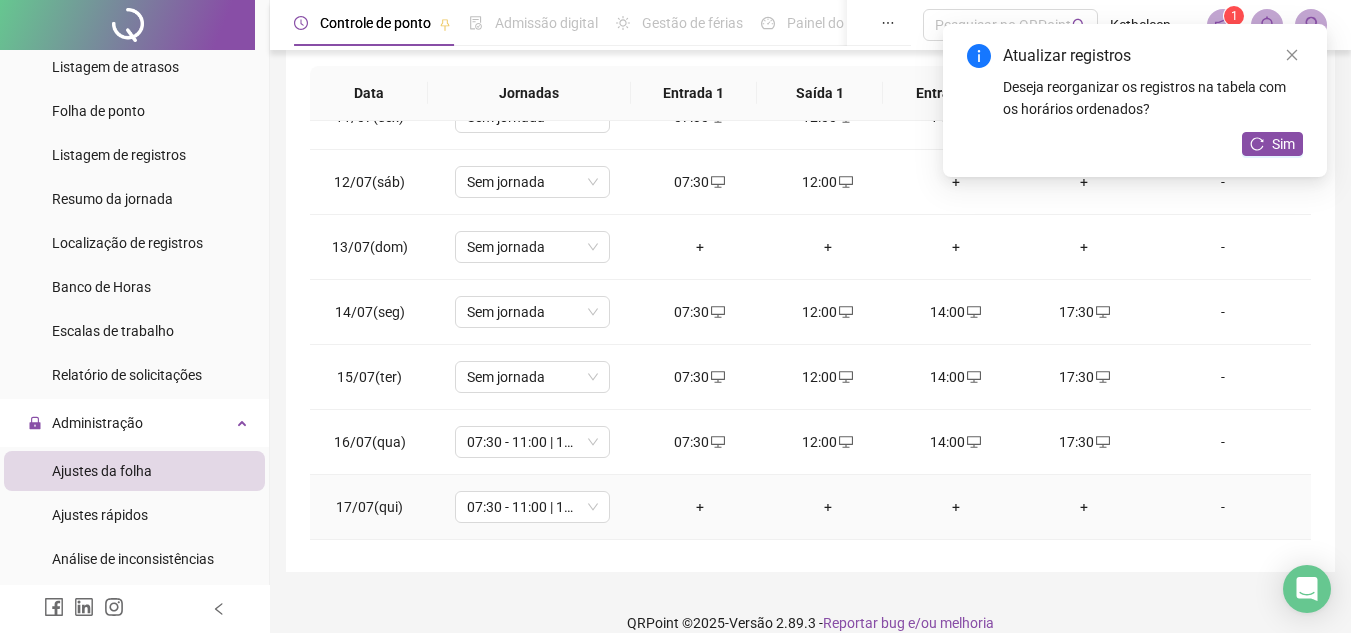 click on "+" at bounding box center (700, 507) 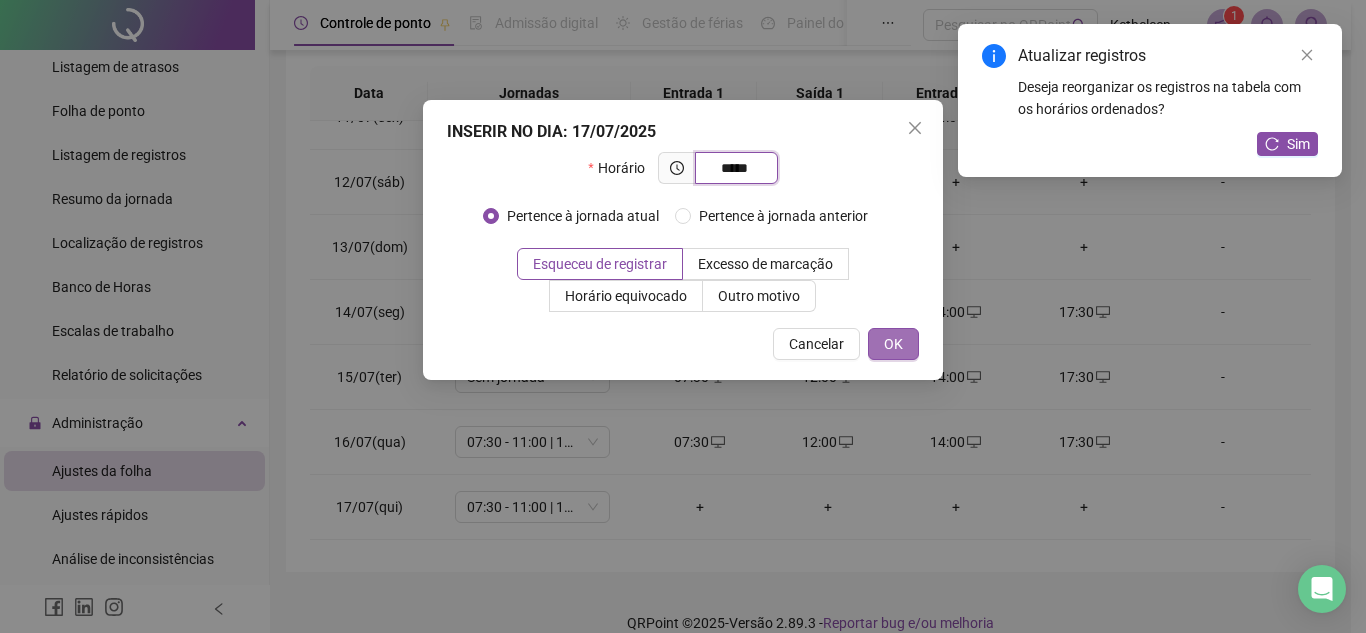 type on "*****" 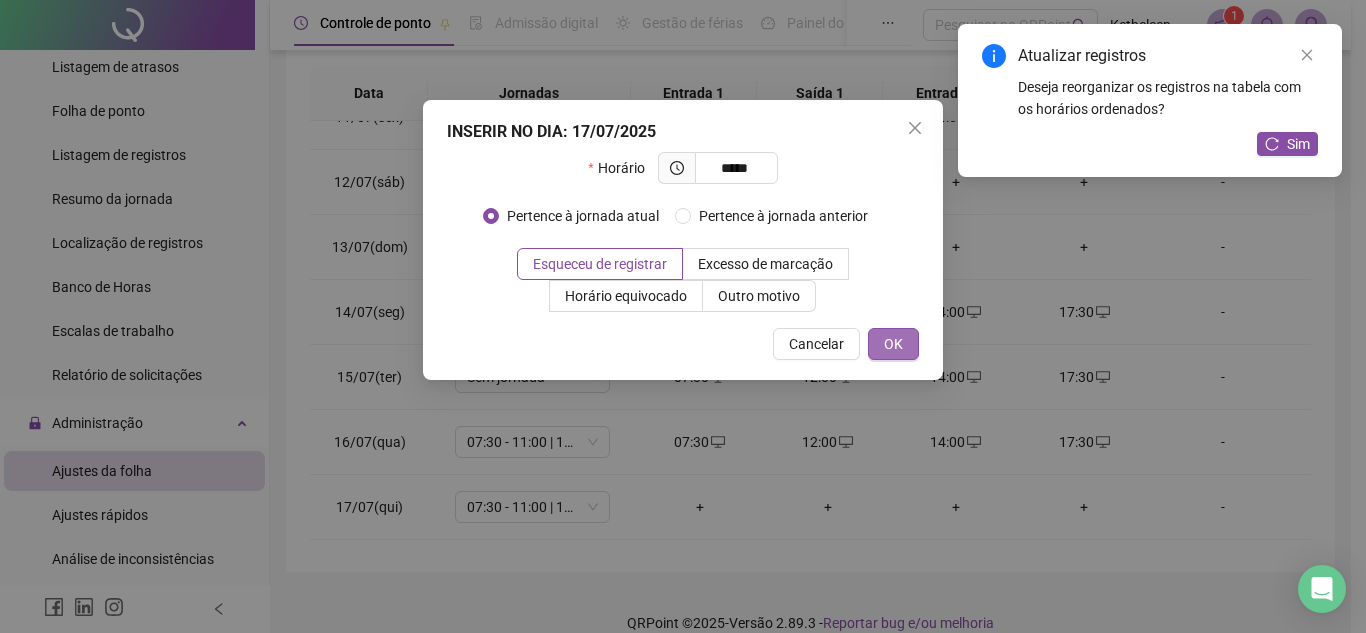 click on "OK" at bounding box center (893, 344) 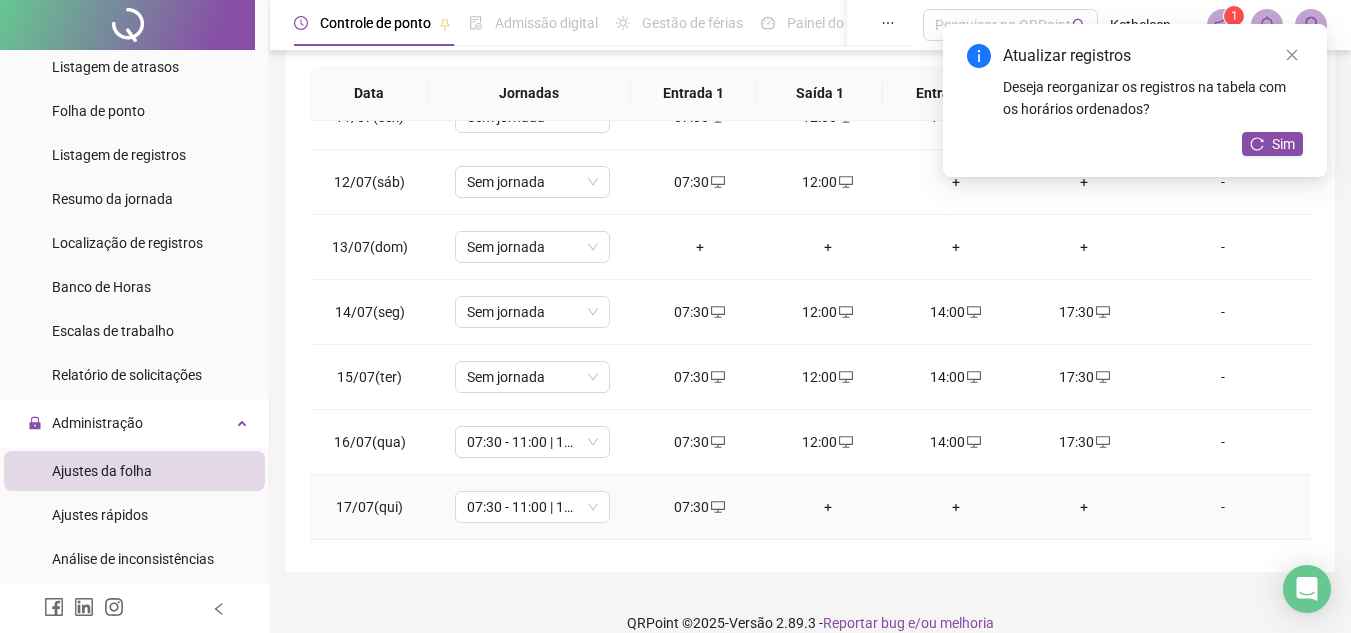 click on "+" at bounding box center [828, 507] 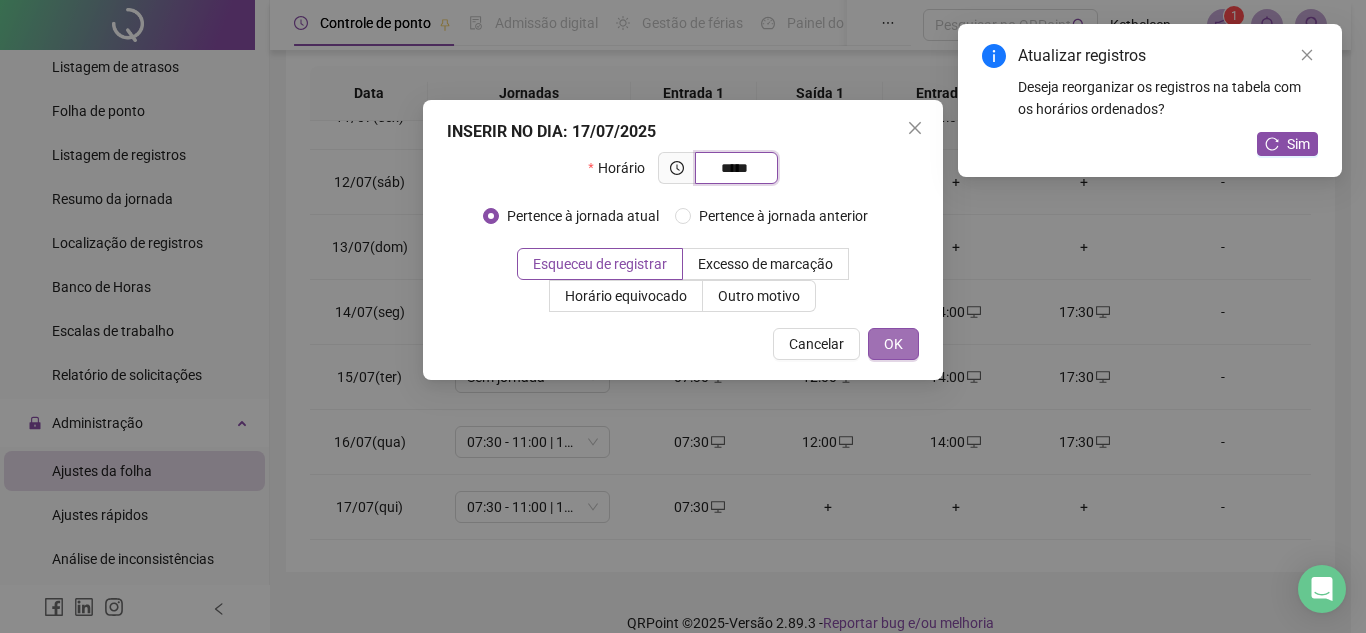 type on "*****" 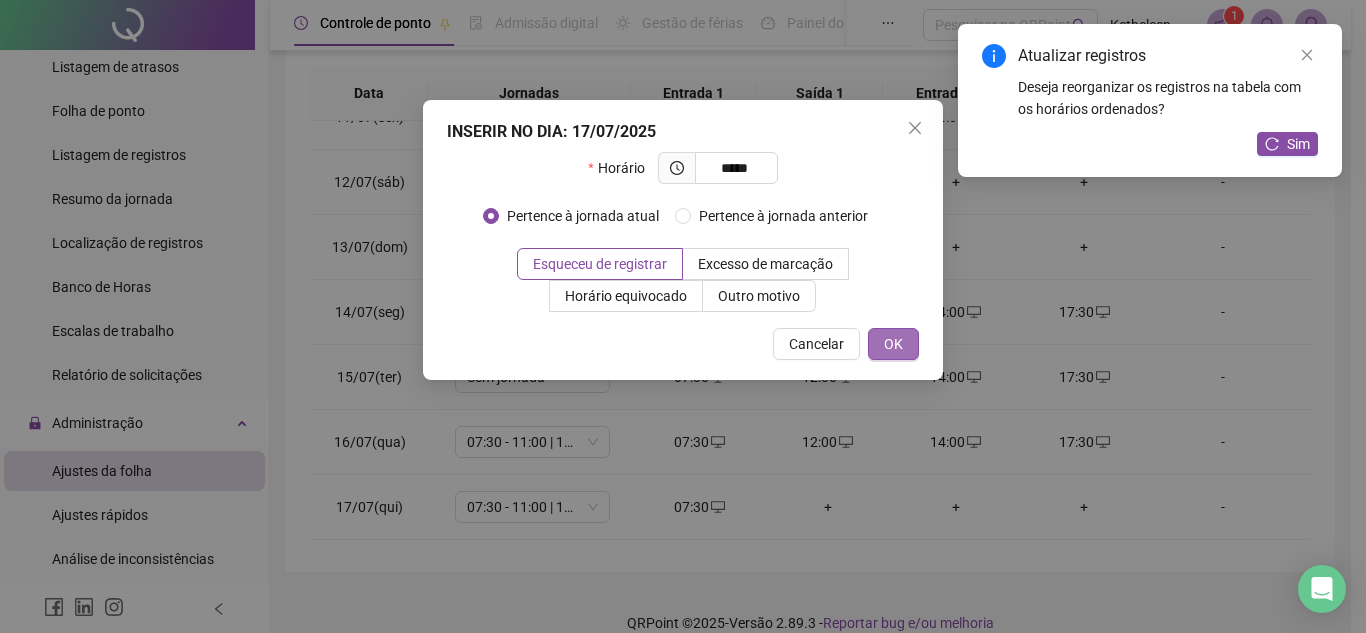 click on "OK" at bounding box center (893, 344) 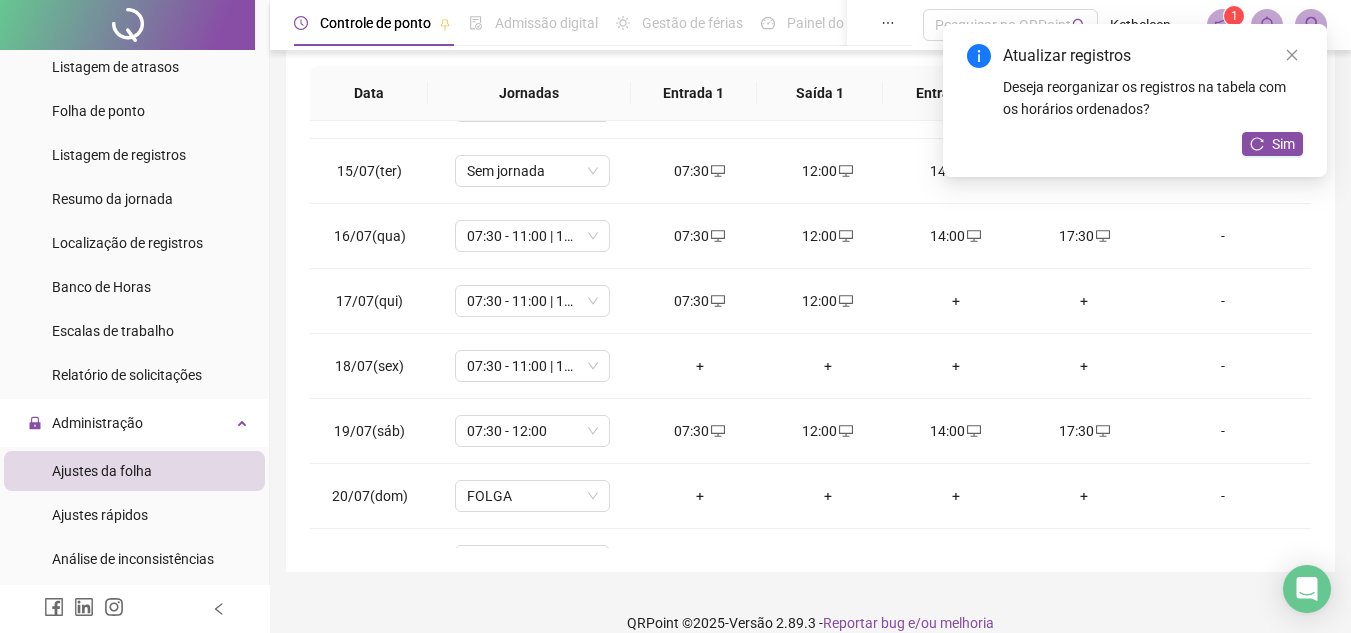 scroll, scrollTop: 897, scrollLeft: 0, axis: vertical 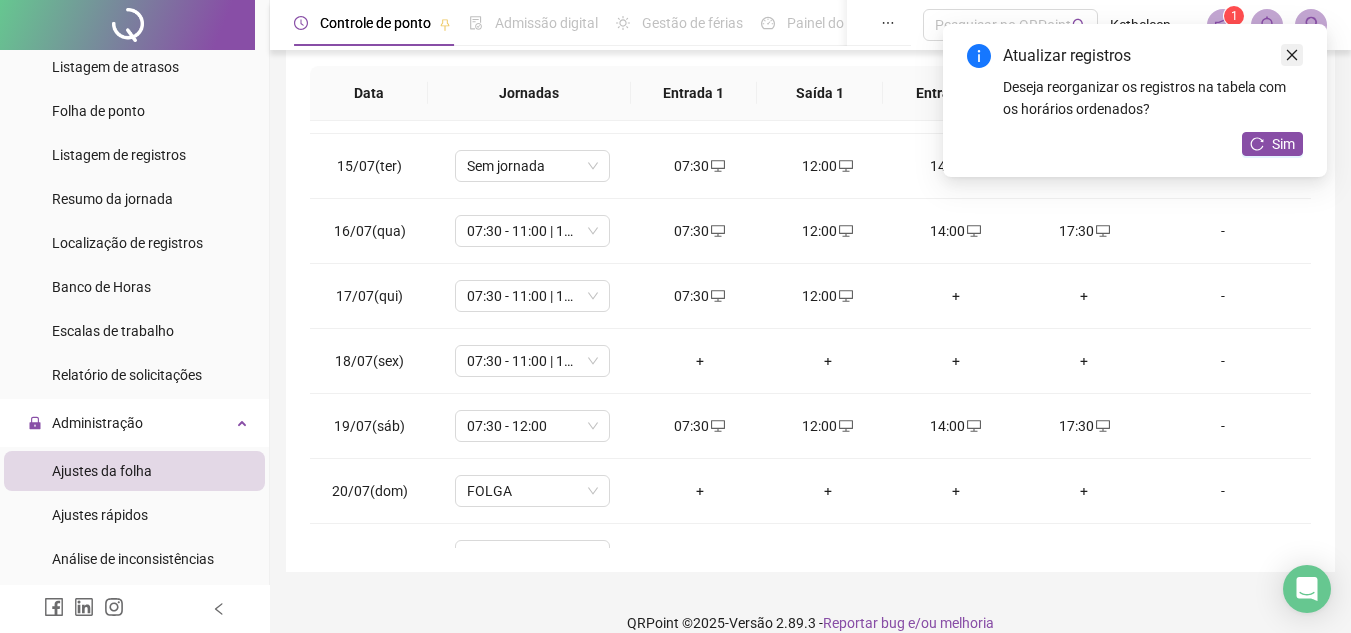 click 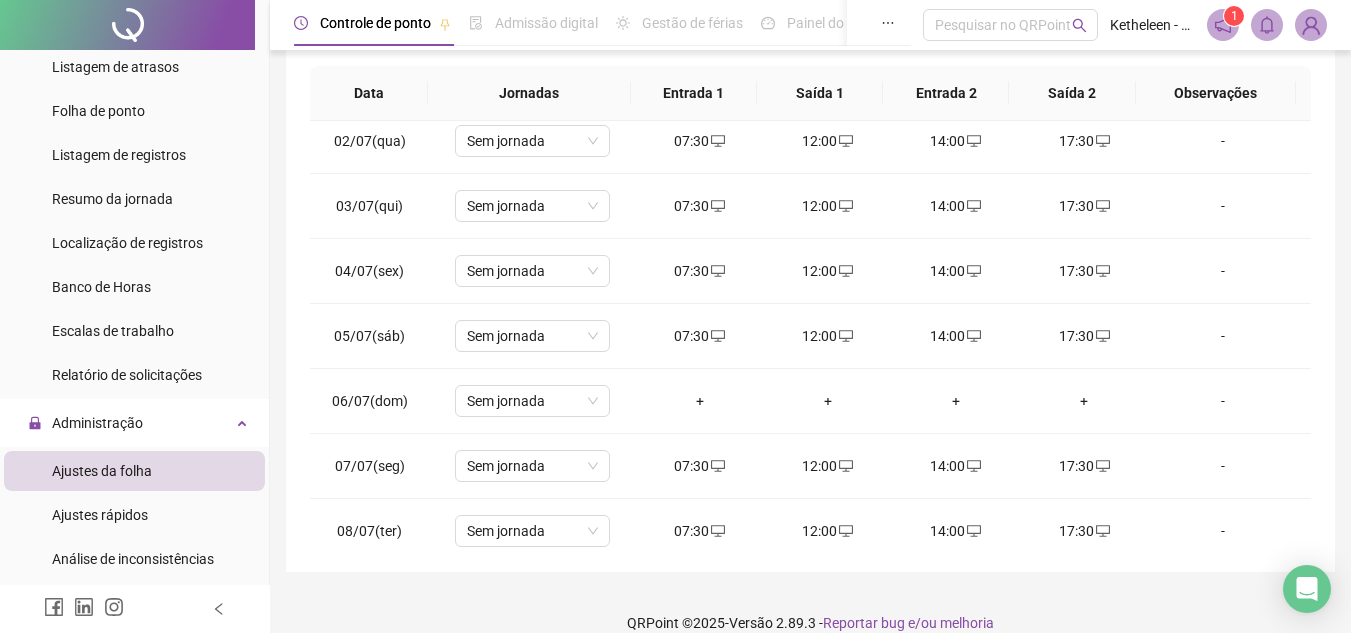 scroll, scrollTop: 0, scrollLeft: 0, axis: both 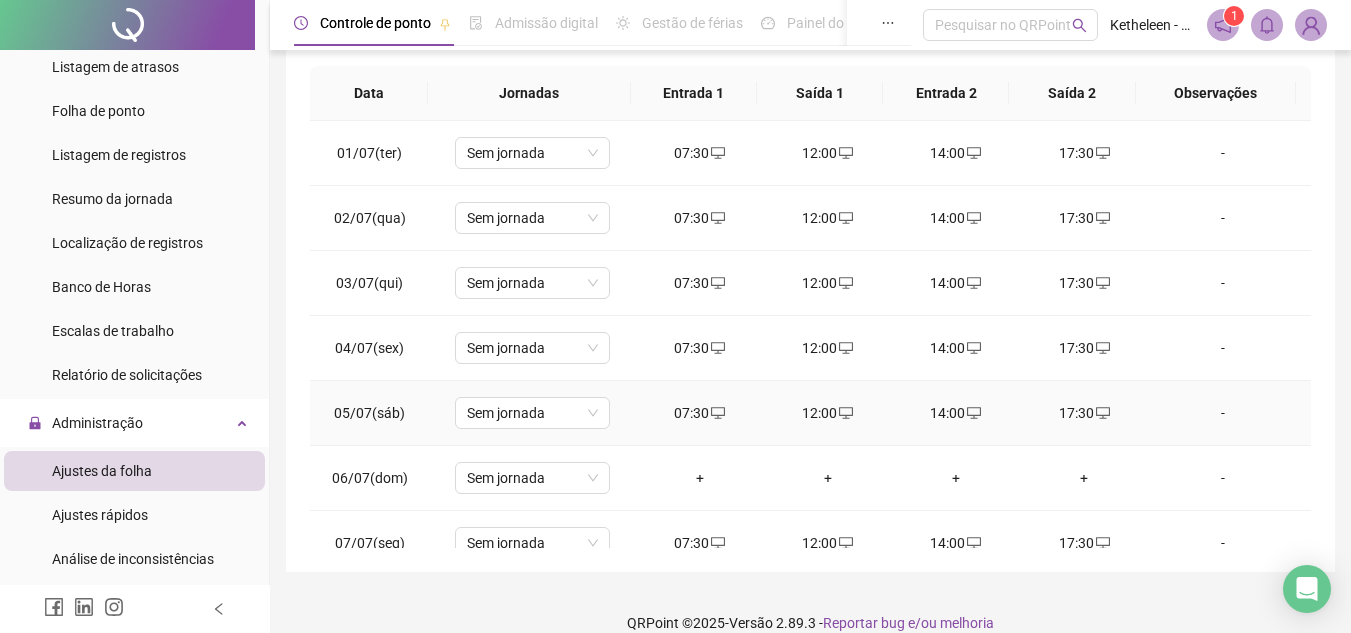 click on "-" at bounding box center [1223, 413] 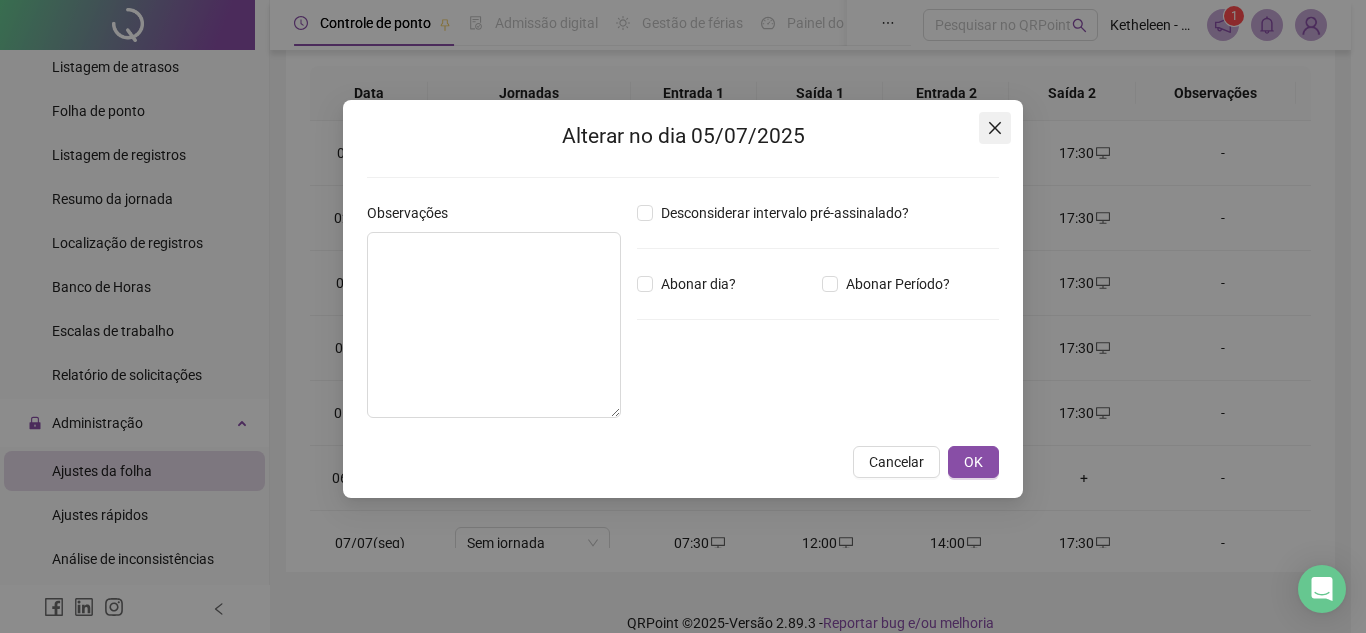 click 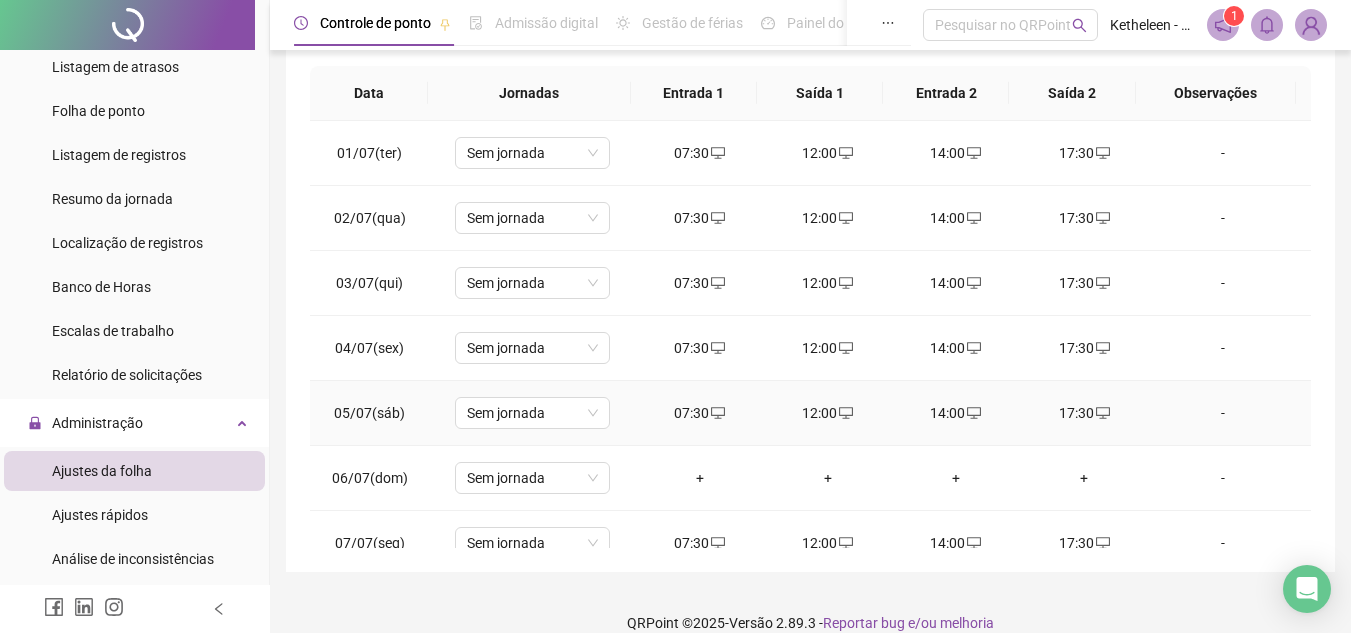 click on "14:00" at bounding box center (956, 413) 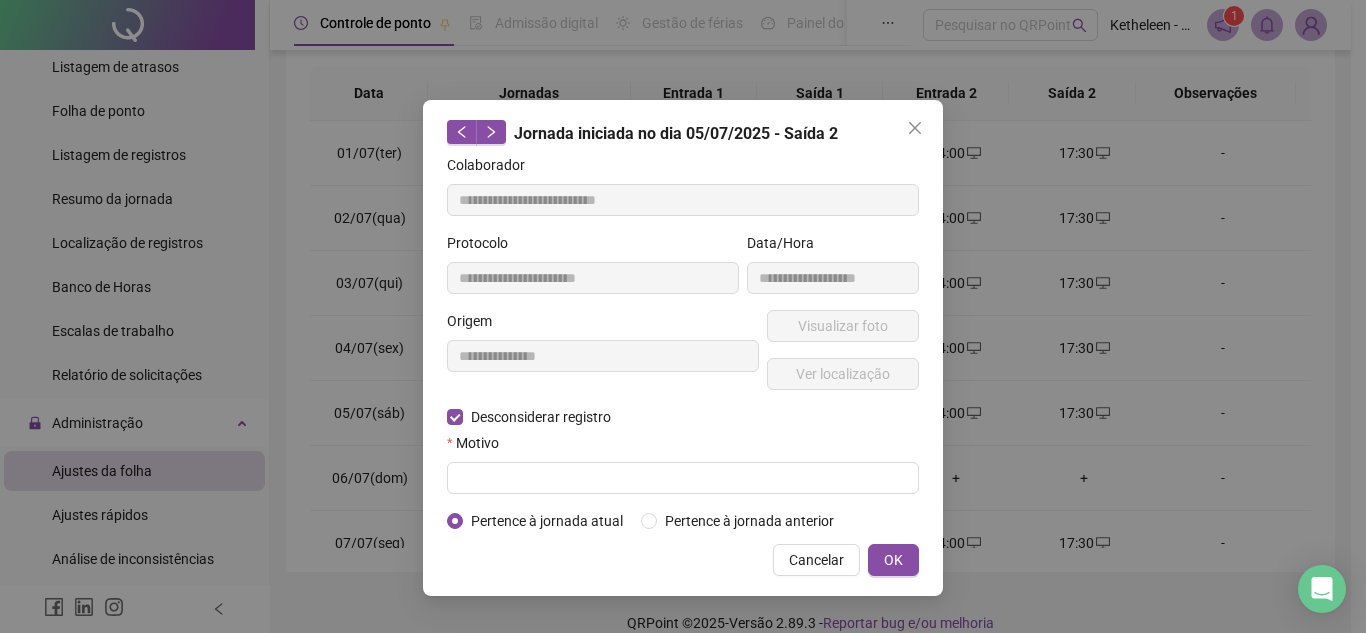 type on "**********" 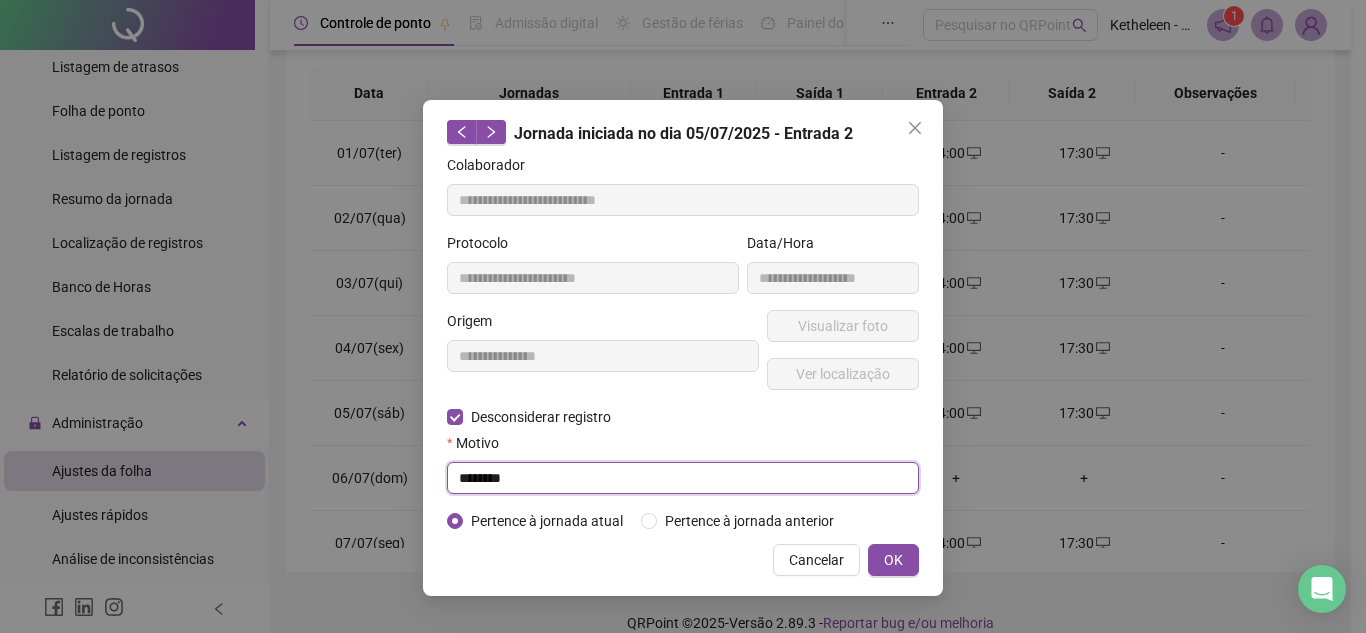 click on "********" at bounding box center (683, 478) 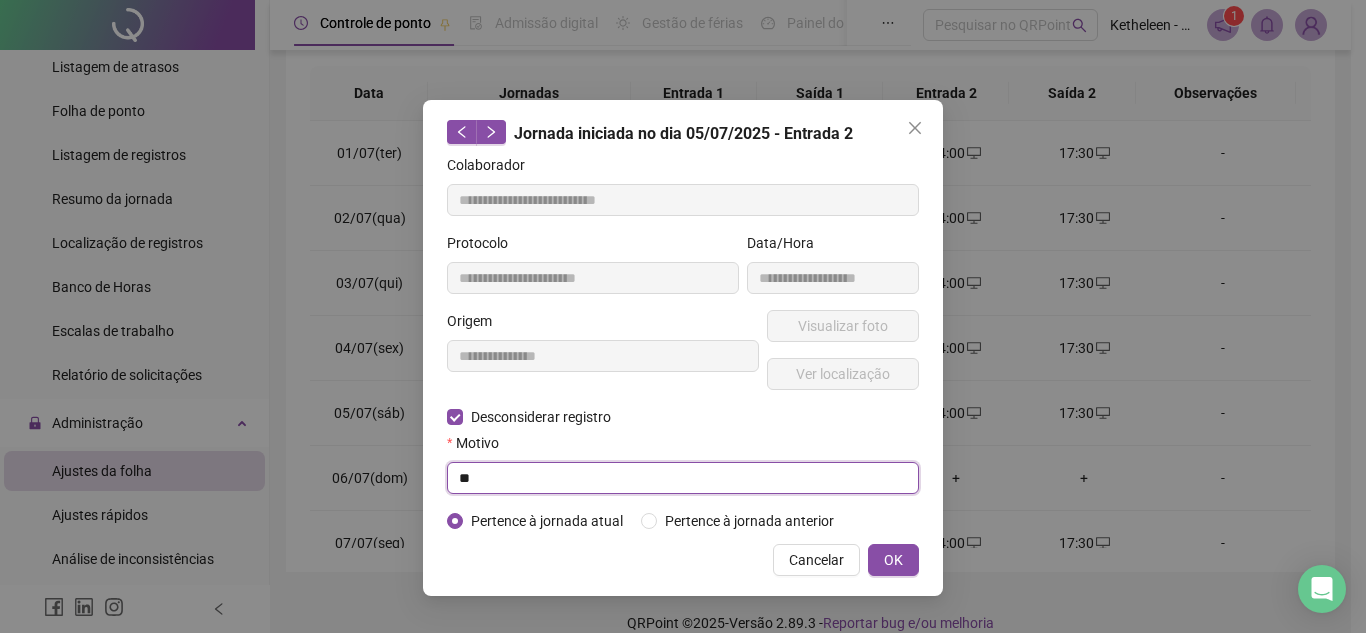 type on "*" 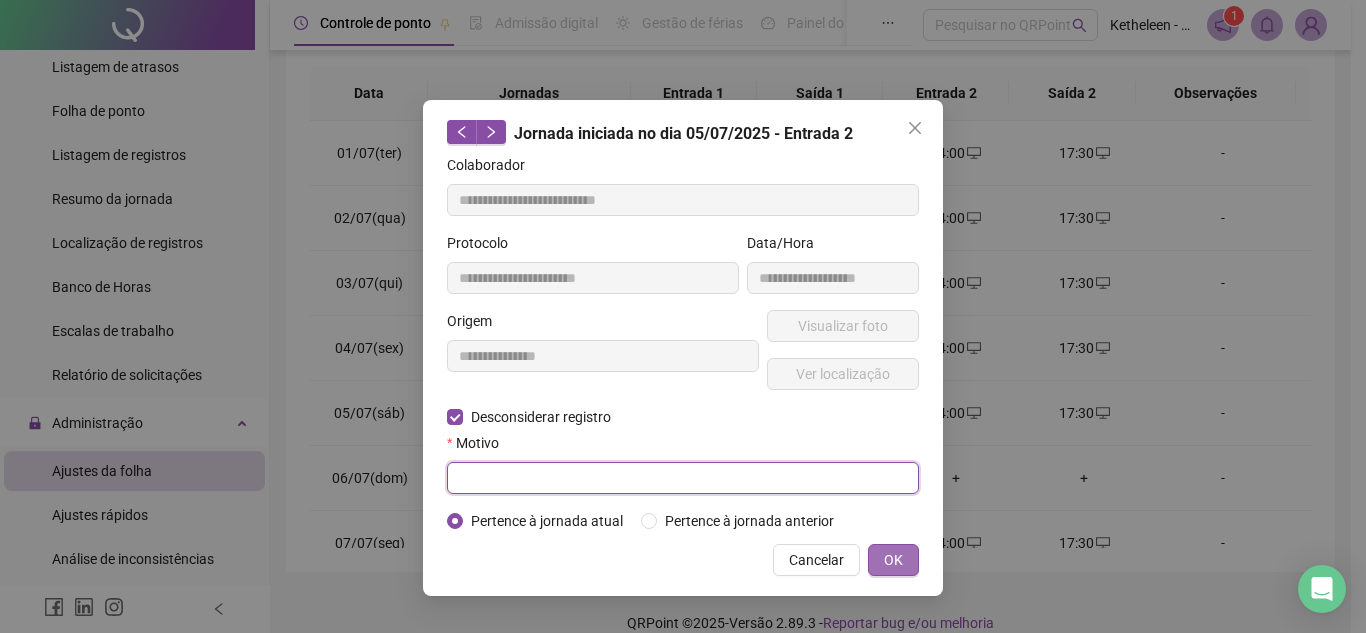 type 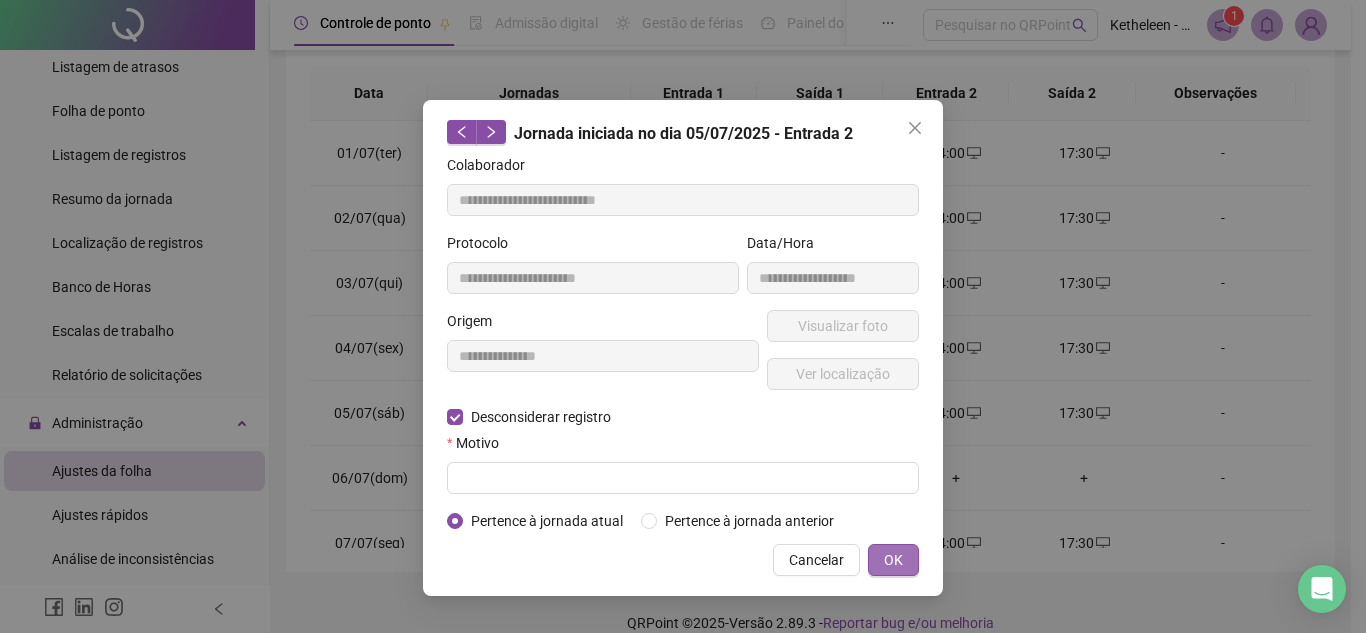 click on "OK" at bounding box center (893, 560) 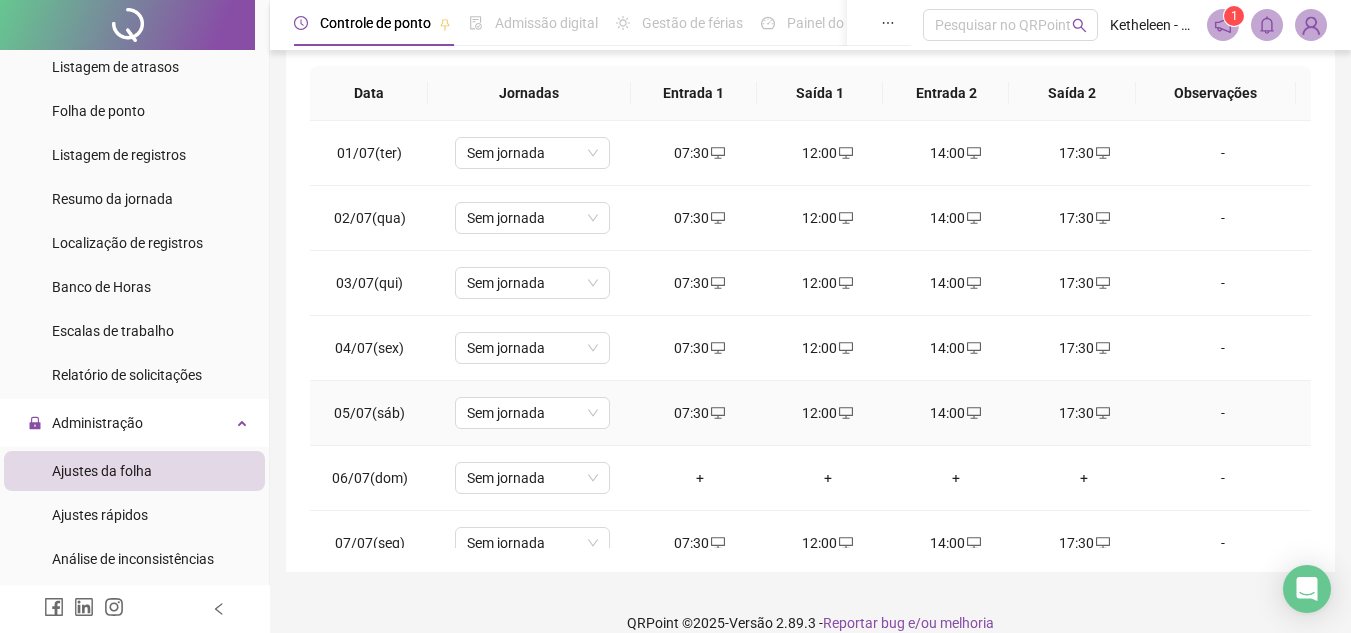 click on "14:00" at bounding box center [956, 413] 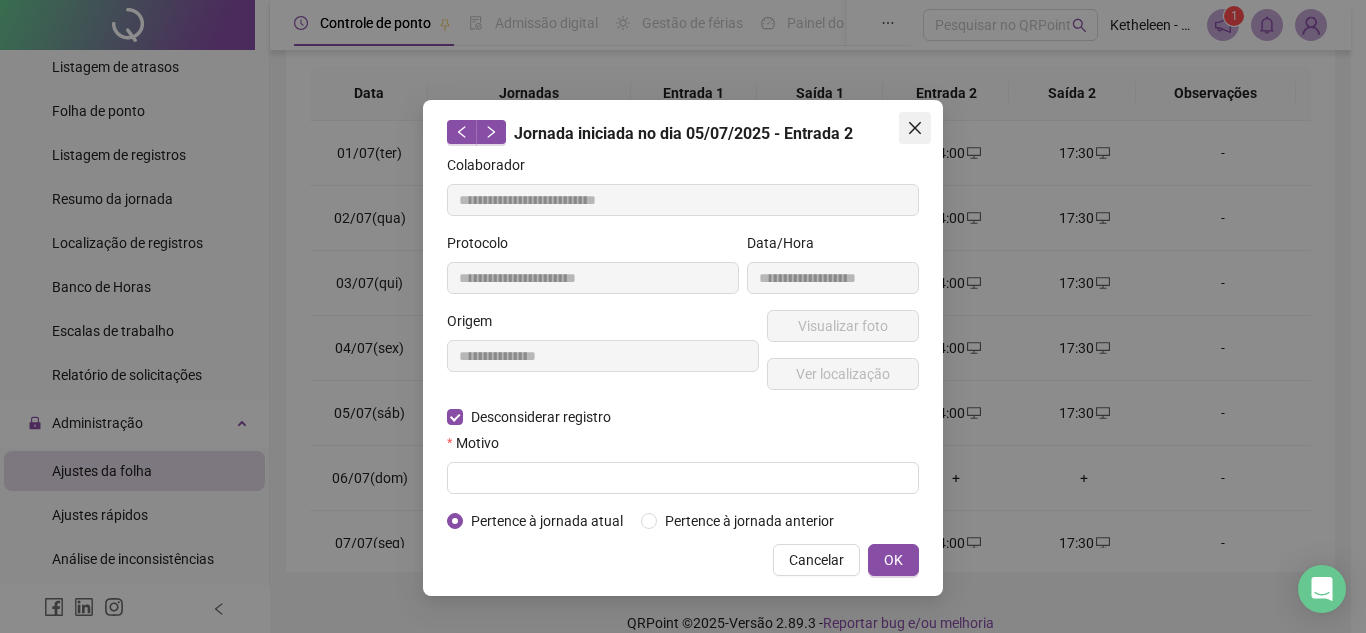 click 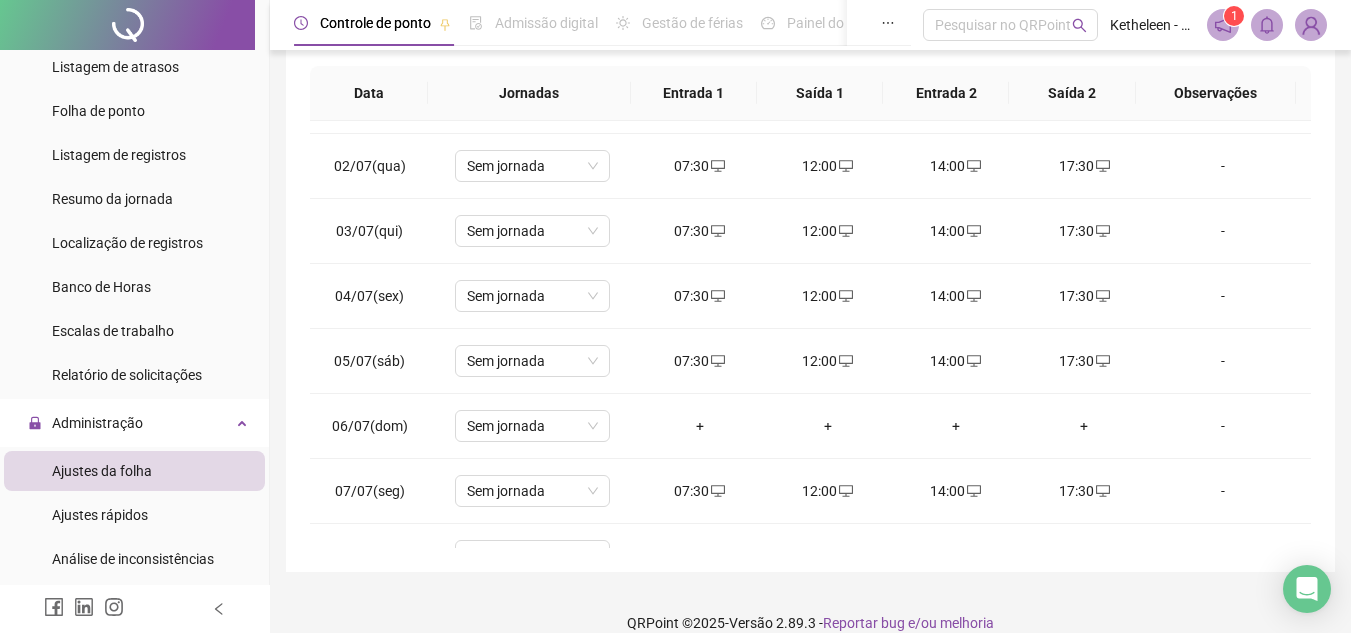 scroll, scrollTop: 46, scrollLeft: 0, axis: vertical 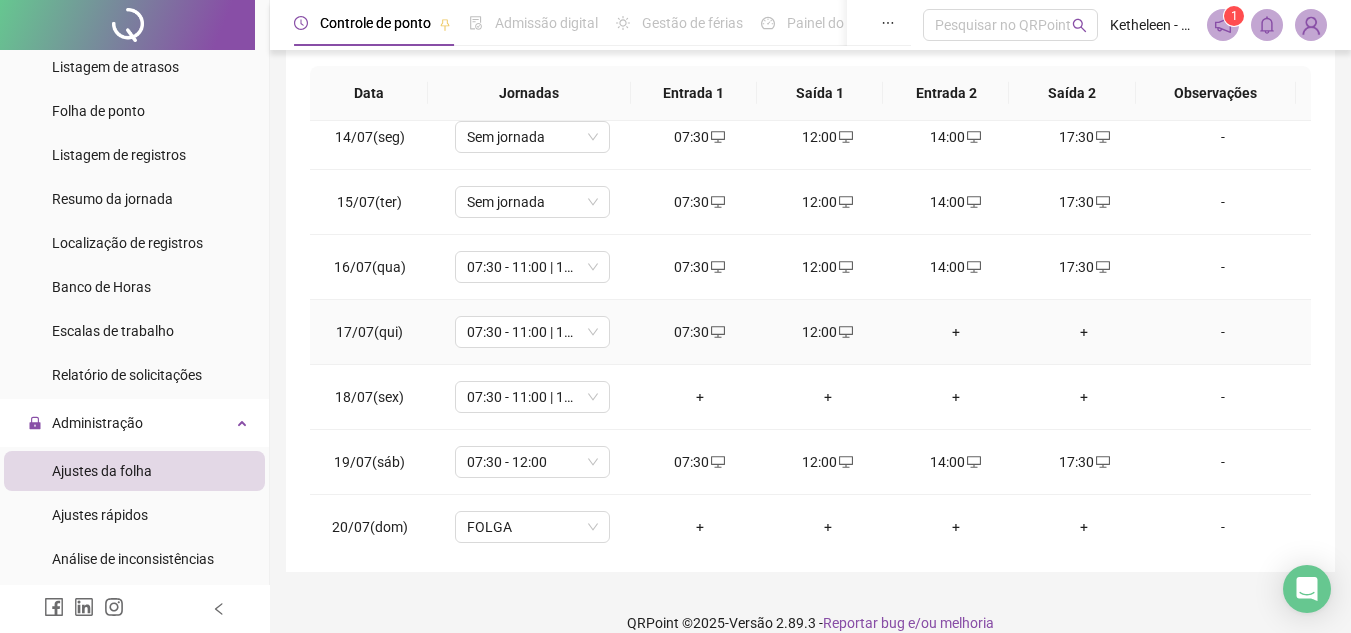 click on "+" at bounding box center [956, 332] 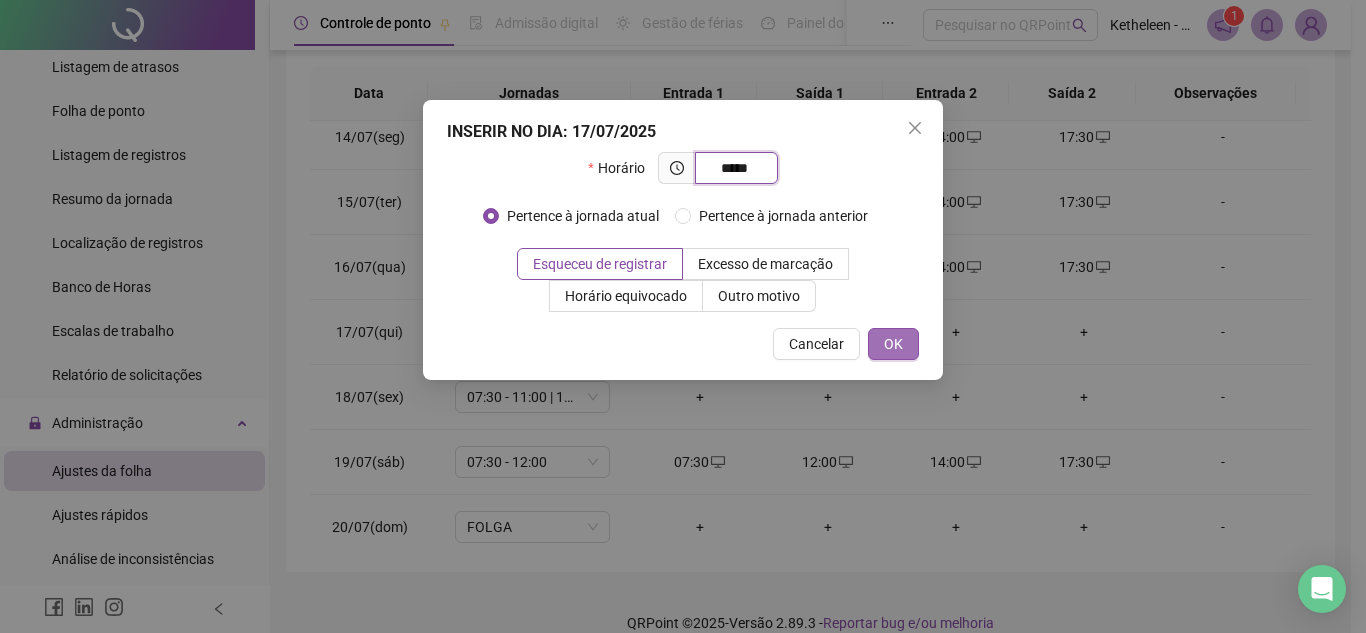 type on "*****" 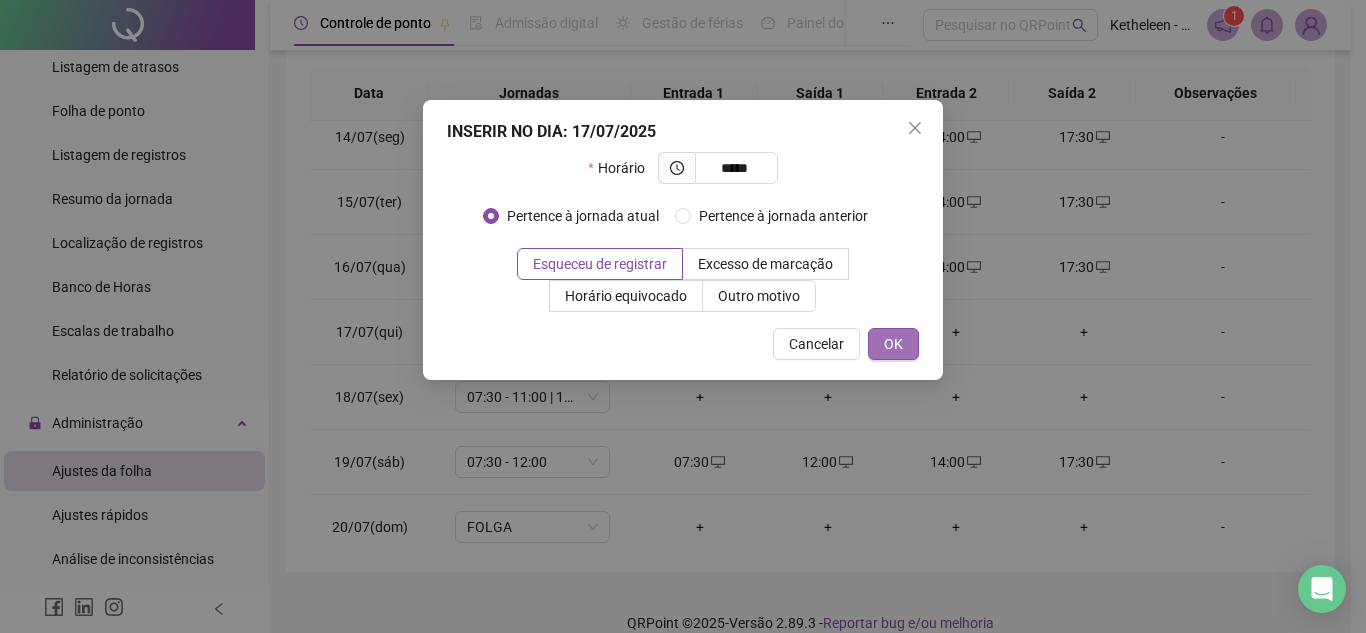 click on "OK" at bounding box center [893, 344] 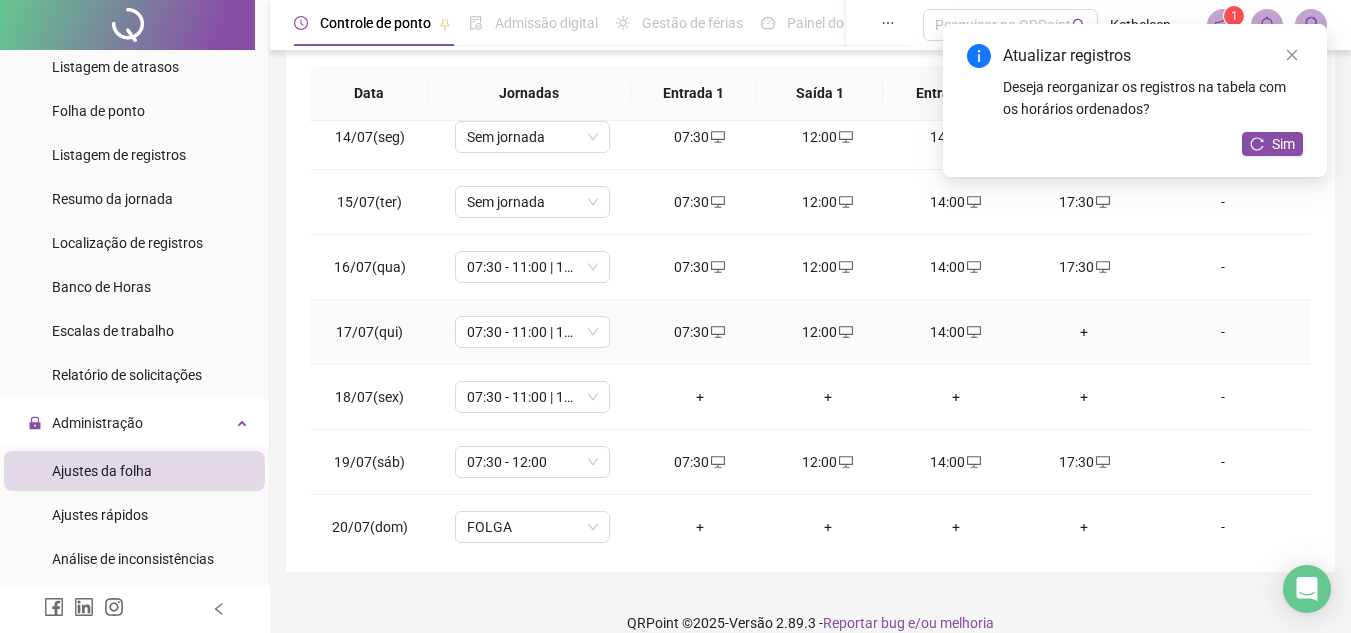 click on "+" at bounding box center [1084, 332] 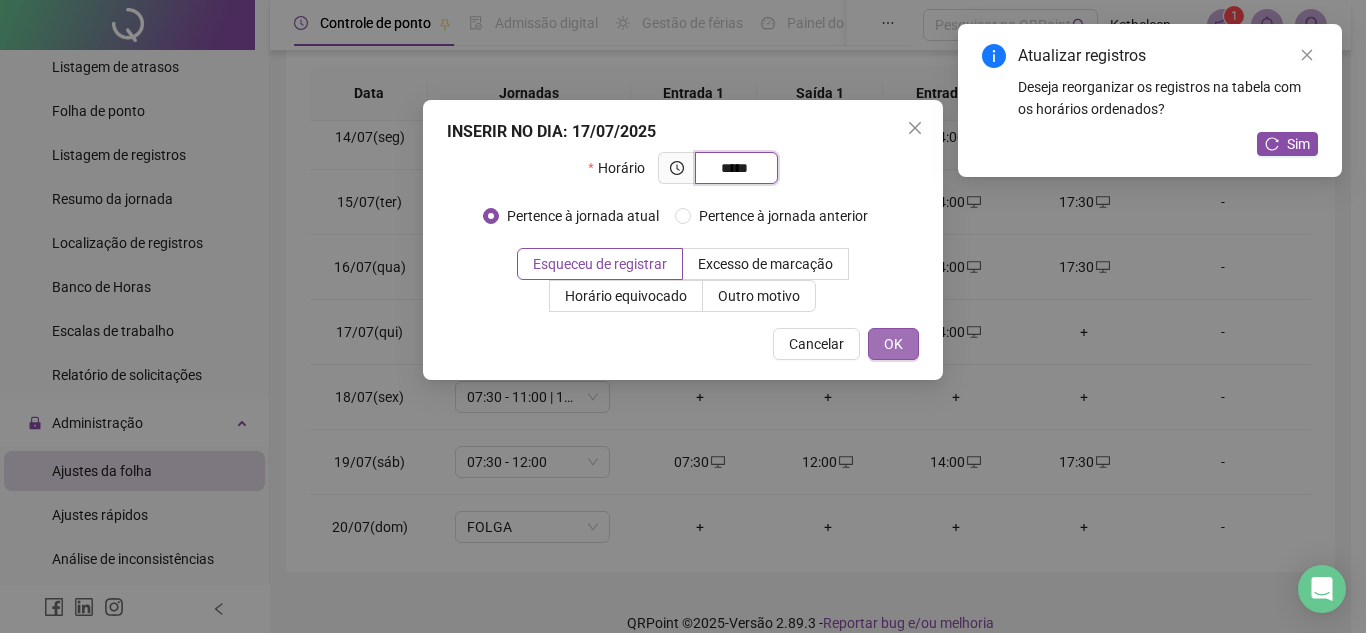 type on "*****" 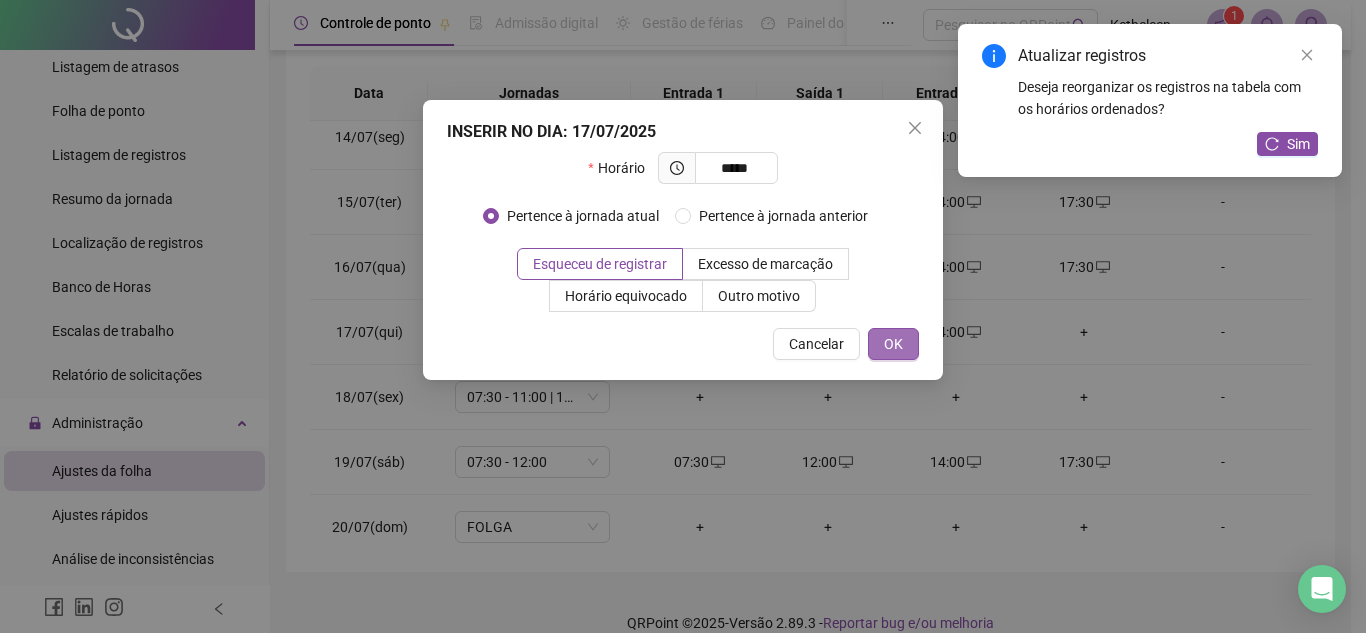 click on "OK" at bounding box center [893, 344] 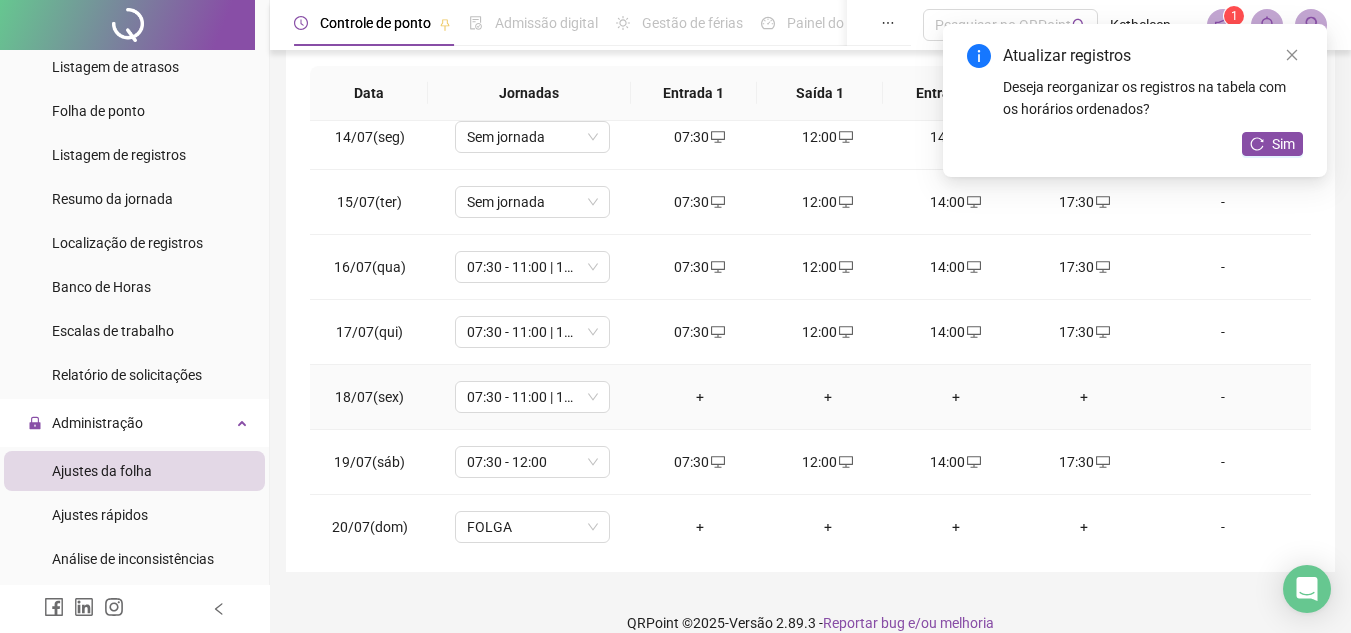 click on "+" at bounding box center [700, 397] 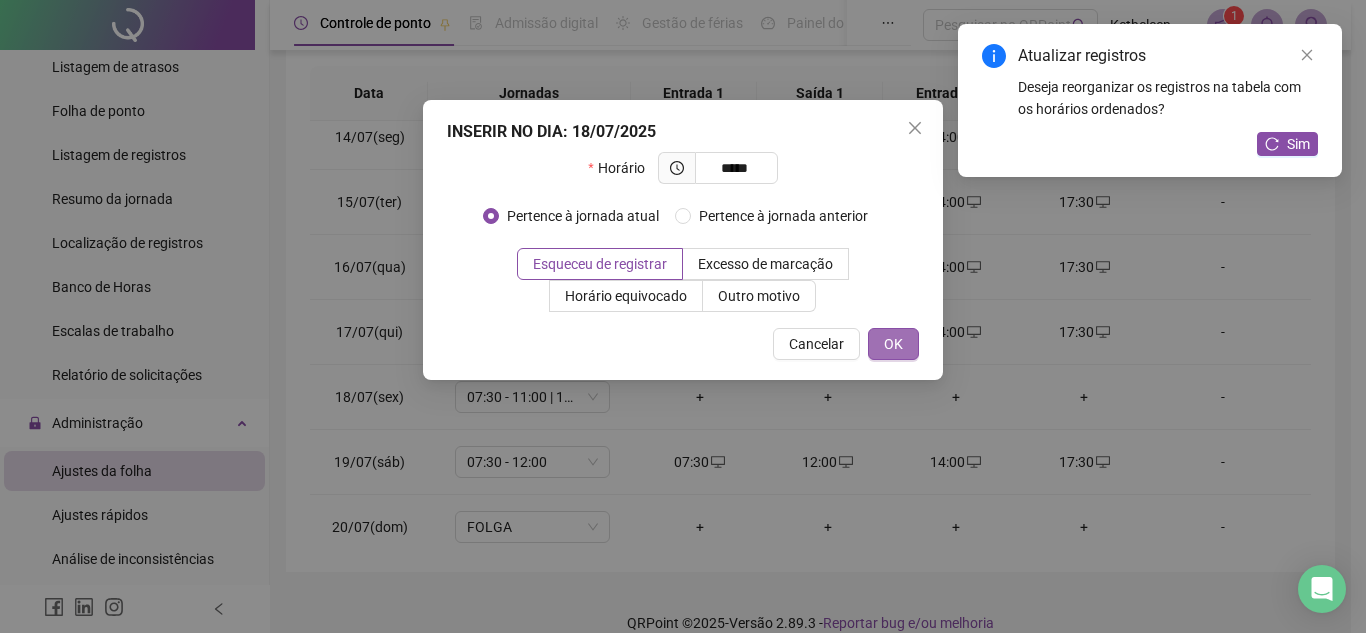 type on "*****" 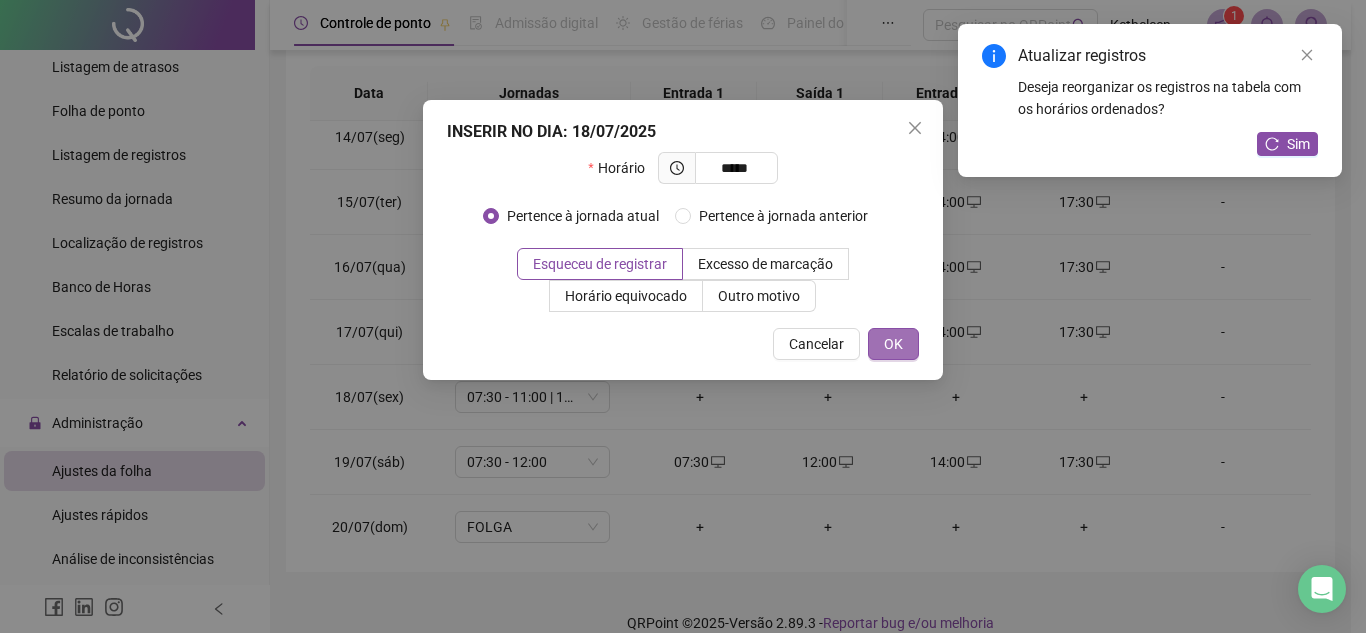 click on "OK" at bounding box center (893, 344) 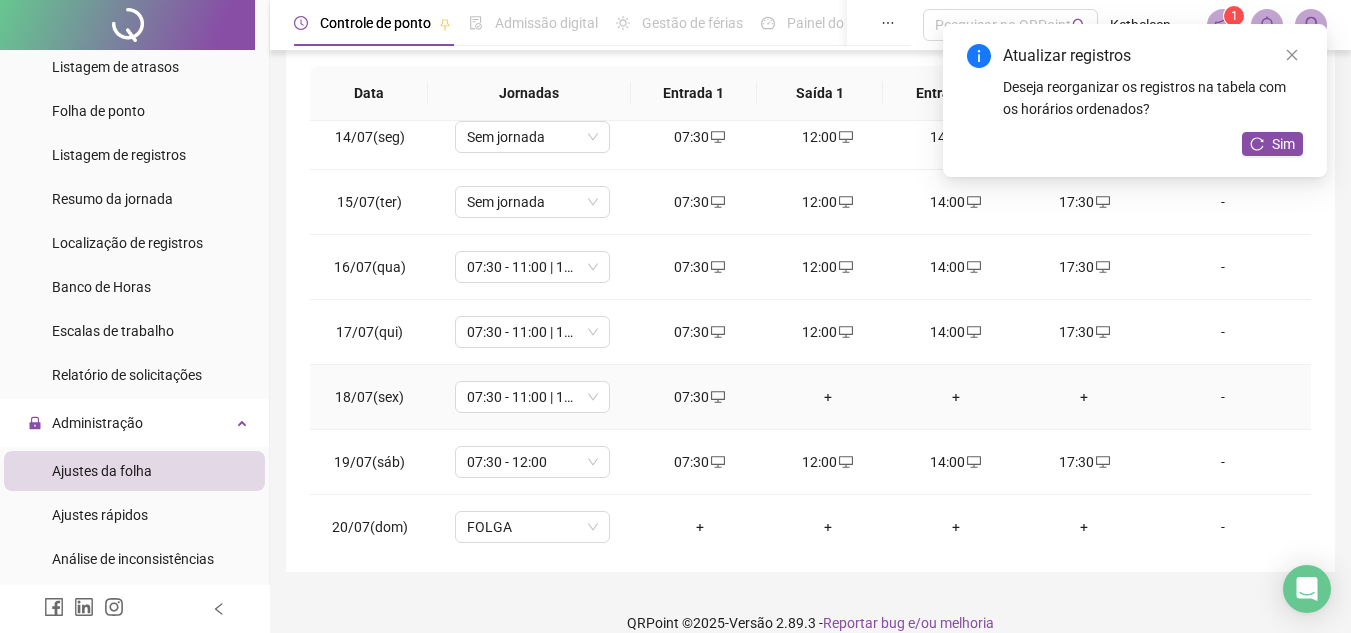 click on "+" at bounding box center (828, 397) 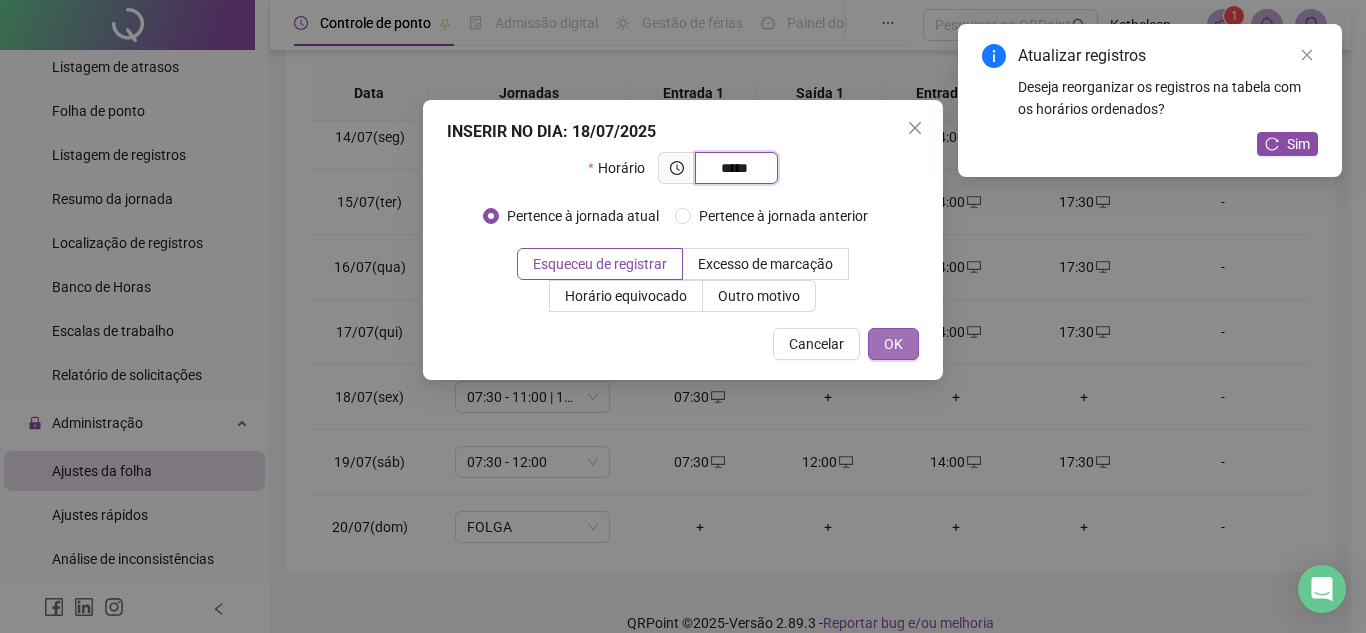 type on "*****" 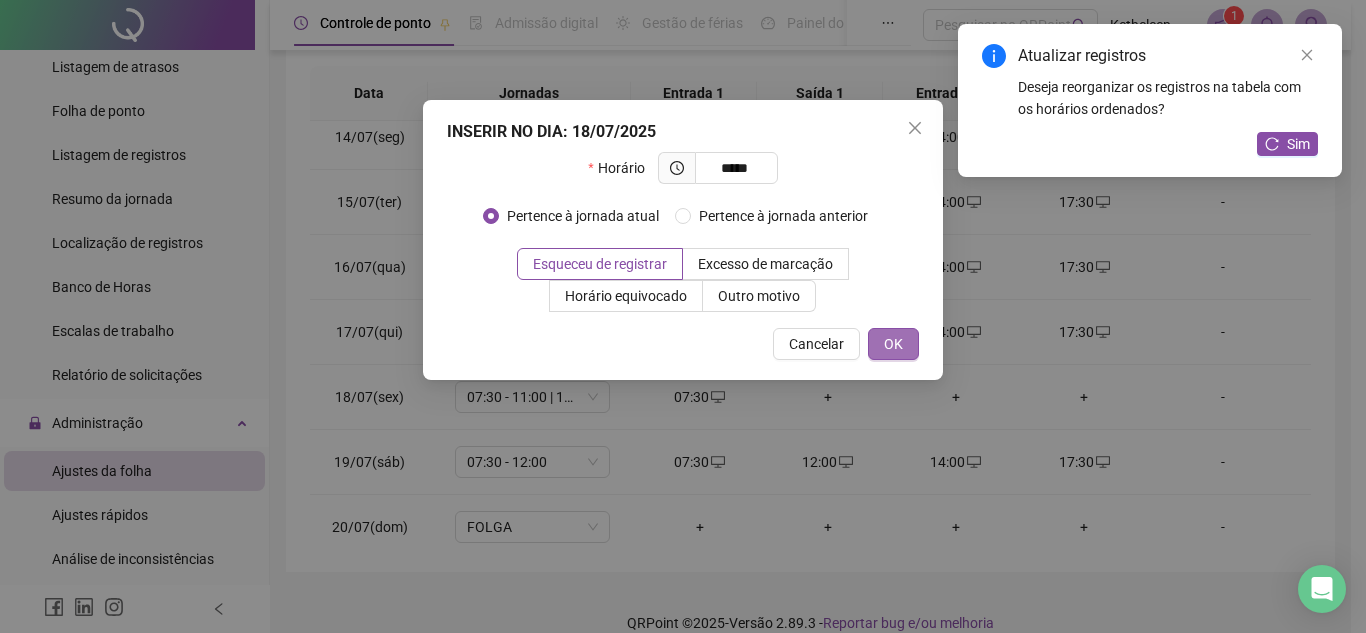 click on "OK" at bounding box center (893, 344) 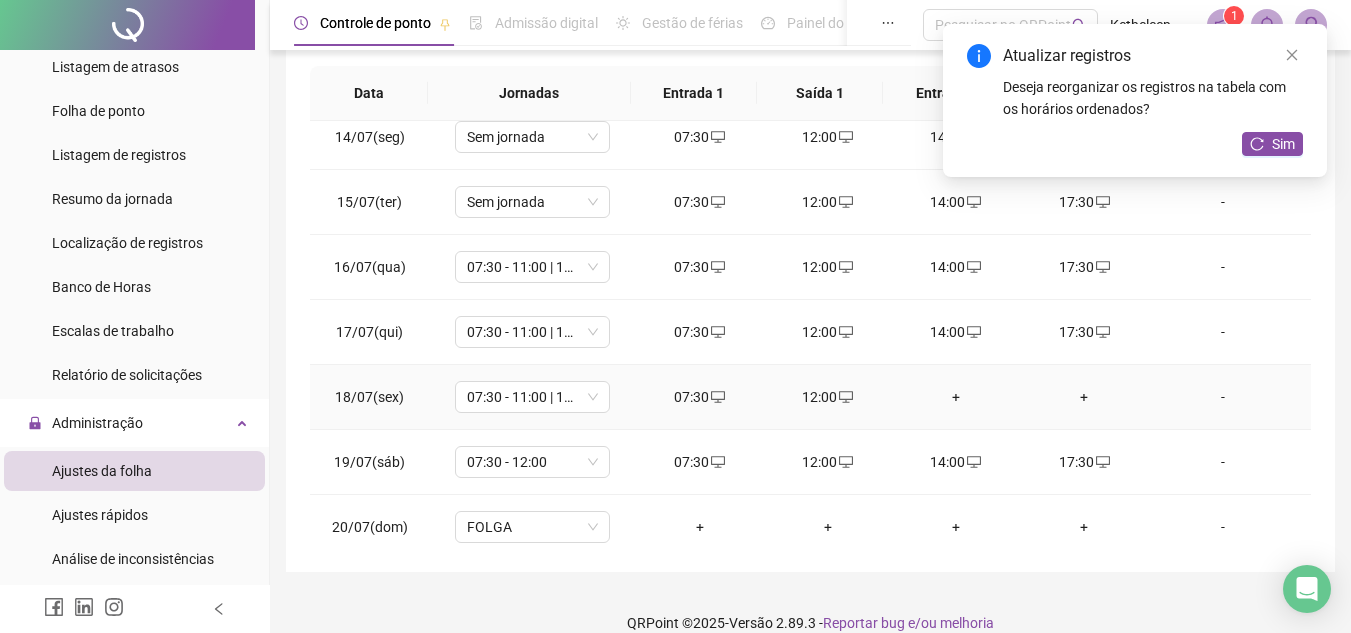 click on "+" at bounding box center [956, 397] 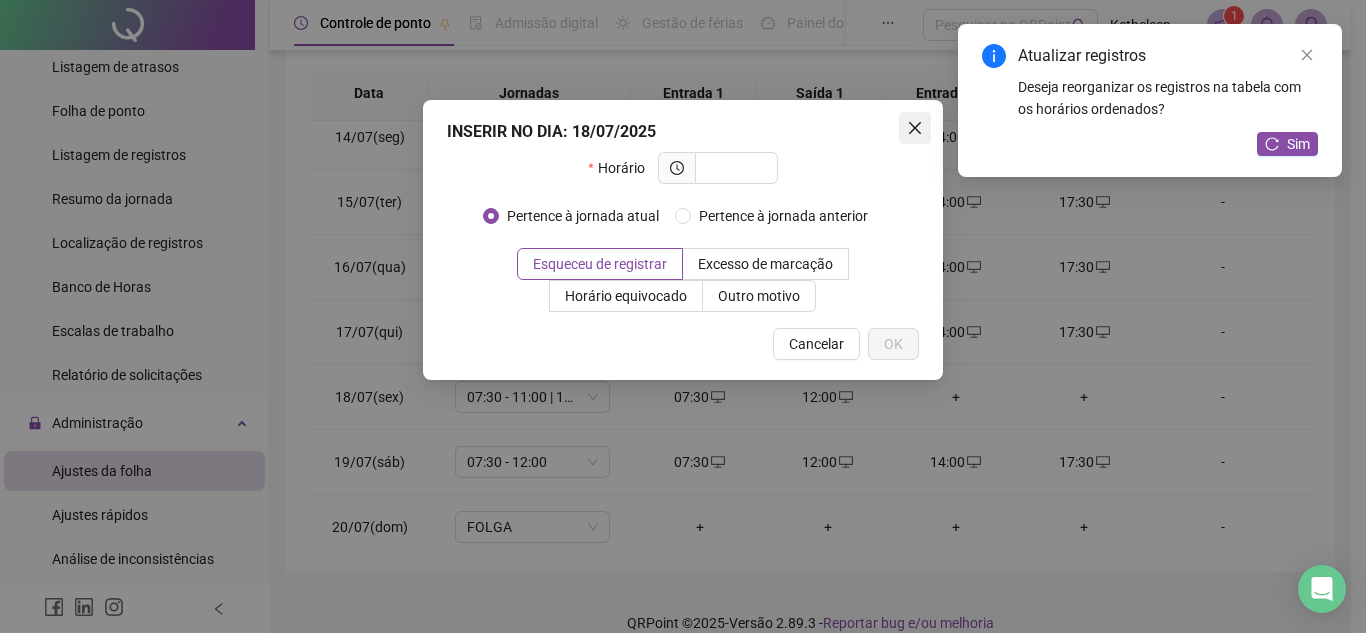 click at bounding box center (915, 128) 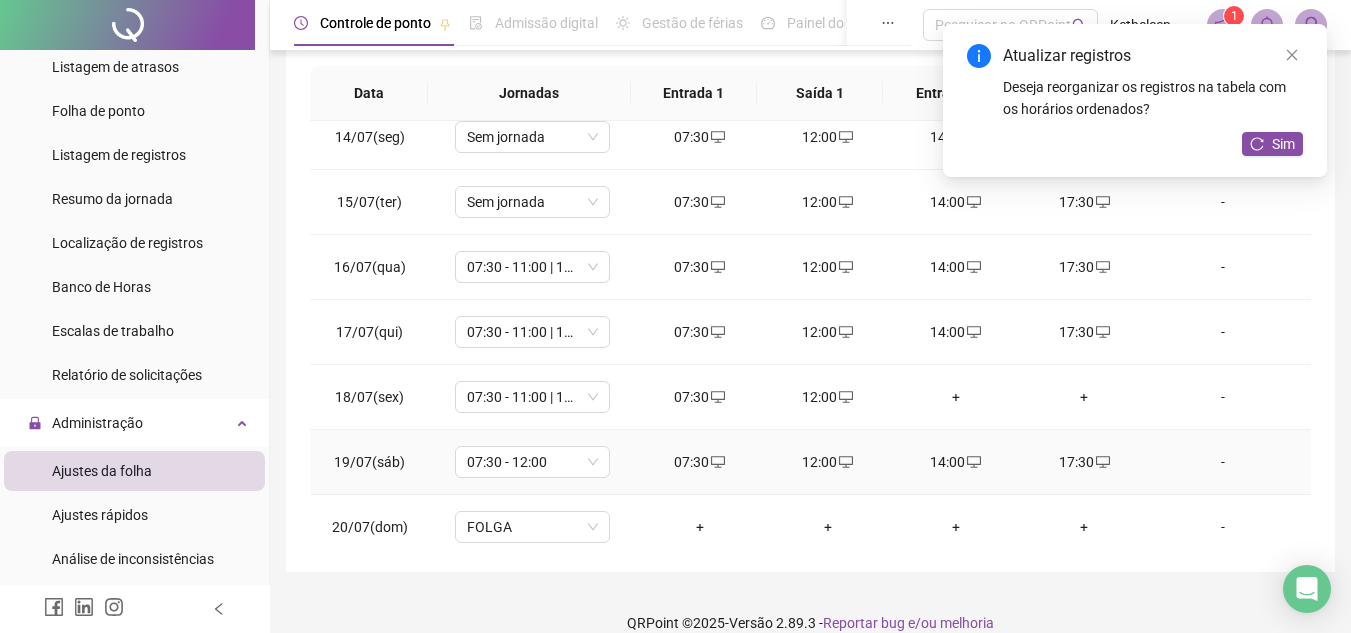 click on "14:00" at bounding box center (956, 462) 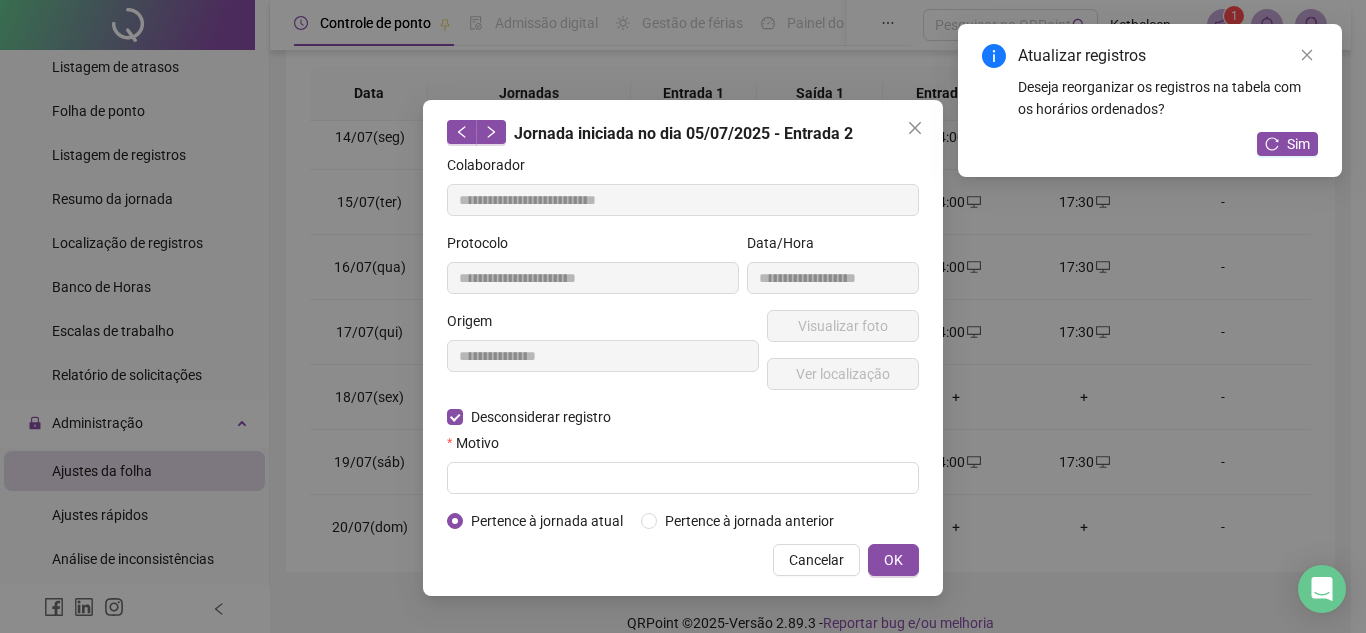 type on "**********" 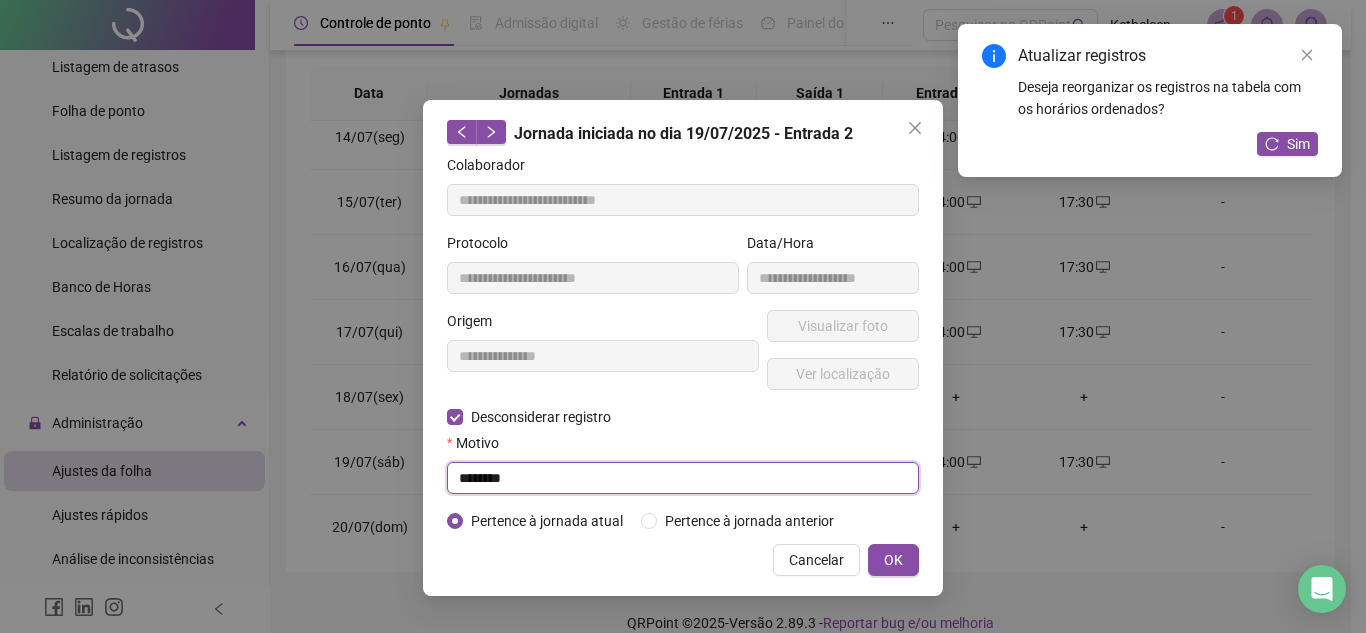 click on "********" at bounding box center (683, 478) 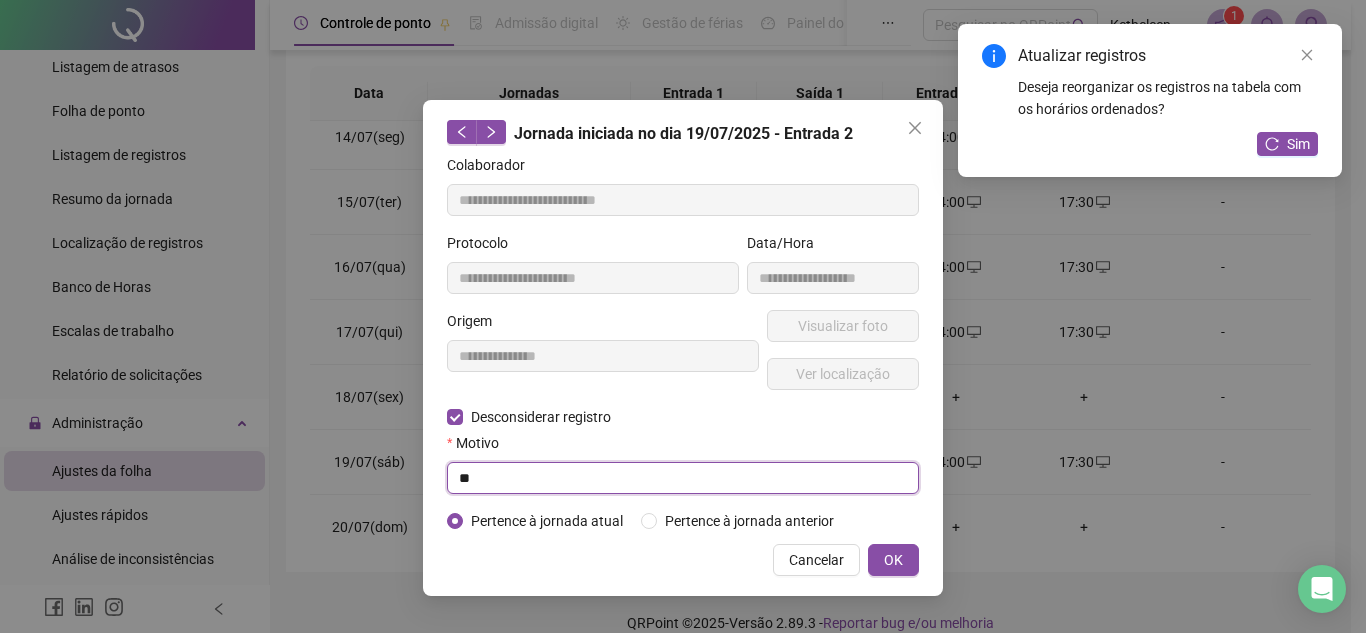 type on "*" 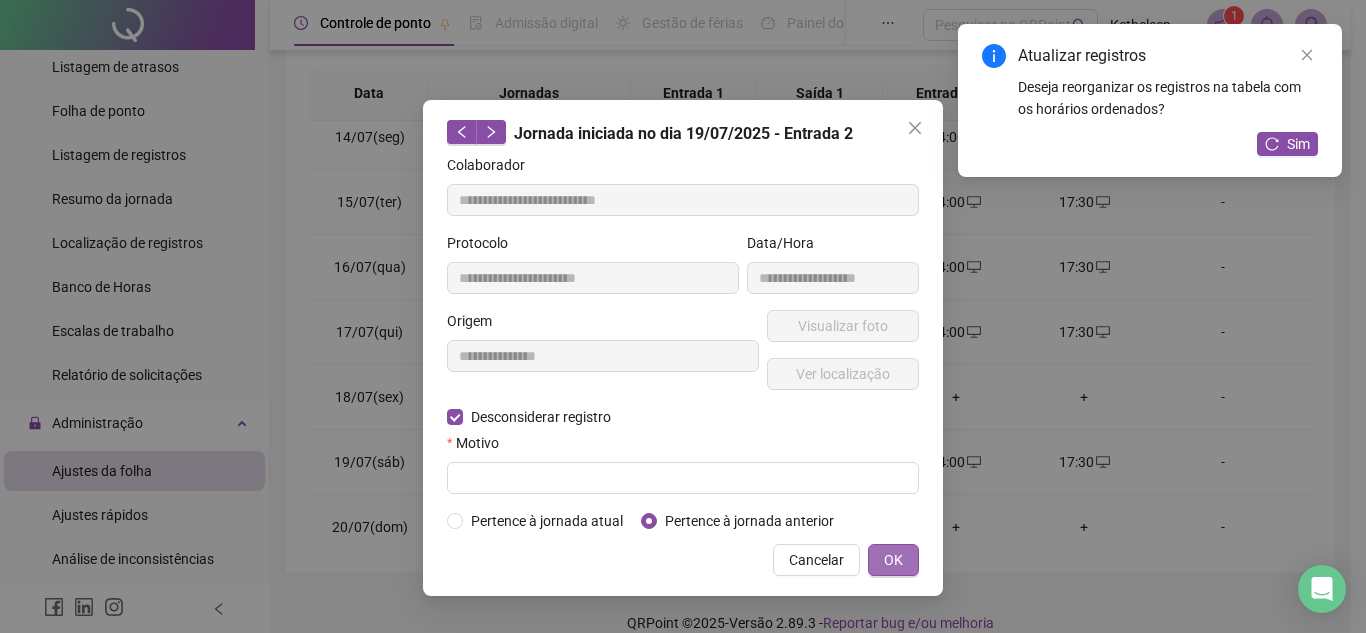 click on "OK" at bounding box center [893, 560] 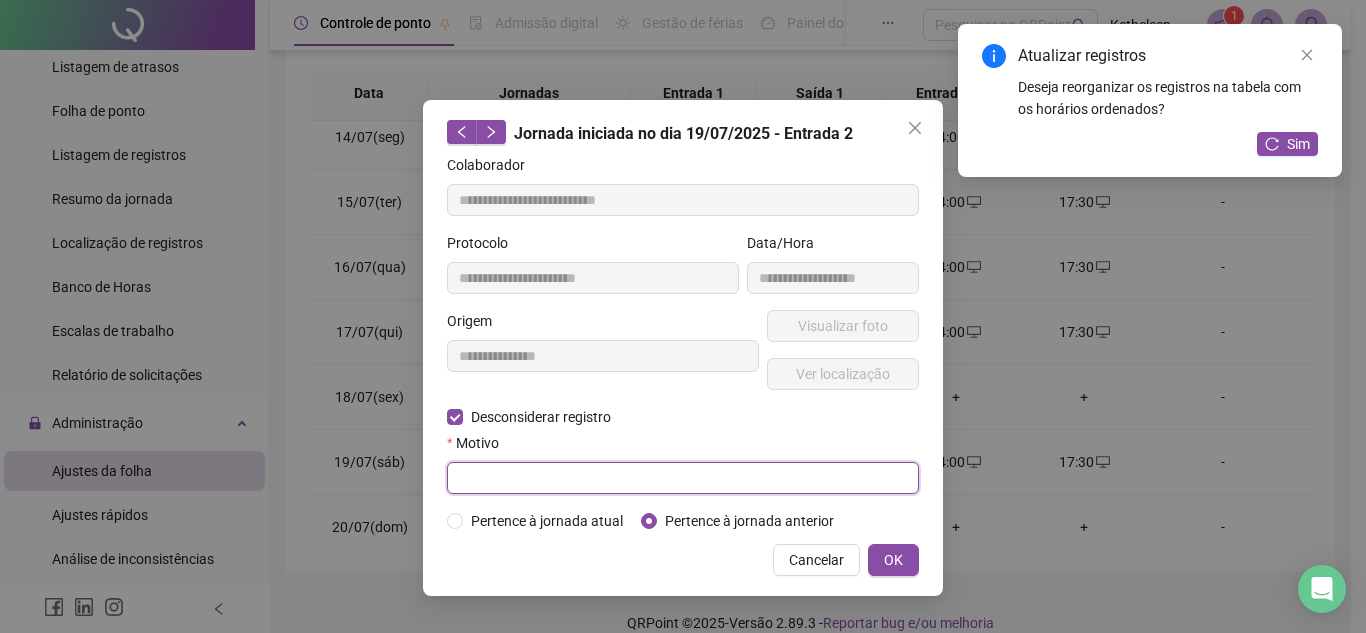 click at bounding box center [683, 478] 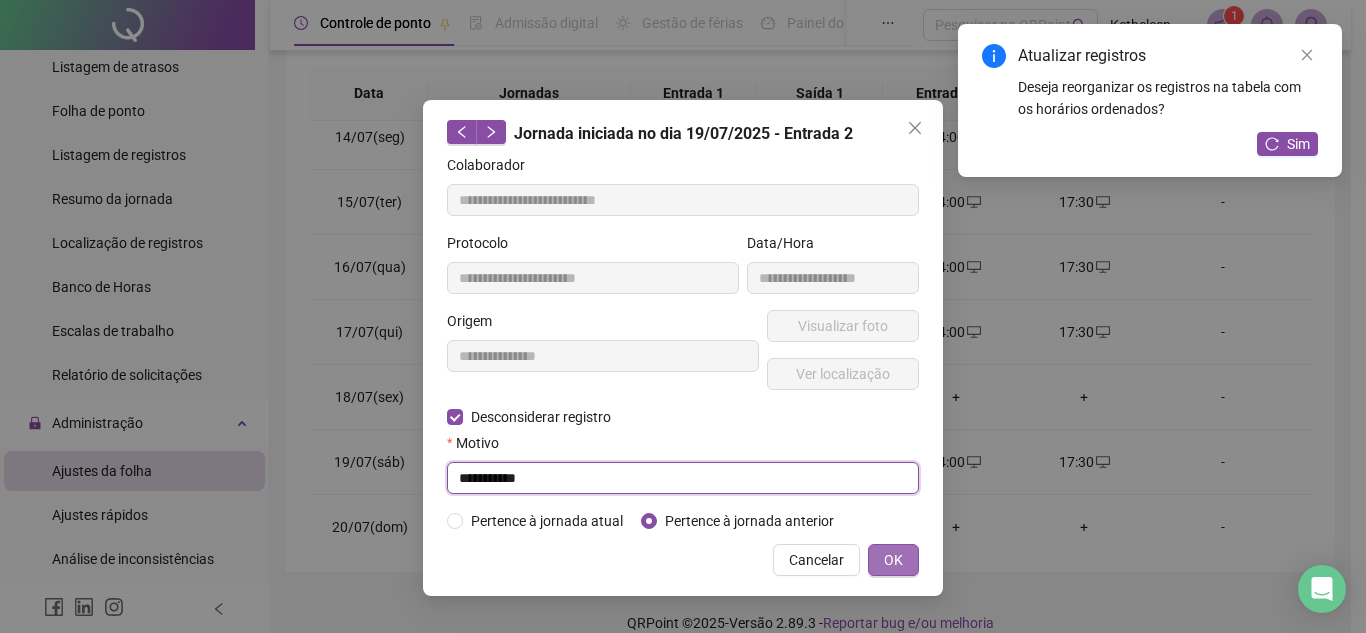 type on "**********" 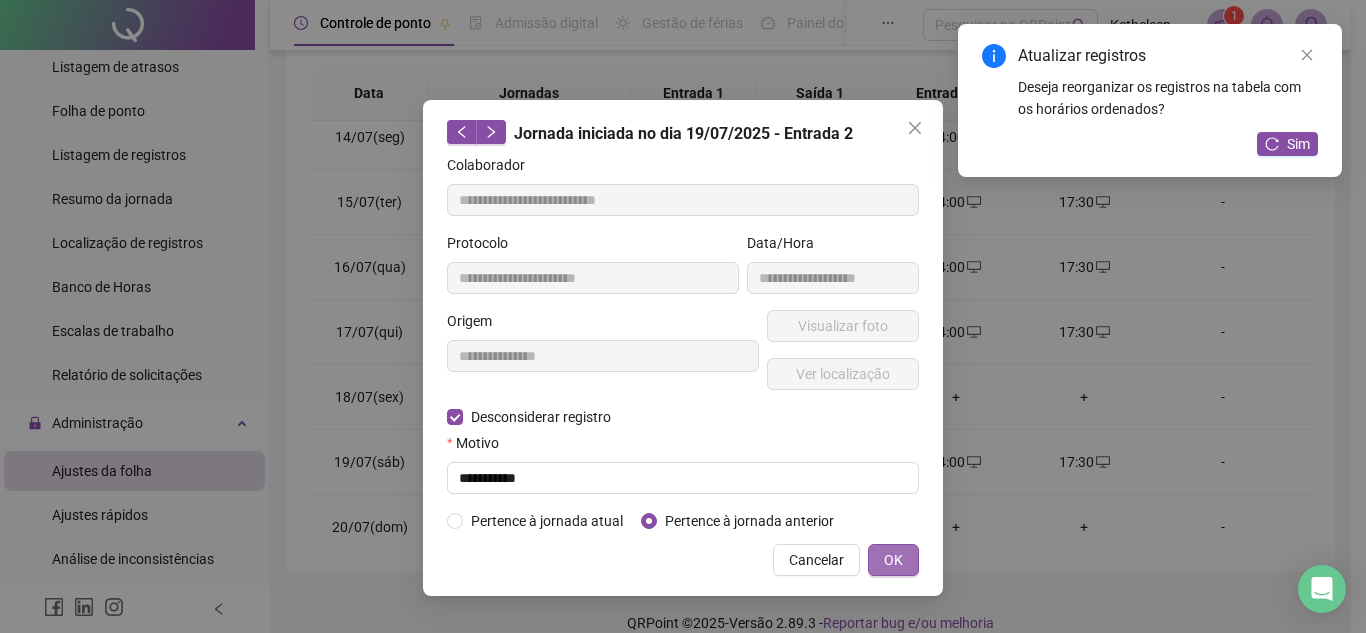 click on "OK" at bounding box center [893, 560] 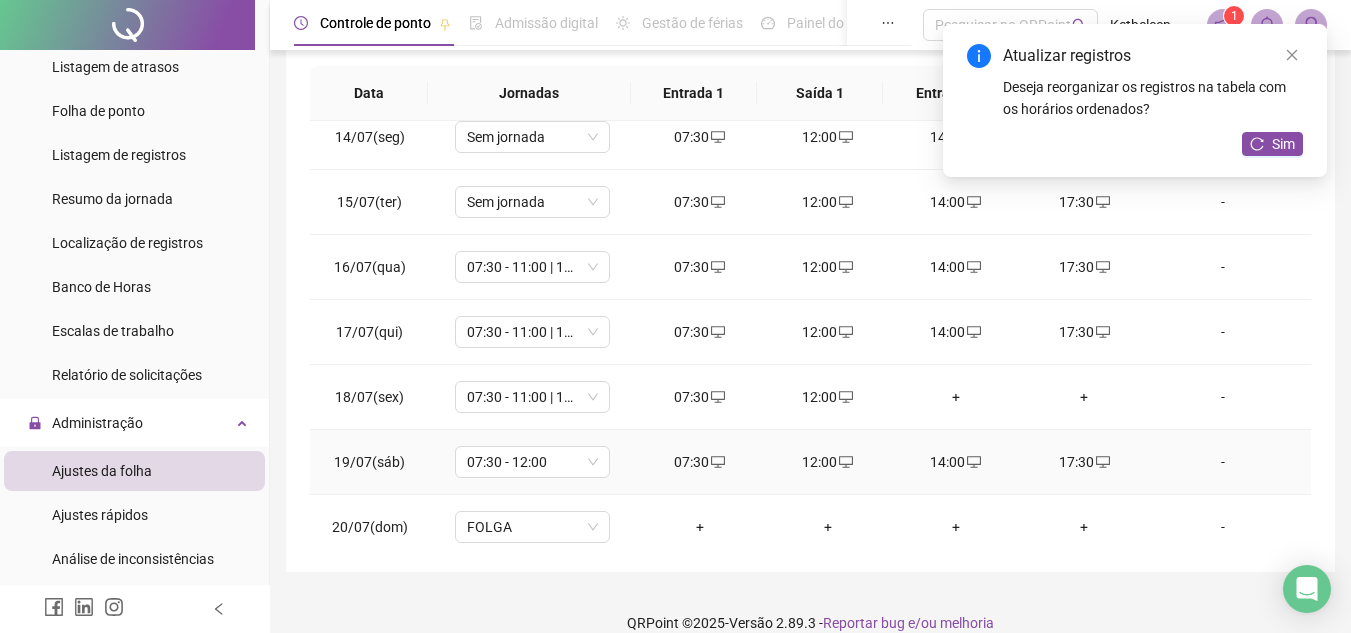 click on "14:00" at bounding box center (956, 462) 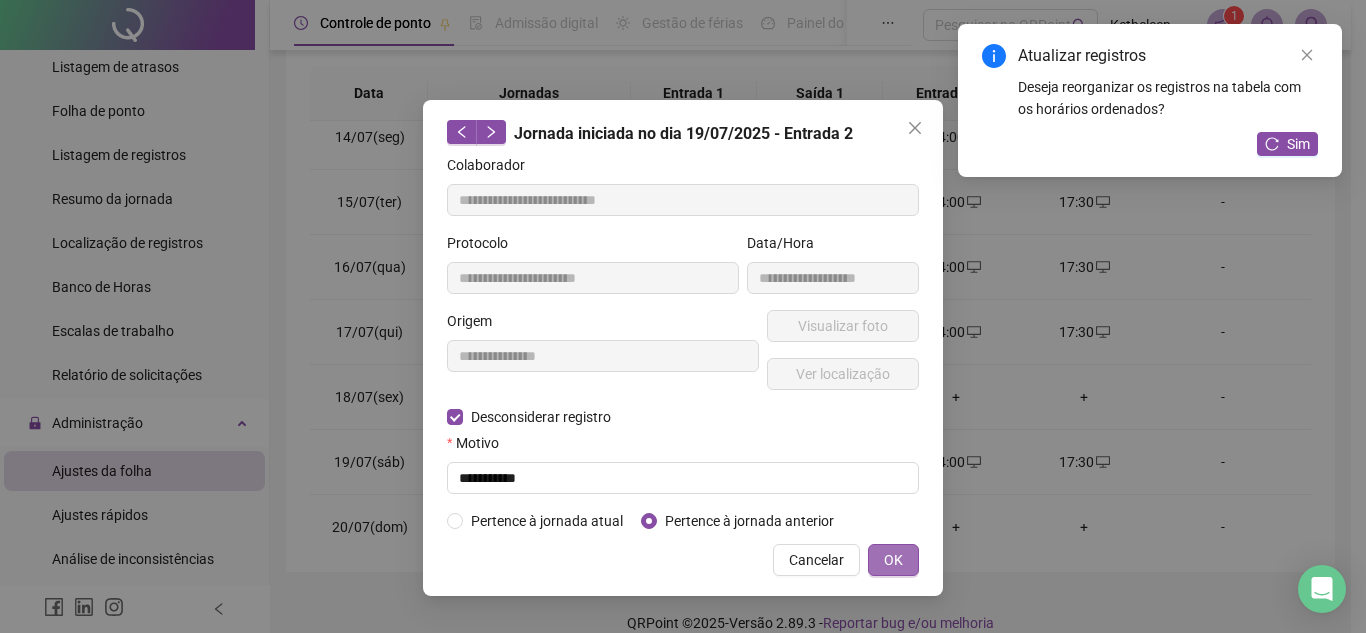 click on "OK" at bounding box center [893, 560] 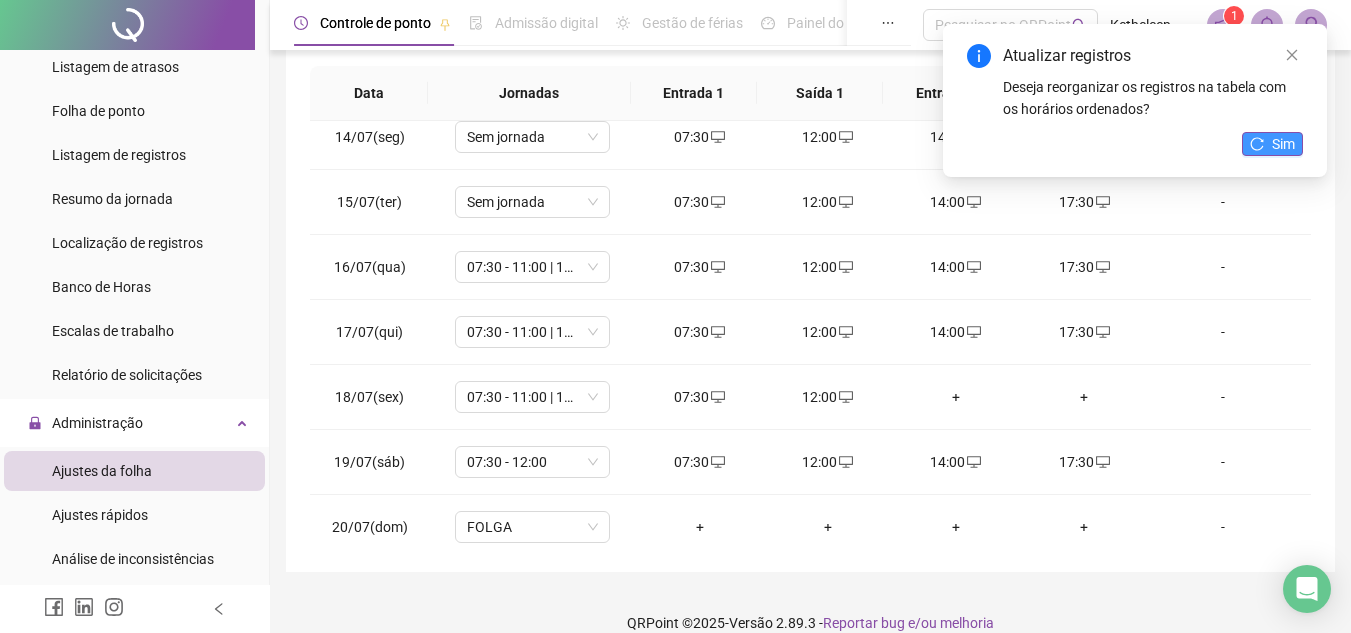 click 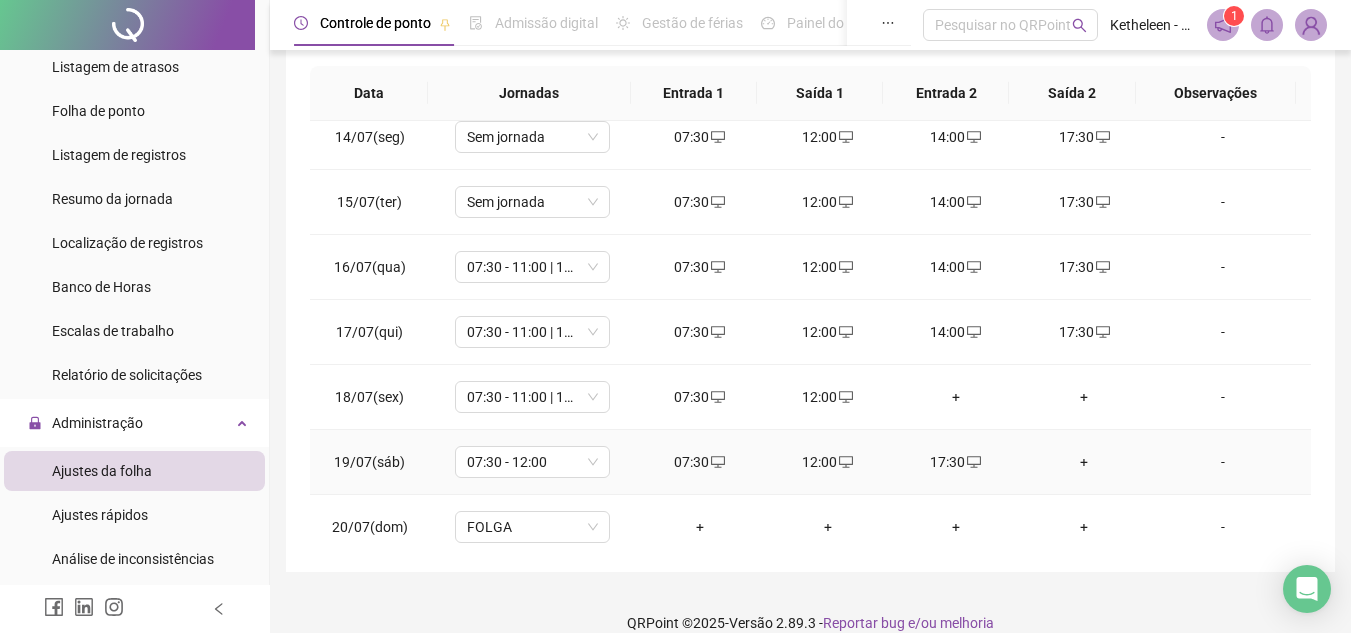 click on "17:30" at bounding box center [956, 462] 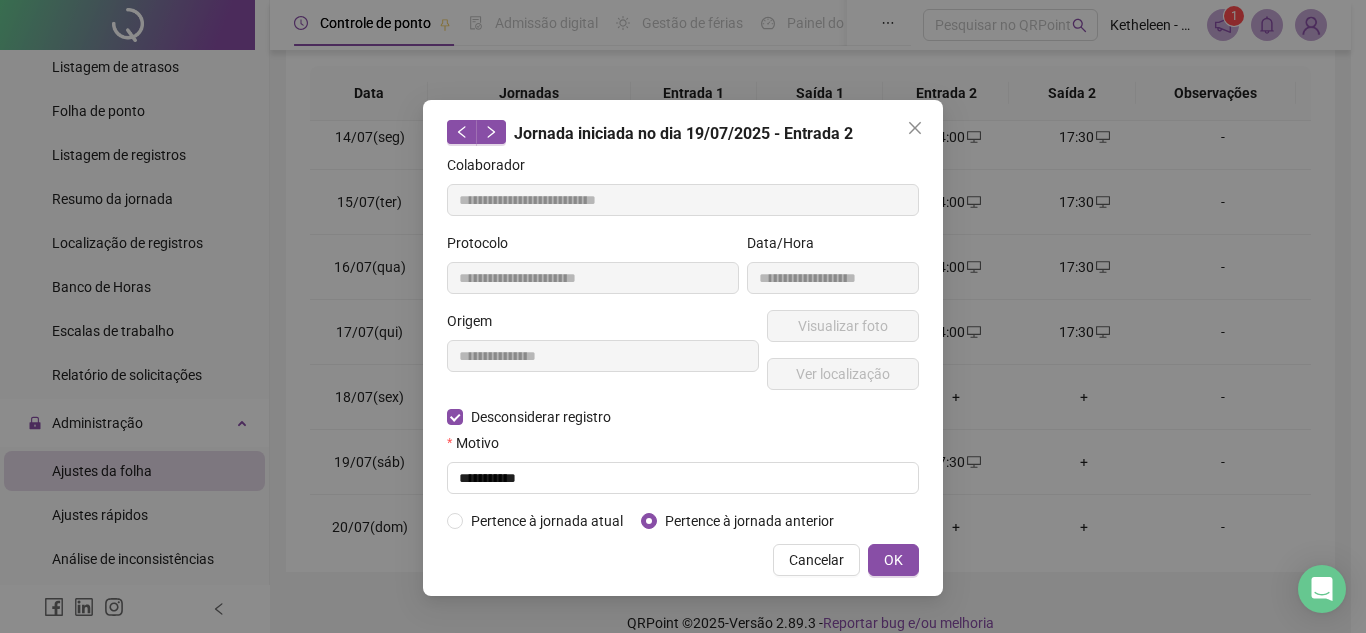 type on "**********" 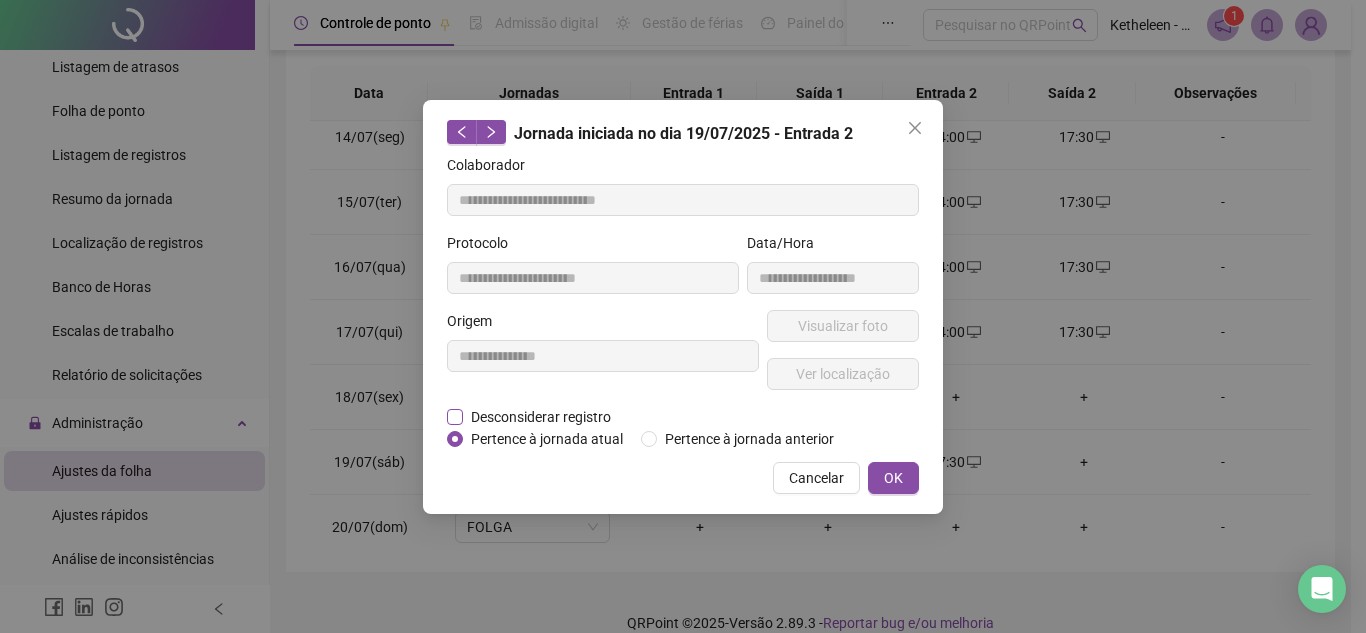 click on "Desconsiderar registro" at bounding box center (541, 417) 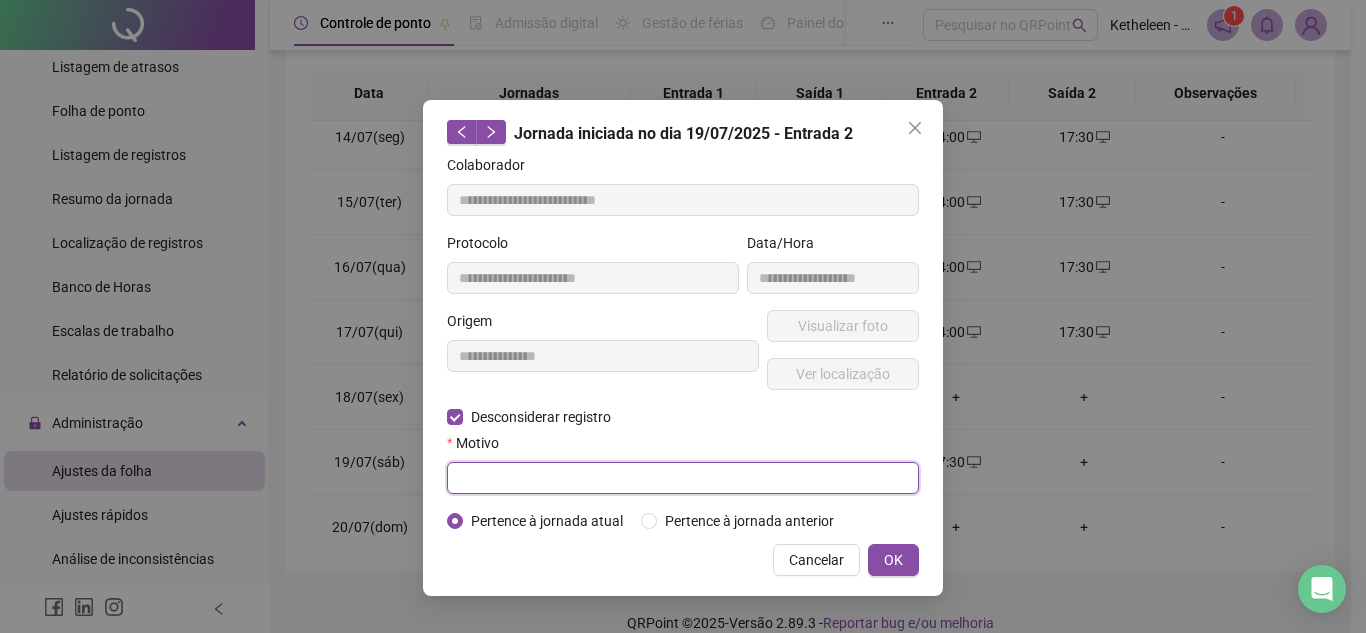 click at bounding box center (683, 478) 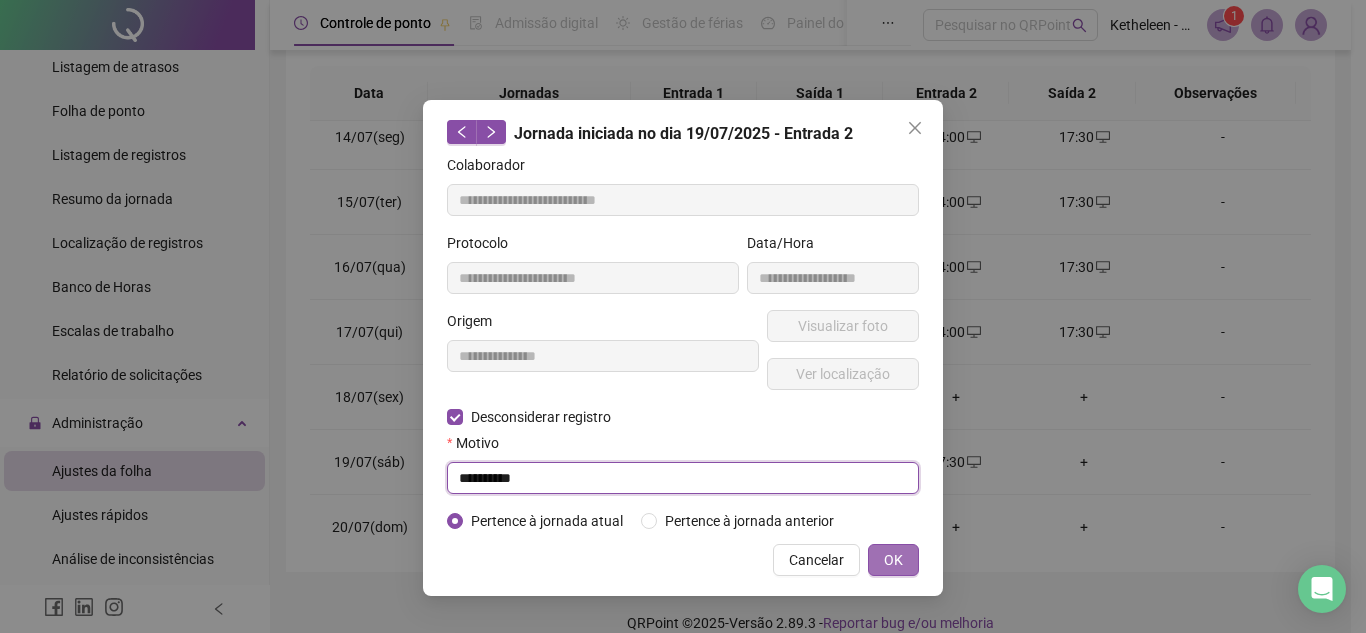 type on "**********" 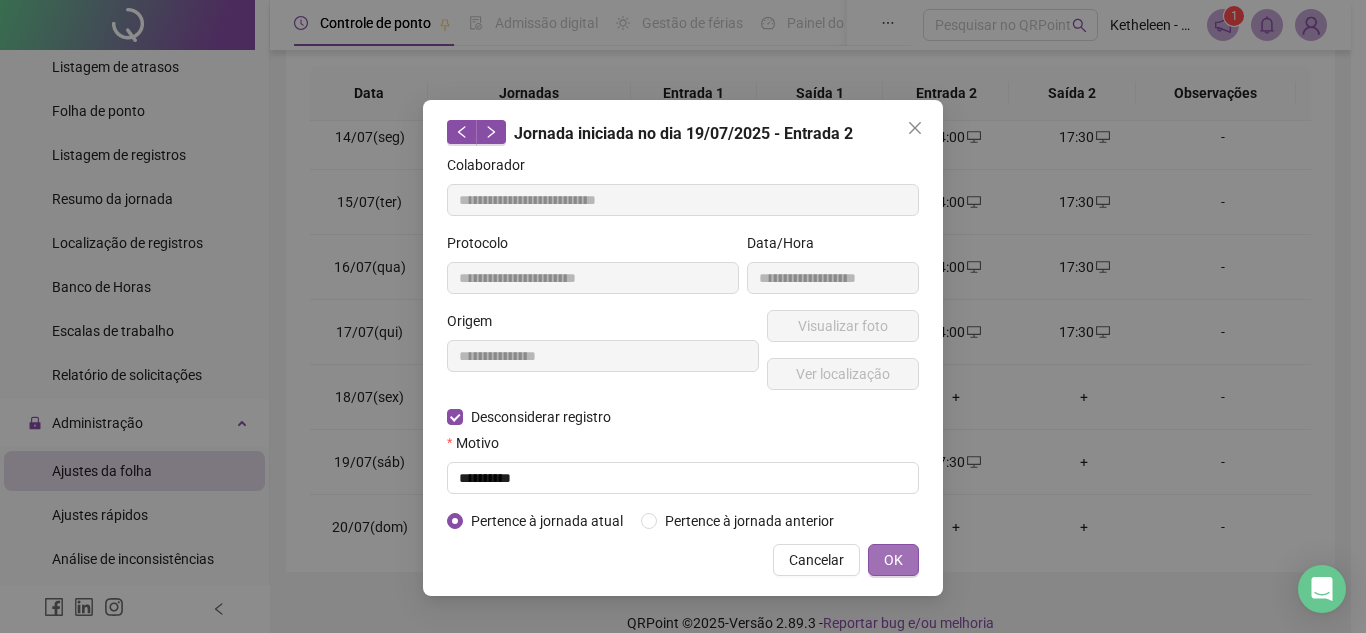 click on "OK" at bounding box center [893, 560] 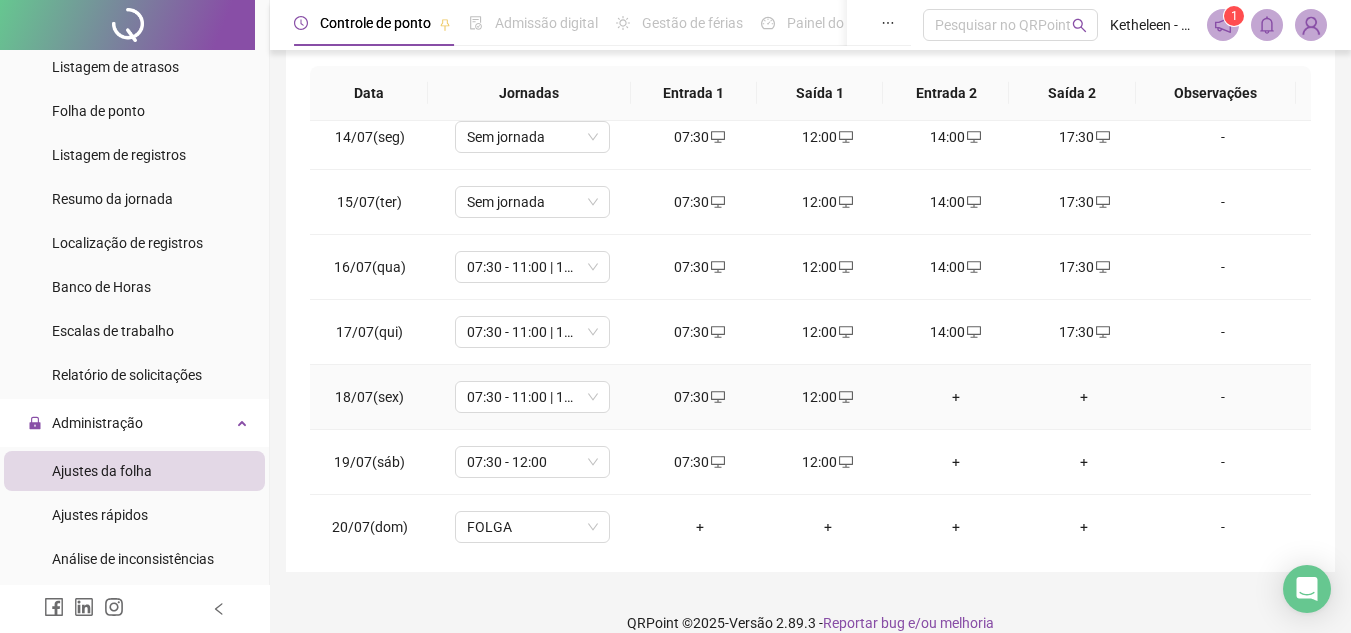 click on "+" at bounding box center [956, 397] 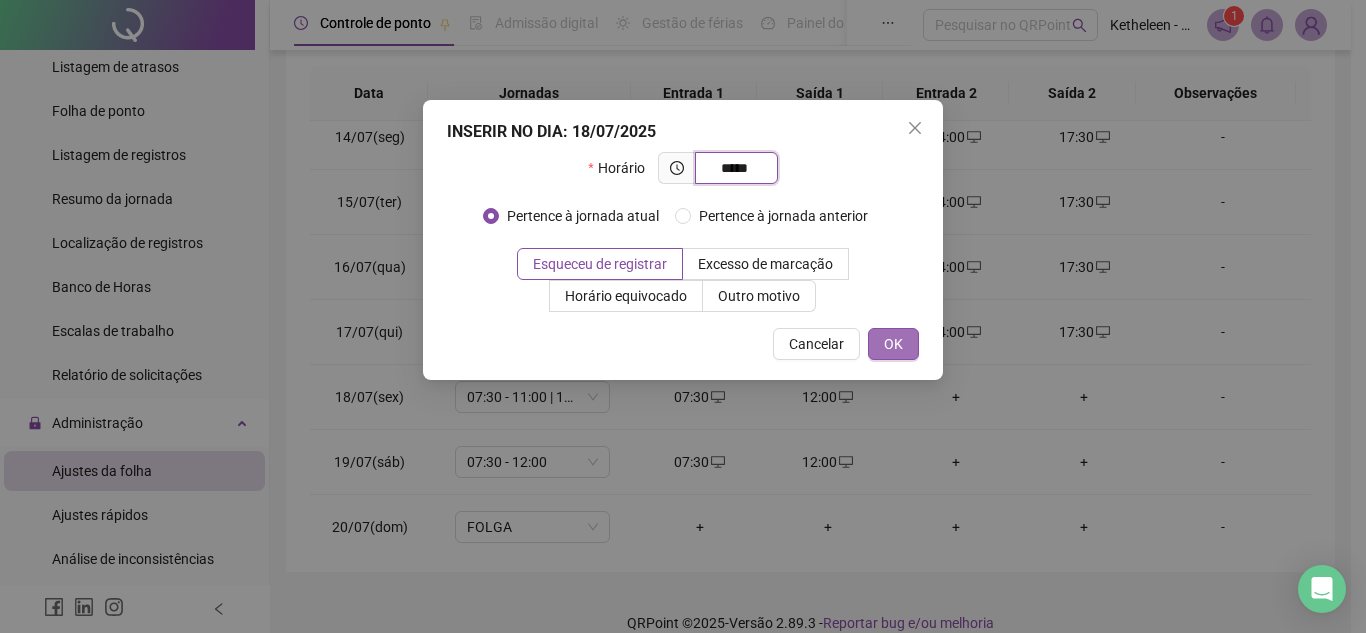 type on "*****" 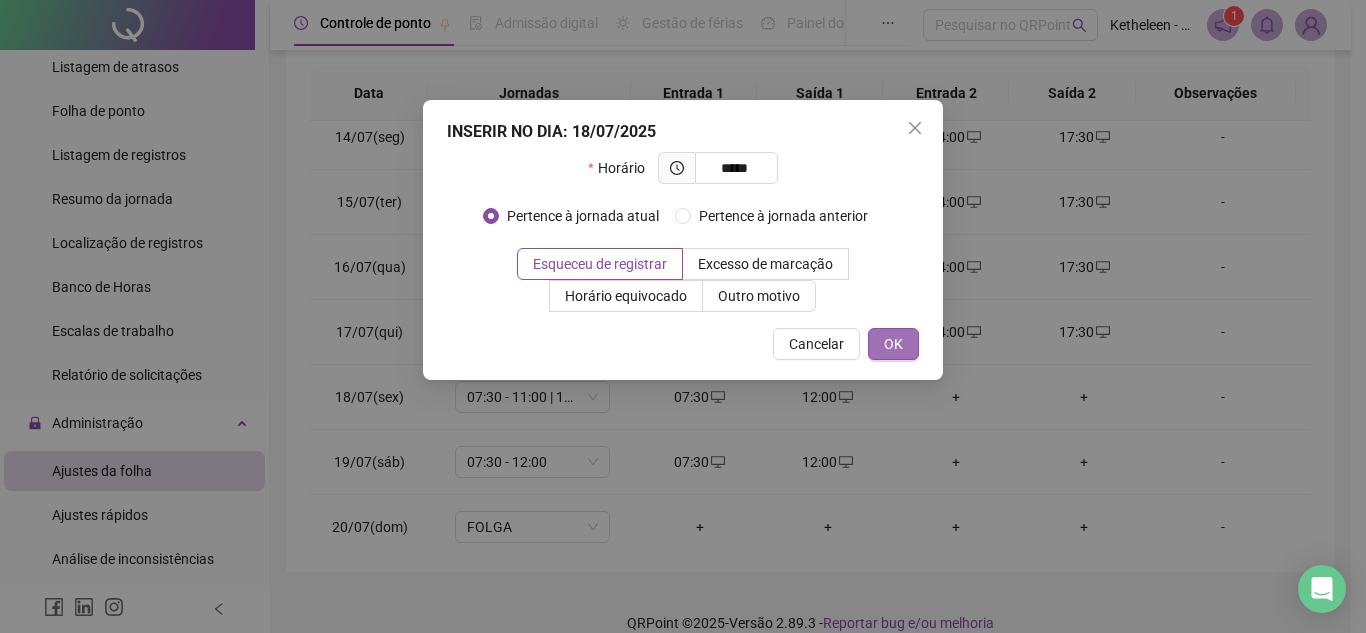 click on "OK" at bounding box center (893, 344) 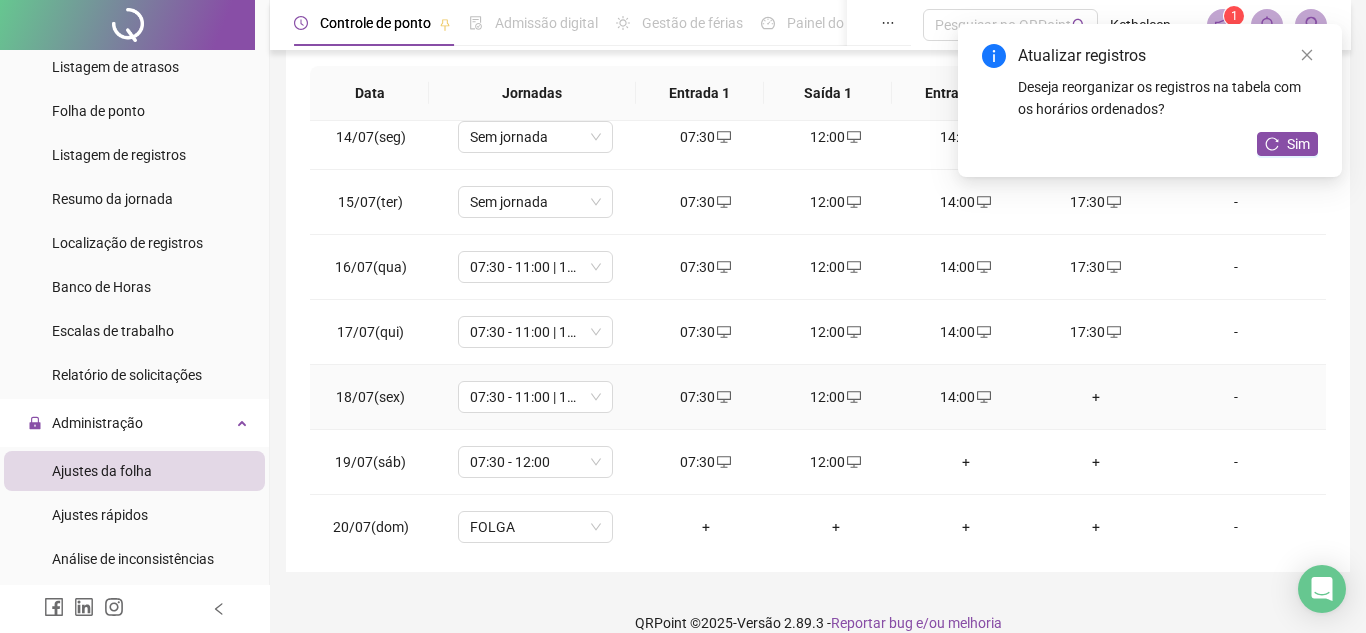 click on "+" at bounding box center (1096, 397) 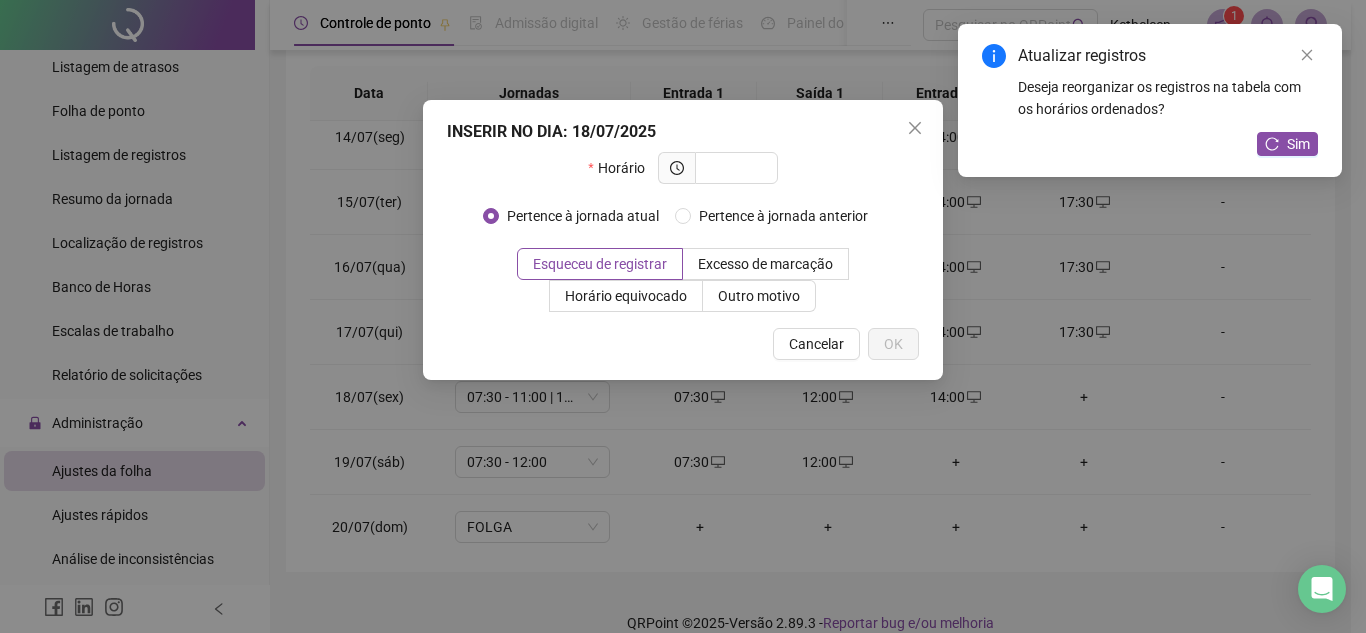 click on "INSERIR NO DIA :   18/07/2025 Horário Pertence à jornada atual Pertence à jornada anterior Esqueceu de registrar Excesso de marcação Horário equivocado Outro motivo Motivo Cancelar OK" at bounding box center [683, 316] 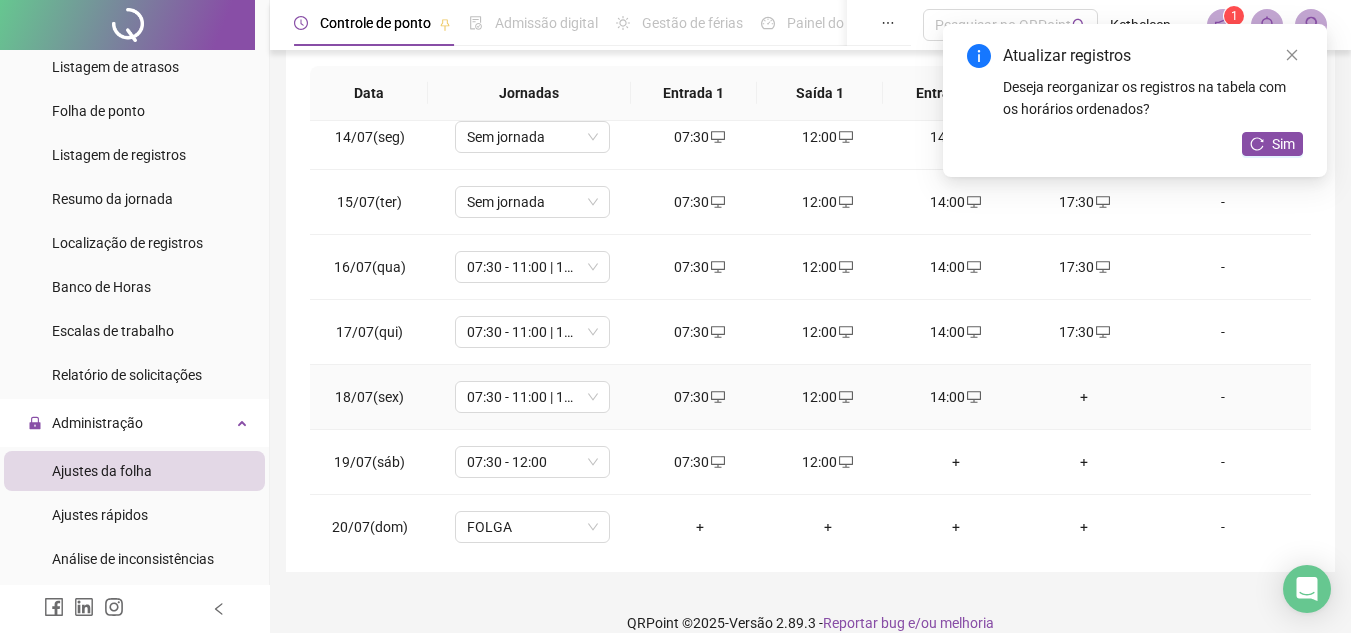 click on "+" at bounding box center (1084, 397) 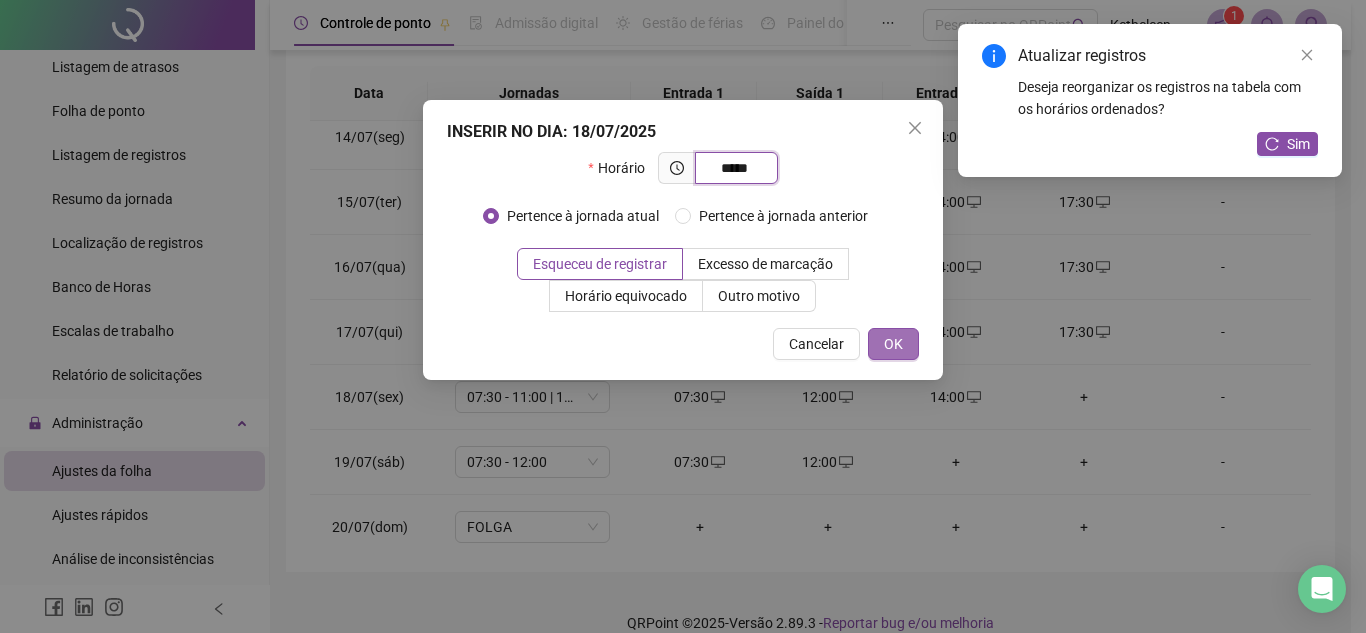type on "*****" 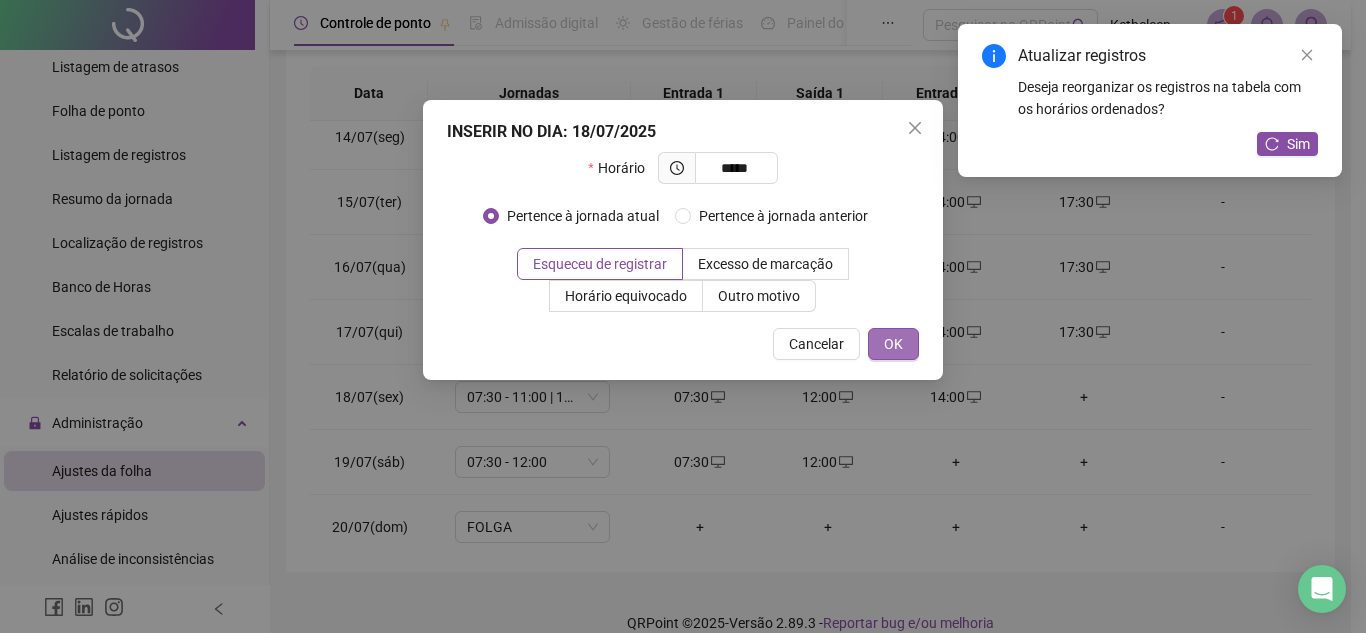 click on "OK" at bounding box center (893, 344) 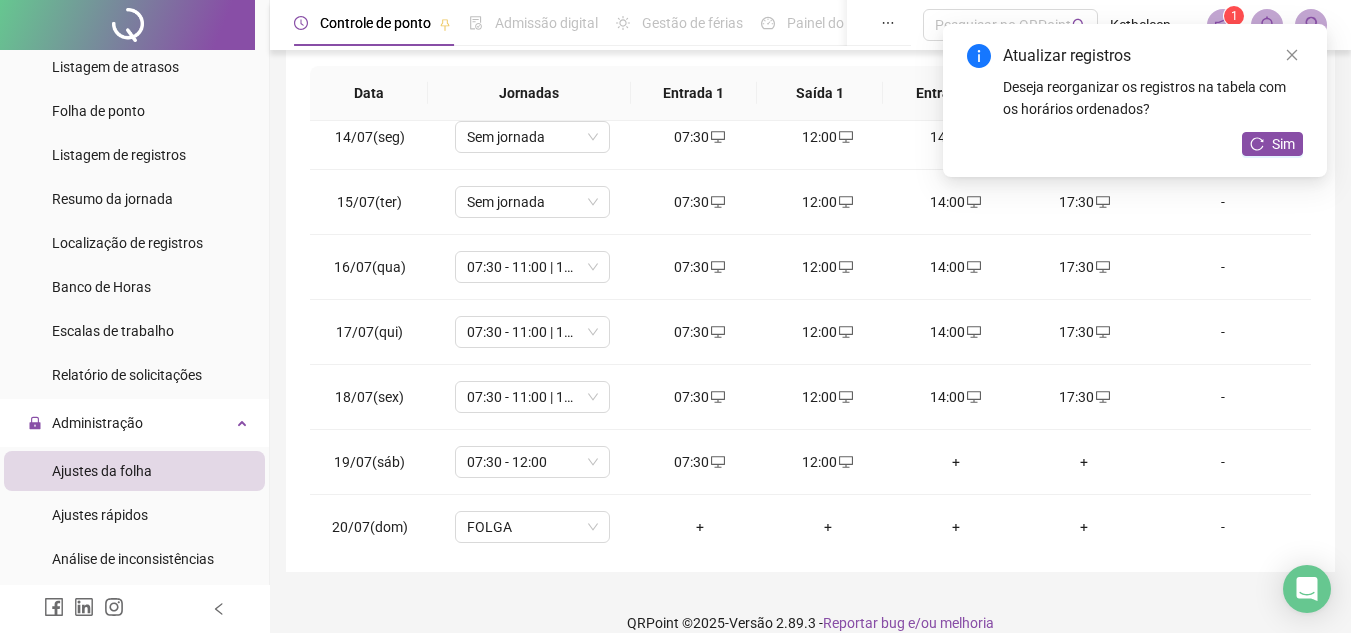 click 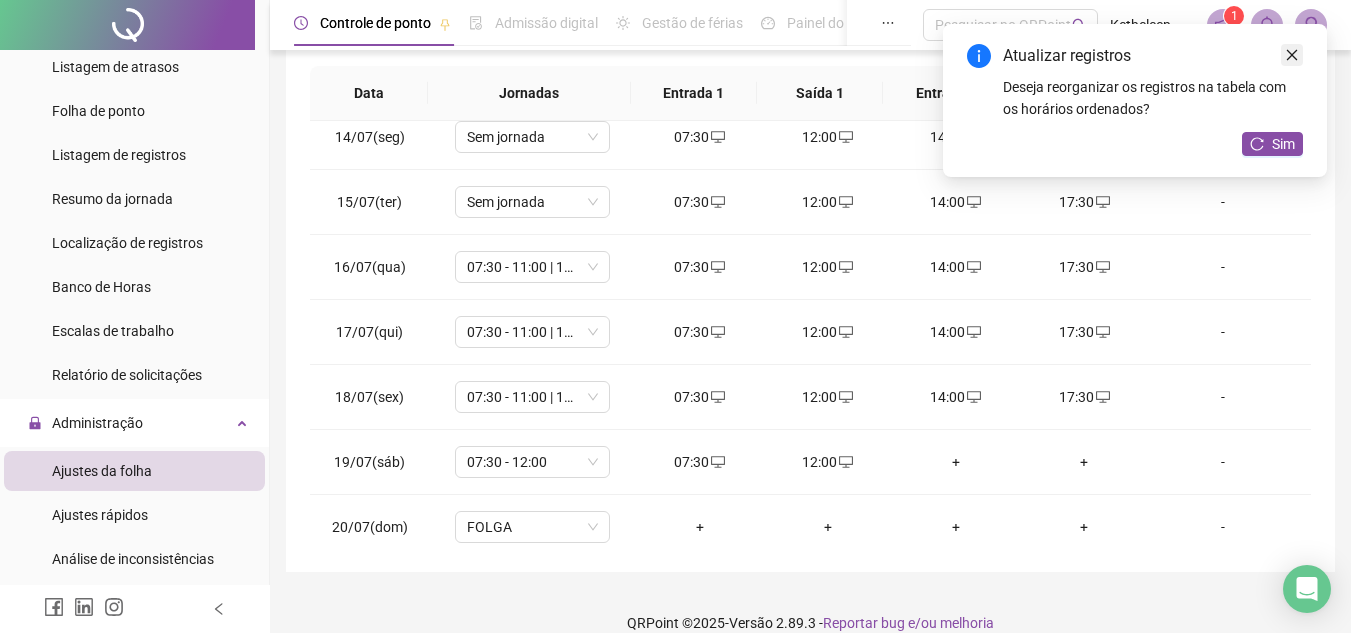 click 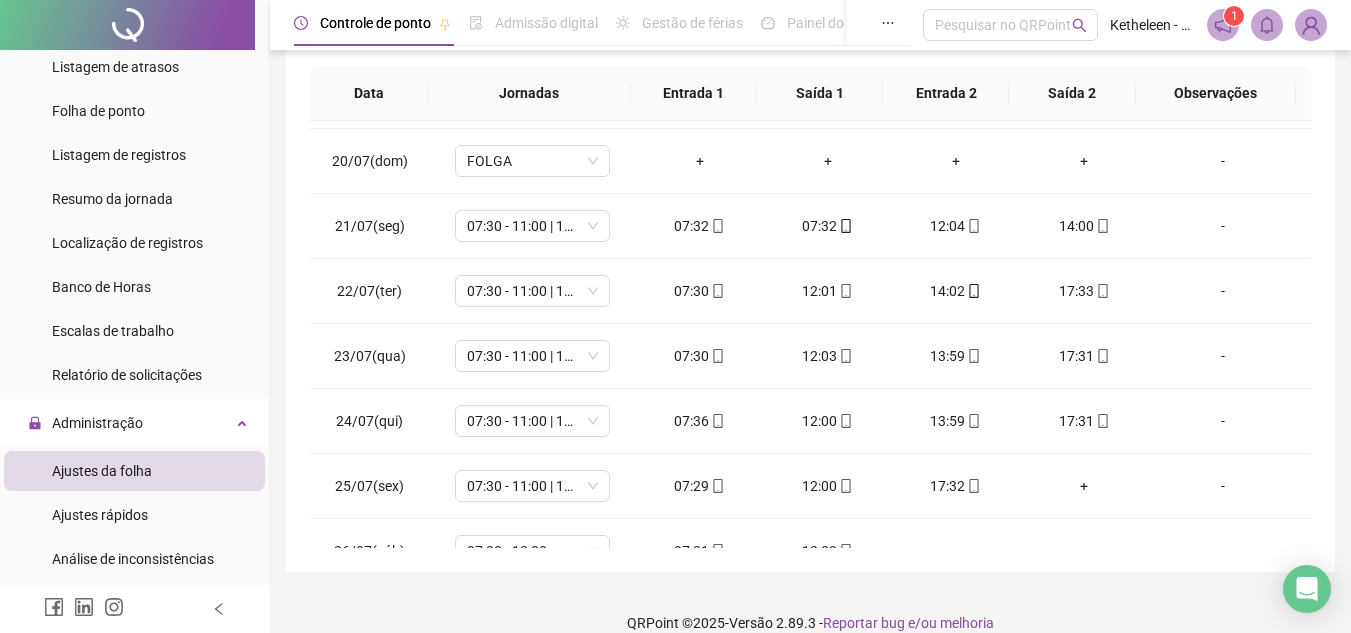 scroll, scrollTop: 1237, scrollLeft: 0, axis: vertical 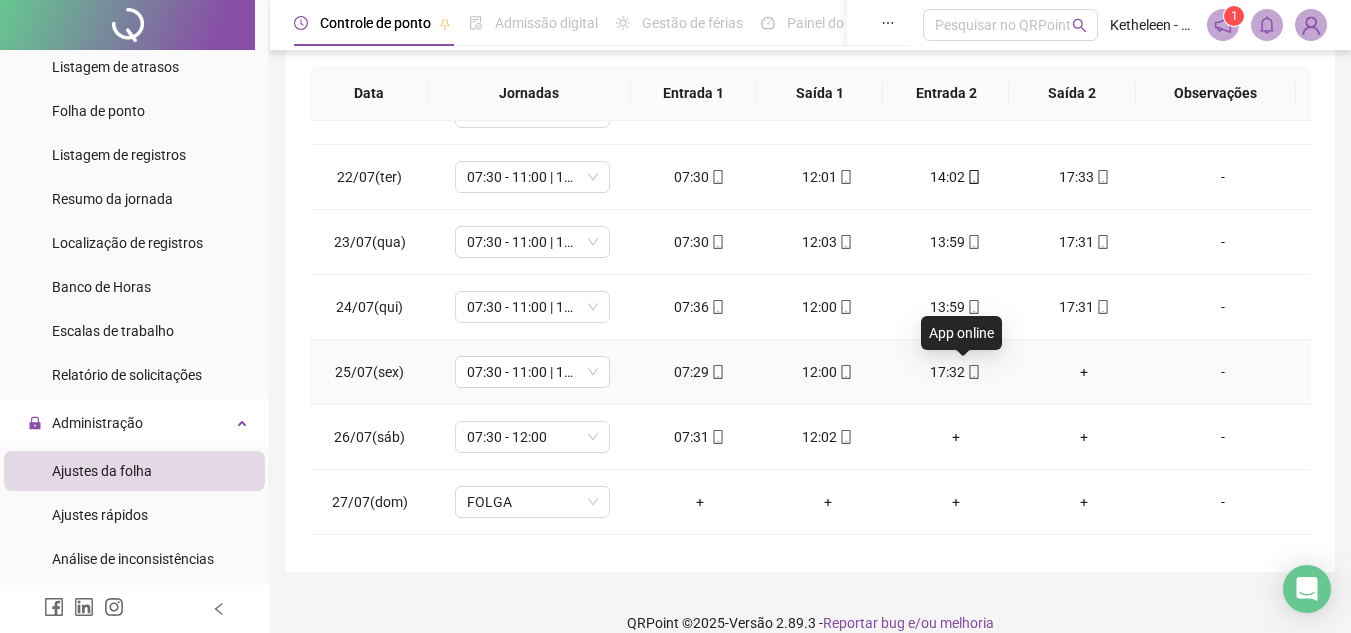 click 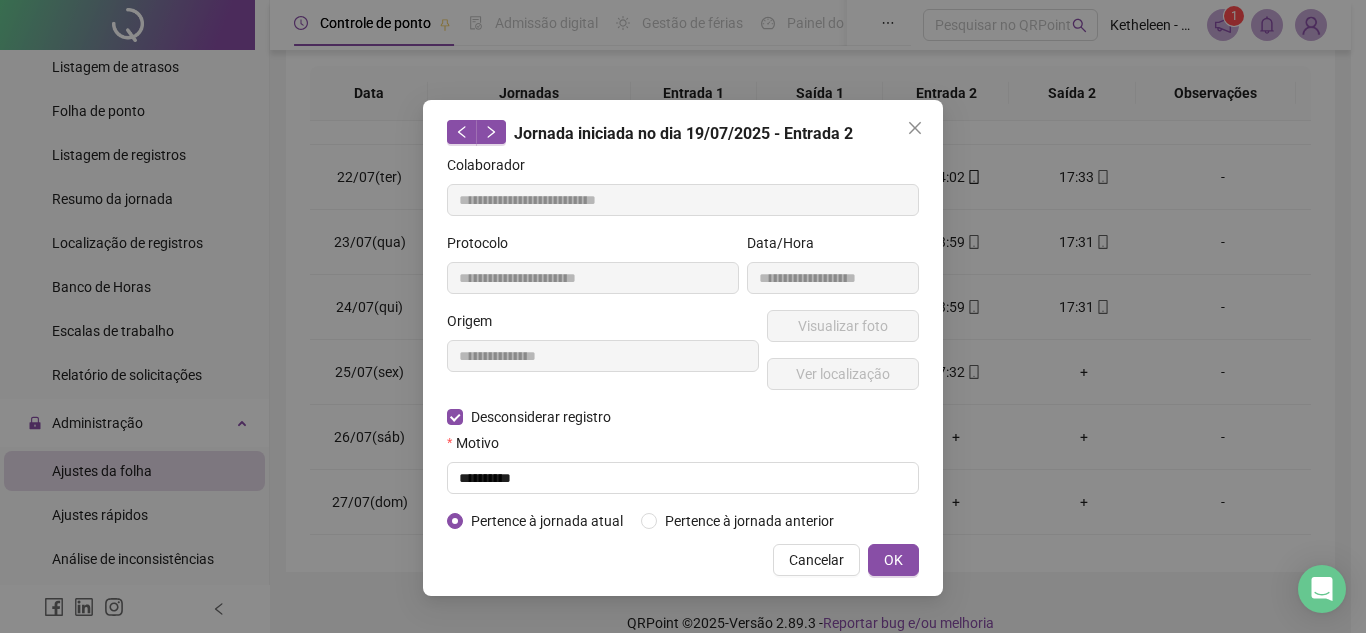 type on "**********" 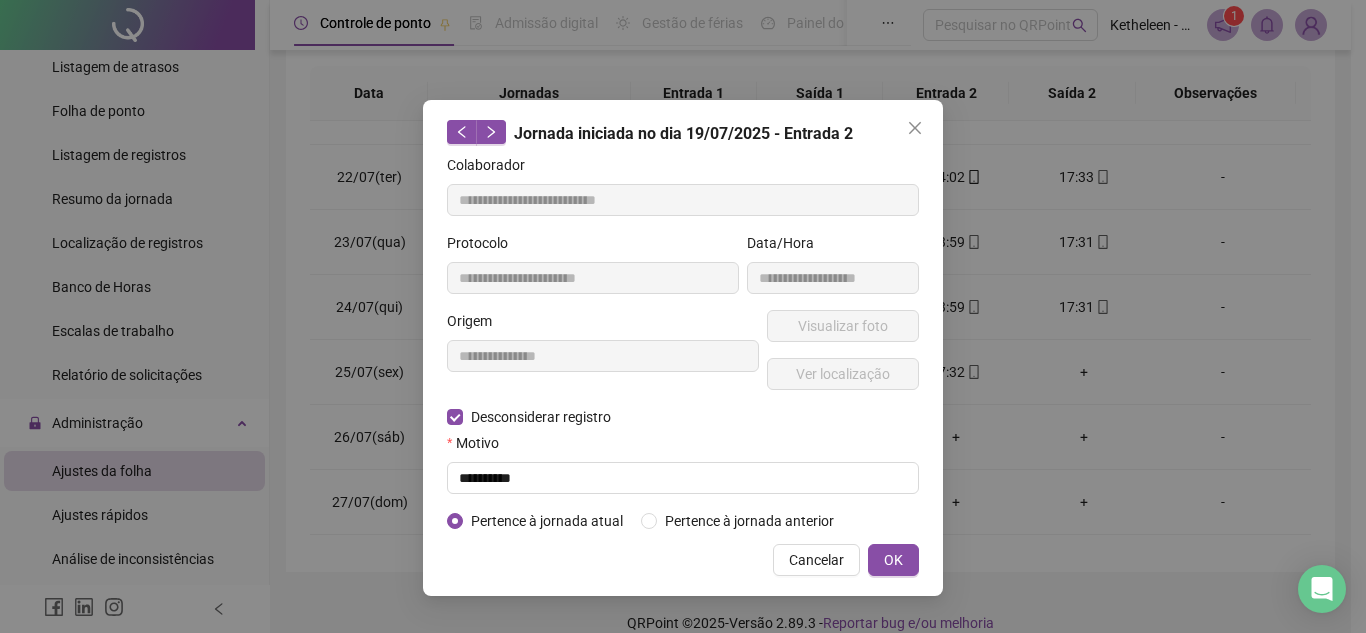 type on "**********" 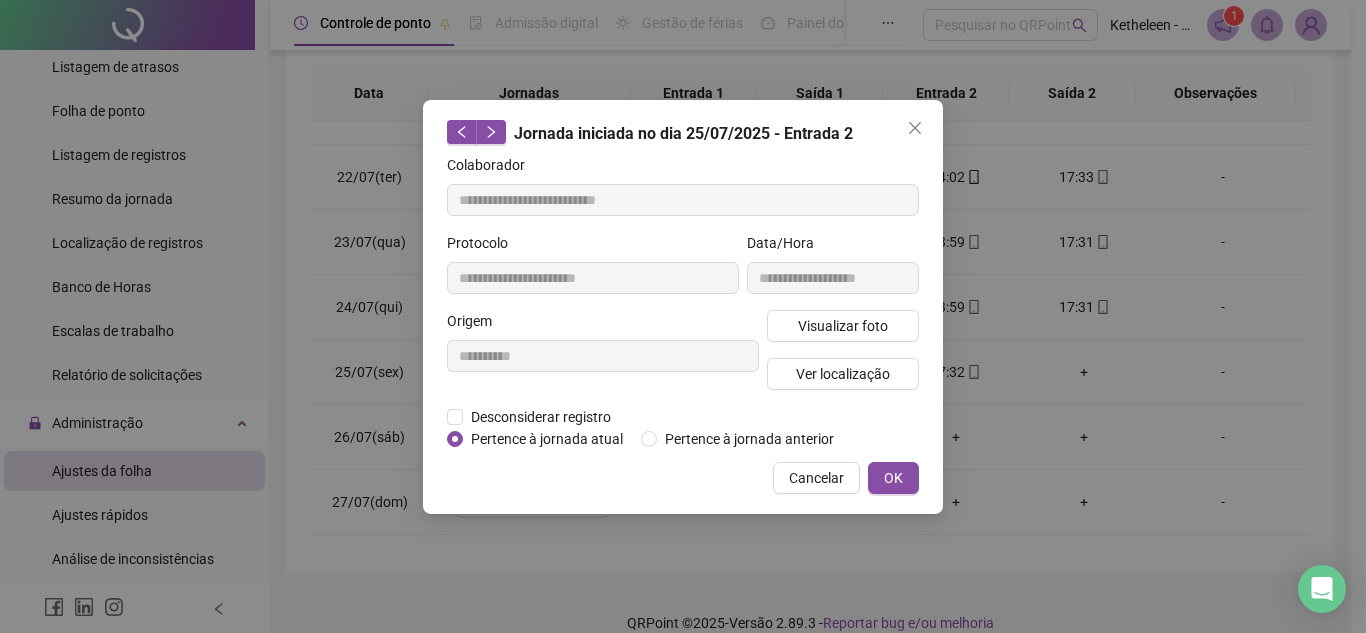 click on "Cancelar OK" at bounding box center (683, 478) 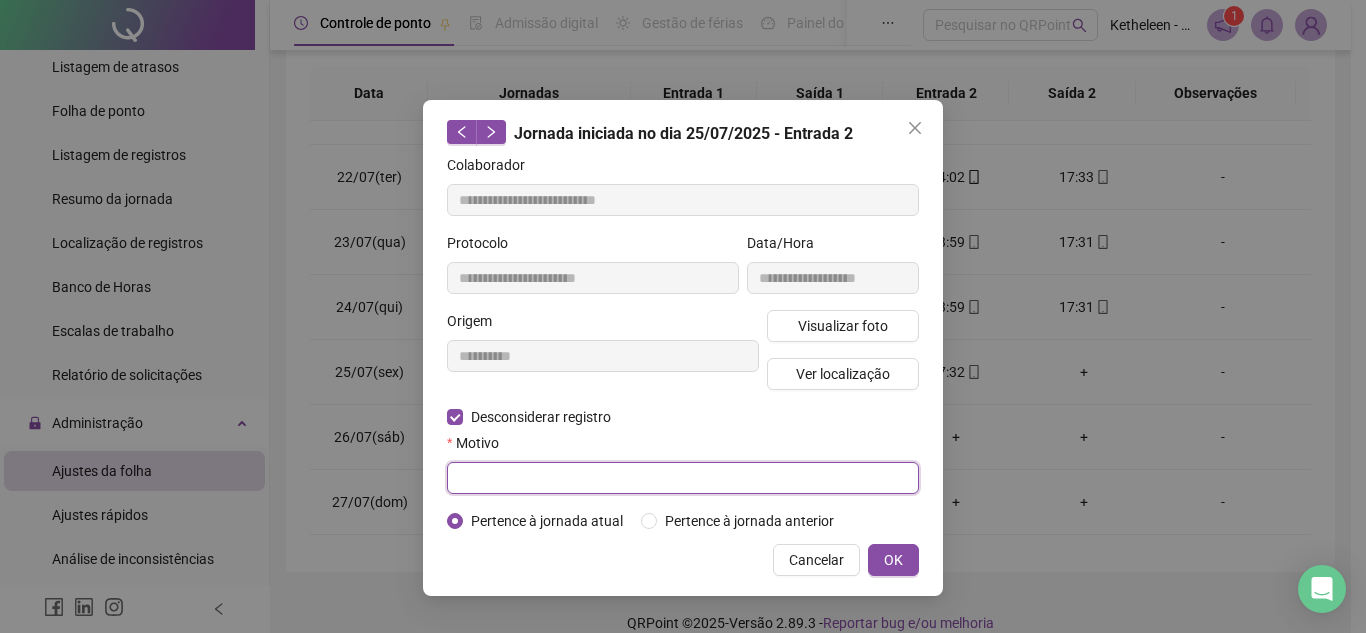 click at bounding box center (683, 478) 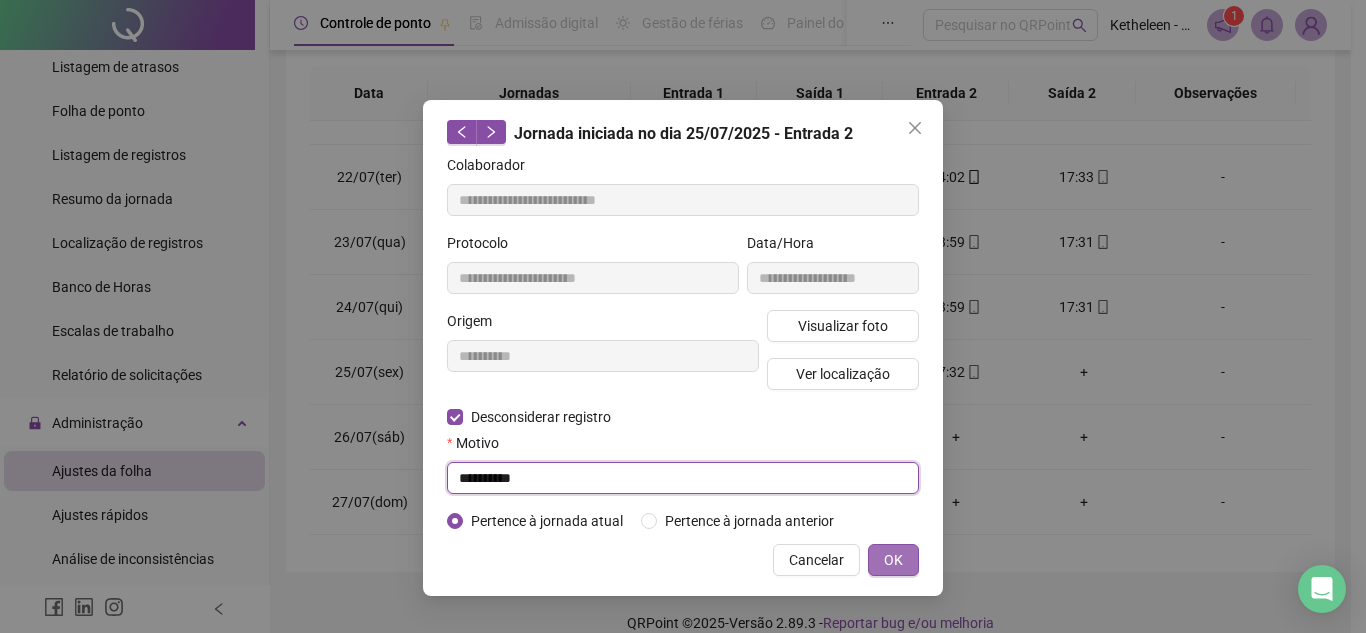 type on "**********" 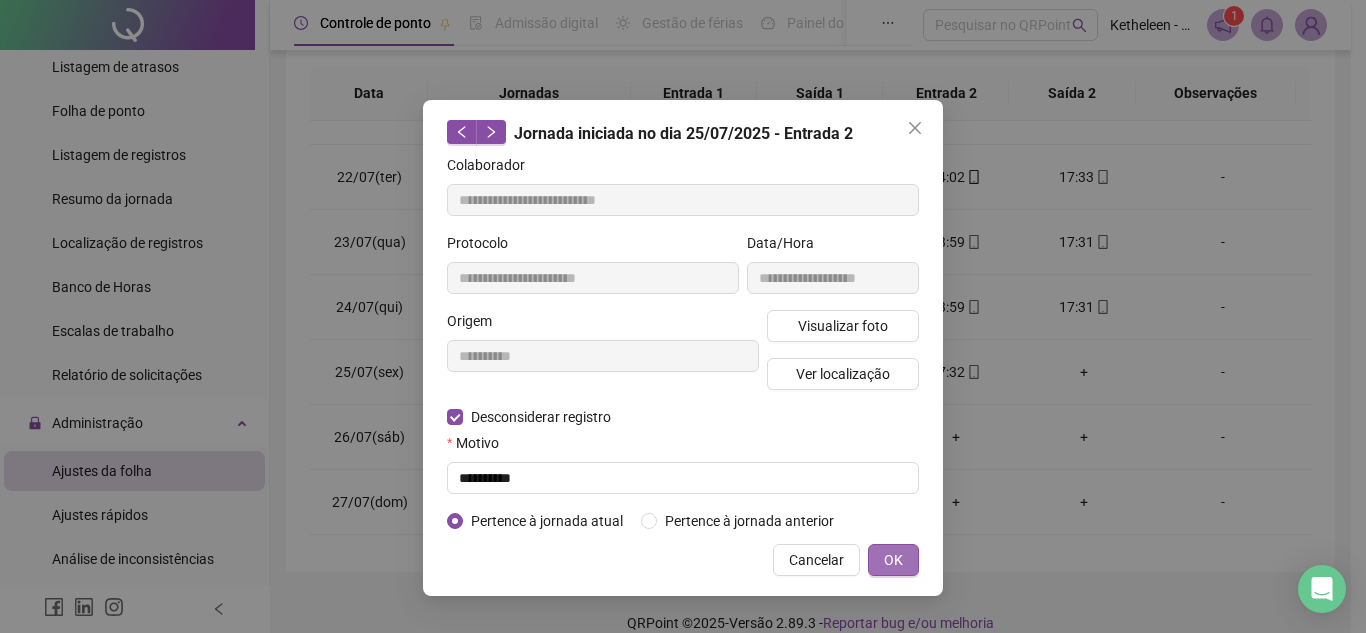 click on "OK" at bounding box center (893, 560) 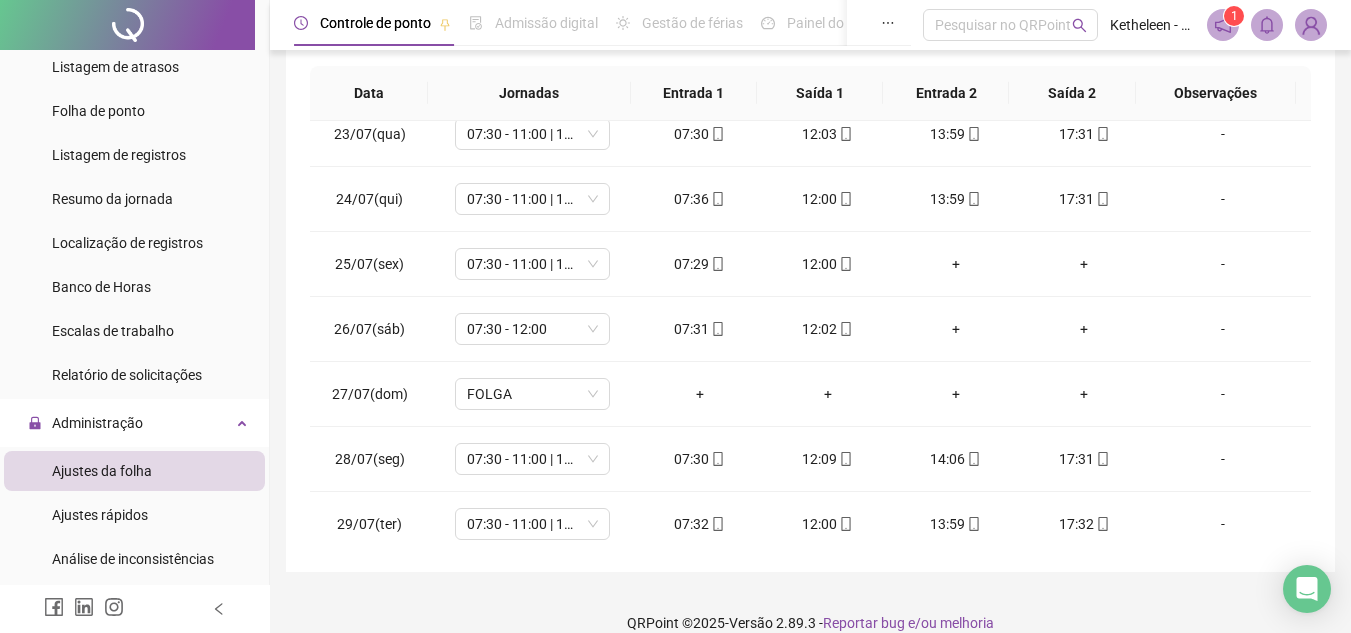 scroll, scrollTop: 1433, scrollLeft: 0, axis: vertical 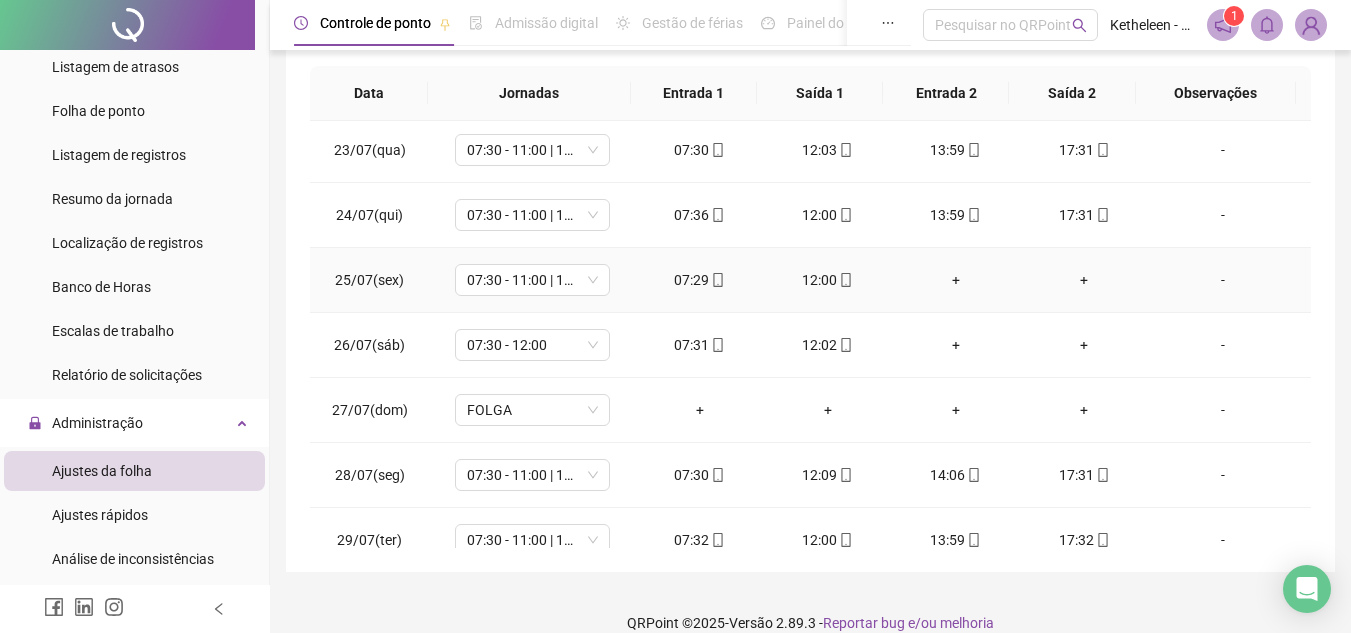 click on "+" at bounding box center (956, 280) 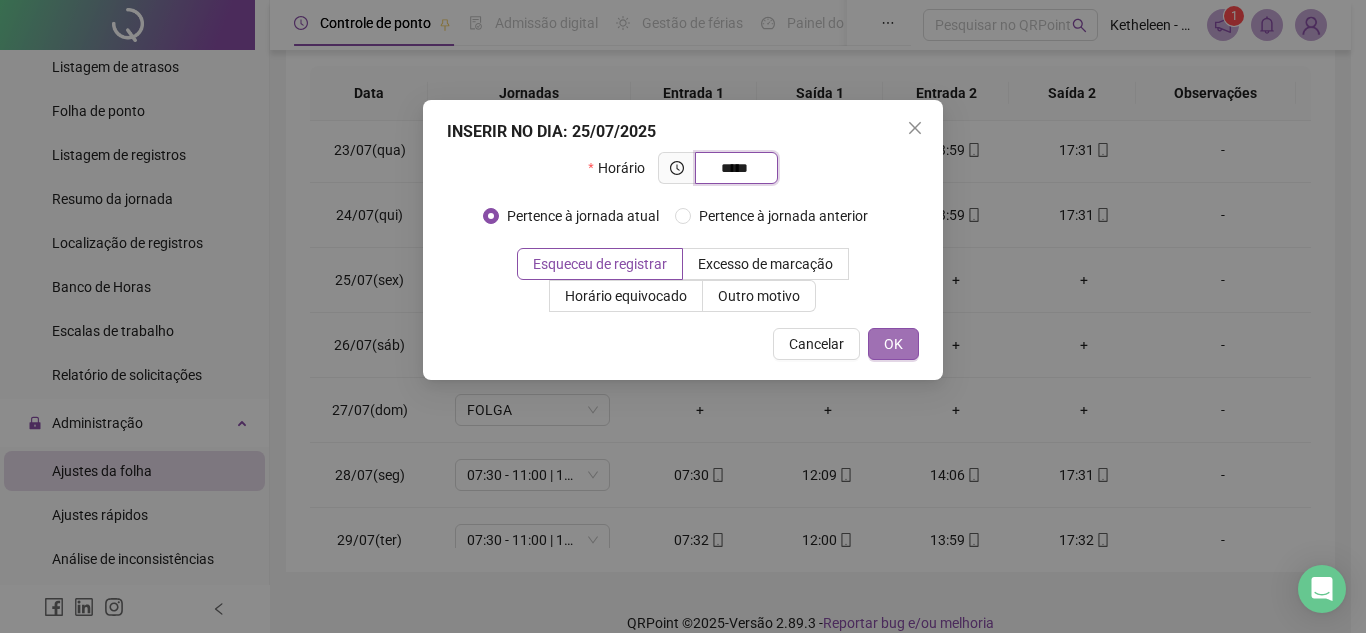 type on "*****" 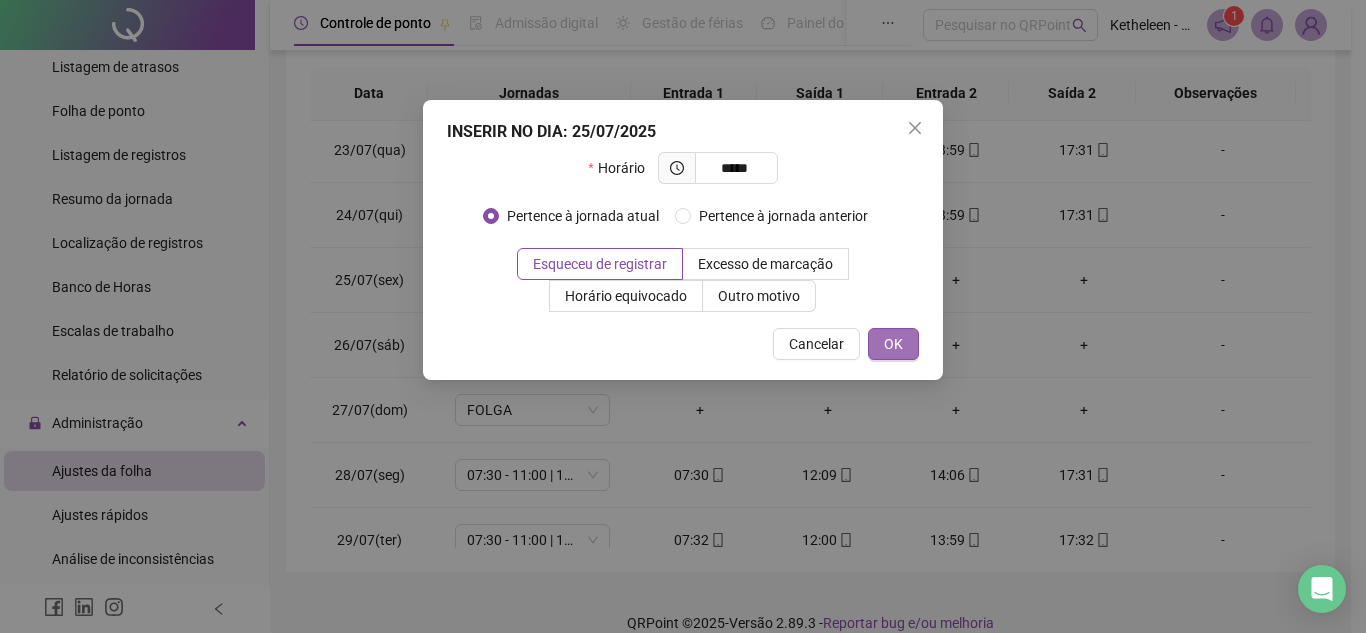 click on "OK" at bounding box center [893, 344] 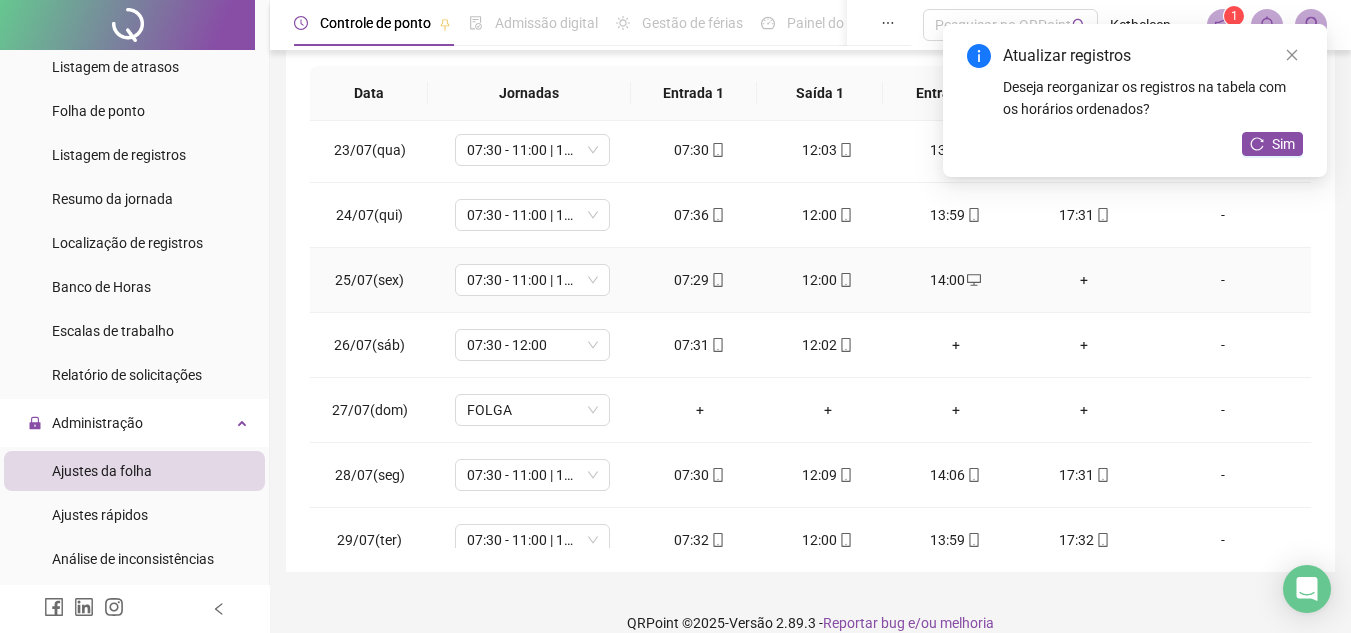 click on "+" at bounding box center [1084, 280] 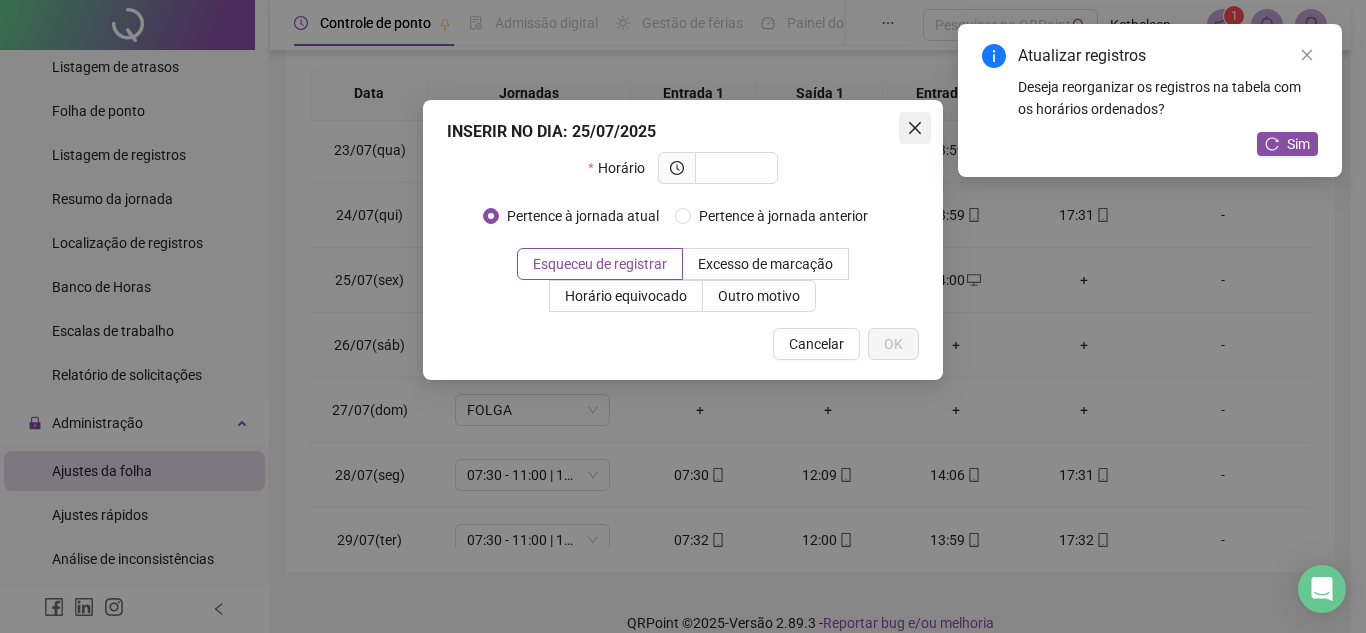 click 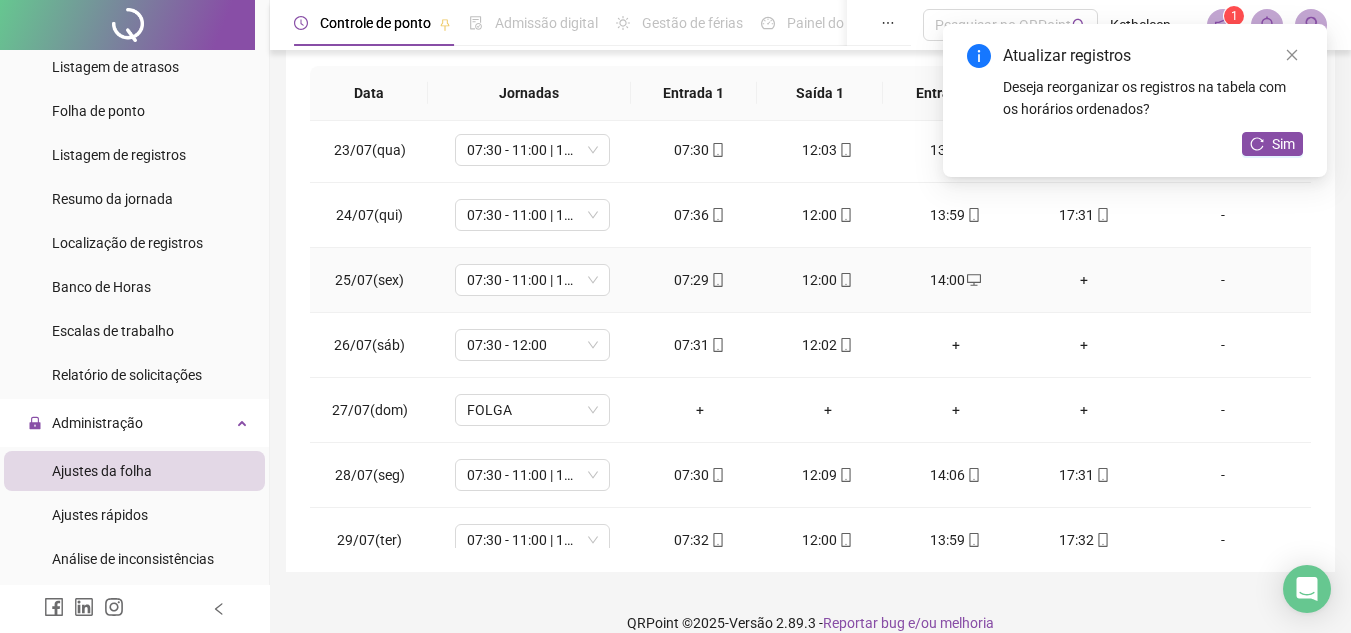 click on "+" at bounding box center (1084, 280) 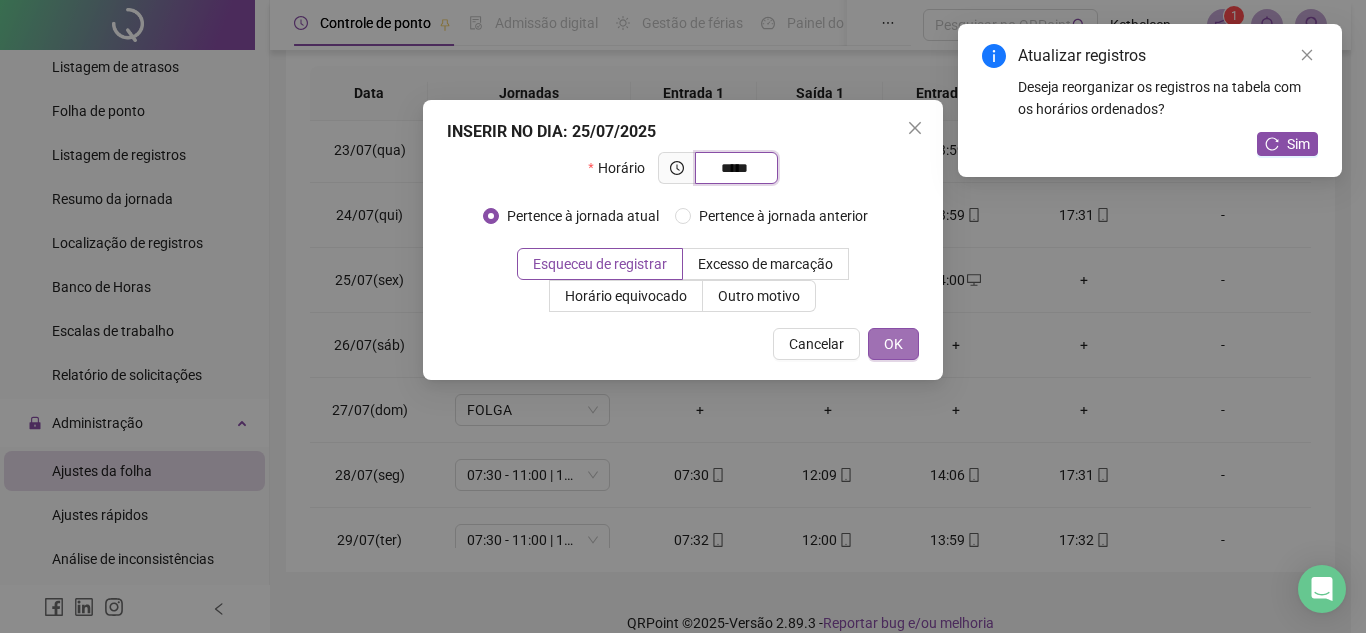 type on "*****" 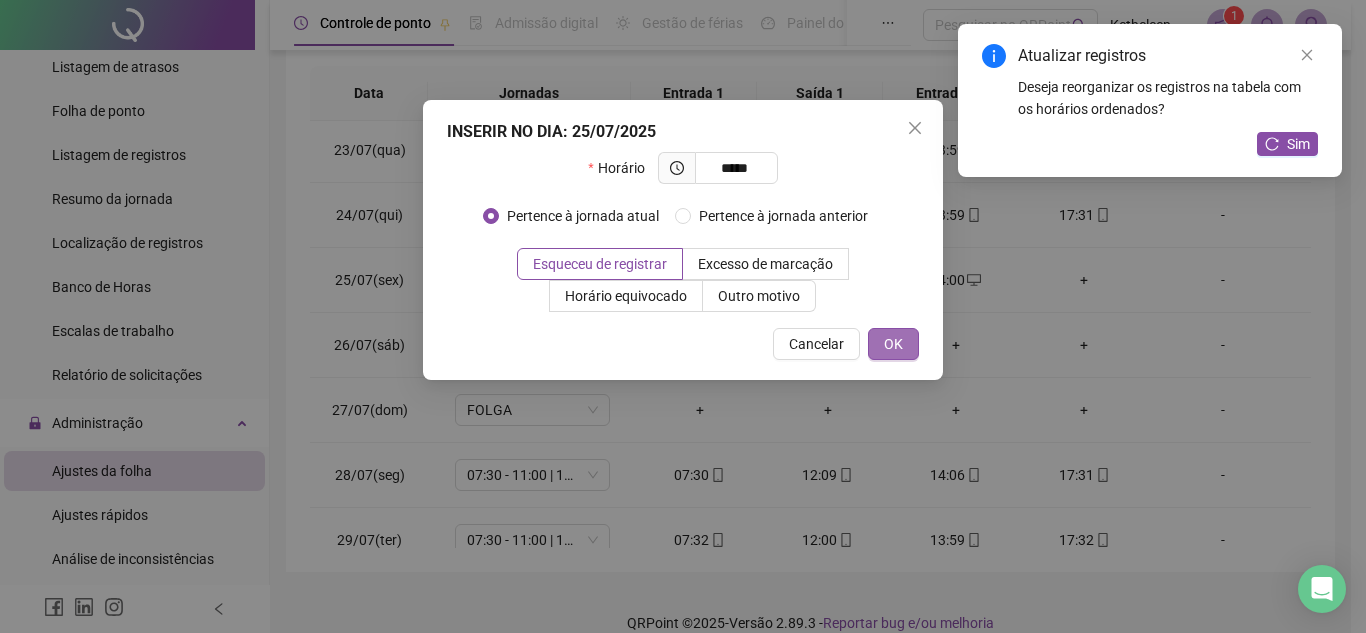 click on "OK" at bounding box center (893, 344) 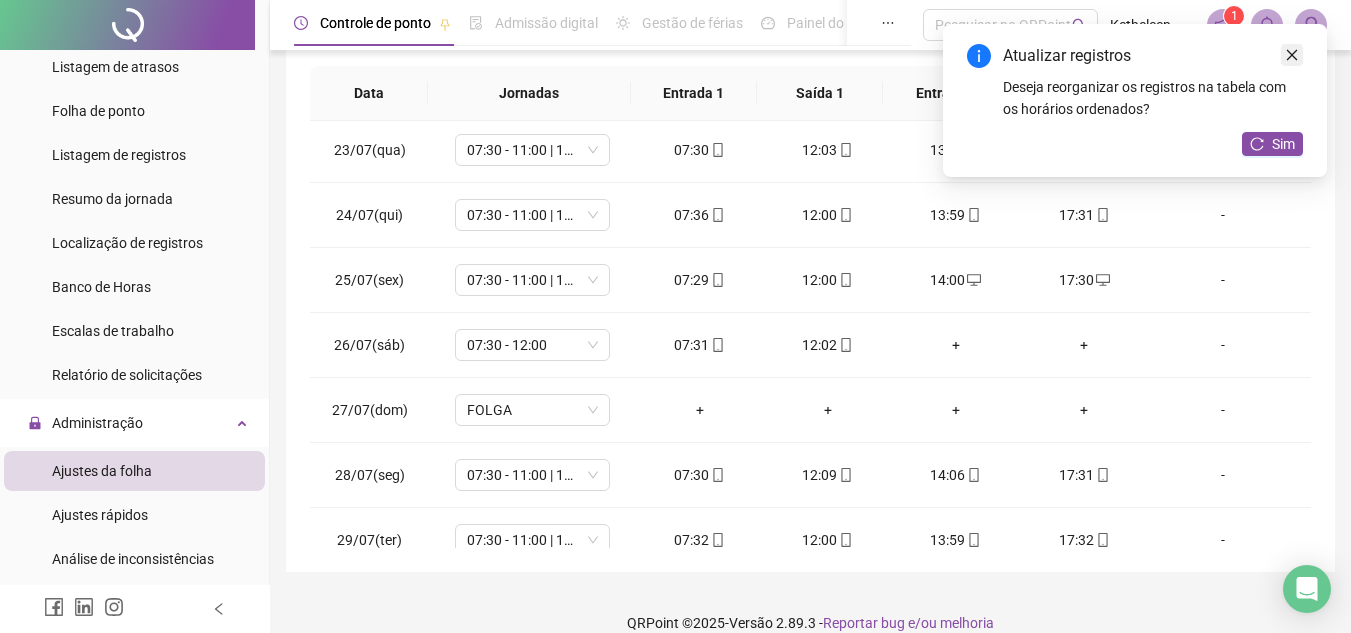 click 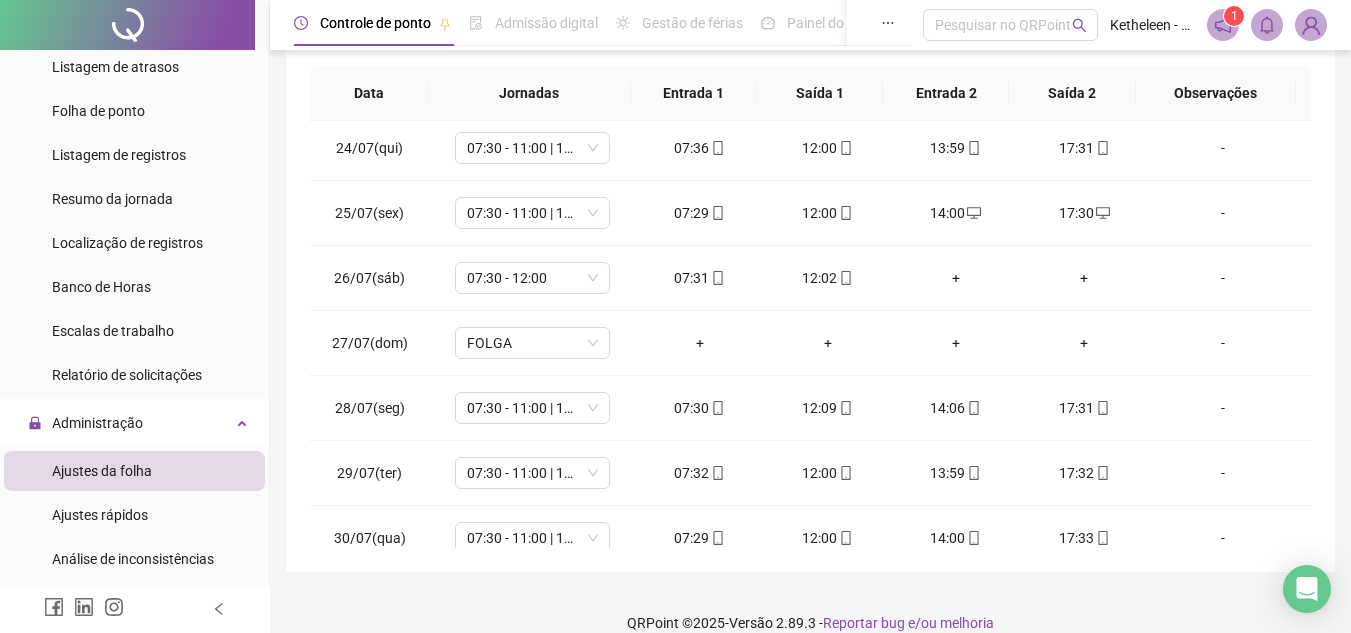scroll, scrollTop: 1588, scrollLeft: 0, axis: vertical 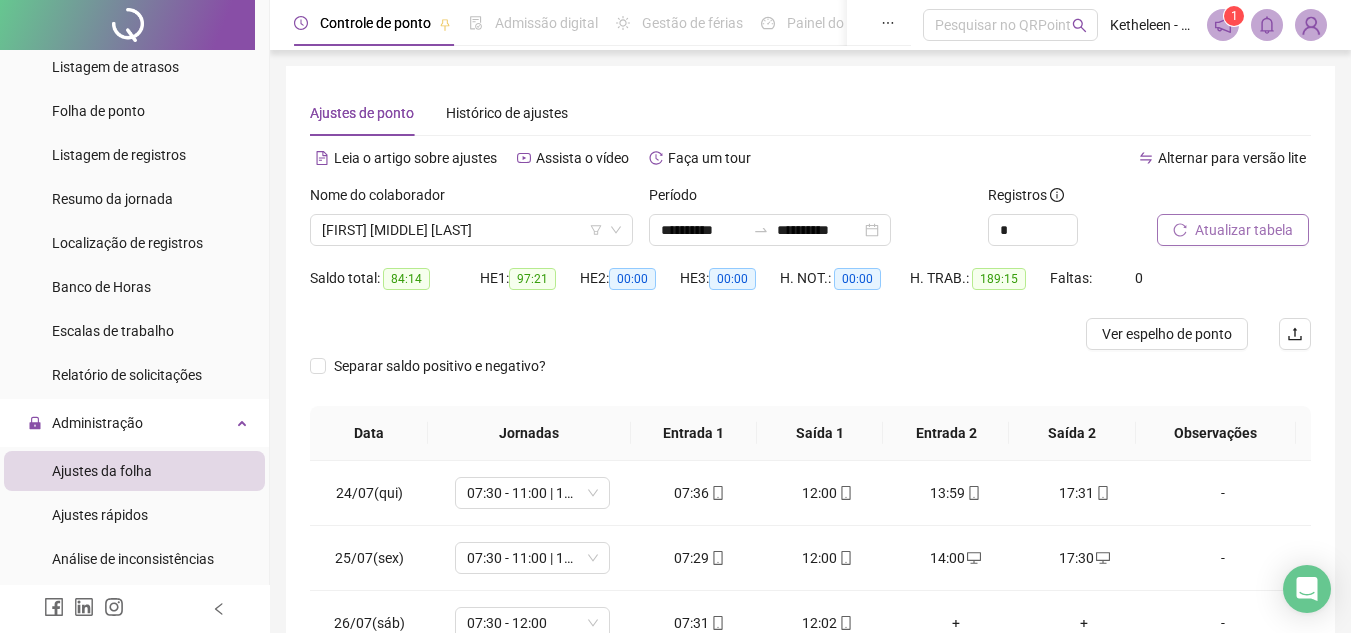 click on "Atualizar tabela" at bounding box center [1233, 230] 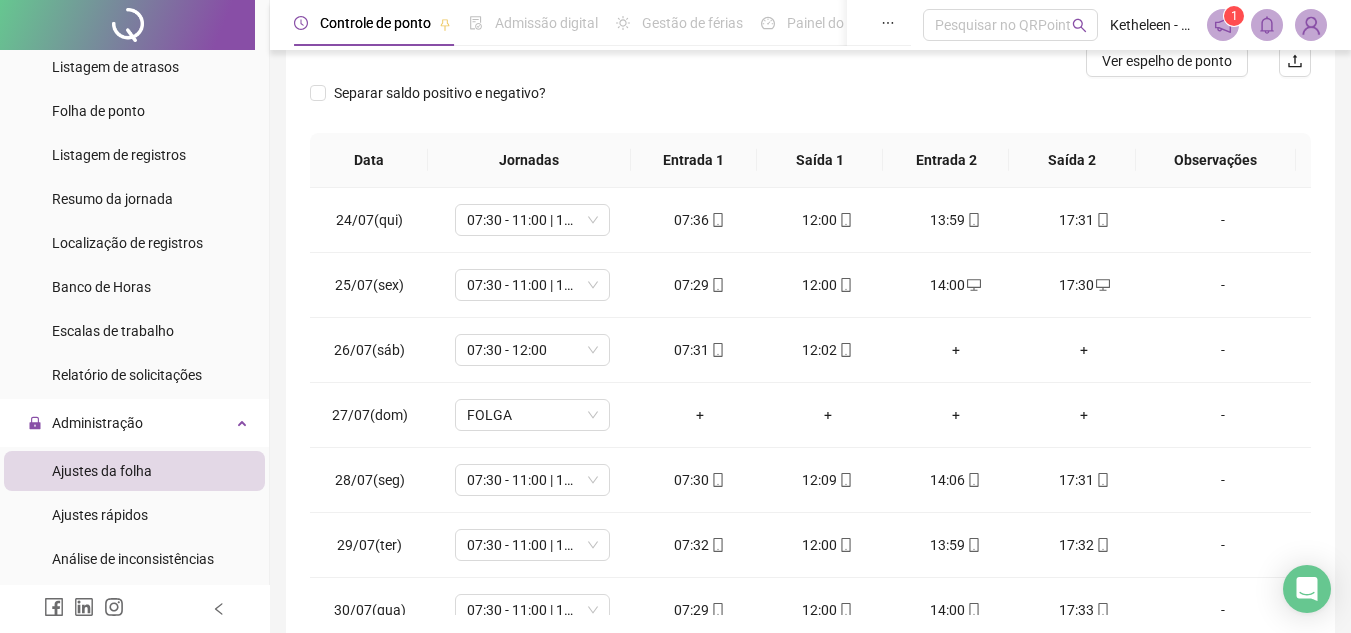 scroll, scrollTop: 280, scrollLeft: 0, axis: vertical 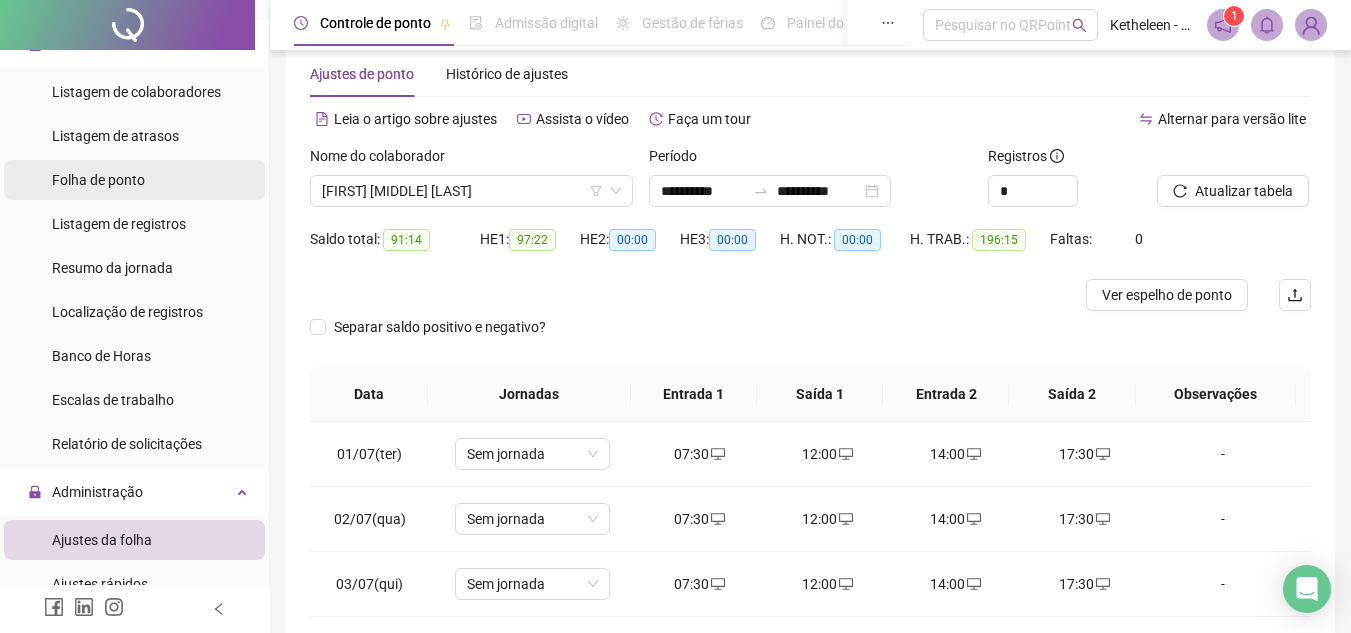 click on "Folha de ponto" at bounding box center [98, 180] 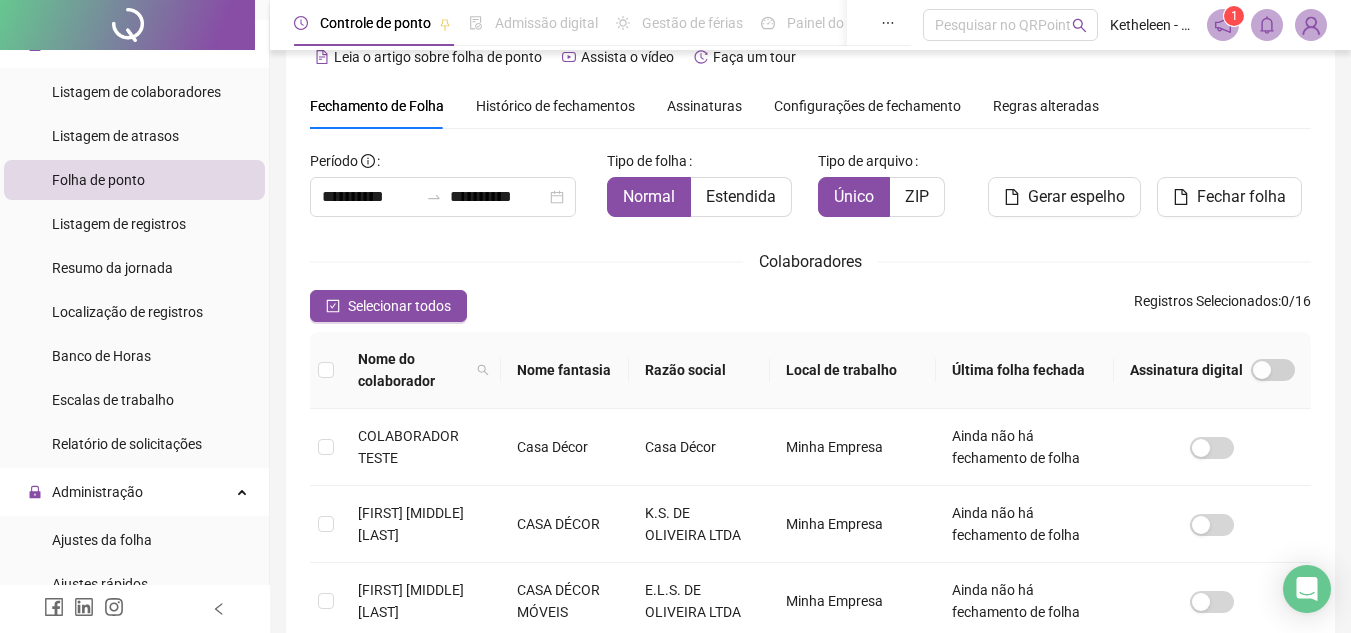 scroll, scrollTop: 93, scrollLeft: 0, axis: vertical 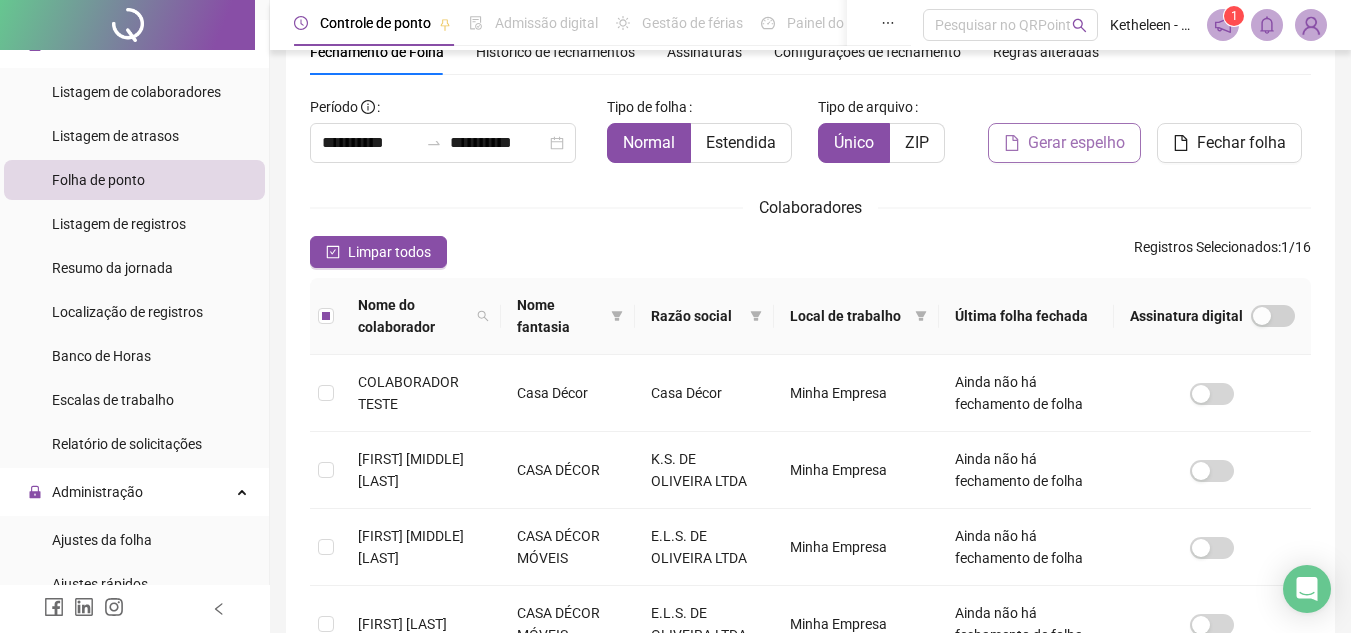 click on "Gerar espelho" at bounding box center [1064, 143] 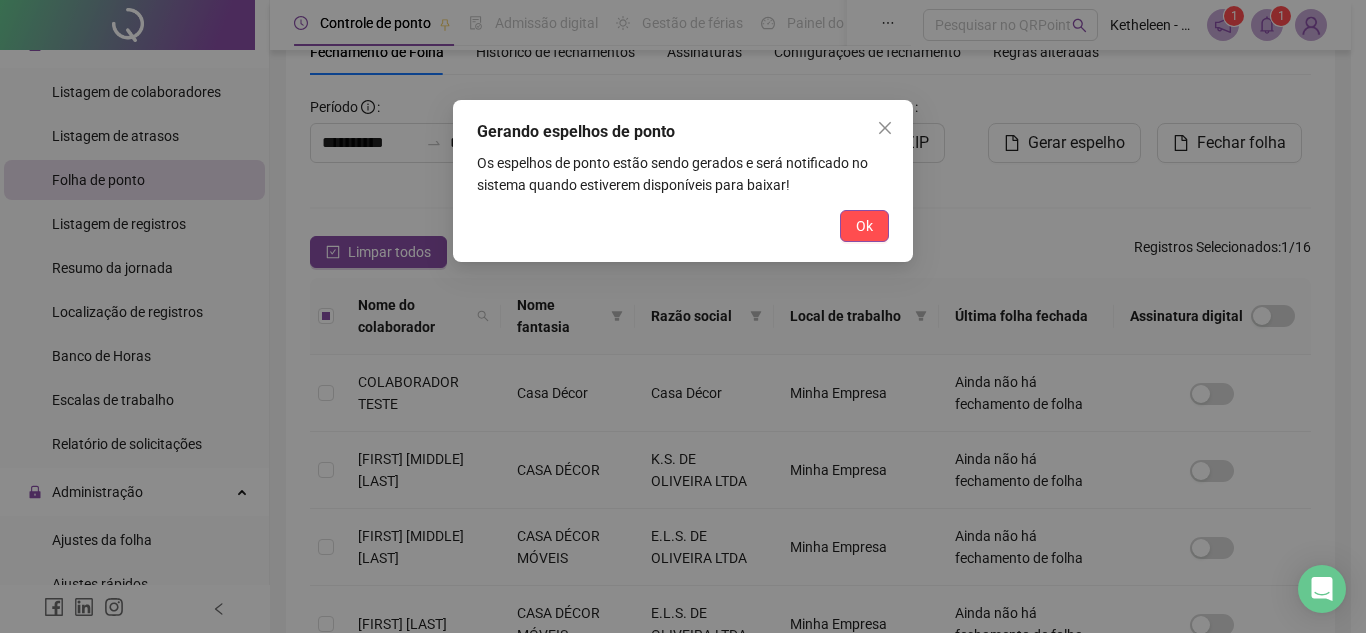 click on "Gerando espelhos de ponto Os espelhos de ponto estão sendo gerados e será notificado no
sistema quando estiverem disponíveis para baixar! Ok" at bounding box center [683, 181] 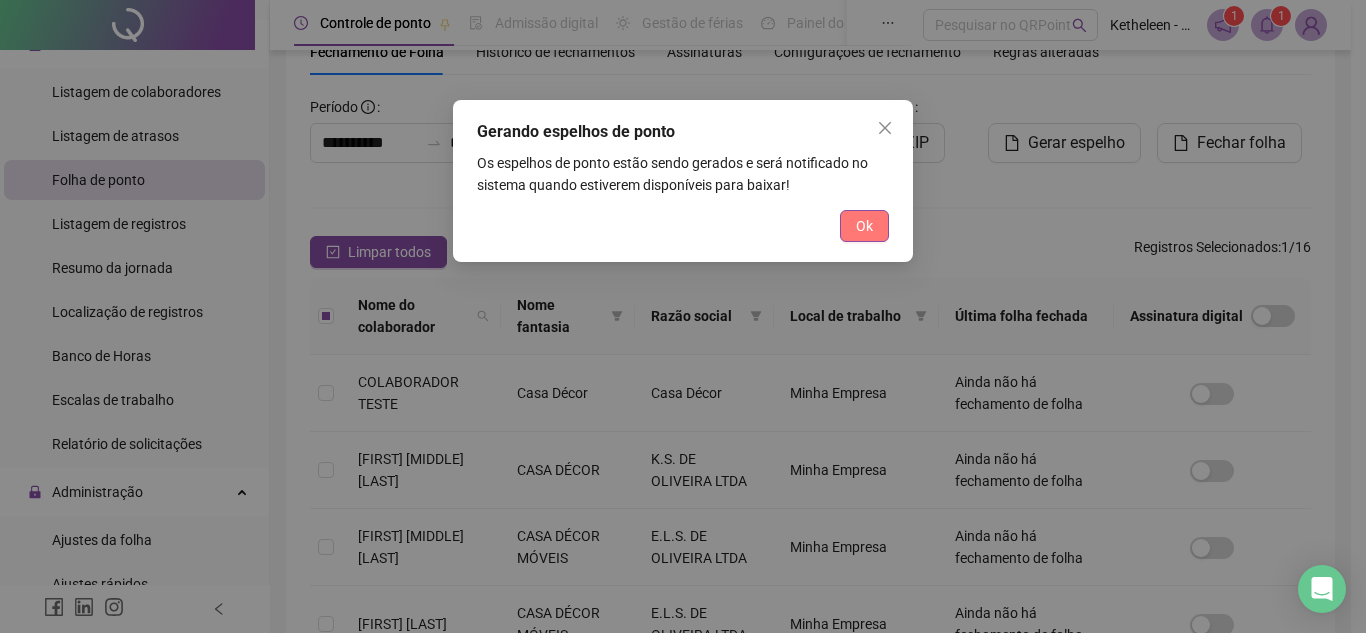 click on "Ok" at bounding box center (864, 226) 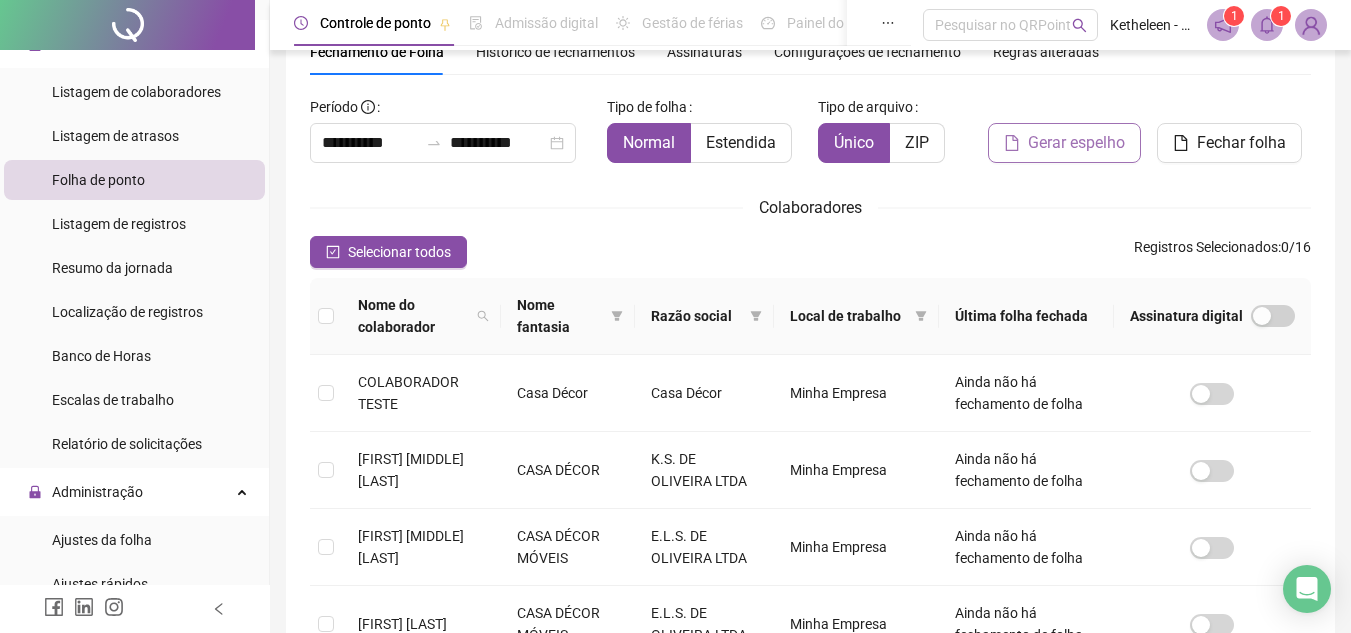 click on "Gerar espelho" at bounding box center (1076, 143) 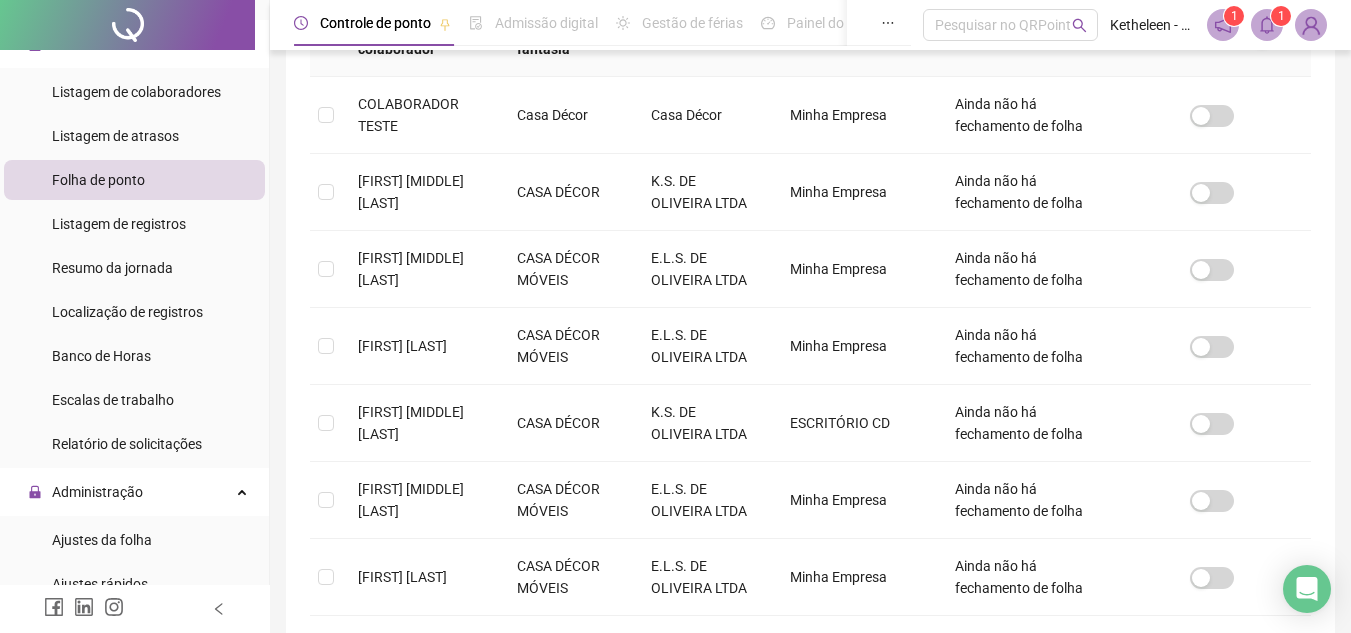 scroll, scrollTop: 422, scrollLeft: 0, axis: vertical 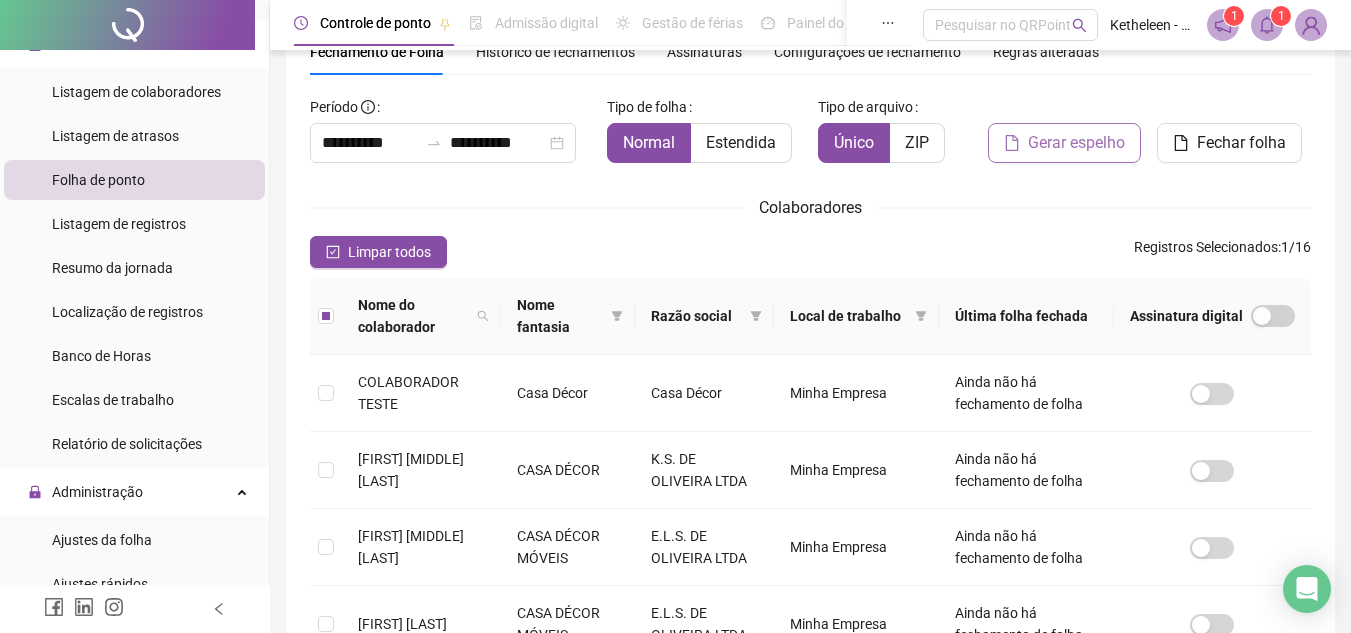 click on "Gerar espelho" at bounding box center (1064, 143) 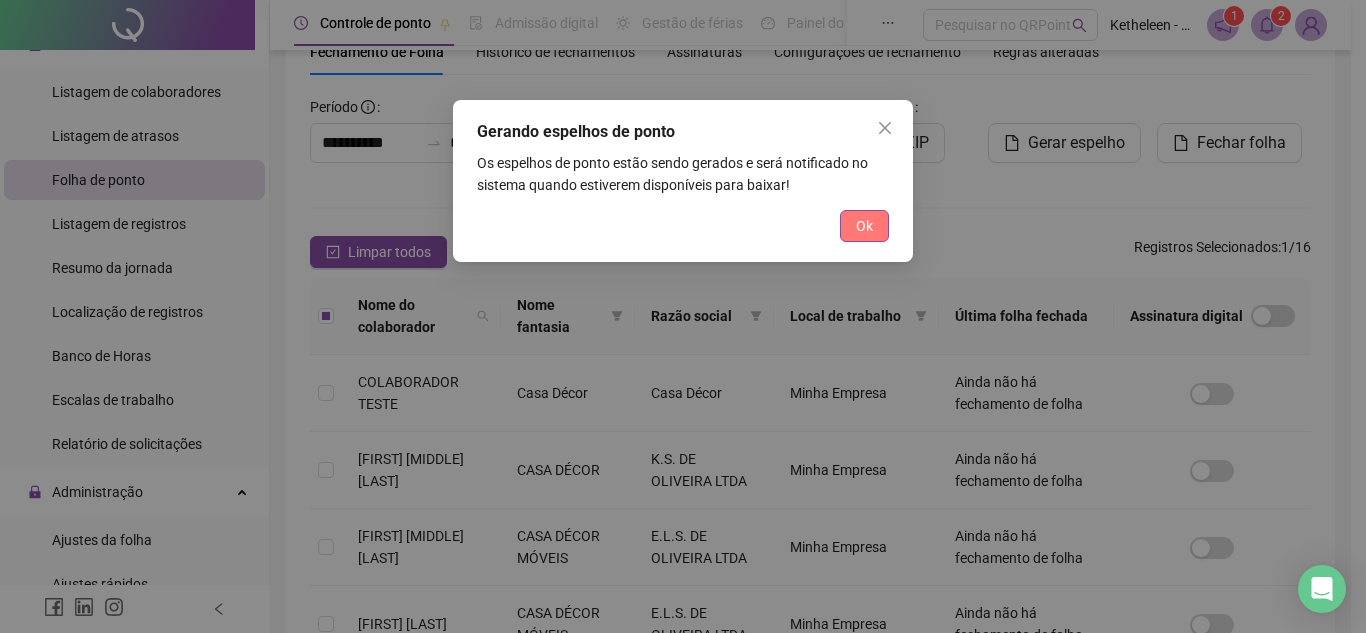 click on "Ok" at bounding box center (864, 226) 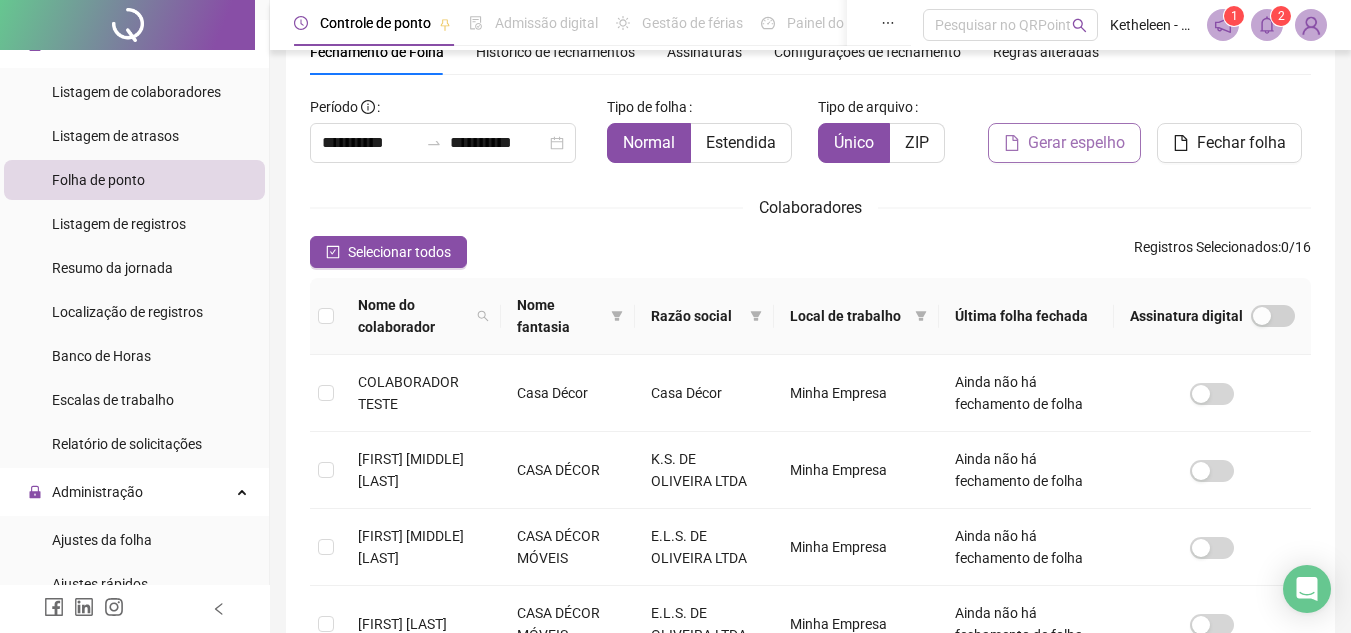 click on "Gerar espelho" at bounding box center [1076, 143] 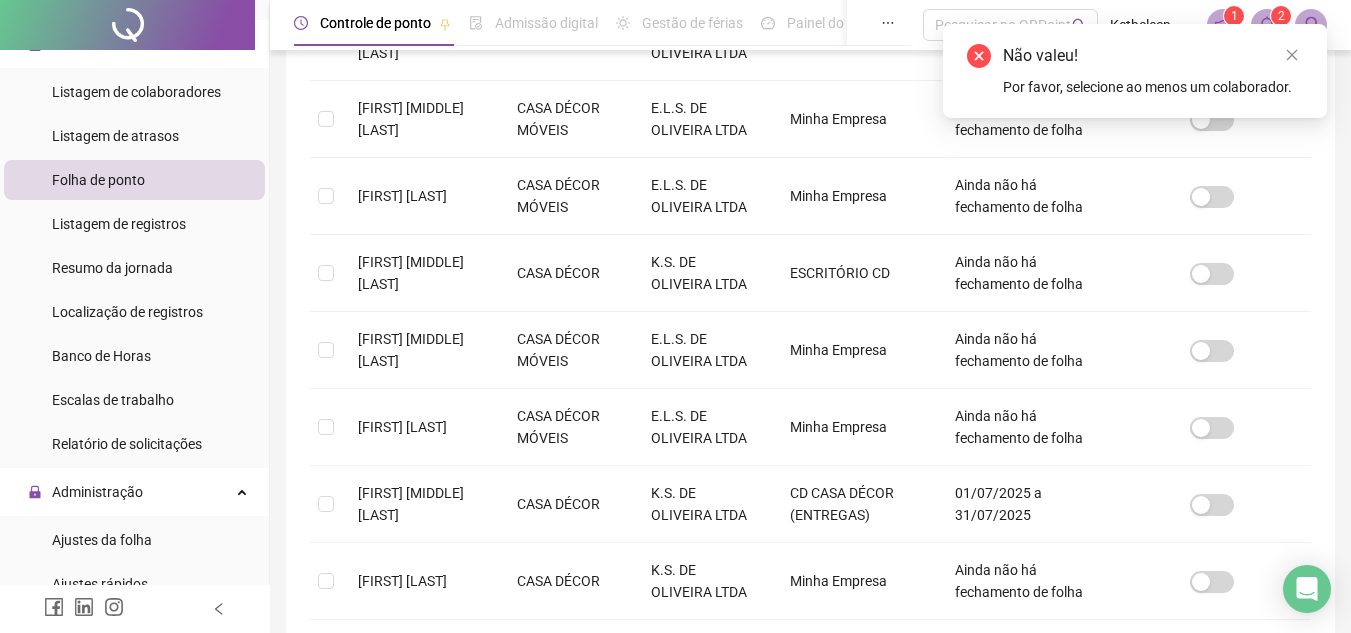 scroll, scrollTop: 365, scrollLeft: 0, axis: vertical 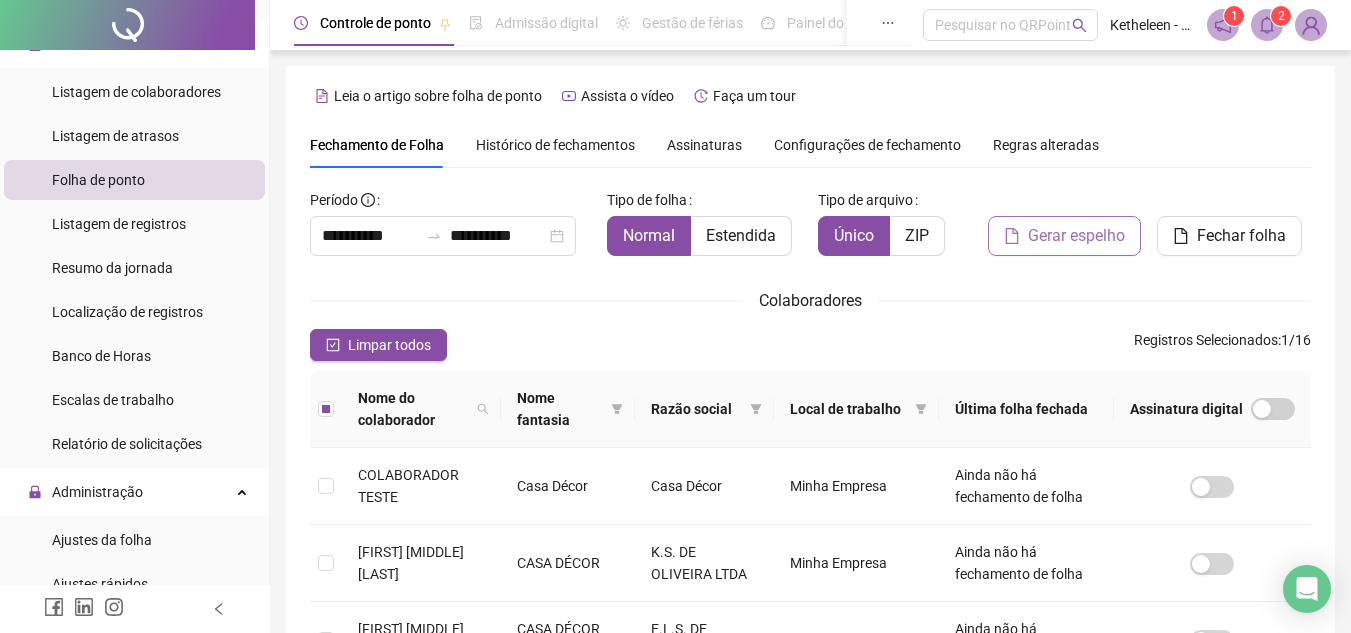 click on "Gerar espelho" at bounding box center [1076, 236] 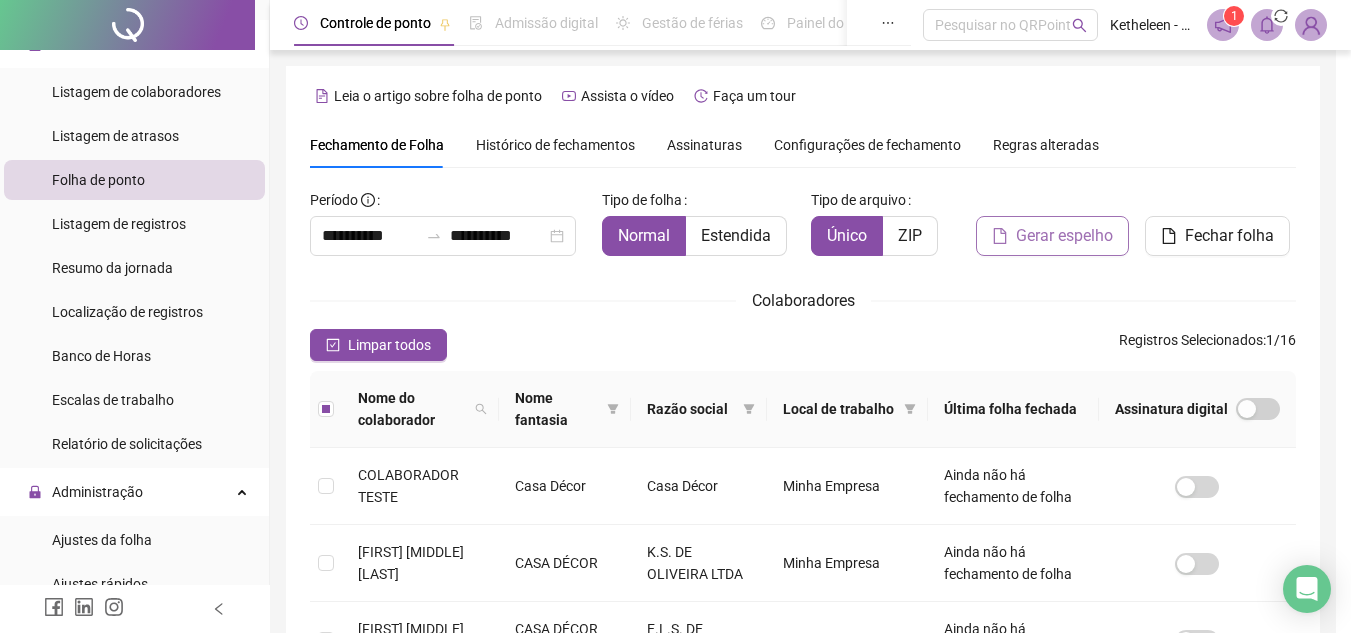 scroll, scrollTop: 93, scrollLeft: 0, axis: vertical 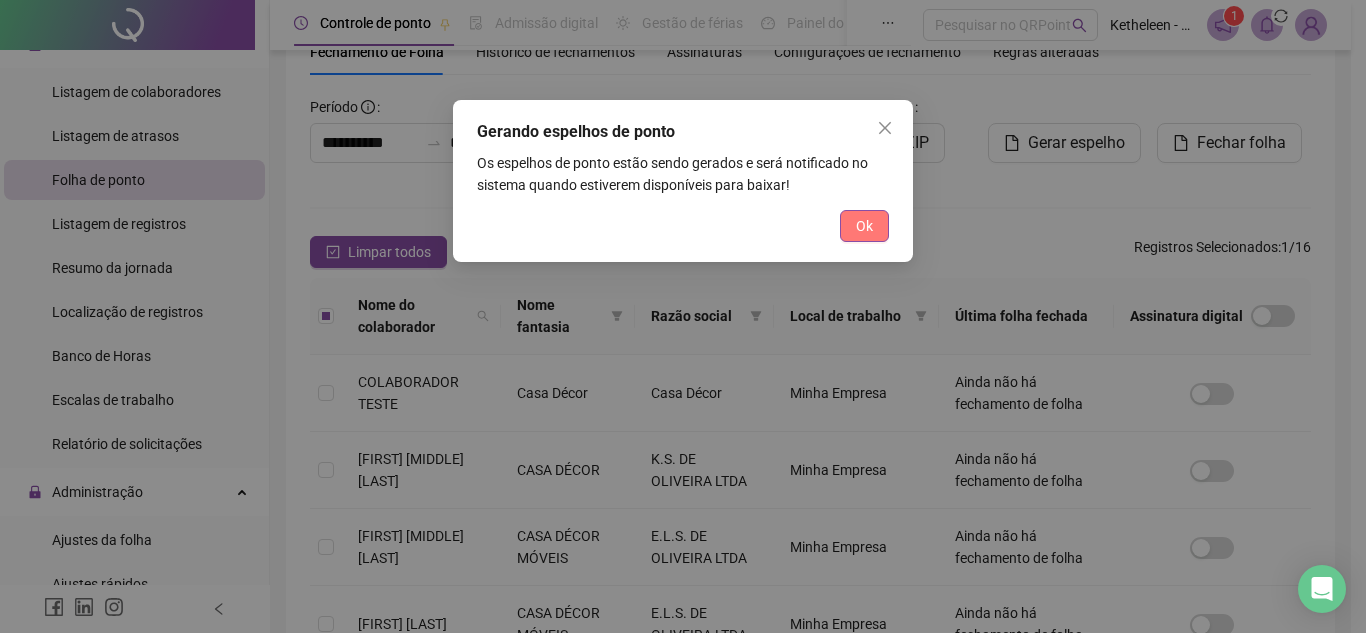 click on "Ok" at bounding box center [864, 226] 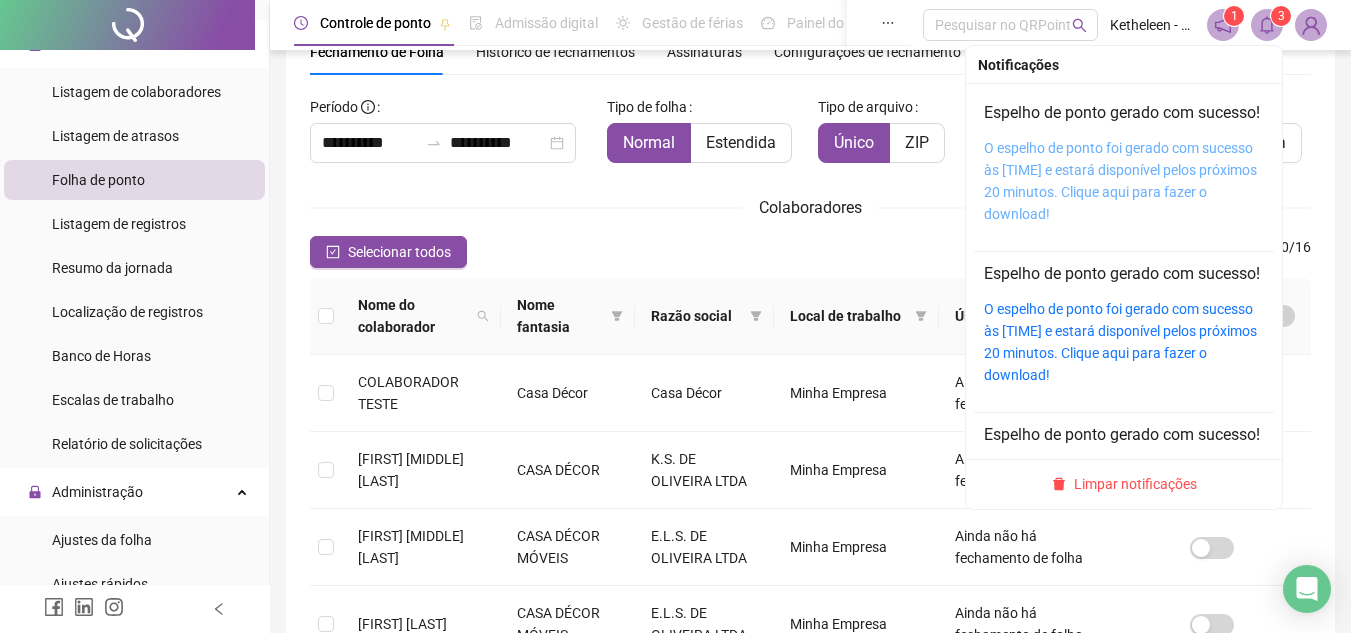 click on "O espelho de ponto foi gerado com sucesso às [TIME] e estará disponível pelos próximos 20 minutos.
Clique aqui para fazer o download!" at bounding box center [1120, 181] 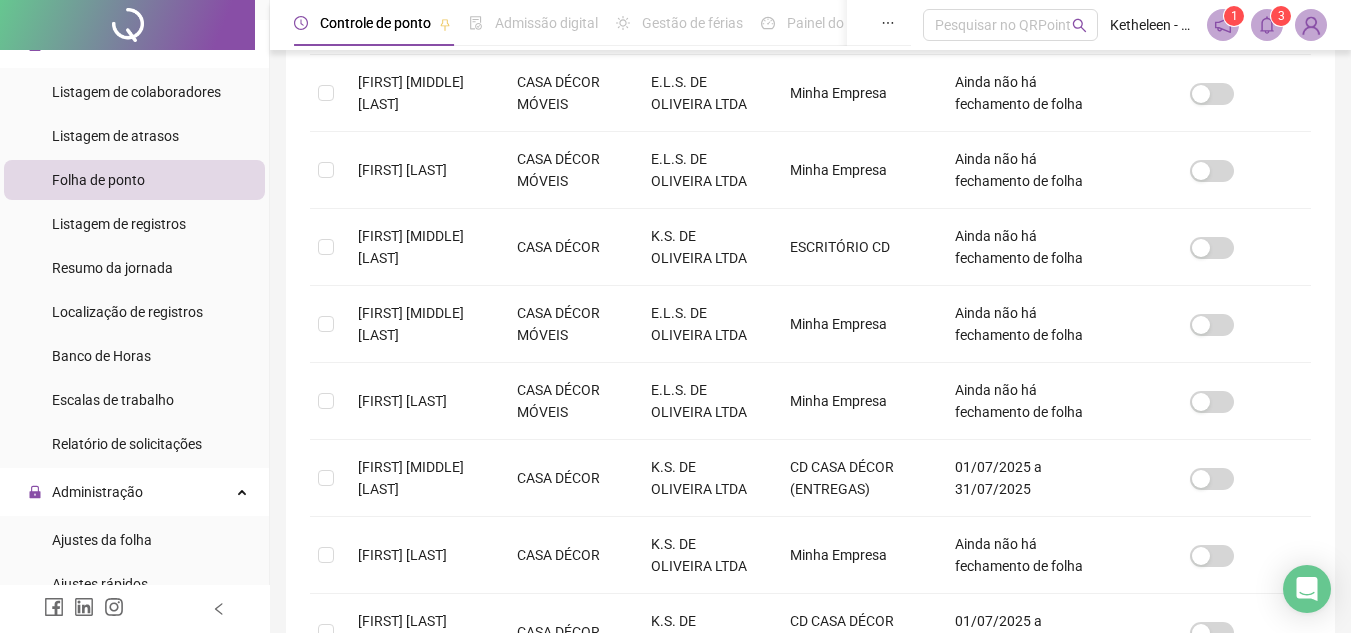 scroll, scrollTop: 545, scrollLeft: 0, axis: vertical 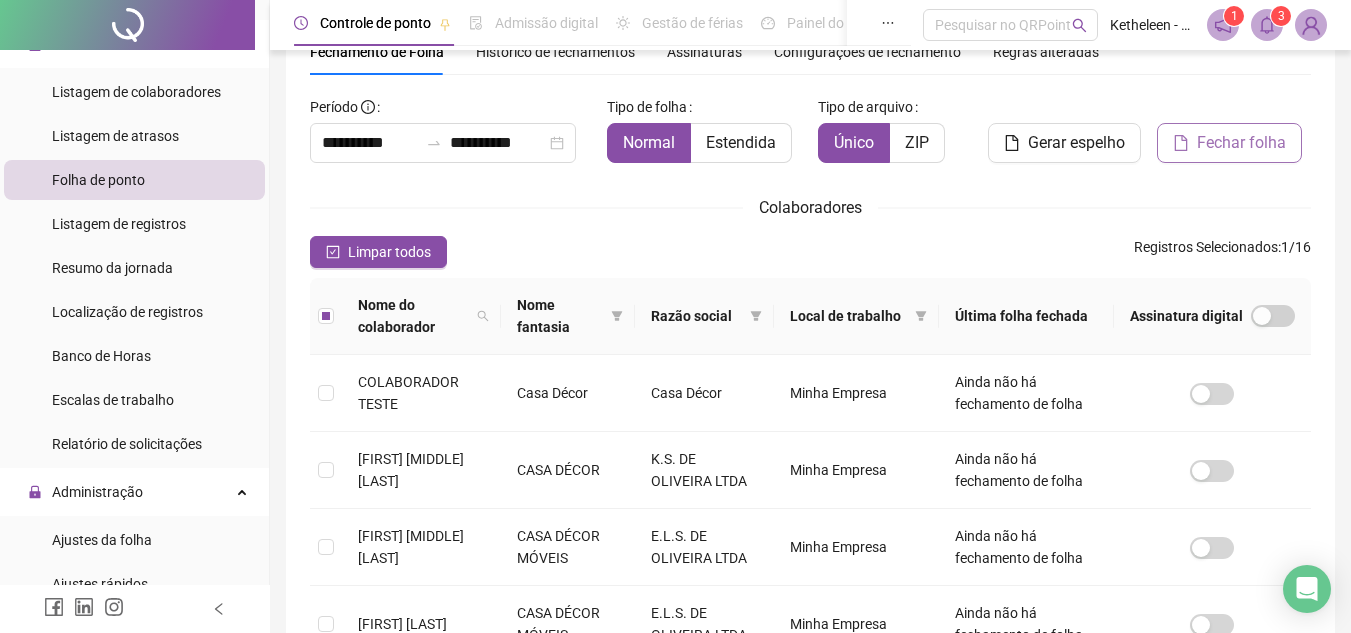 click on "Fechar folha" at bounding box center [1241, 143] 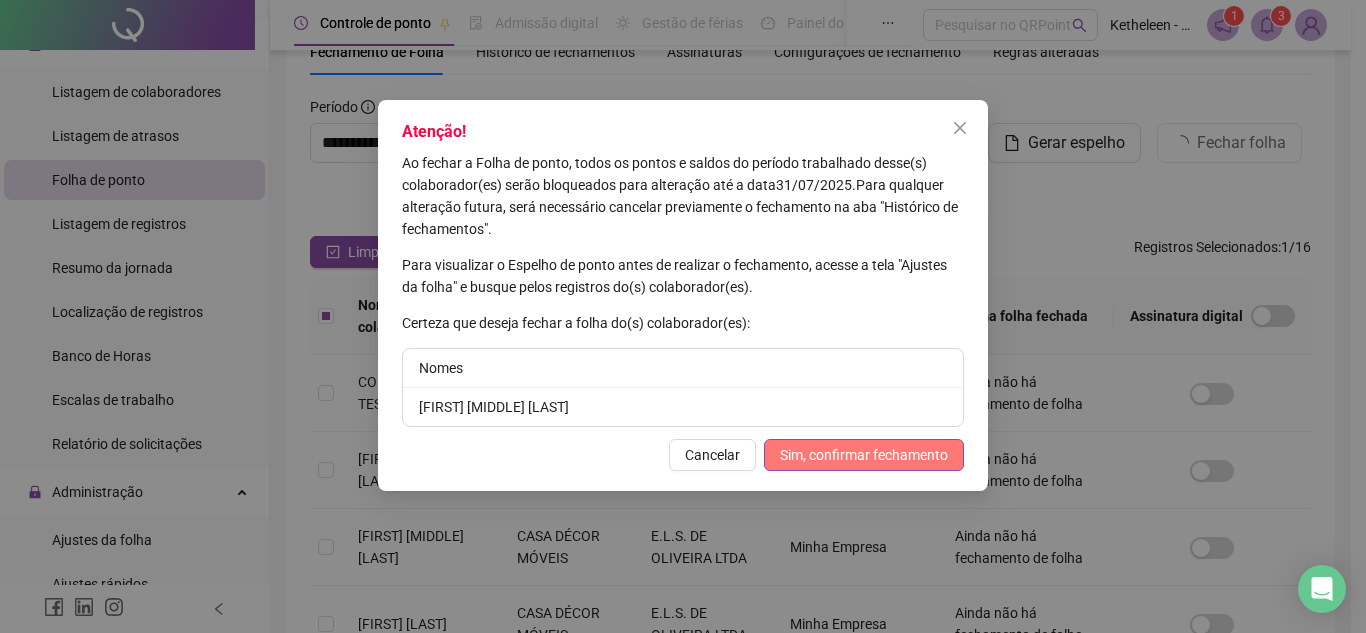 click on "Sim, confirmar fechamento" at bounding box center (864, 455) 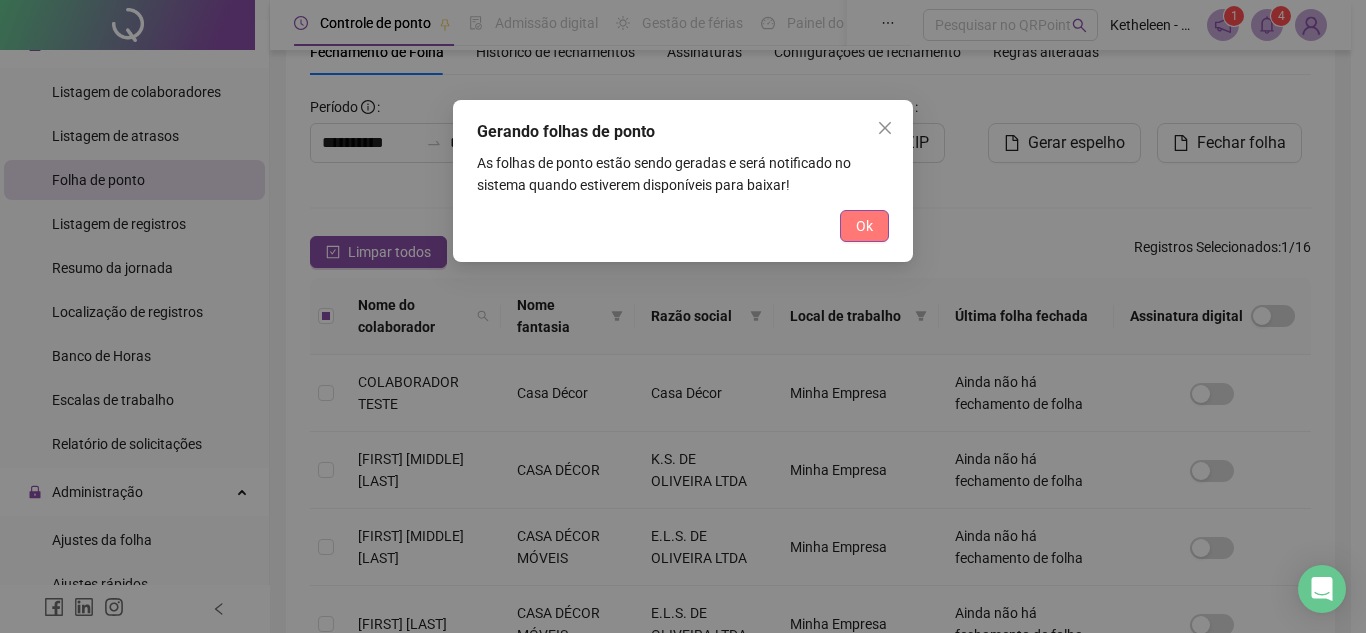 click on "Ok" at bounding box center (864, 226) 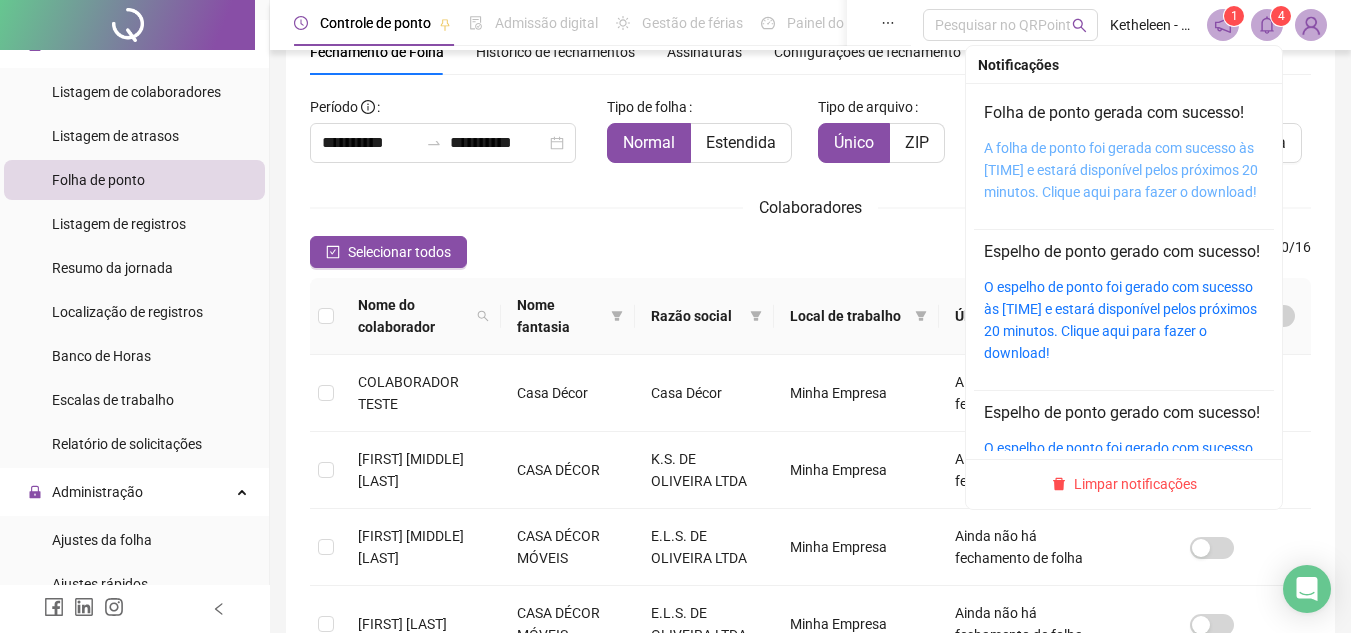 click on "A folha de ponto foi gerada com sucesso às [TIME] e estará disponível pelos próximos 20 minutos.
Clique aqui para fazer o download!" at bounding box center (1121, 170) 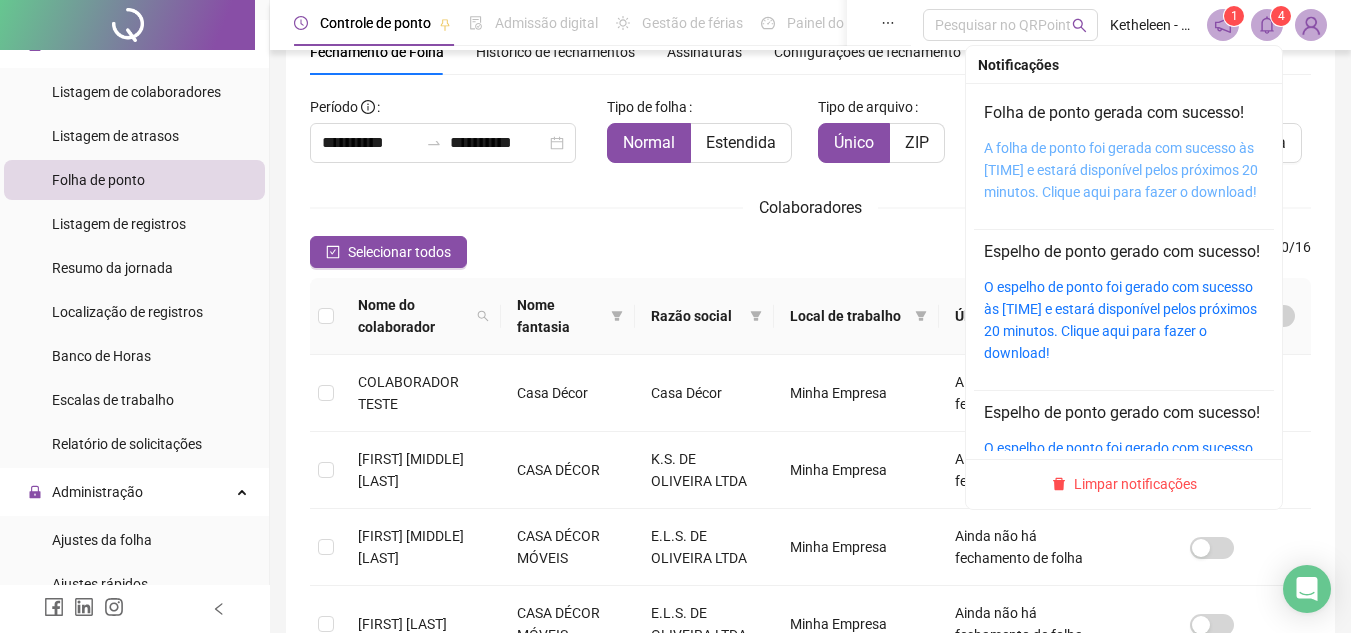 click on "A folha de ponto foi gerada com sucesso às [TIME] e estará disponível pelos próximos 20 minutos.
Clique aqui para fazer o download!" at bounding box center [1121, 170] 